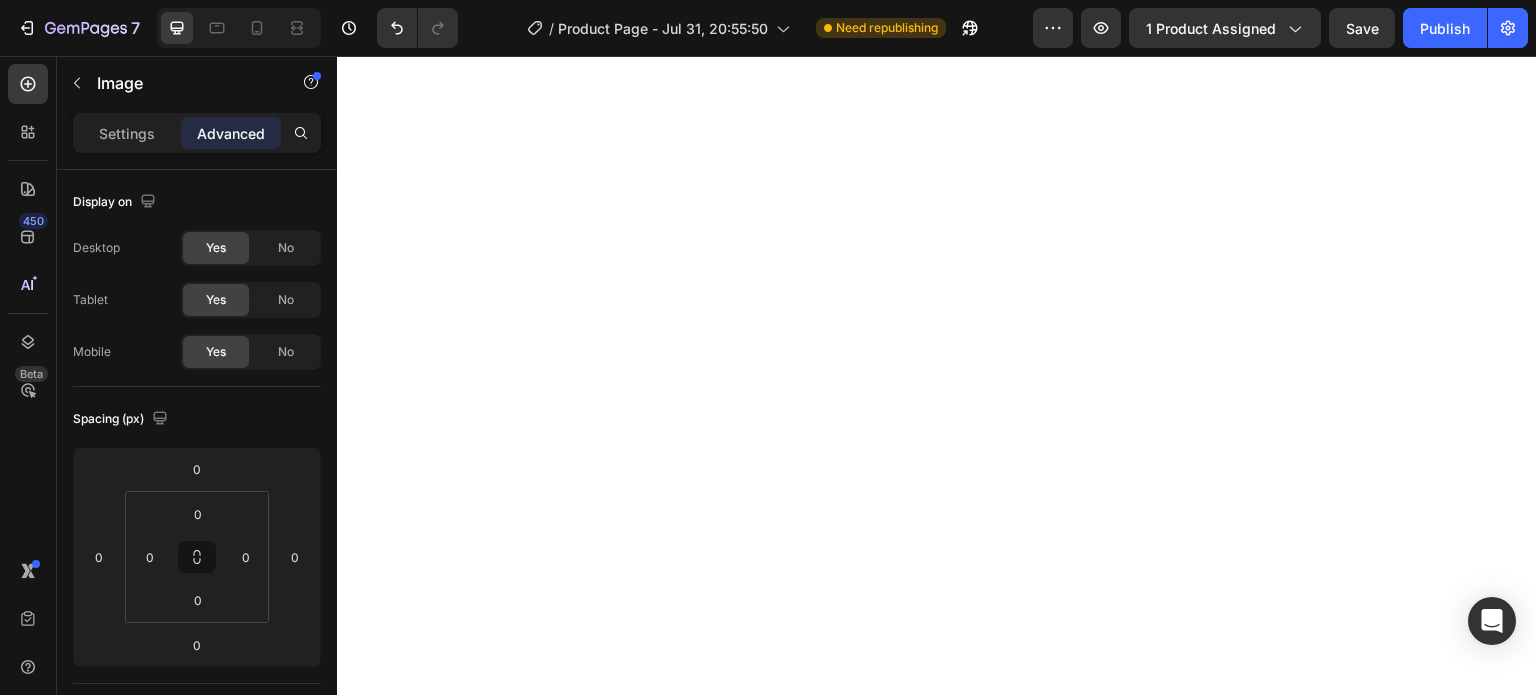 scroll, scrollTop: 0, scrollLeft: 0, axis: both 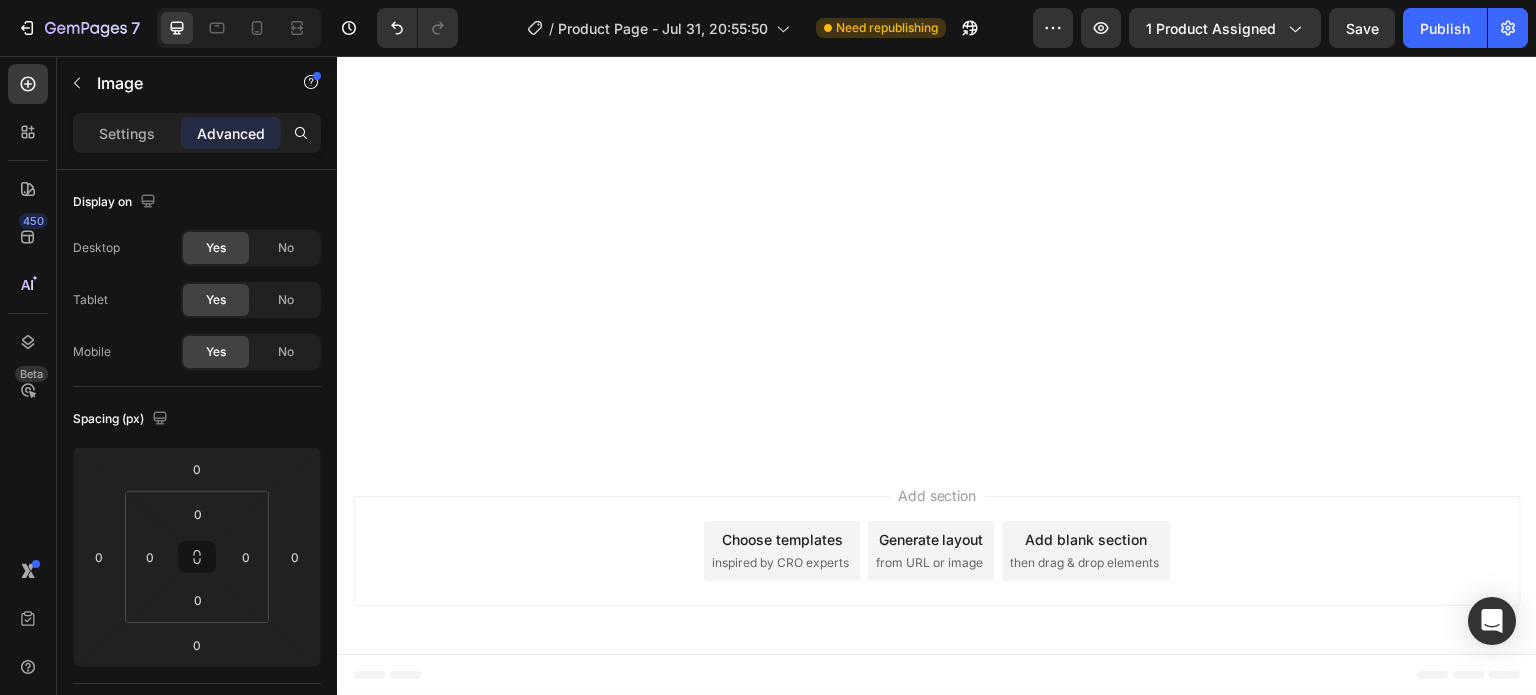click at bounding box center [529, -1996] 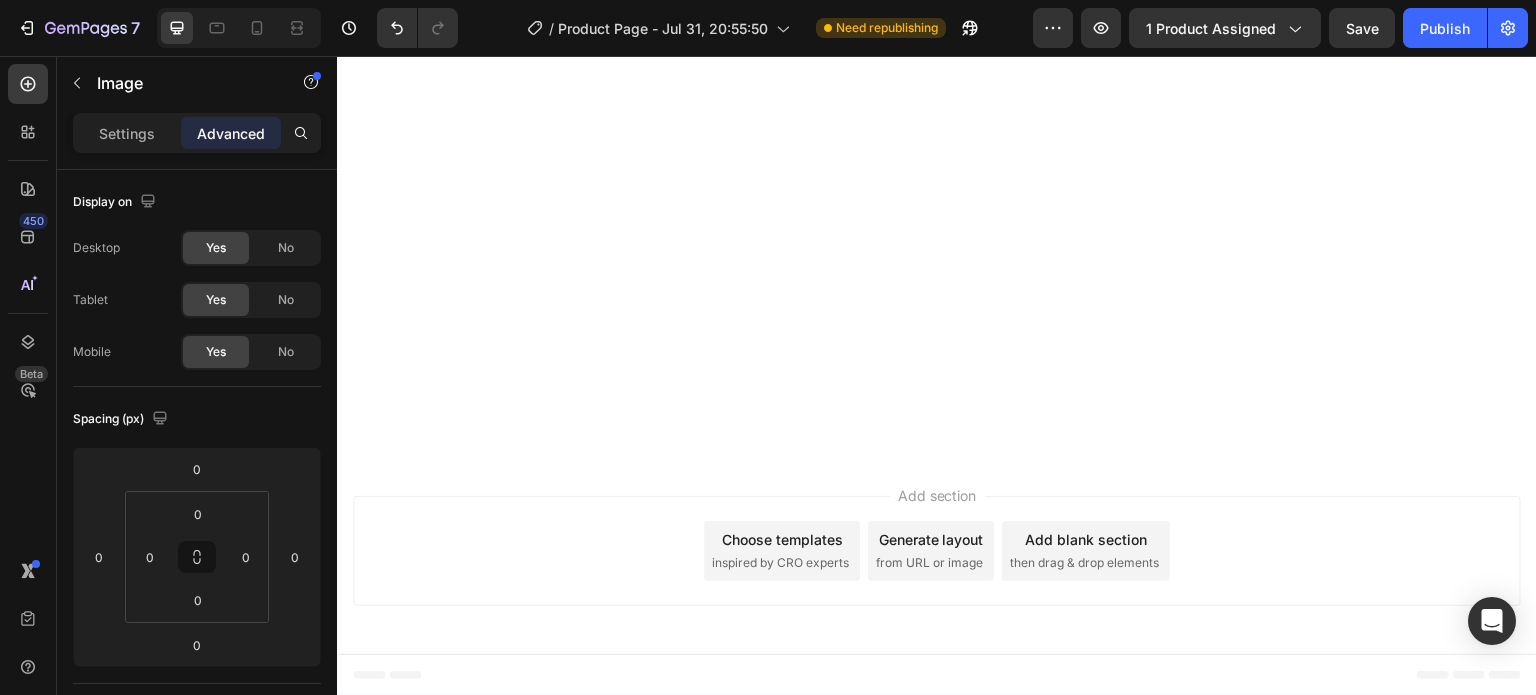 drag, startPoint x: 657, startPoint y: 440, endPoint x: 898, endPoint y: 453, distance: 241.35037 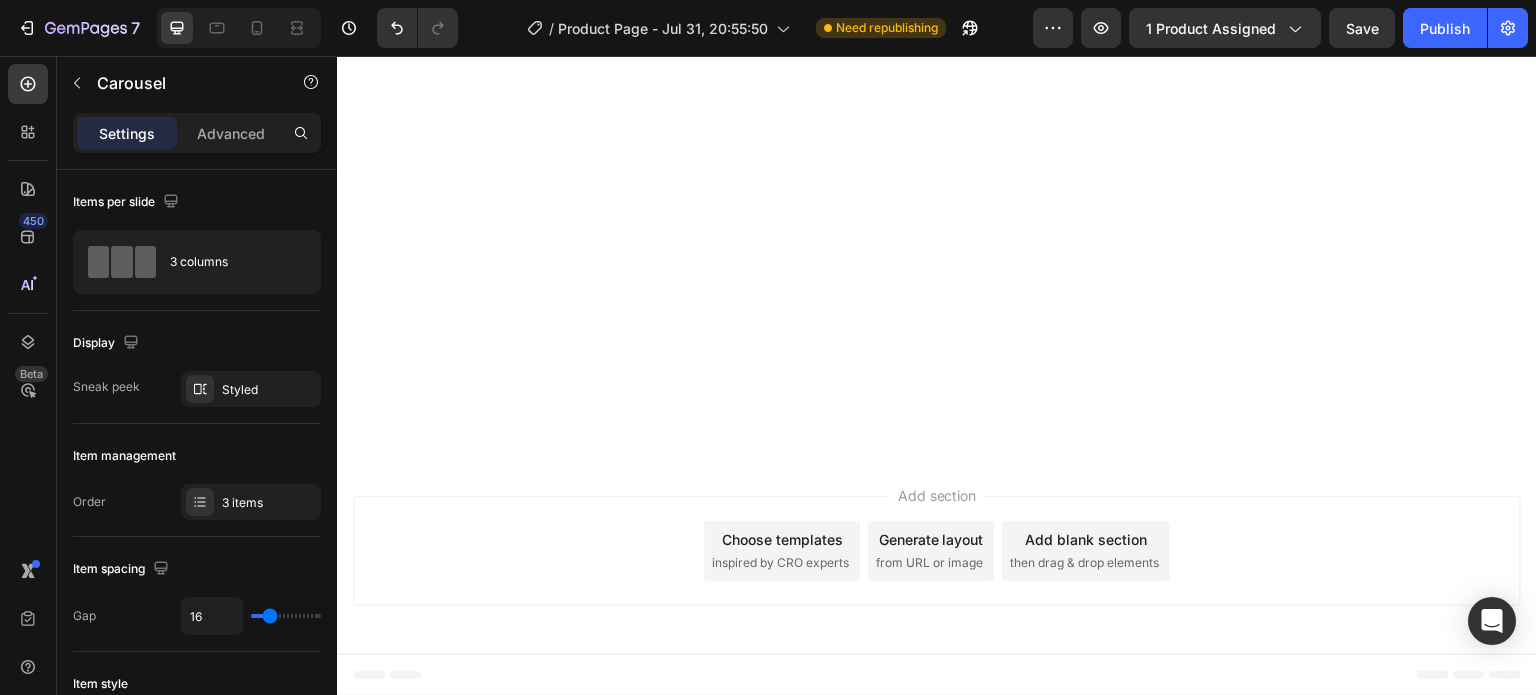 click at bounding box center [937, -1914] 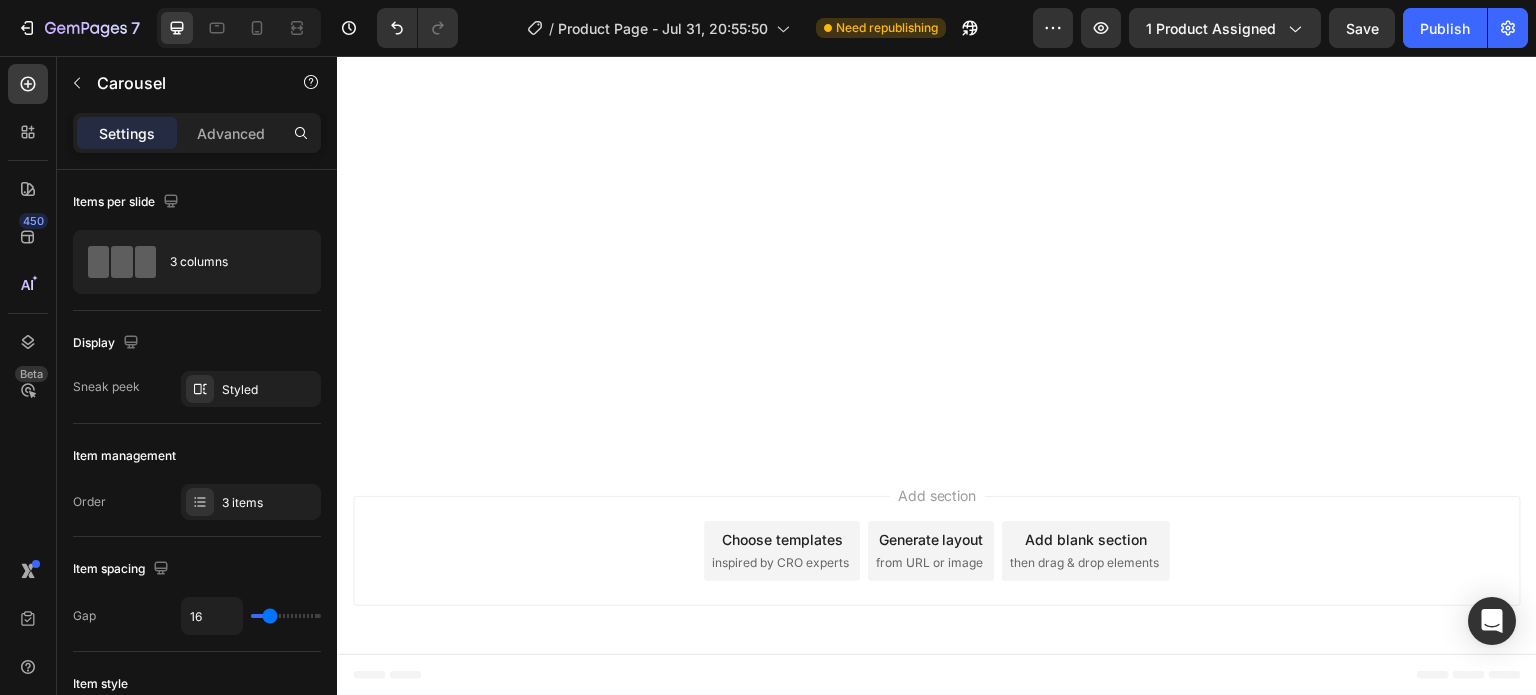 click on "Image Image
Drop element here
Carousel   0" at bounding box center (937, -1952) 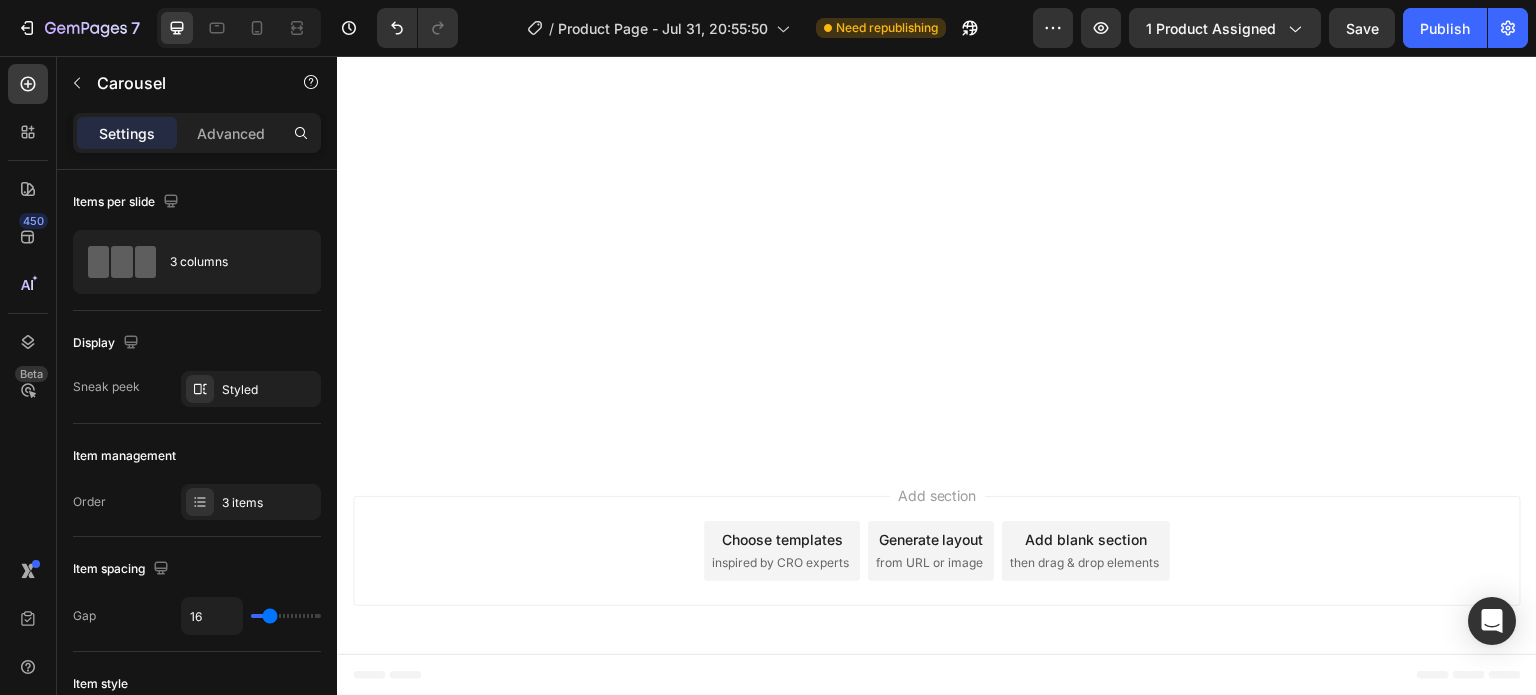 click at bounding box center [937, -1914] 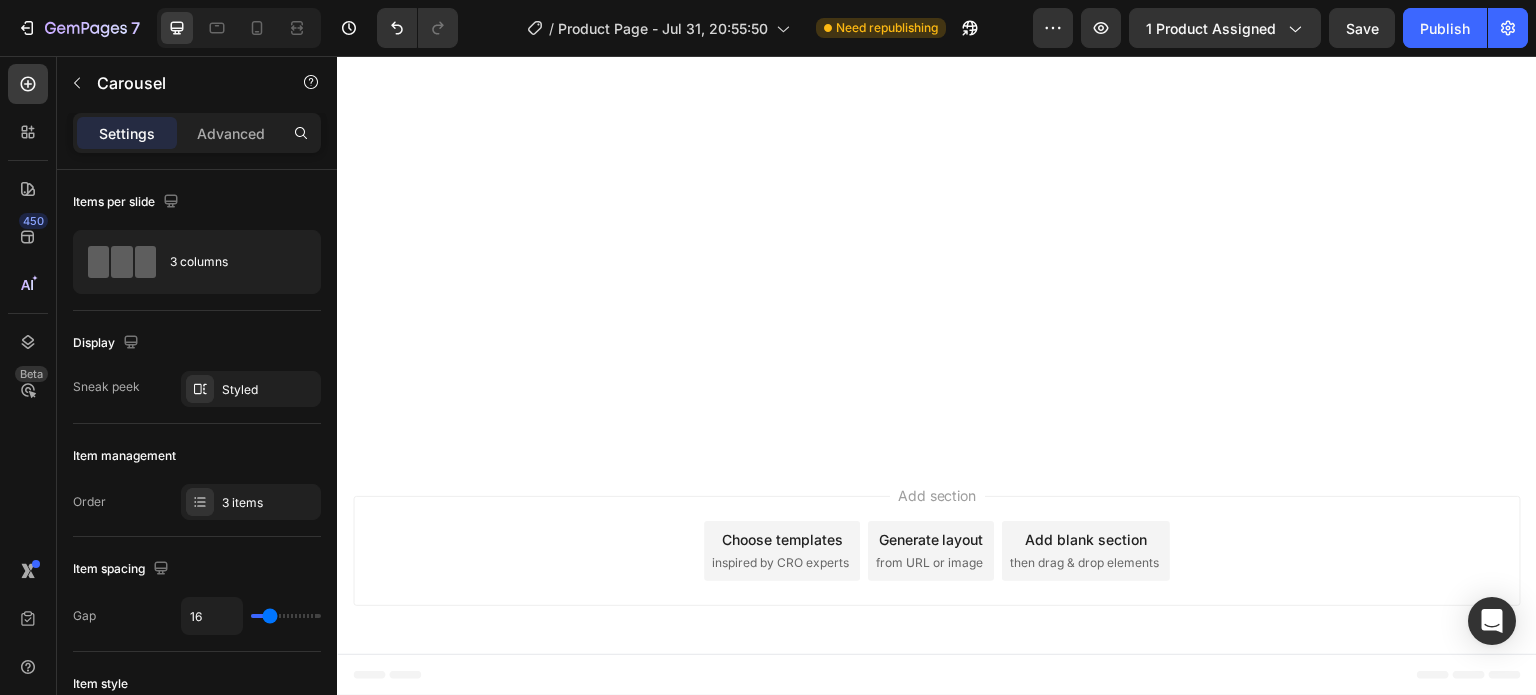 click on "Drop element here" at bounding box center (937, -1966) 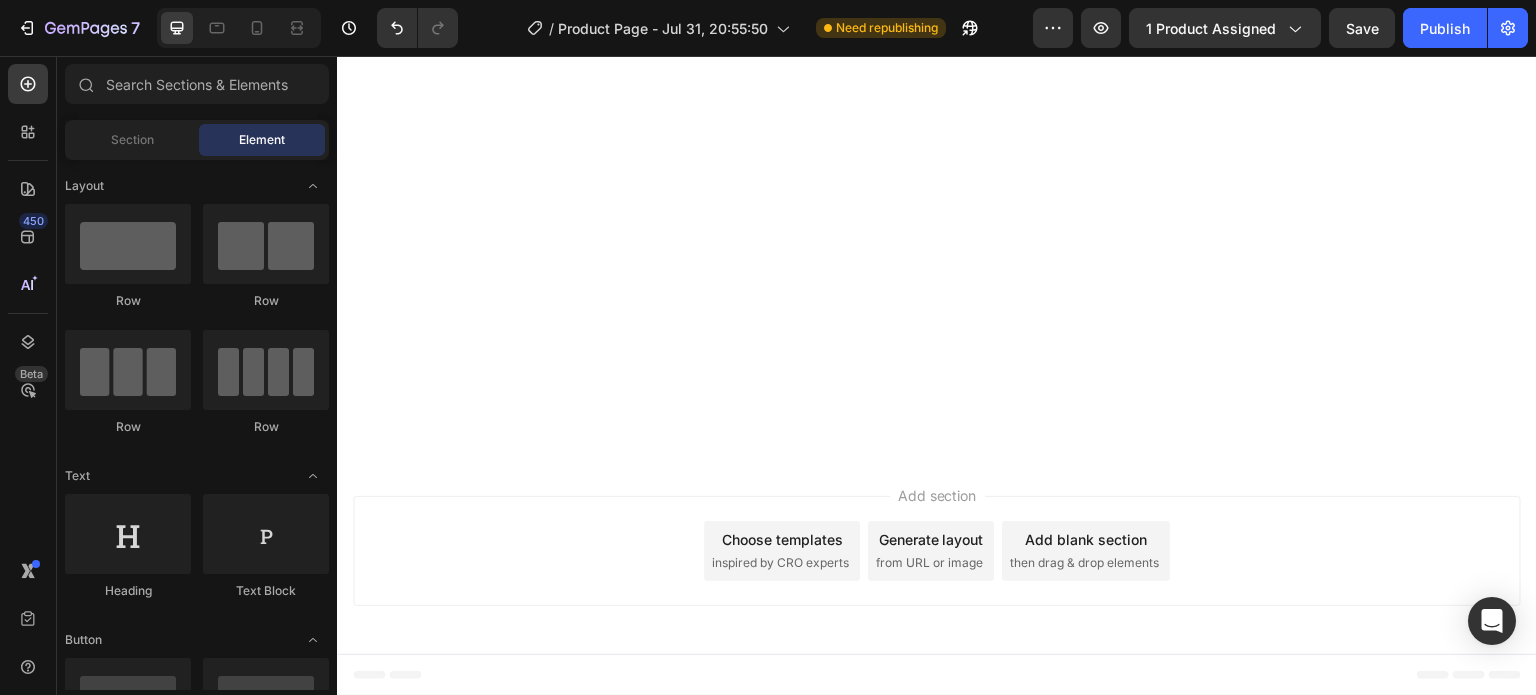 click on "Drop element here" at bounding box center [949, -1966] 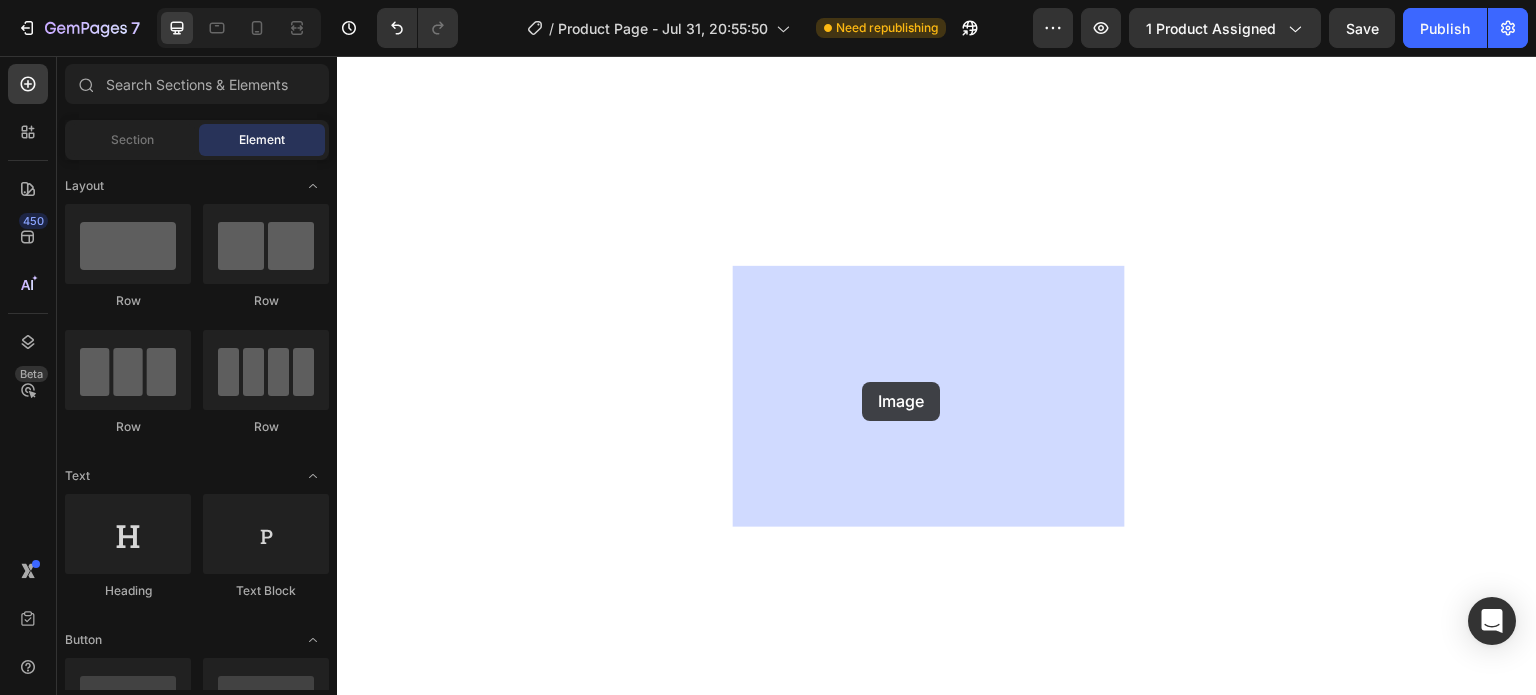 drag, startPoint x: 475, startPoint y: 420, endPoint x: 859, endPoint y: 382, distance: 385.87564 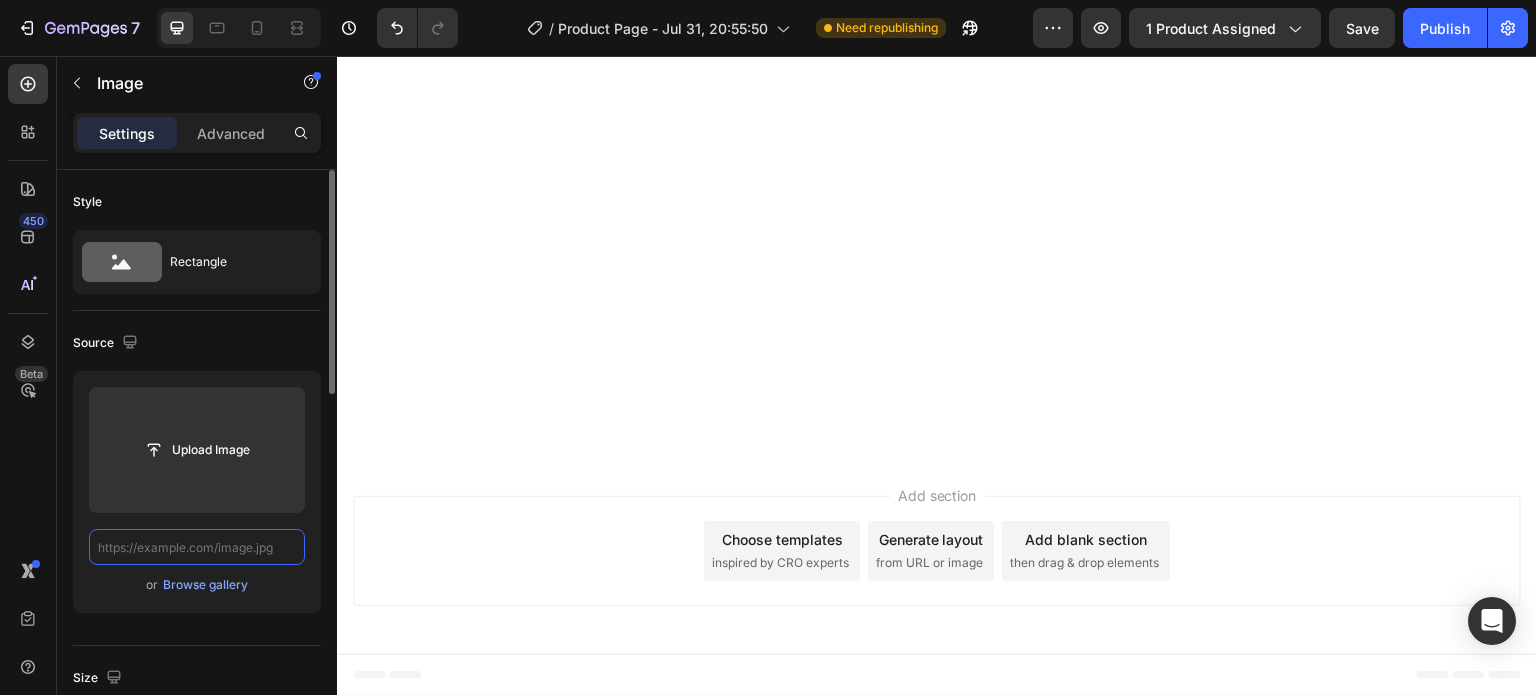 scroll, scrollTop: 0, scrollLeft: 0, axis: both 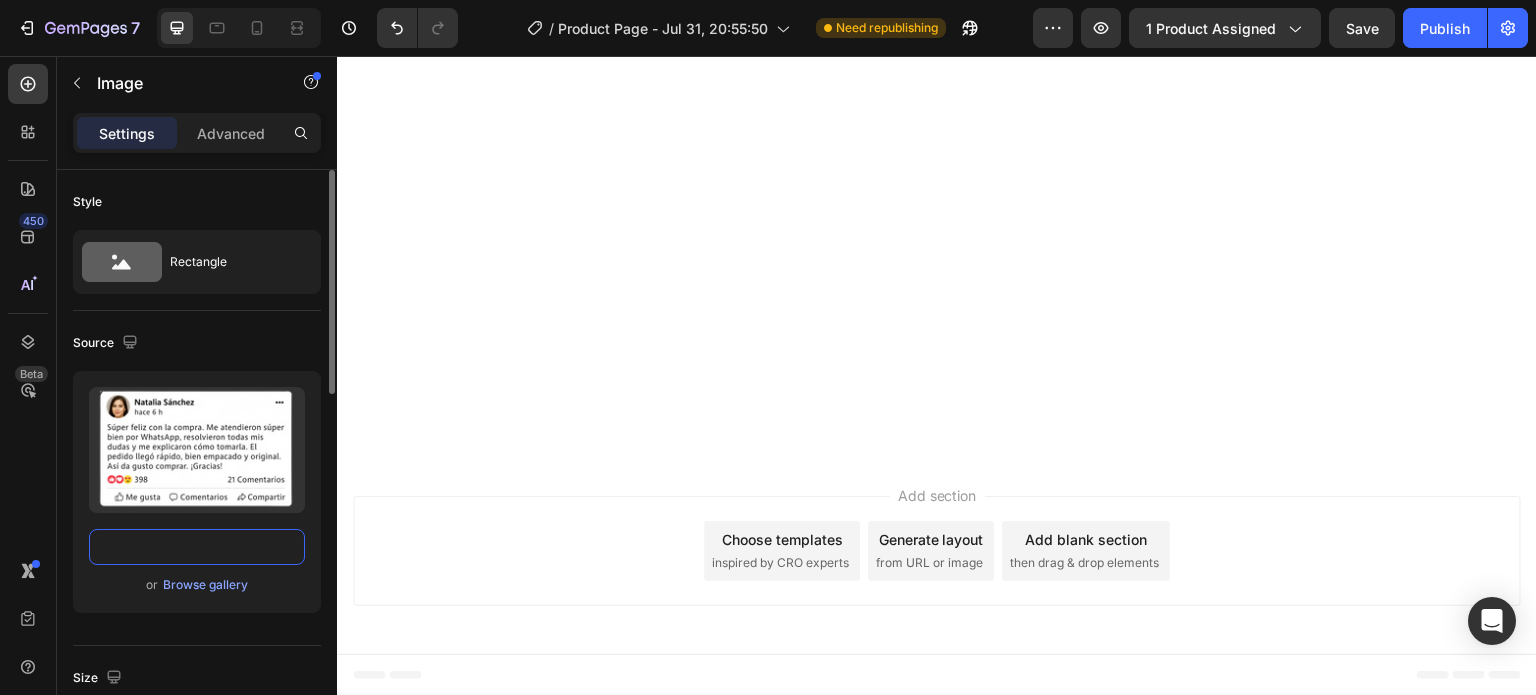 type on "https://cdn.shopify.com/s/files/1/0939/6492/7285/files/8b33ba23-e975-4b95-bb23-d44cd0ad9928-removebg-preview.png?v=1754090617" 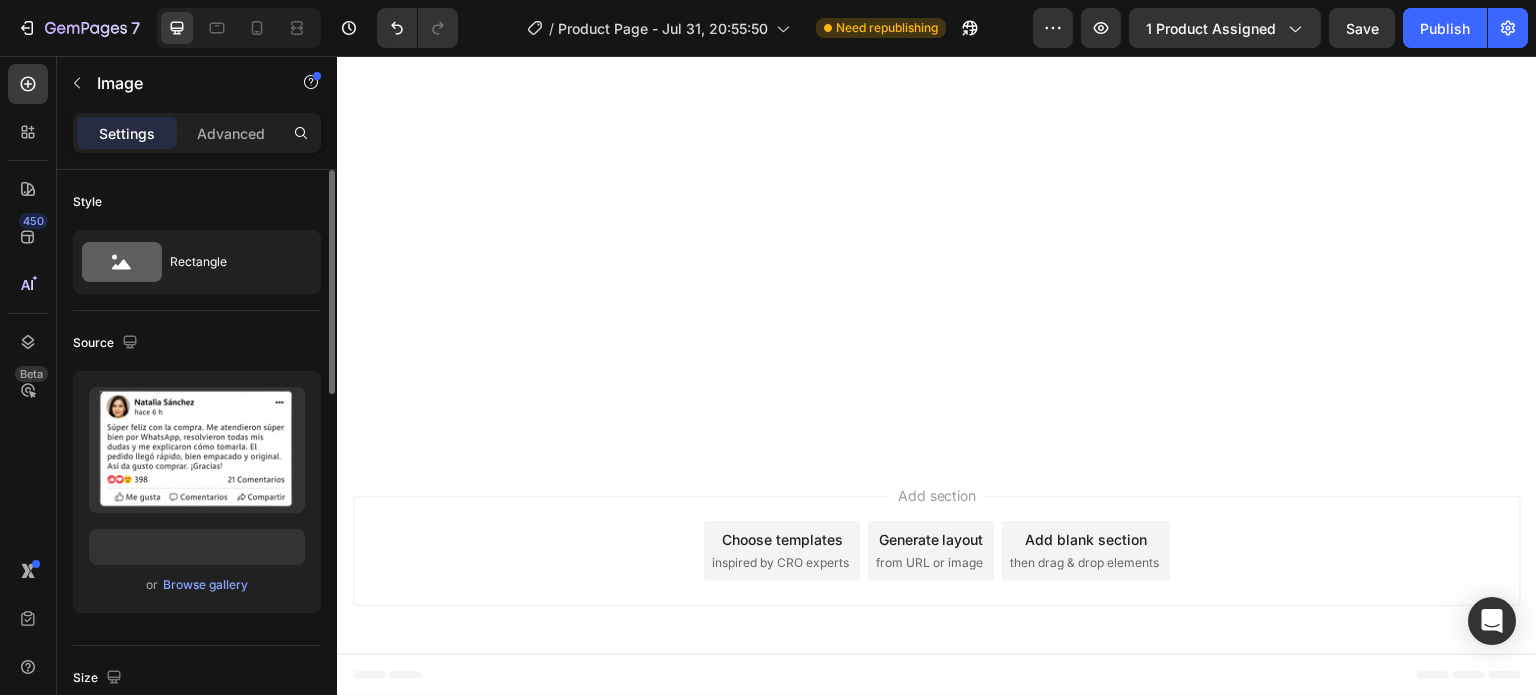 scroll, scrollTop: 0, scrollLeft: 0, axis: both 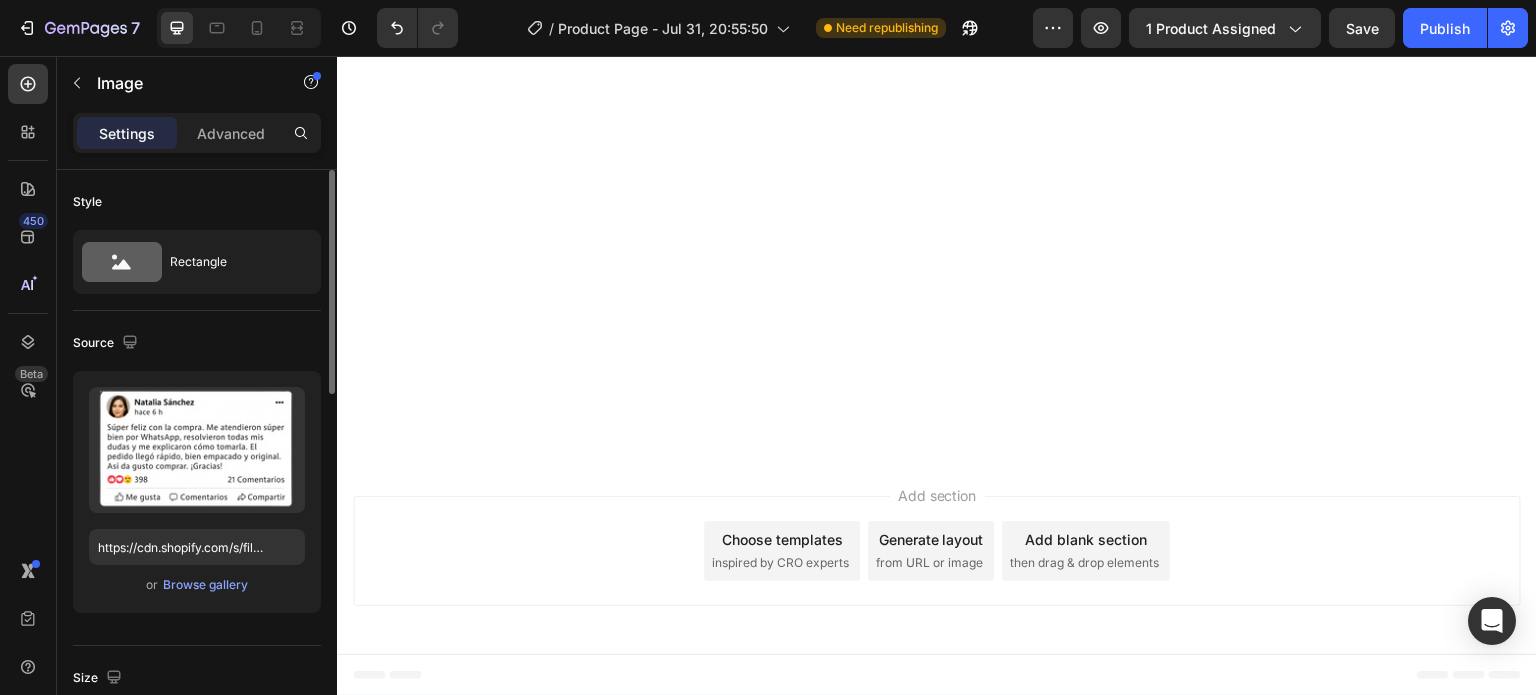 click on "Source Upload Image https://cdn.shopify.com/s/files/1/0939/6492/7285/files/8b33ba23-e975-4b95-bb23-d44cd0ad9928-removebg-preview.png?v=1754090617 or  Browse gallery" 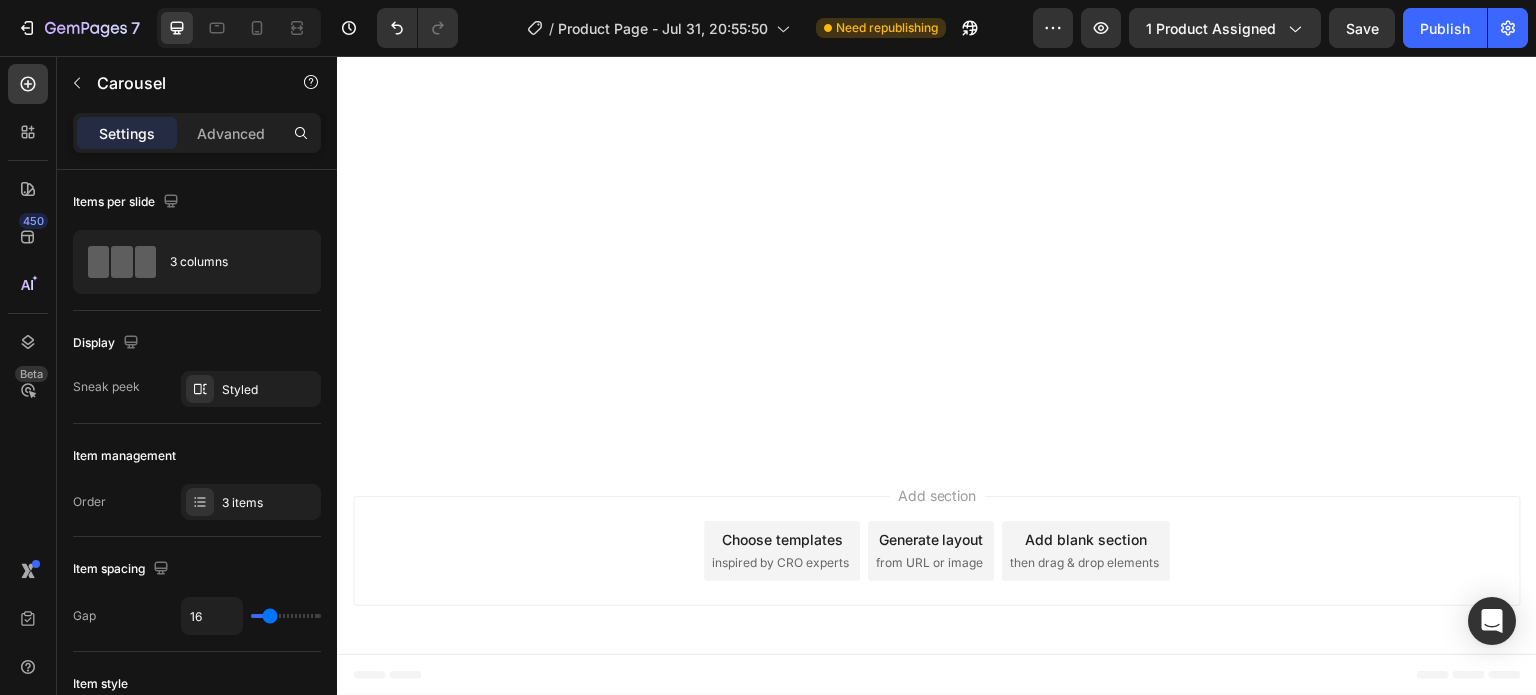 click at bounding box center [937, -1914] 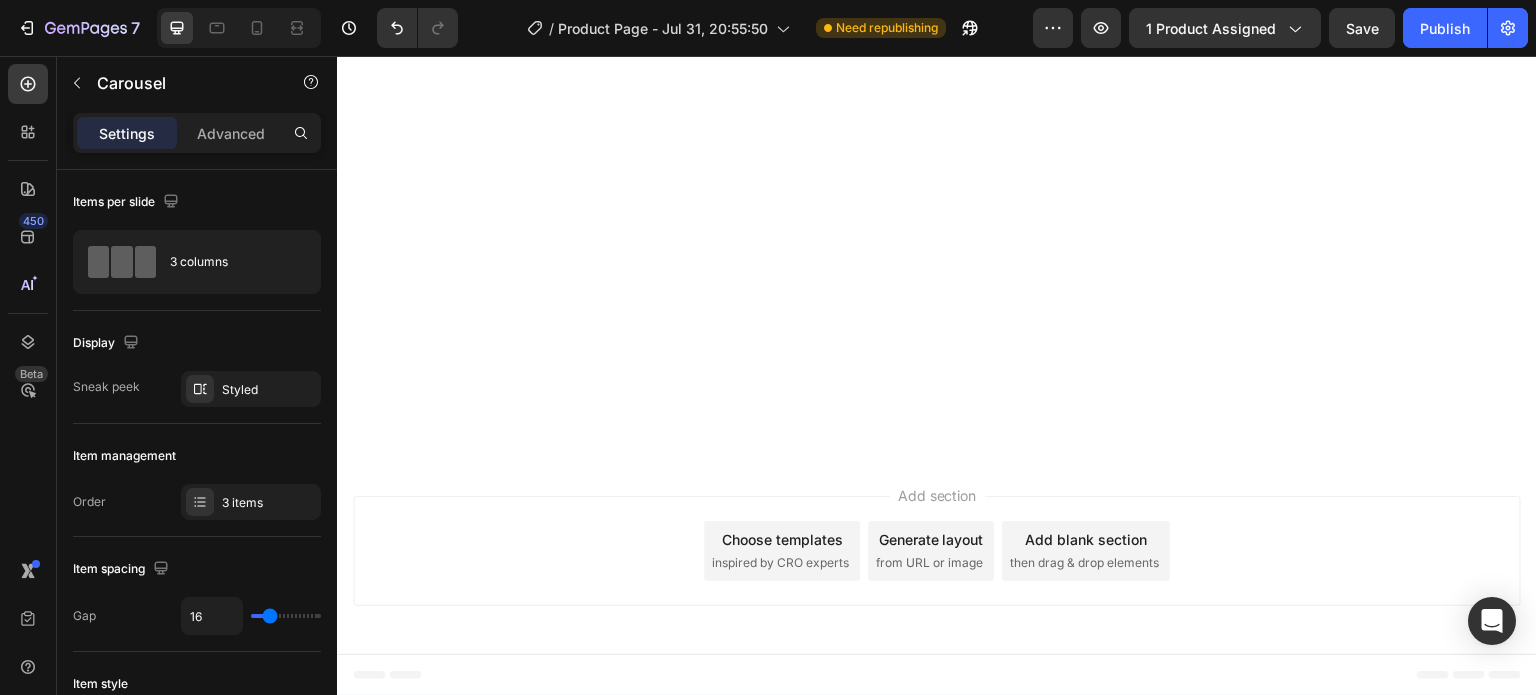 click at bounding box center (937, -1914) 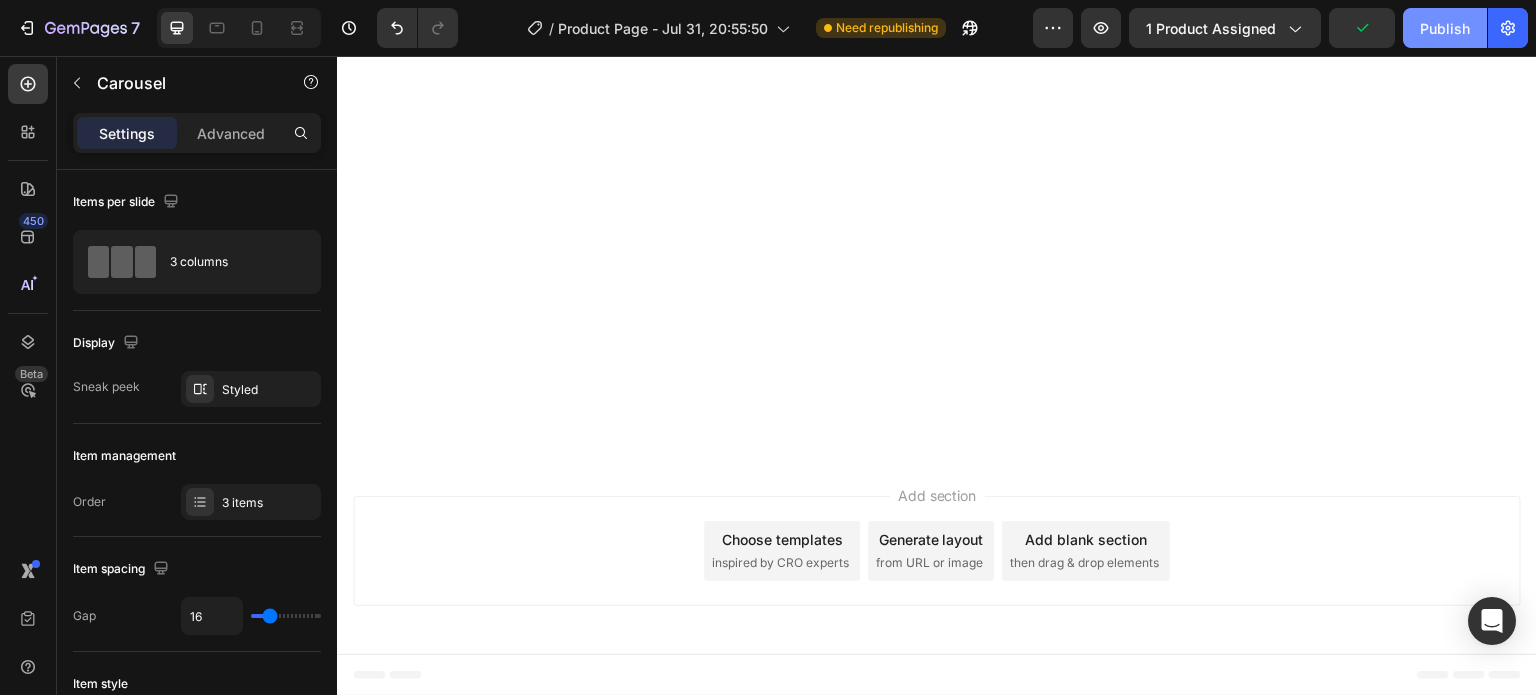 click on "Publish" at bounding box center (1445, 28) 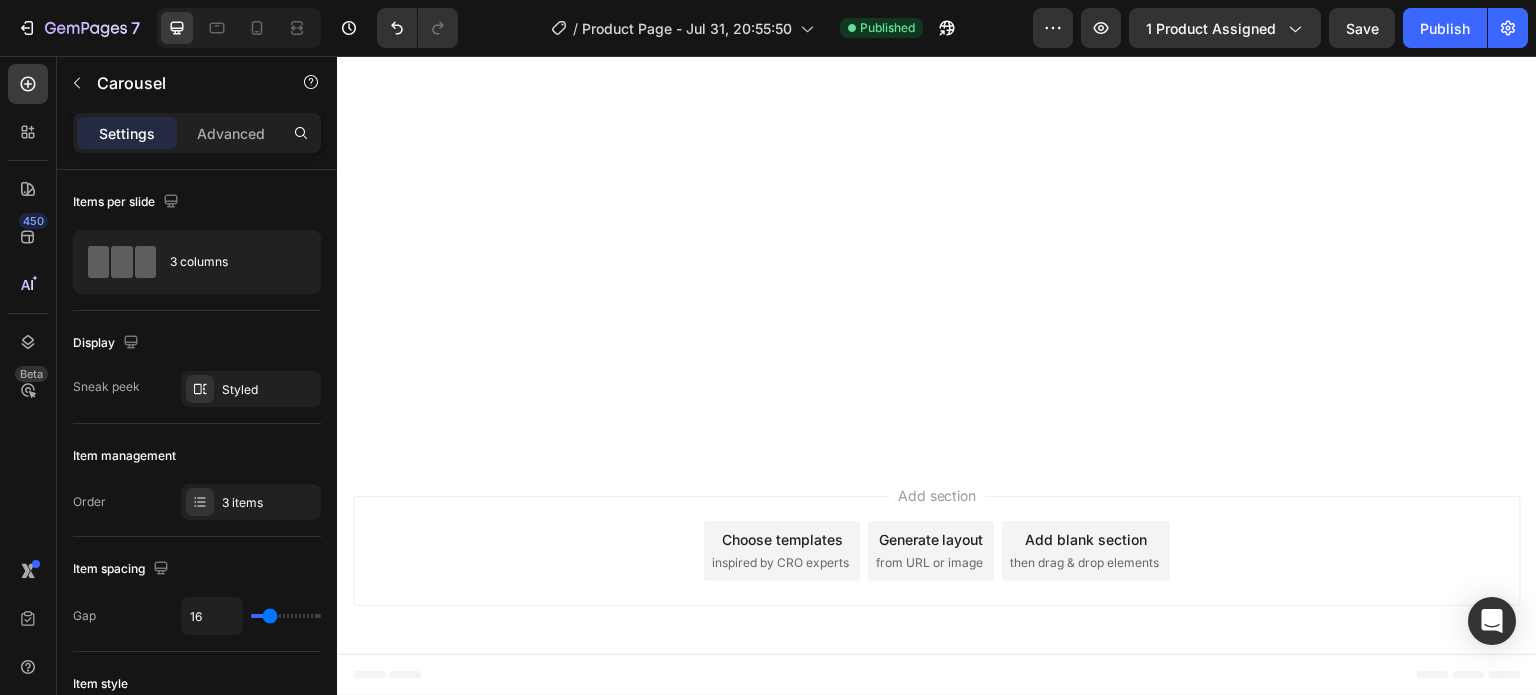 click at bounding box center (937, -1908) 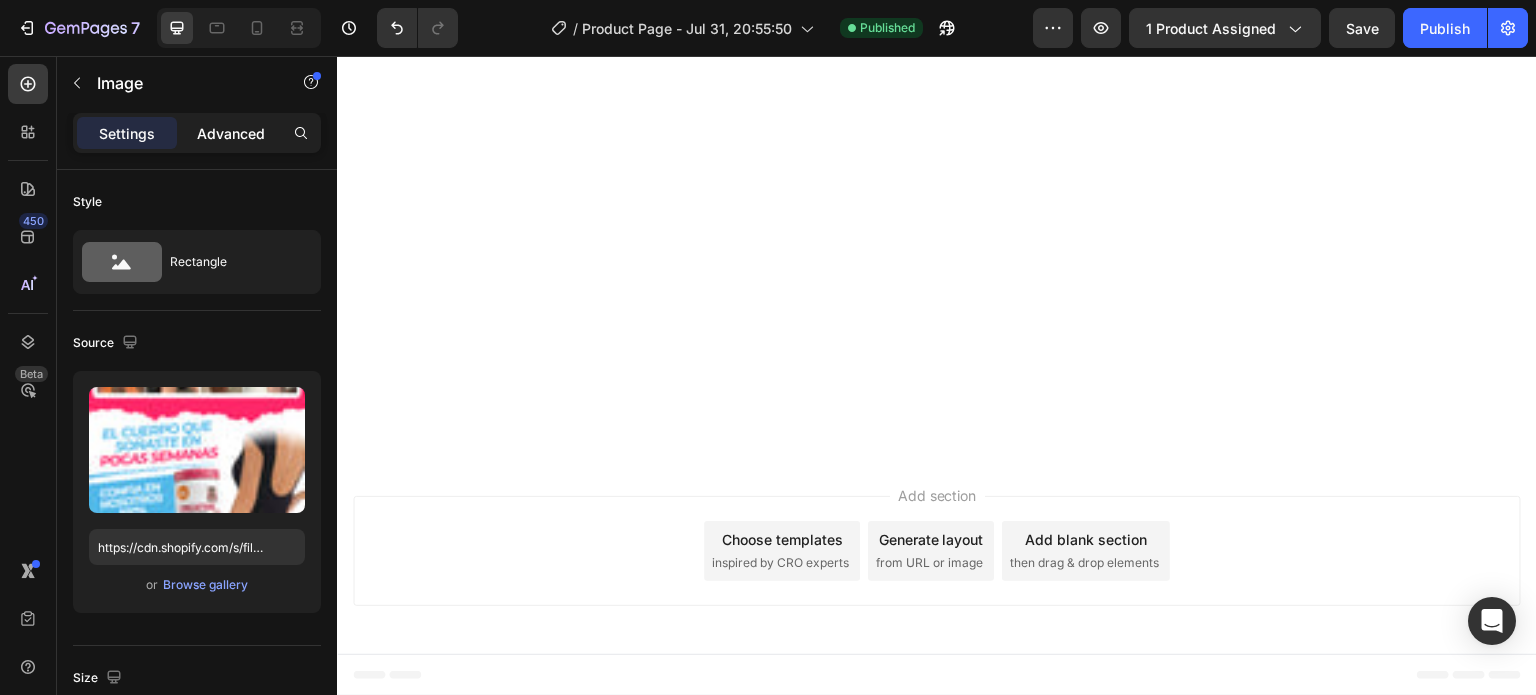 click on "Advanced" at bounding box center [231, 133] 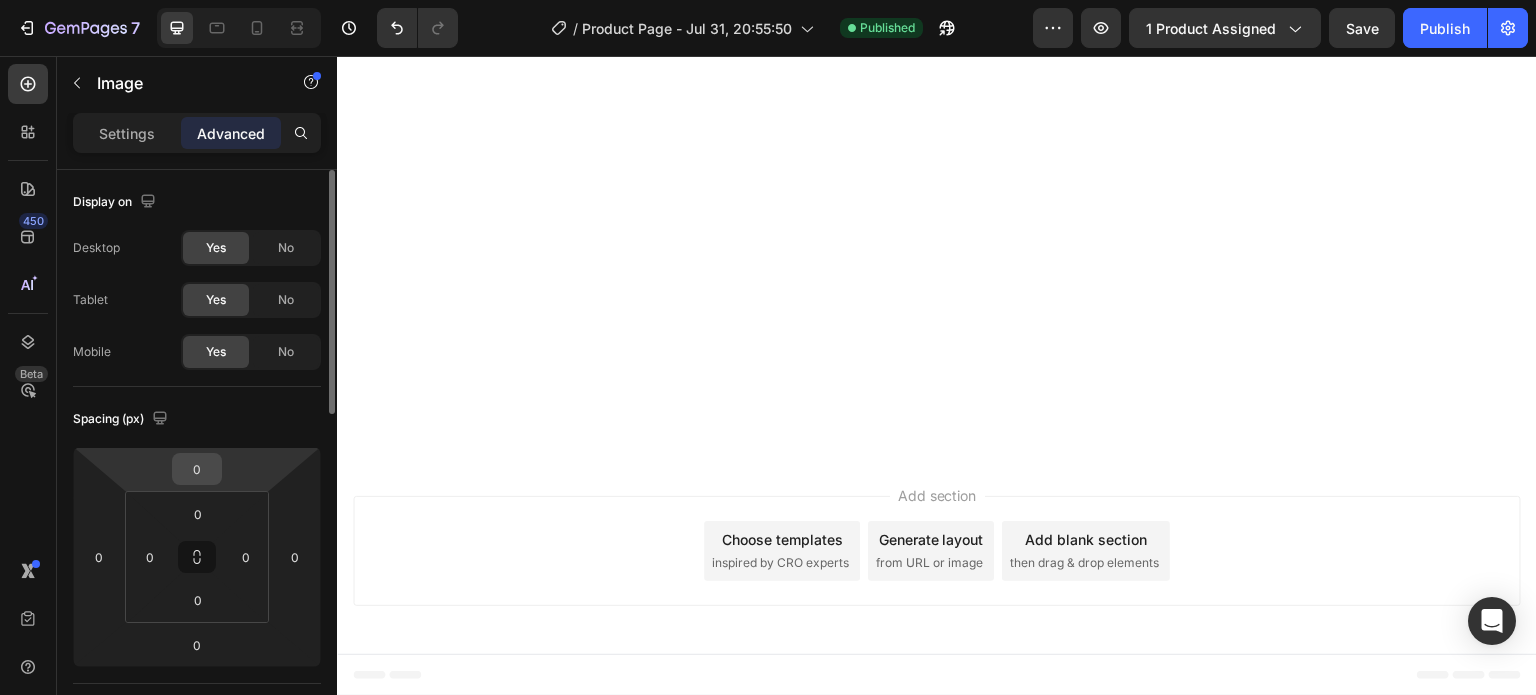 click on "0" at bounding box center [197, 469] 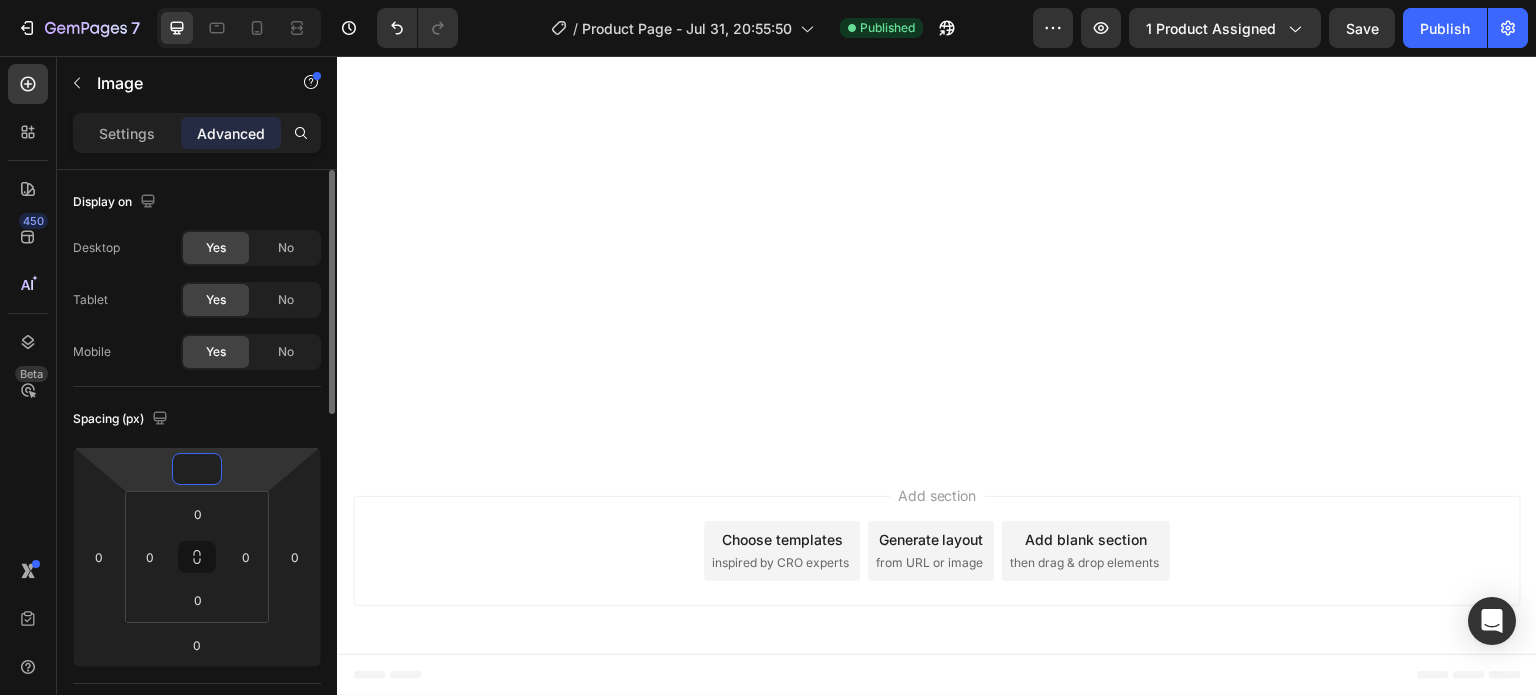 type on "-5" 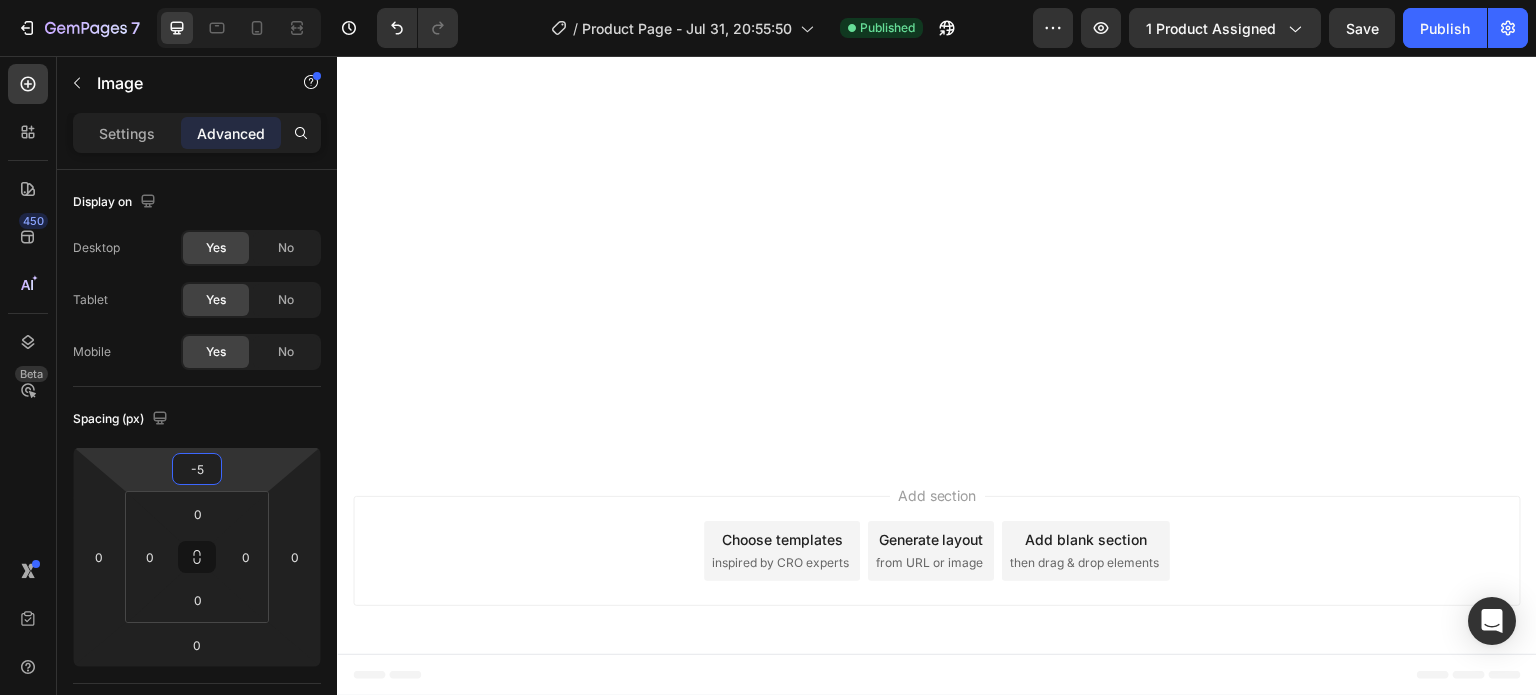 click on "Image Image Image
Carousel Row Image   0
Publish the page to see the content.
Custom Code Row Row" at bounding box center (937, -1884) 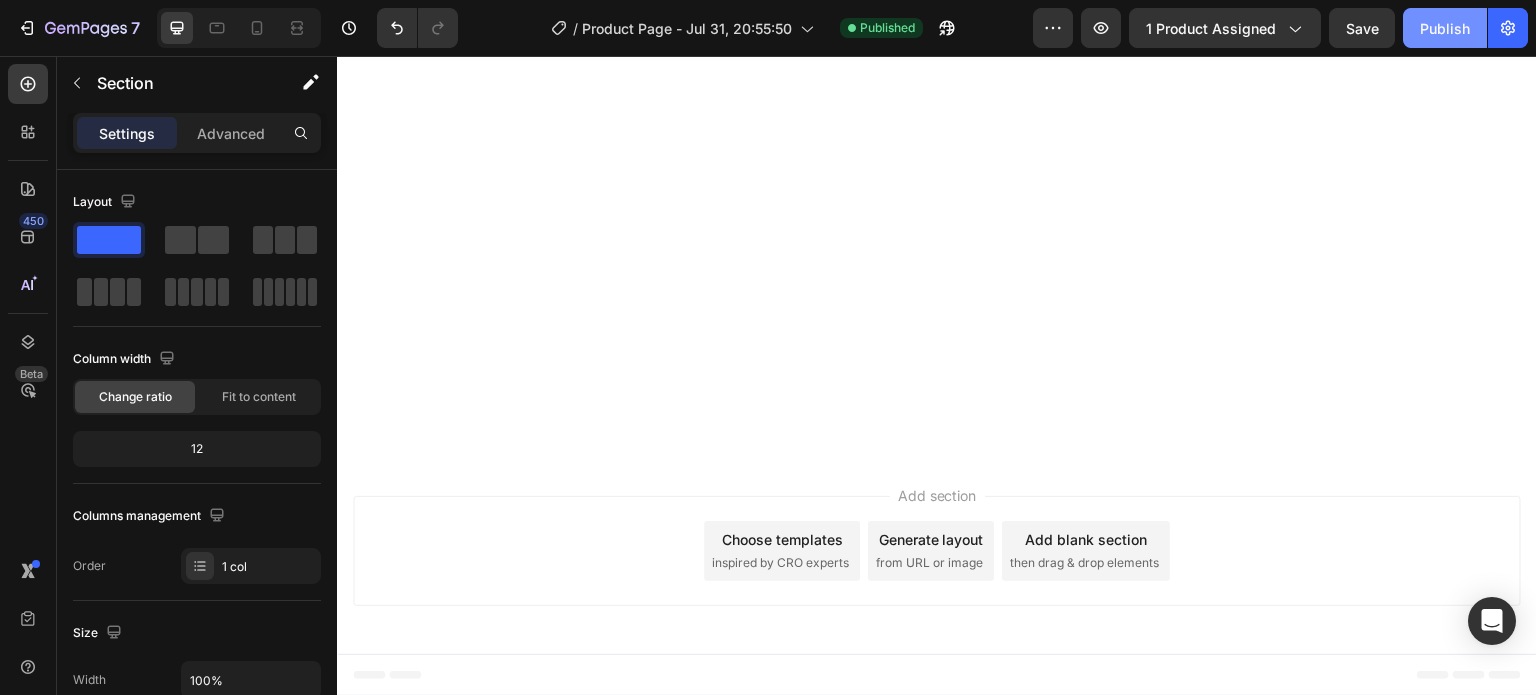 click on "Publish" 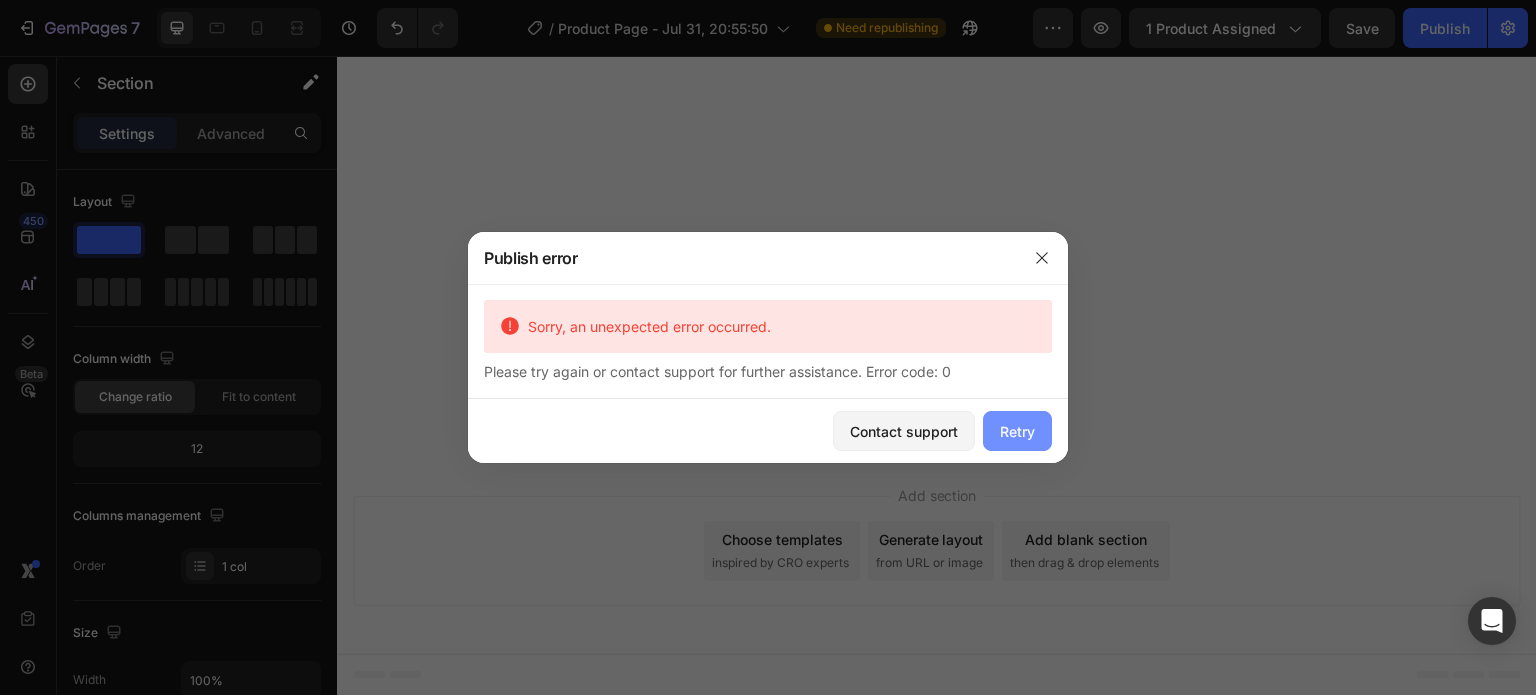 click on "Retry" at bounding box center (1017, 431) 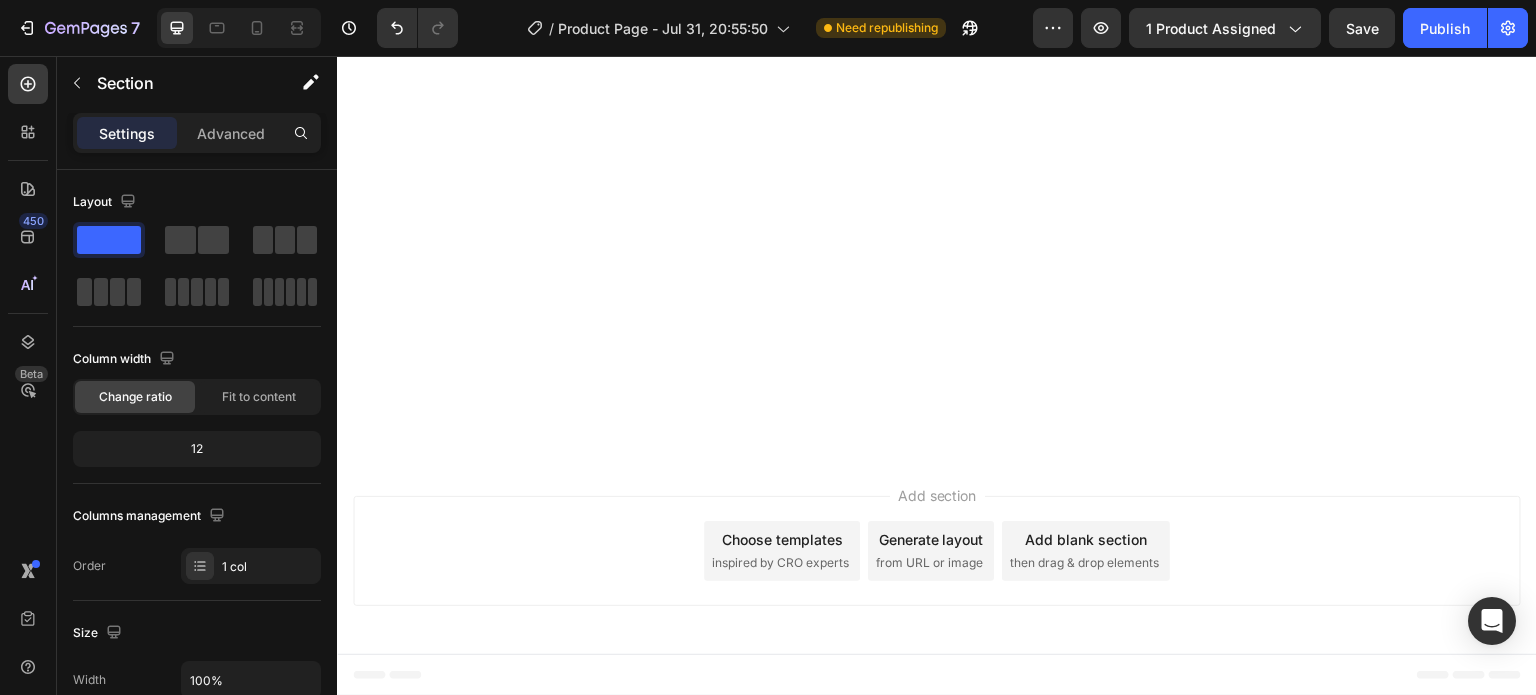 click at bounding box center (937, -1908) 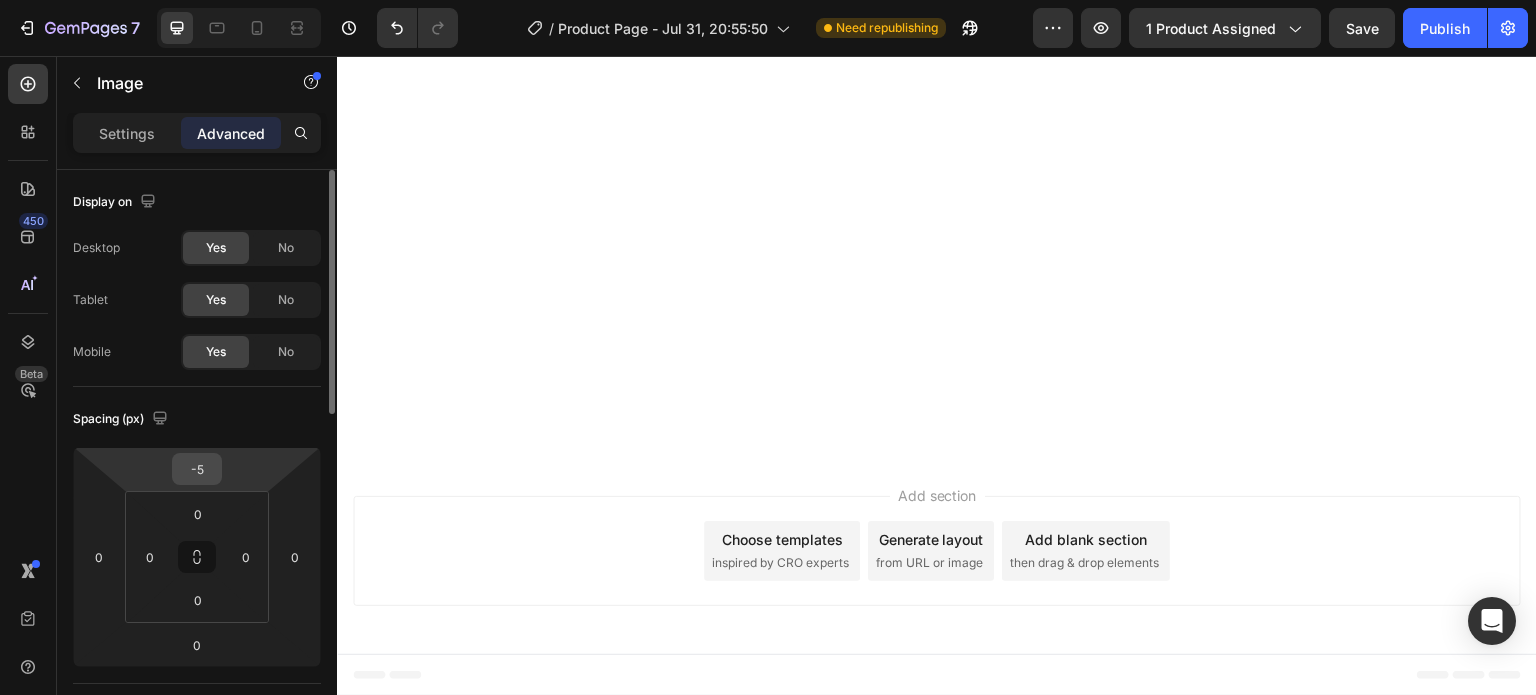 click on "-5" at bounding box center (197, 469) 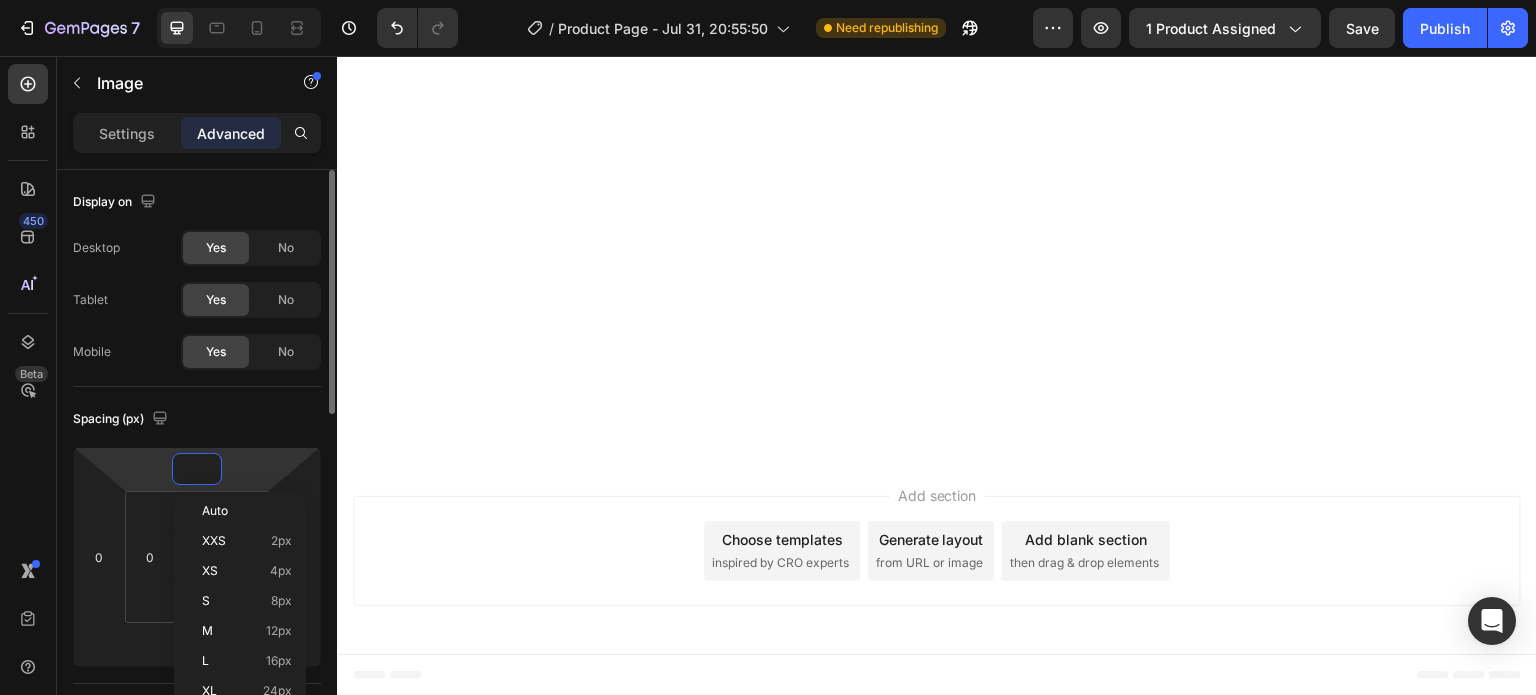 type on "-8" 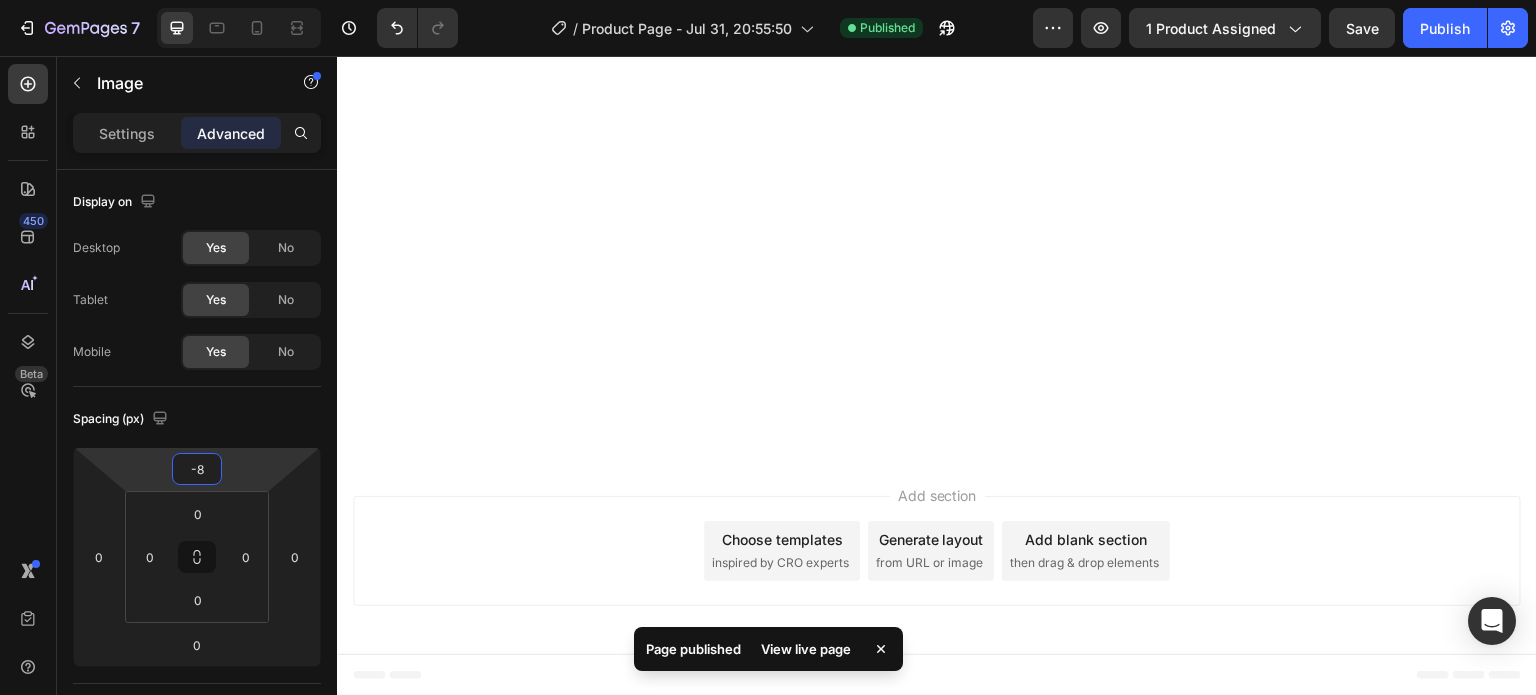 click on "Image Image Image
Carousel" at bounding box center (937, -1914) 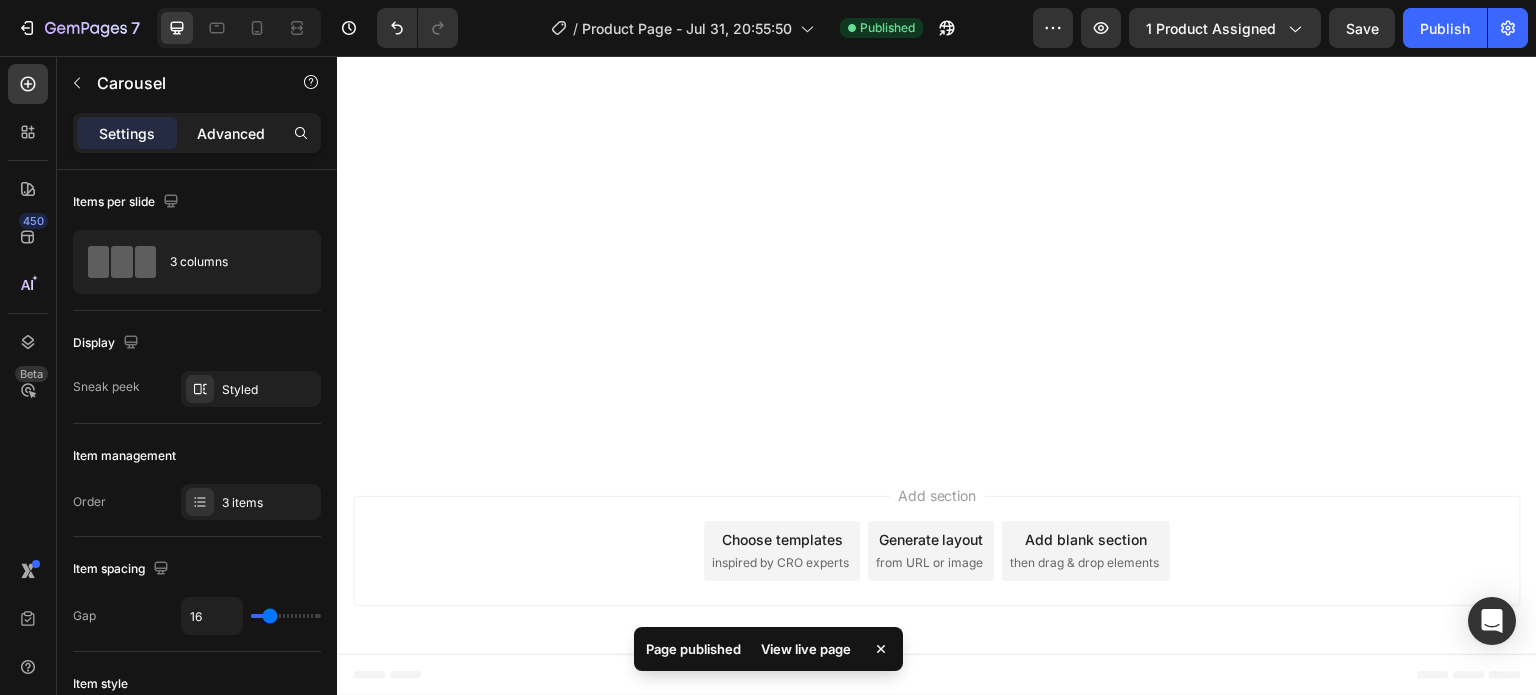 click on "Advanced" at bounding box center (231, 133) 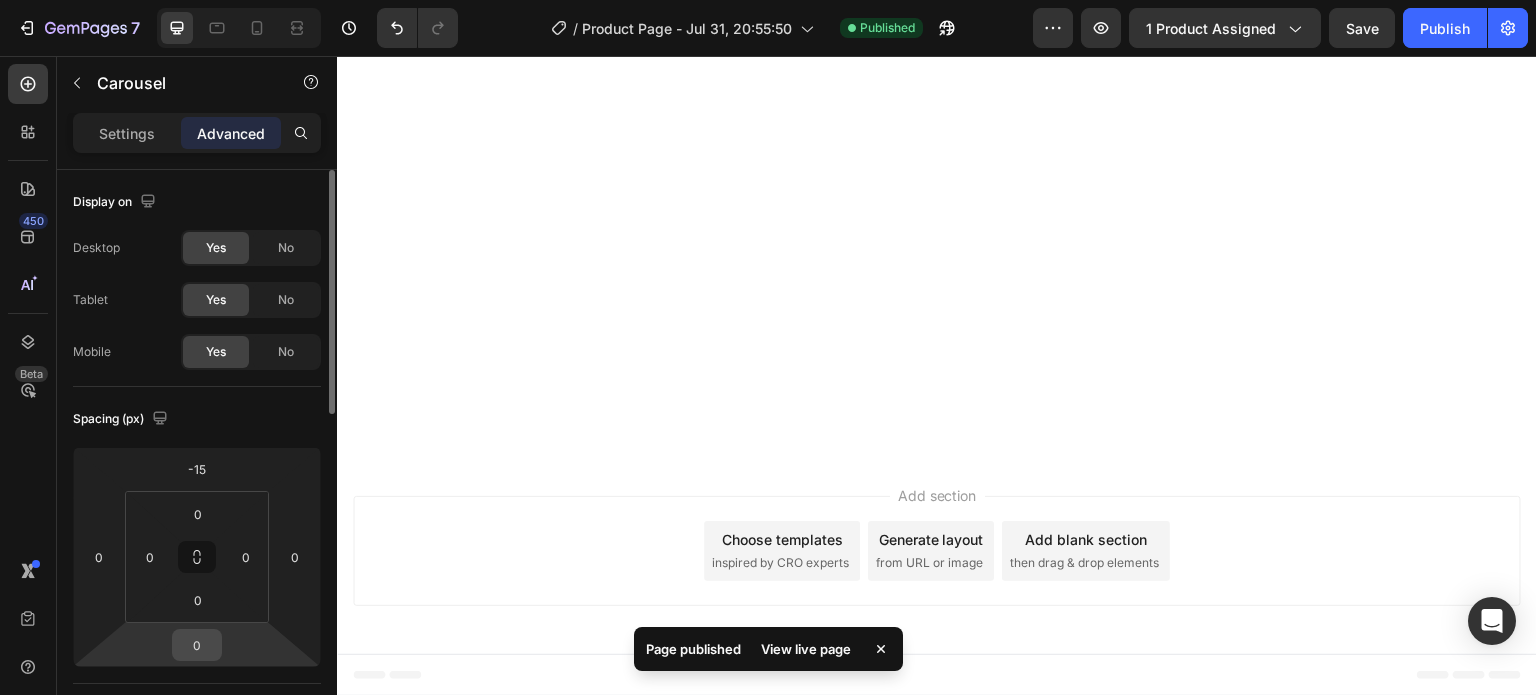 click on "0" at bounding box center (197, 645) 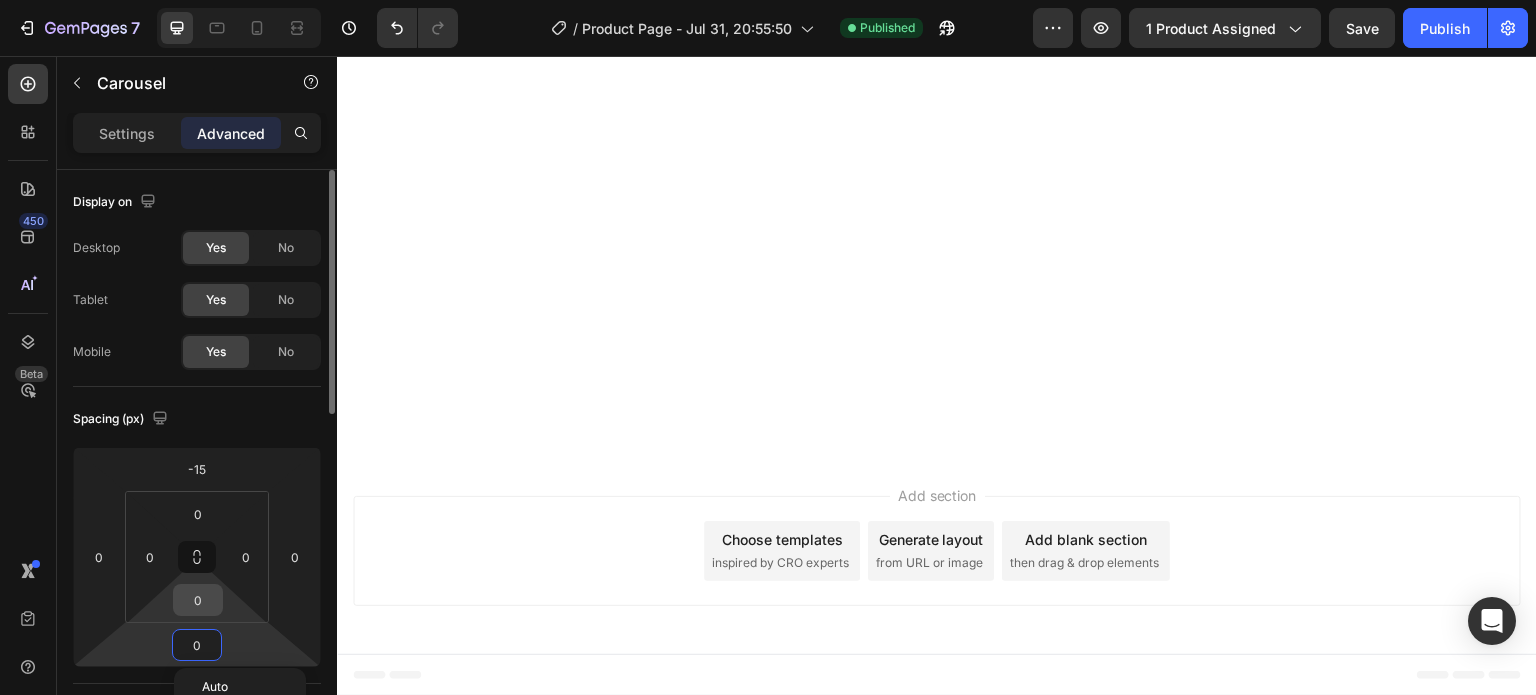 type on "5" 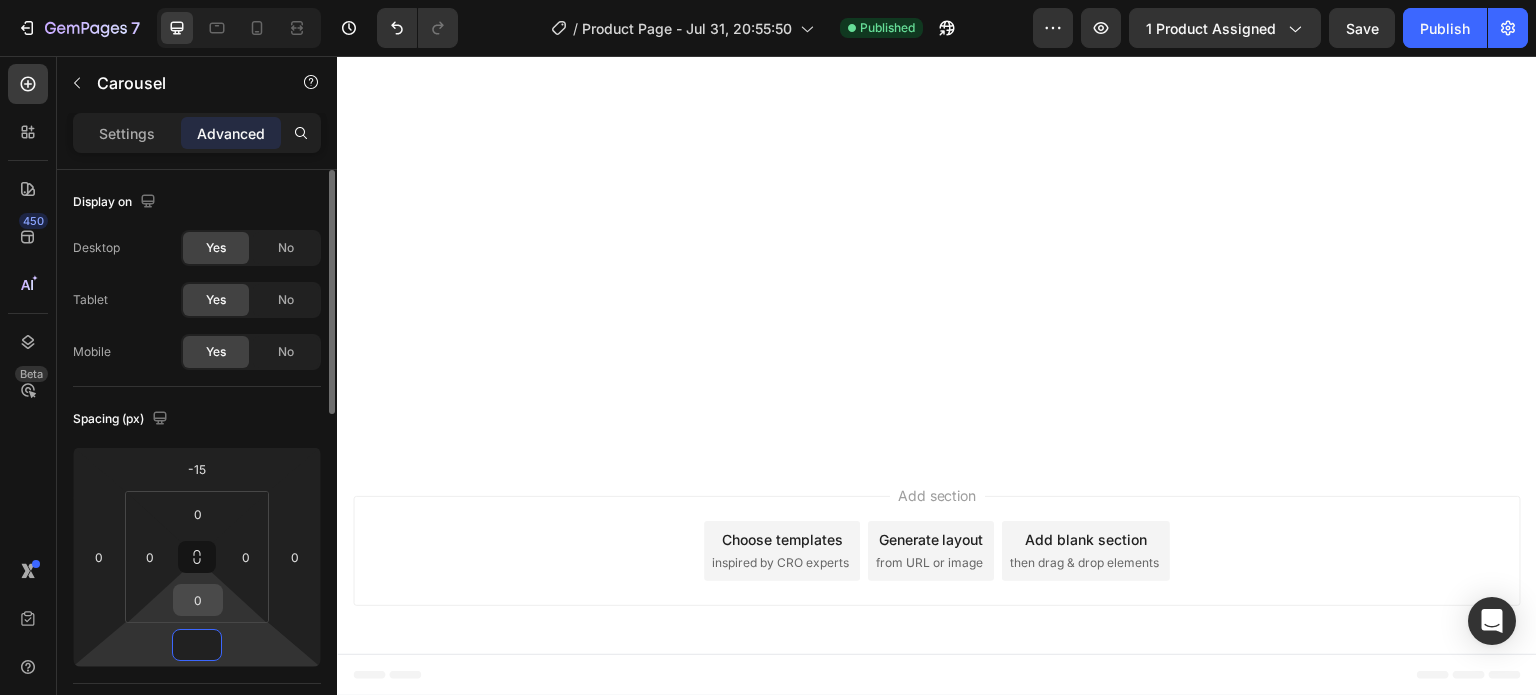 type on "8" 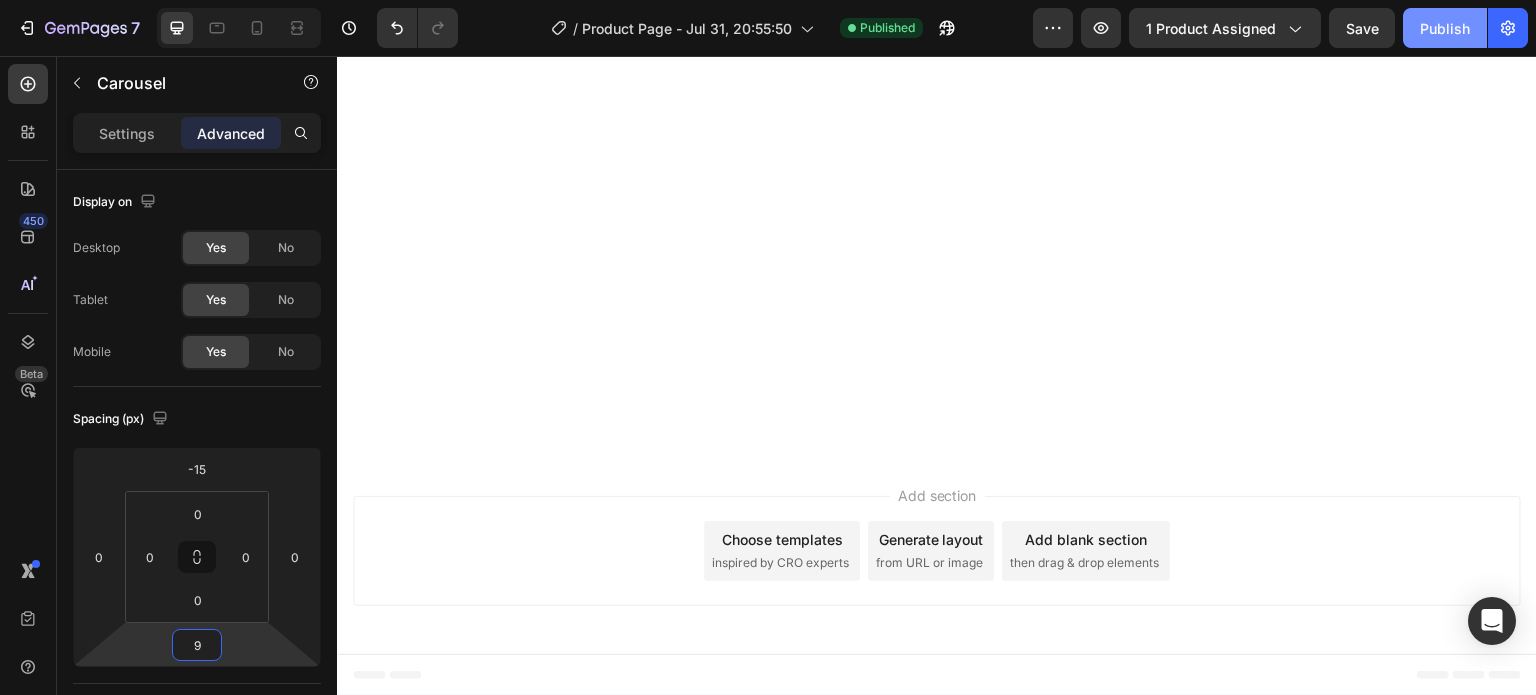type on "9" 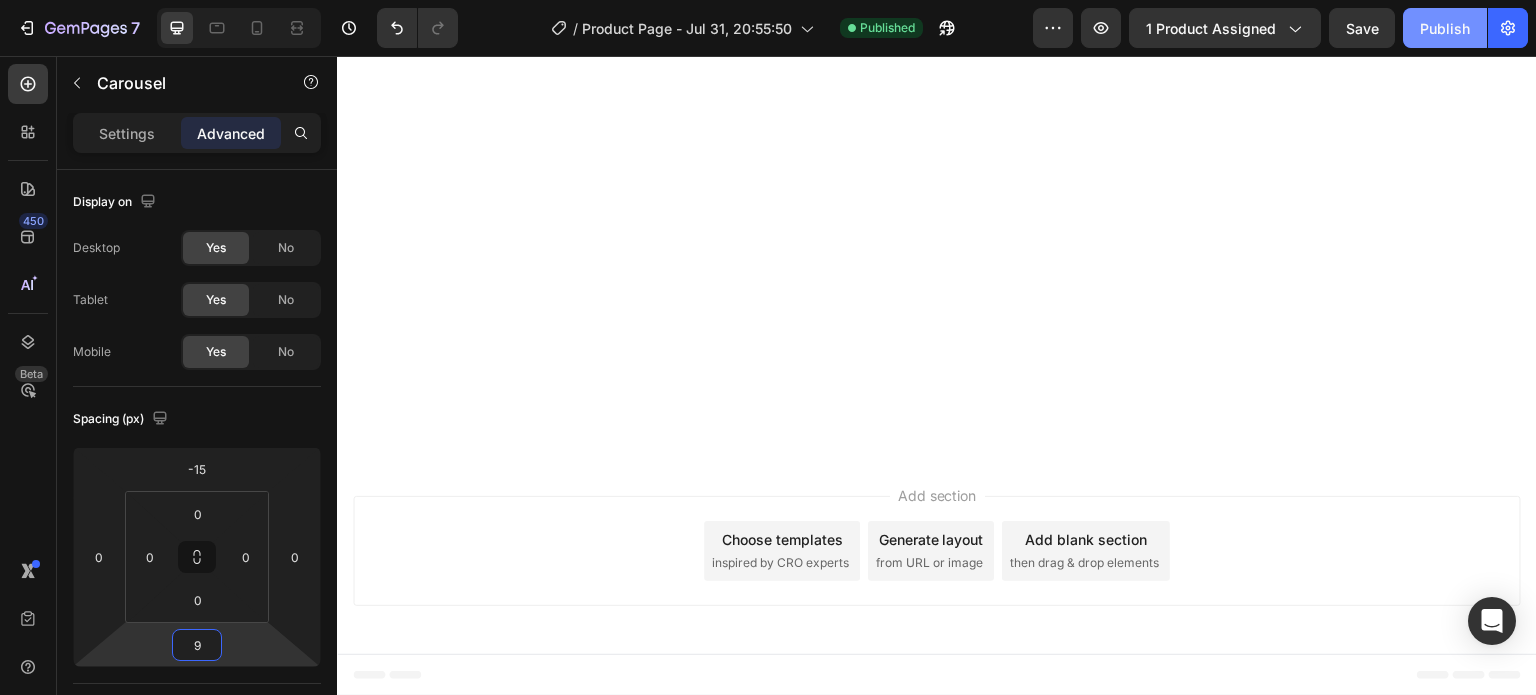 click on "Publish" at bounding box center (1445, 28) 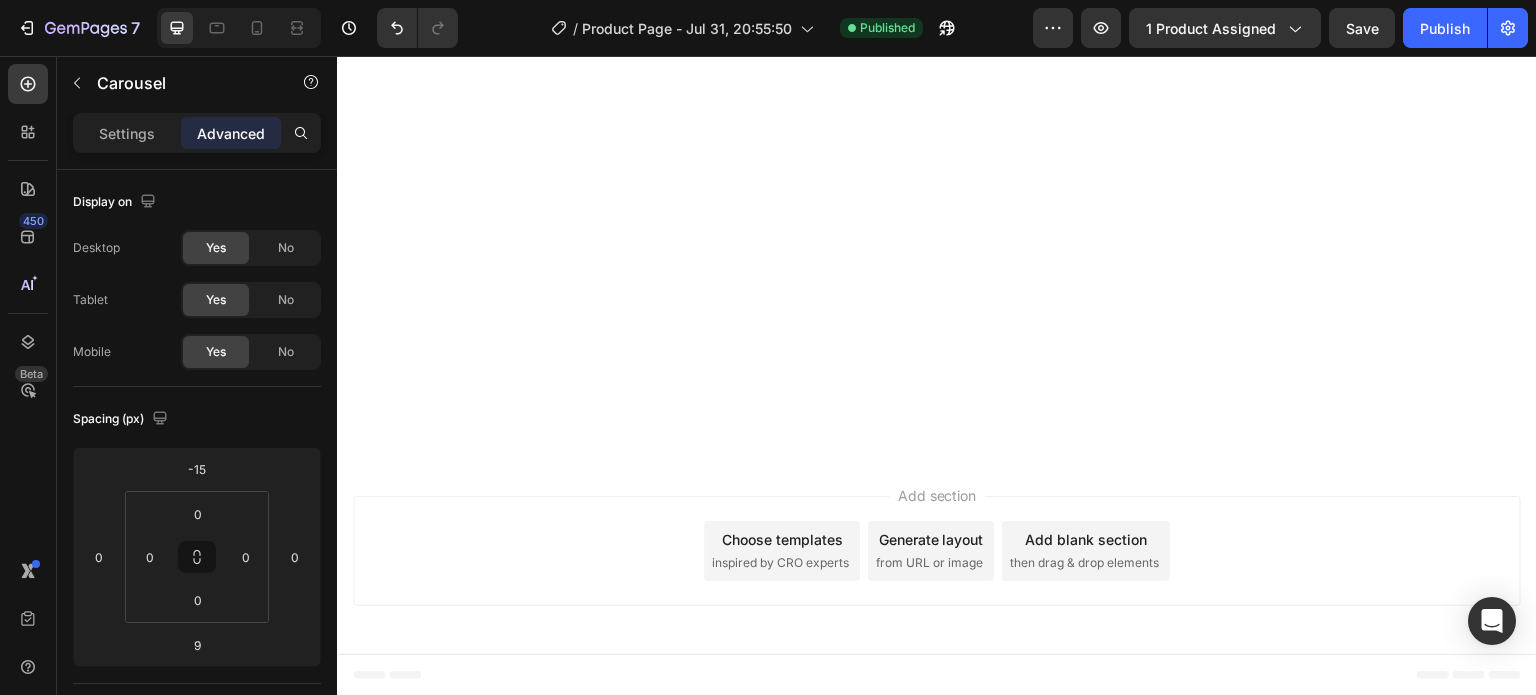click on "Image Image Image
Carousel   9" at bounding box center [937, -1923] 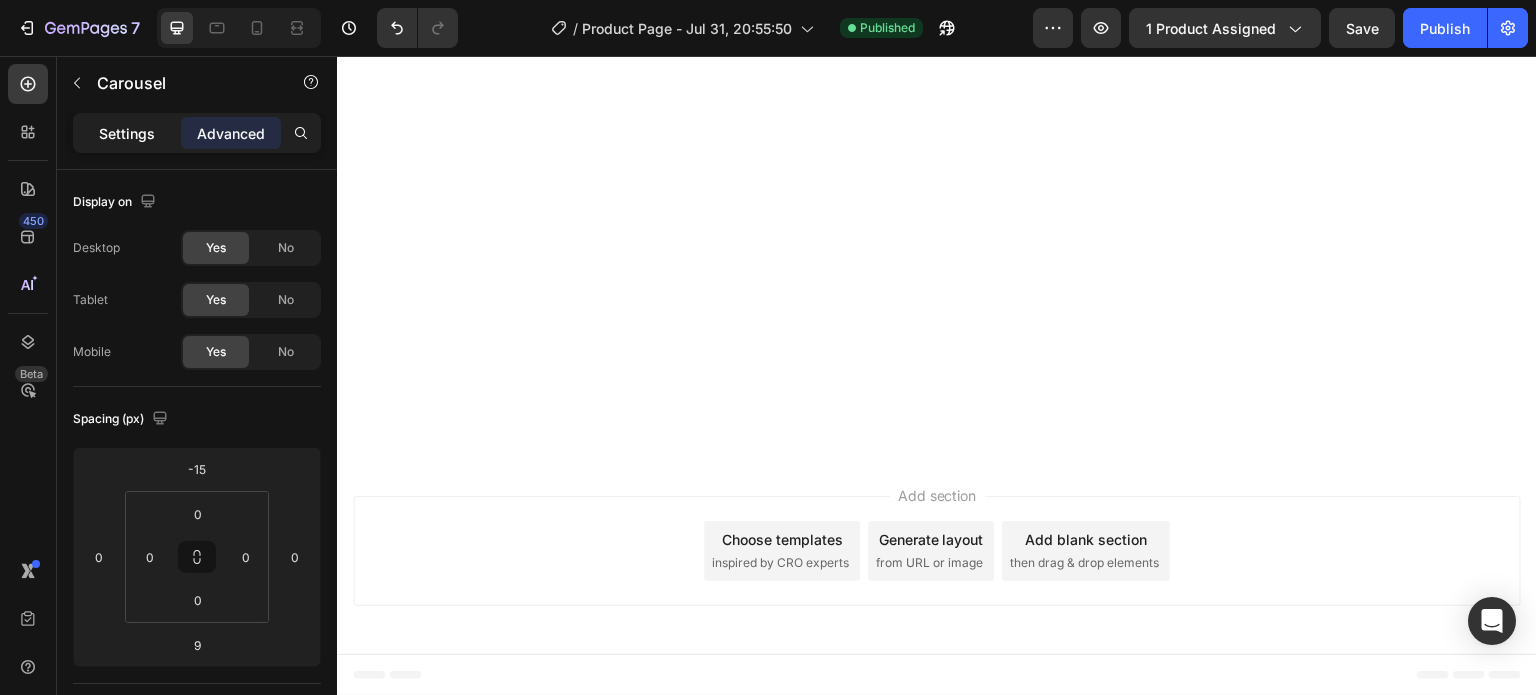 click on "Settings" at bounding box center (127, 133) 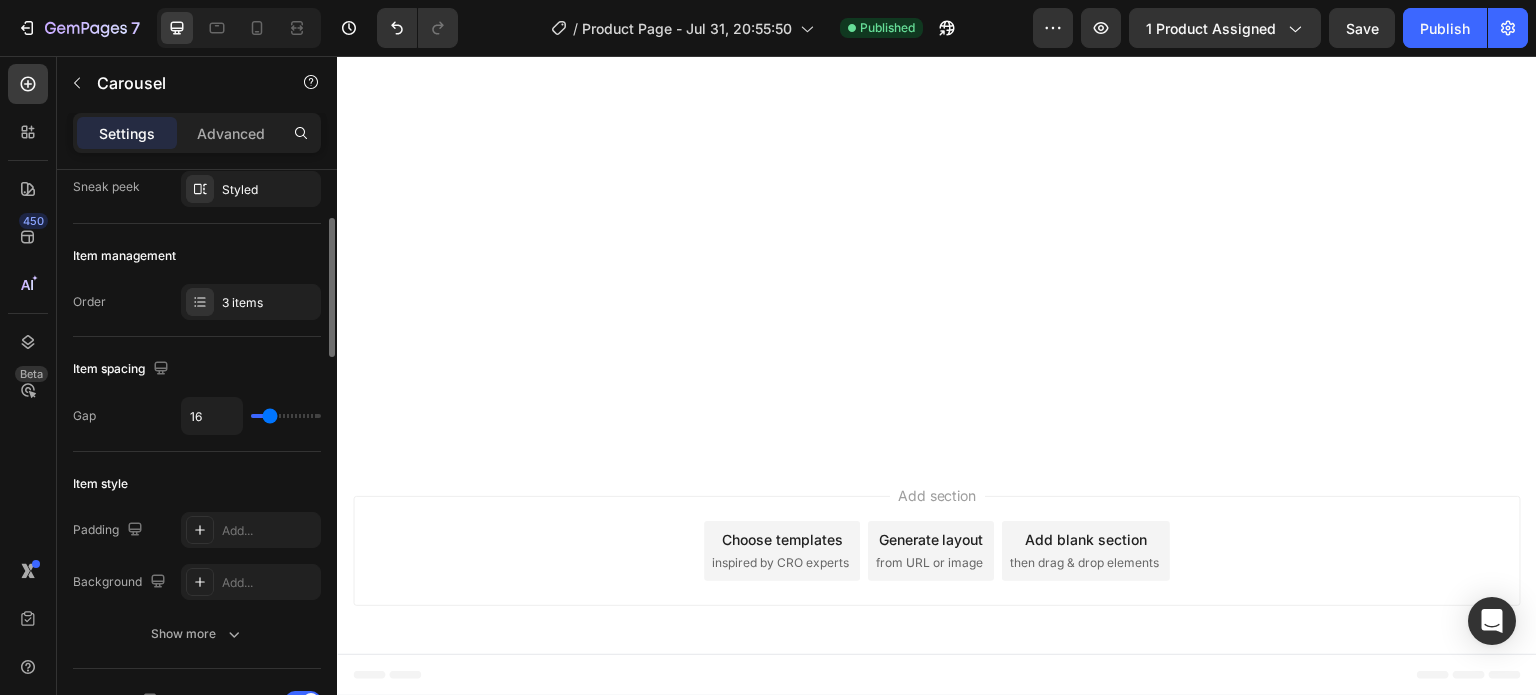 scroll, scrollTop: 0, scrollLeft: 0, axis: both 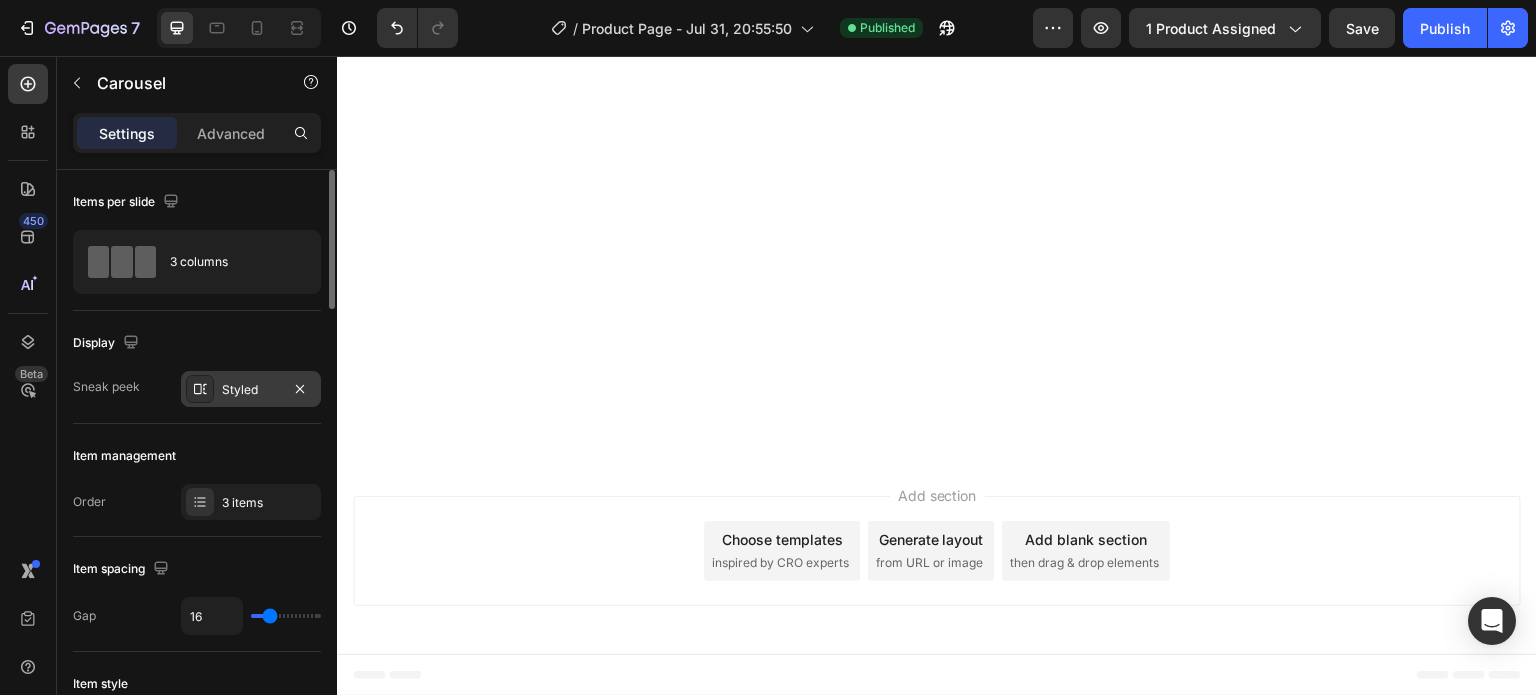 click on "Styled" at bounding box center (251, 390) 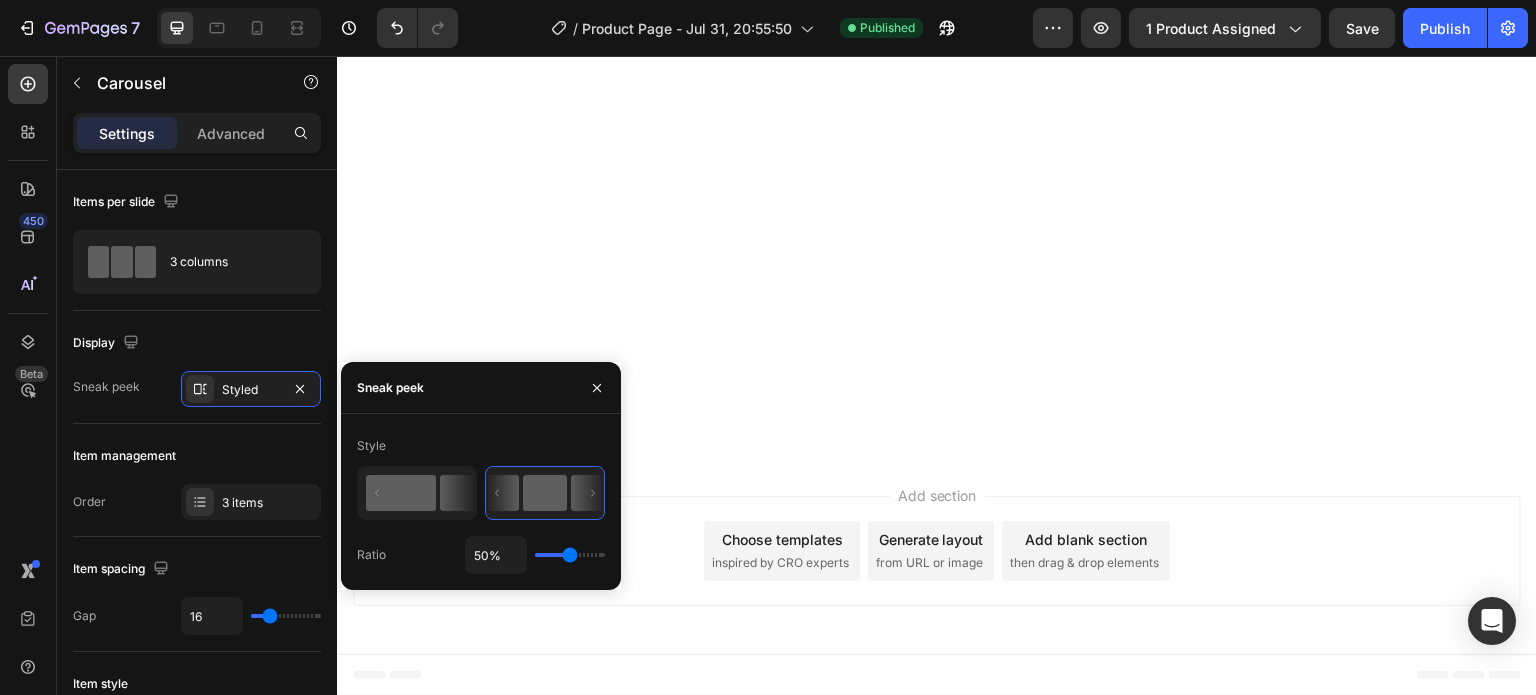 click 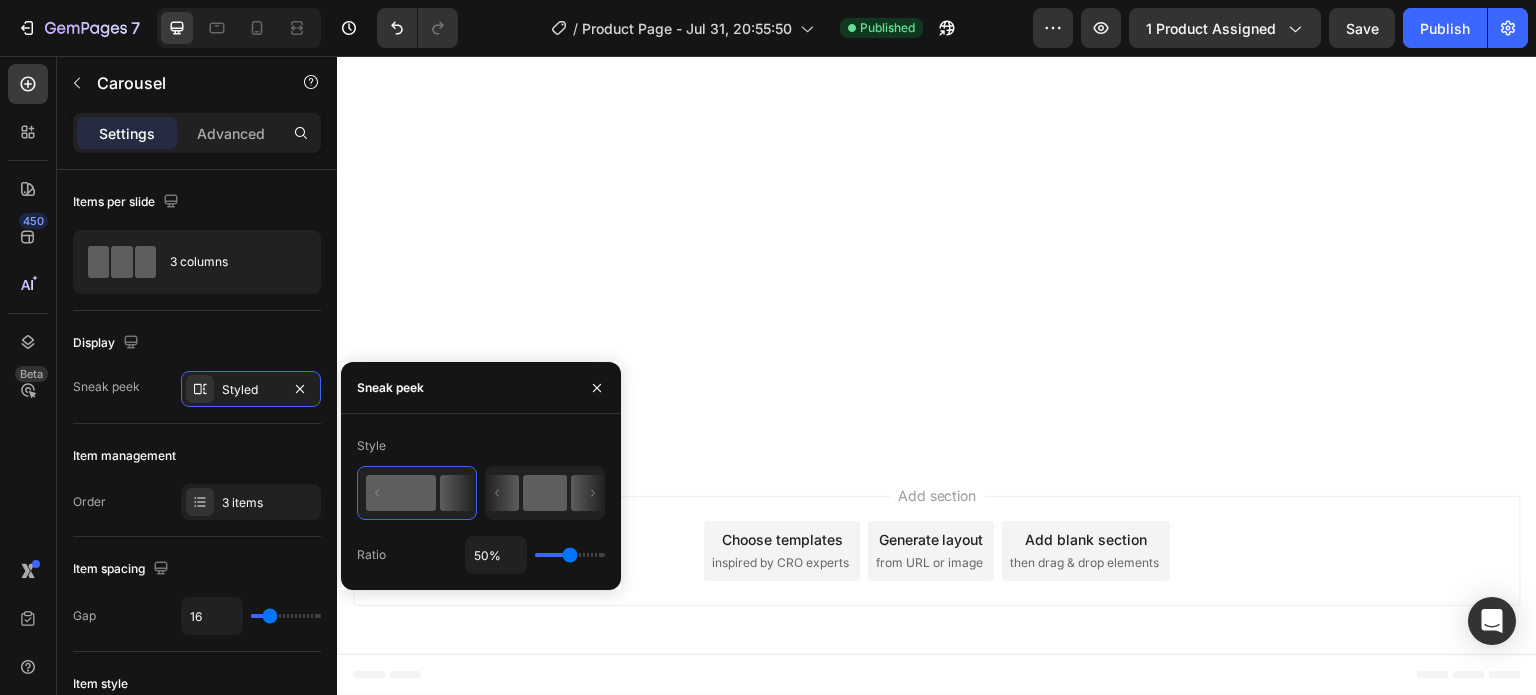 click 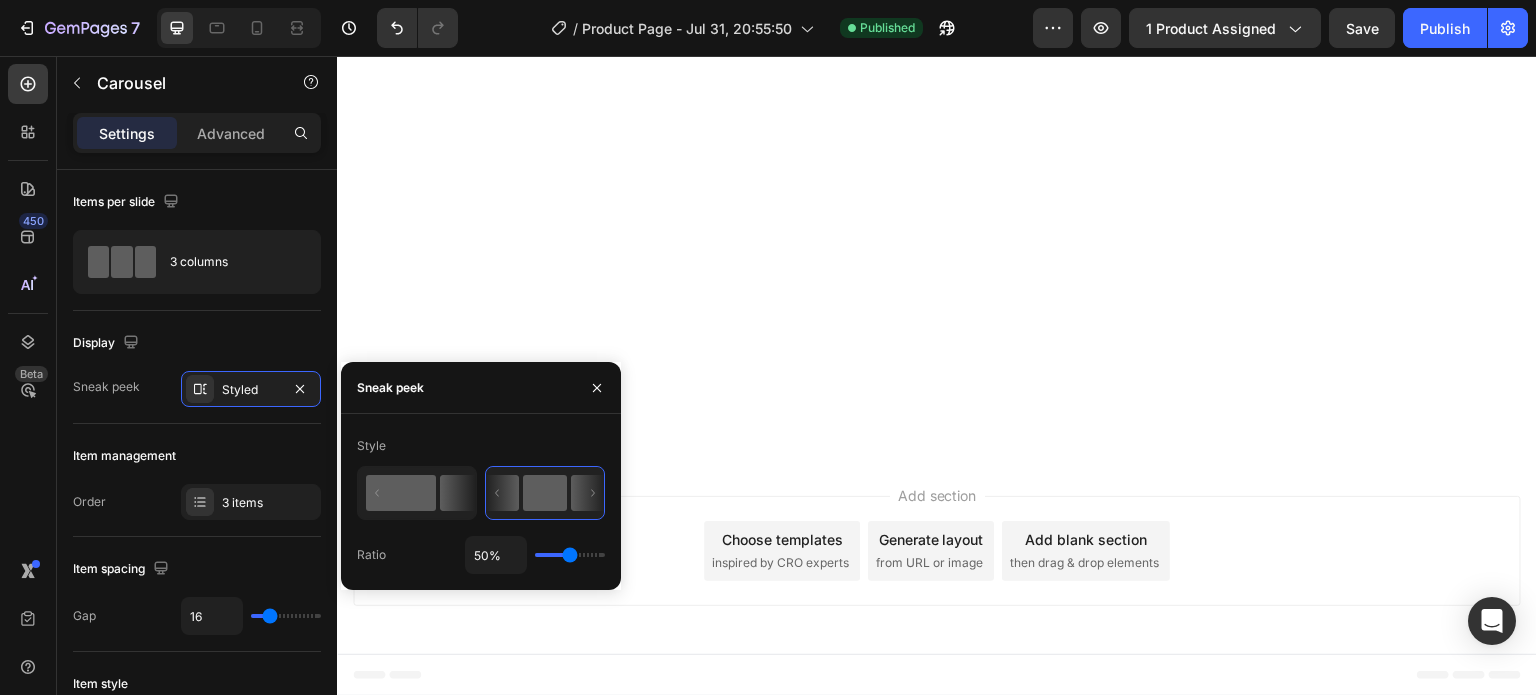 click 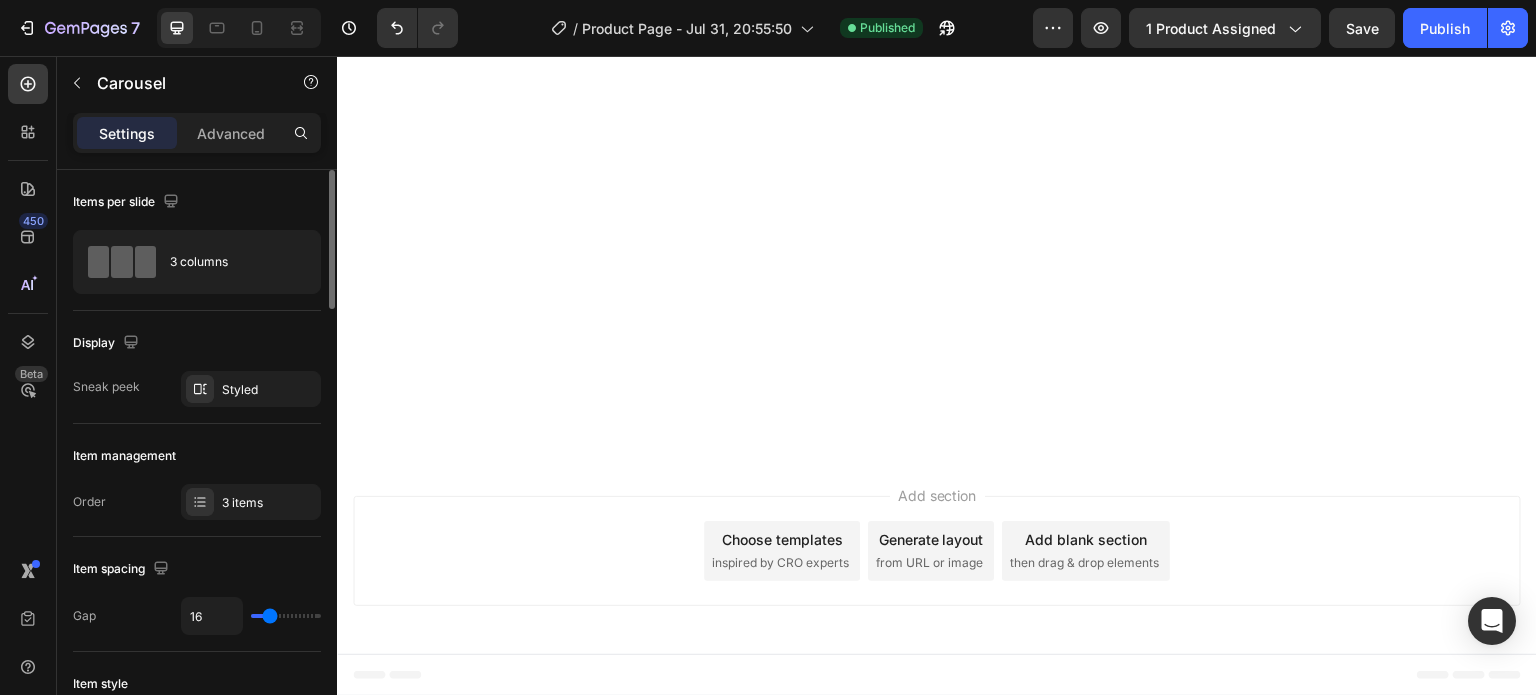 click on "Display" at bounding box center [197, 343] 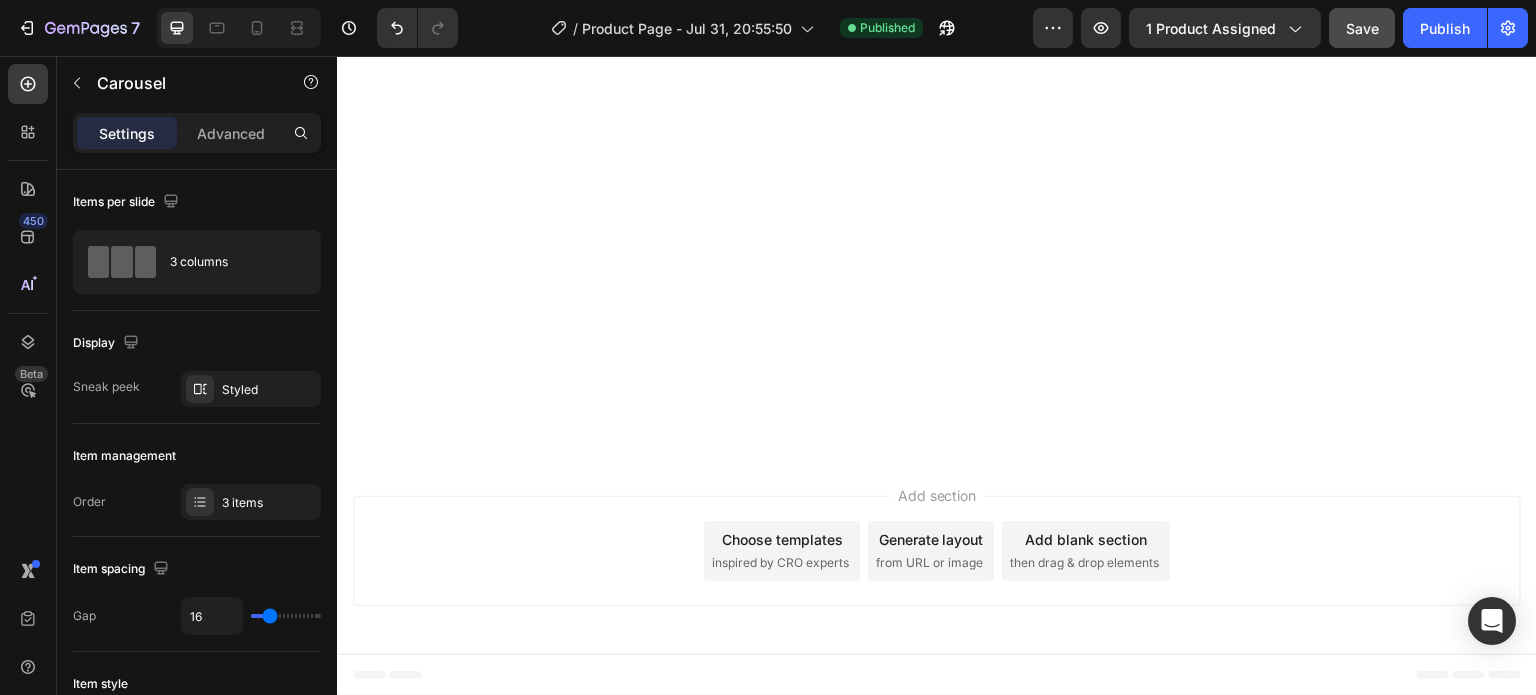 drag, startPoint x: 1432, startPoint y: 27, endPoint x: 1340, endPoint y: 45, distance: 93.74433 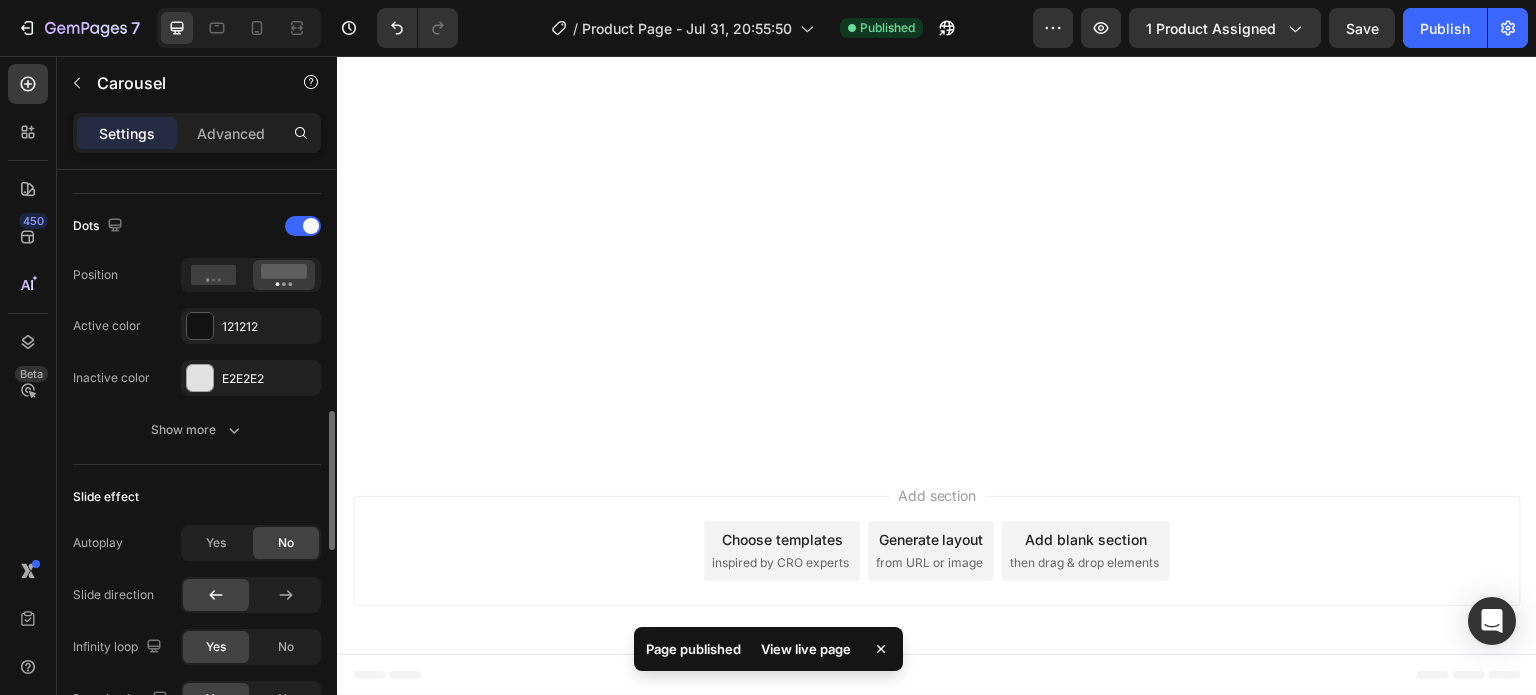 scroll, scrollTop: 1100, scrollLeft: 0, axis: vertical 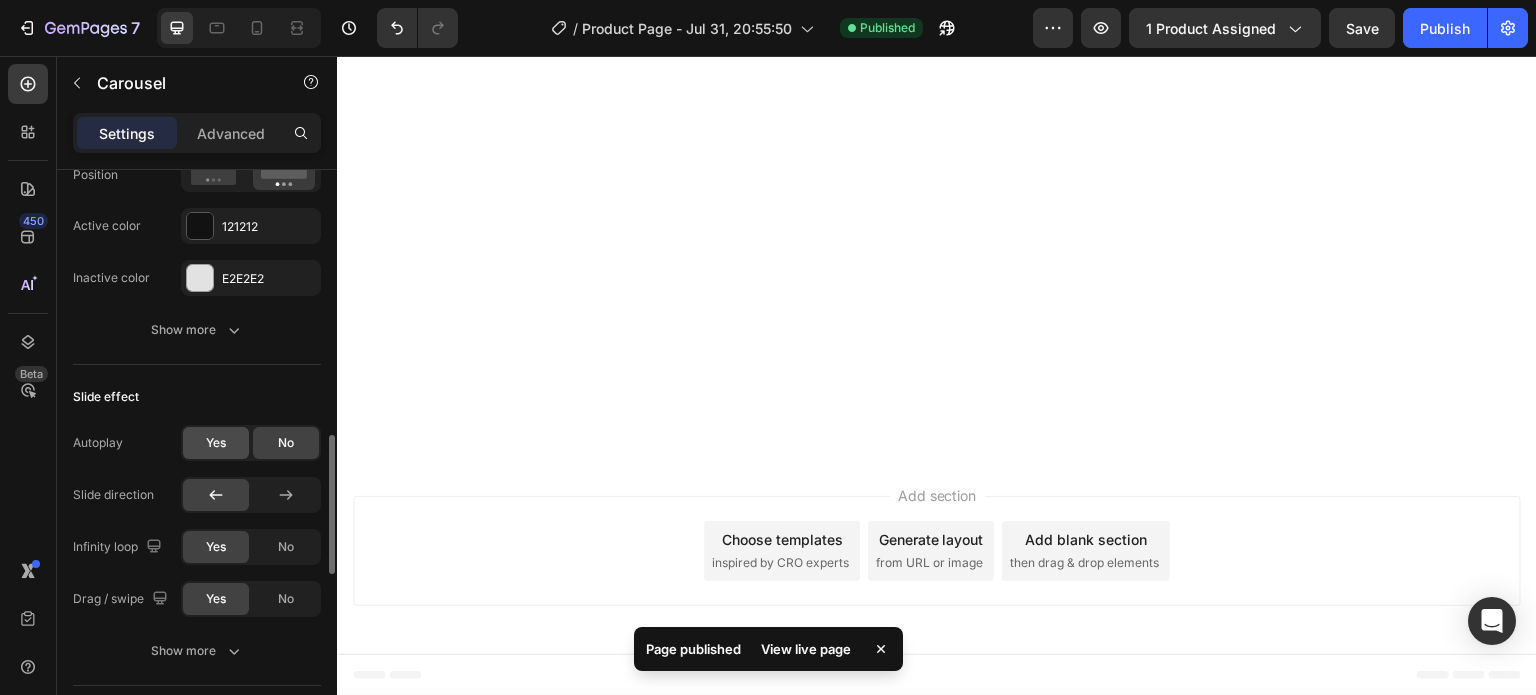 click on "Yes" 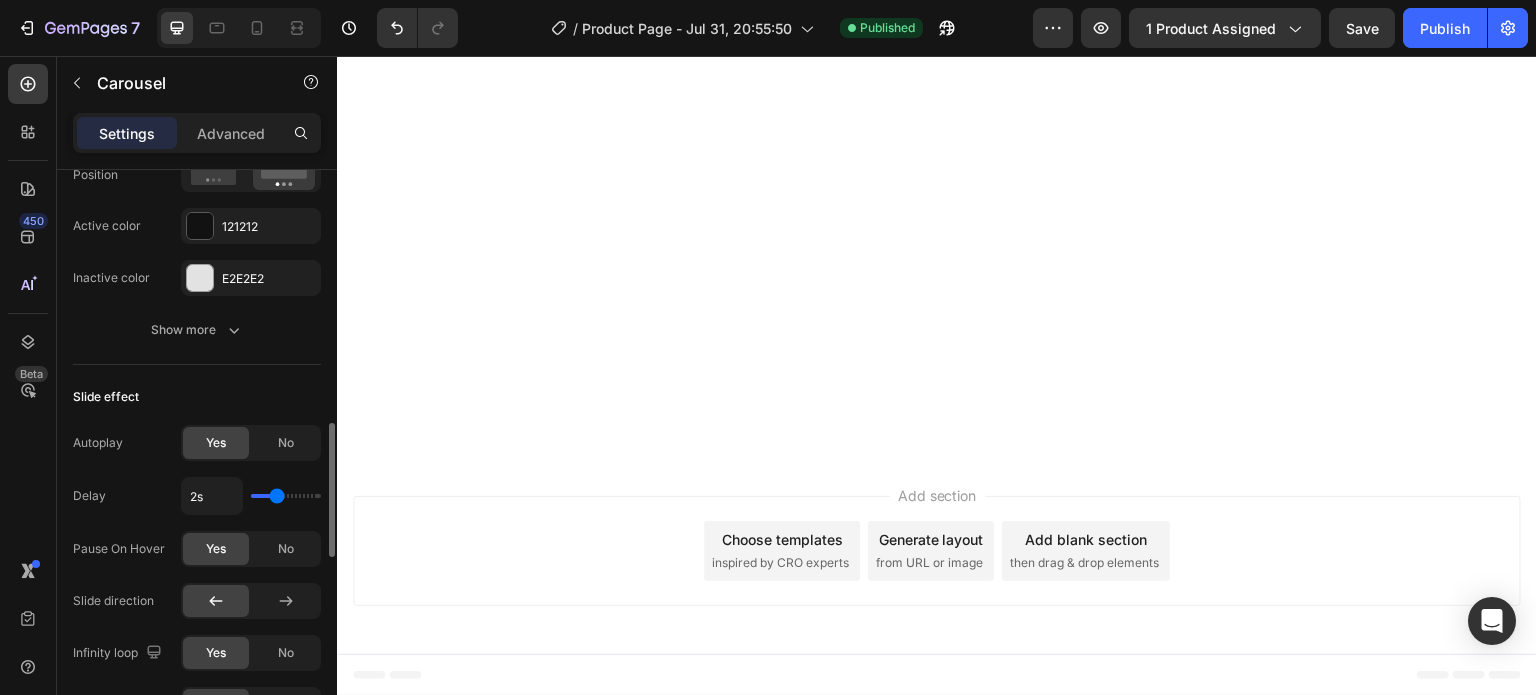 type on "2.3s" 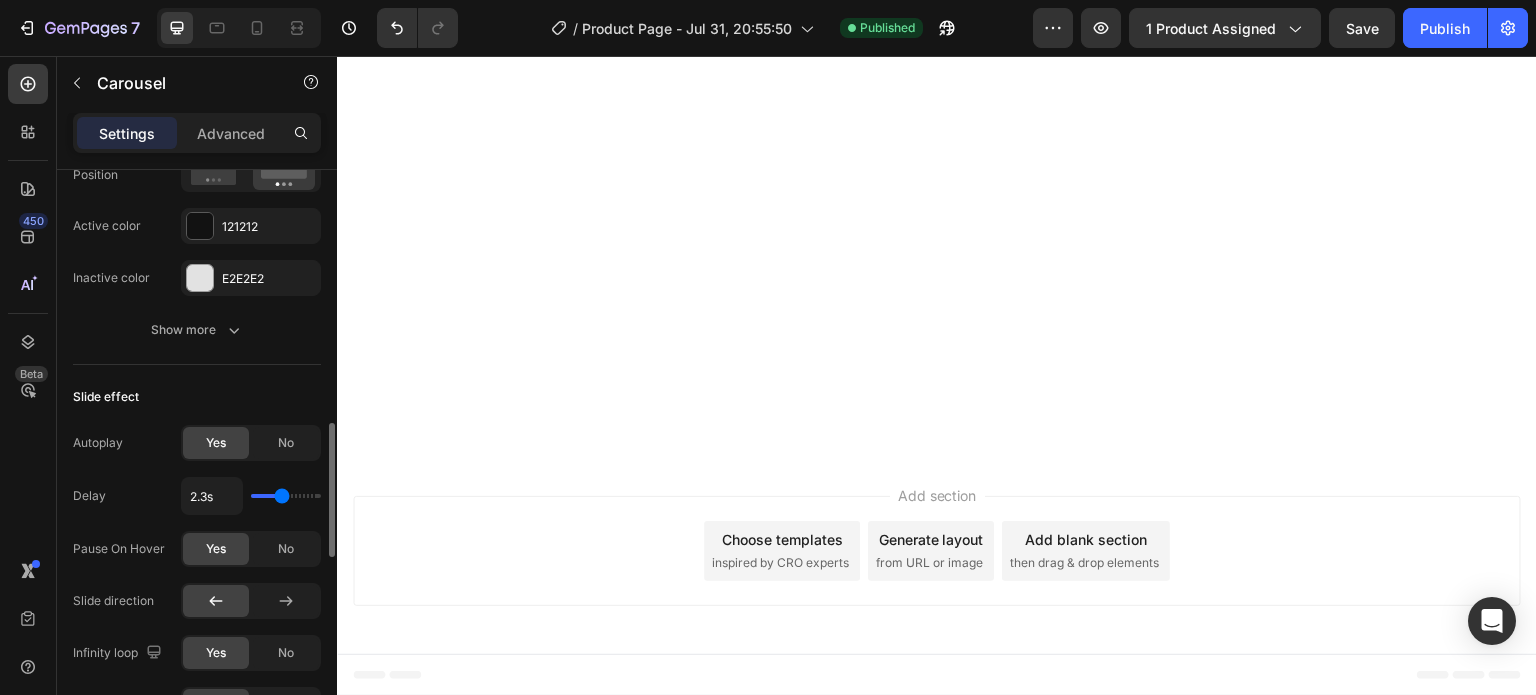 type on "2.6s" 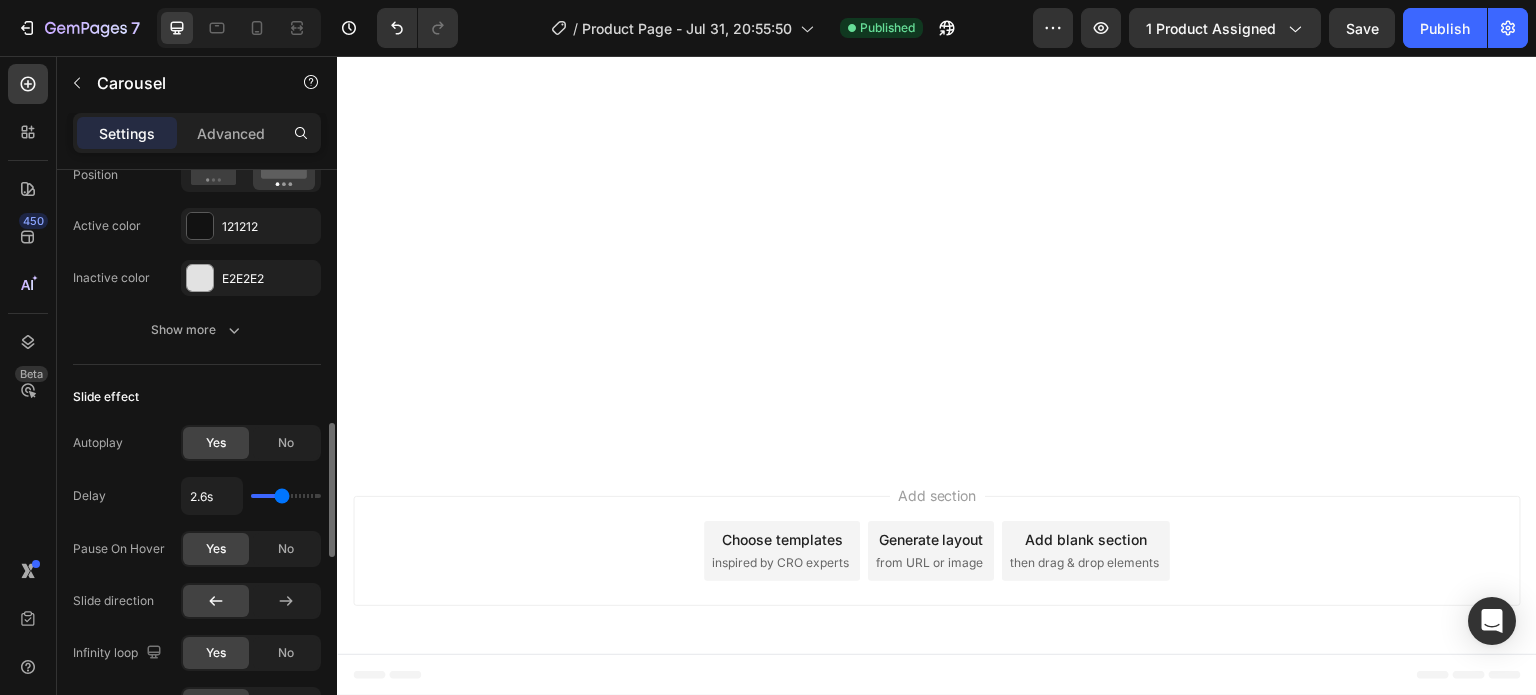 type on "2.6" 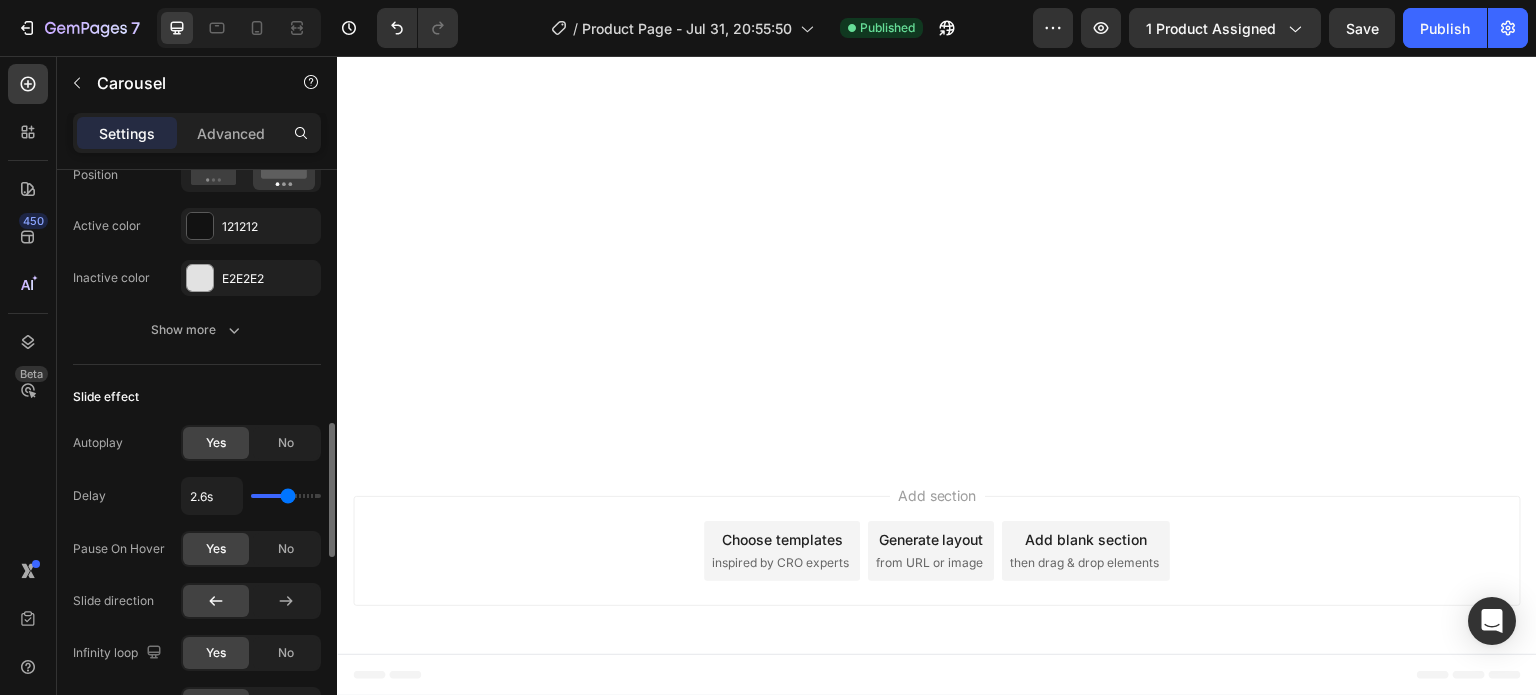 type on "2.8s" 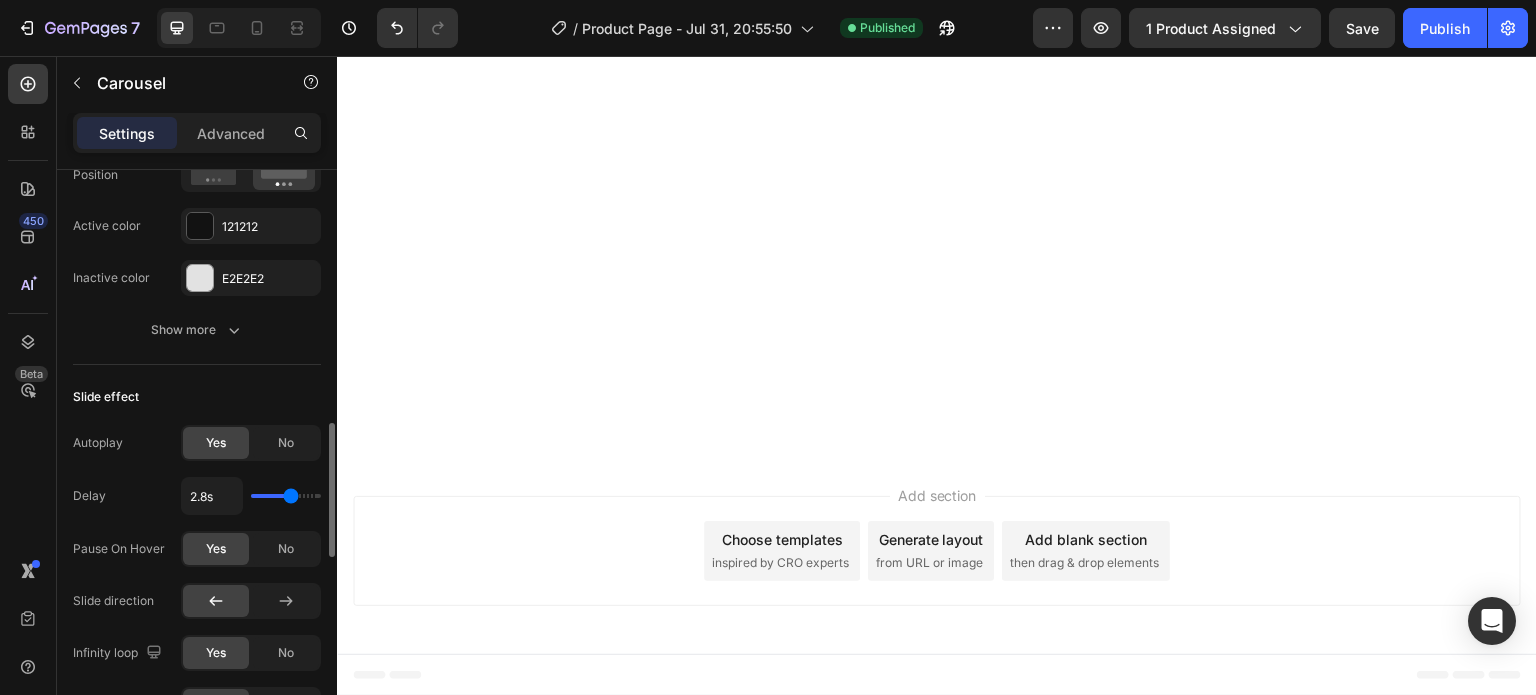 type on "2.9s" 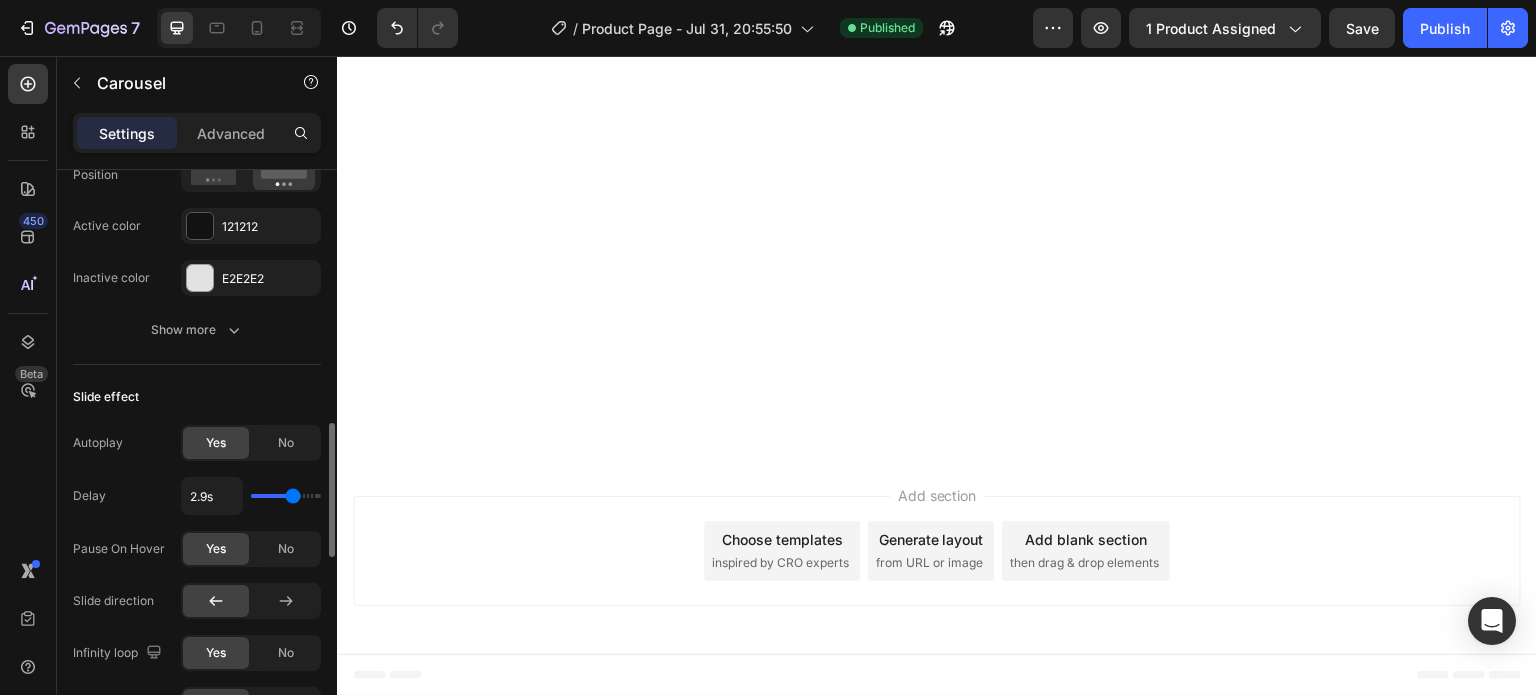 type on "3s" 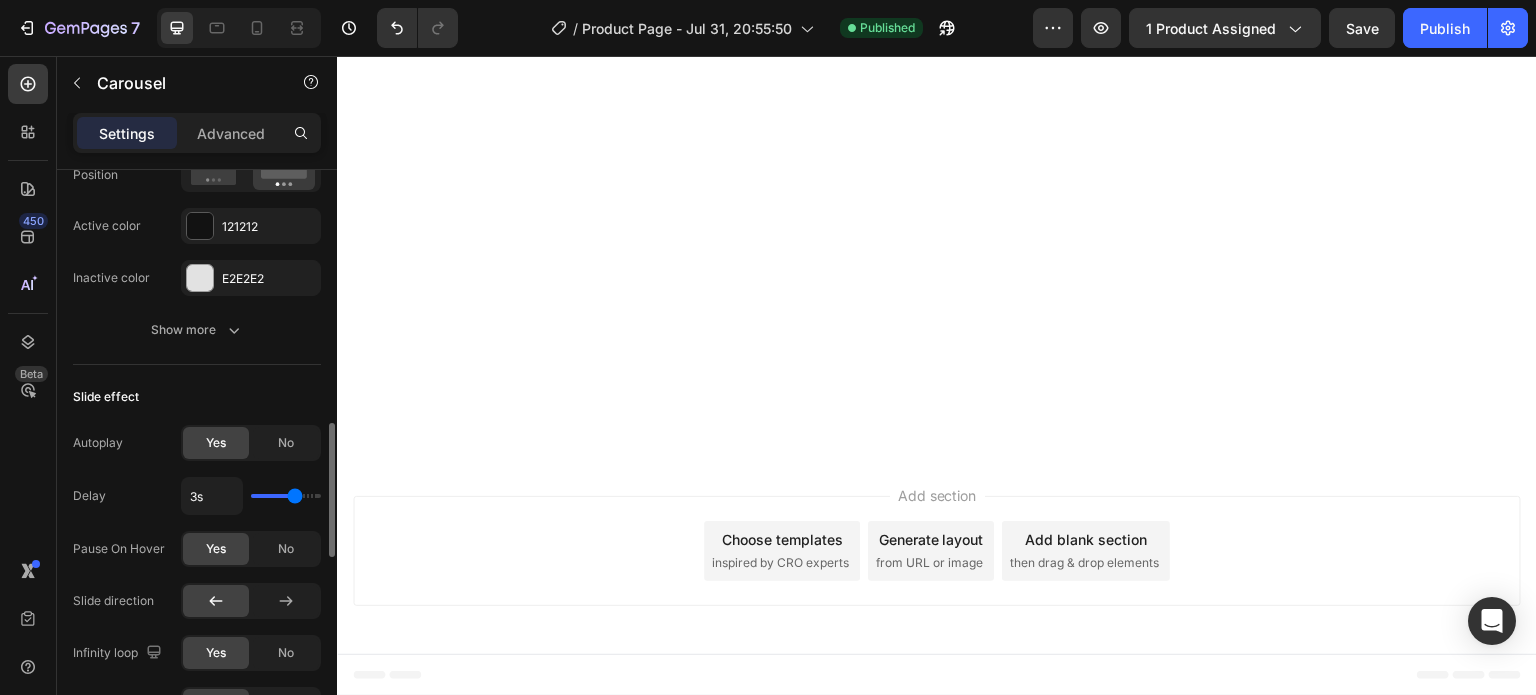 drag, startPoint x: 283, startPoint y: 492, endPoint x: 295, endPoint y: 491, distance: 12.0415945 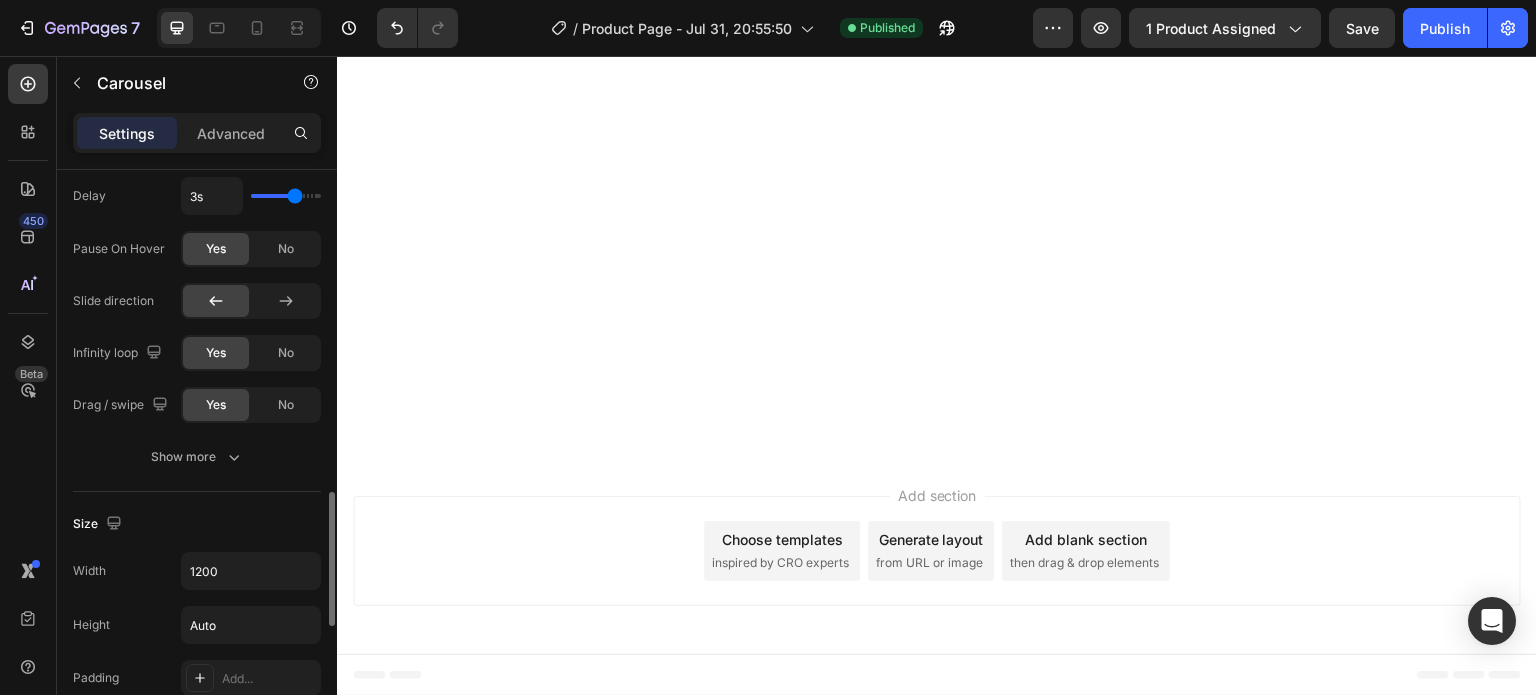 scroll, scrollTop: 1500, scrollLeft: 0, axis: vertical 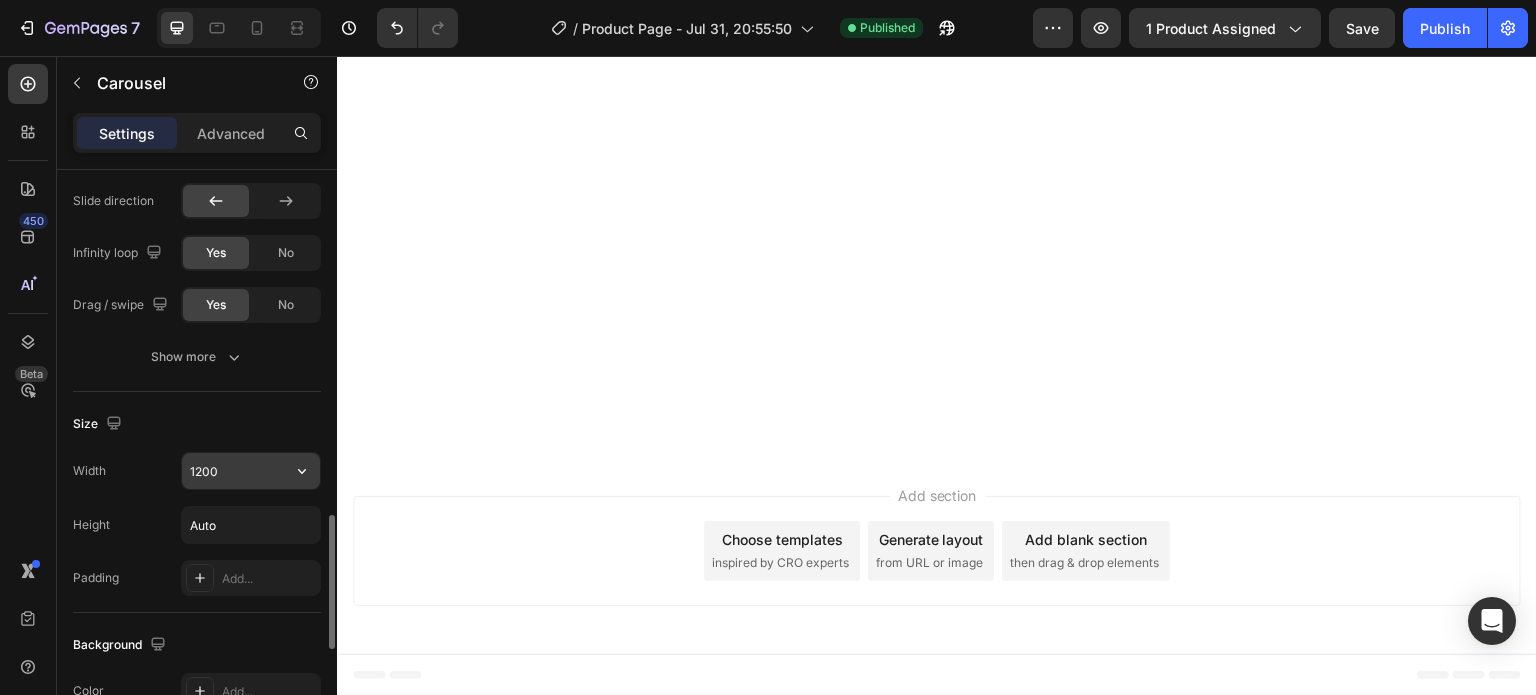 click on "1200" at bounding box center [251, 471] 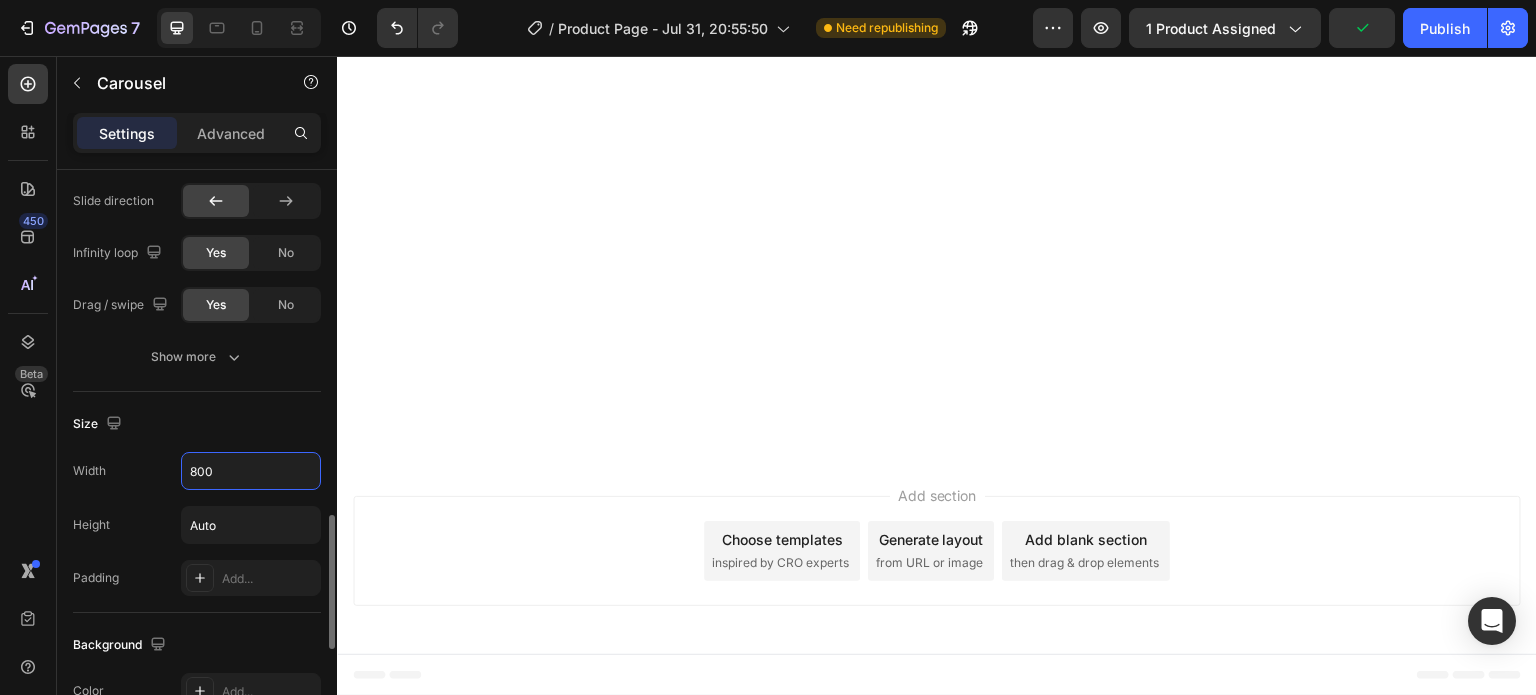 type on "800" 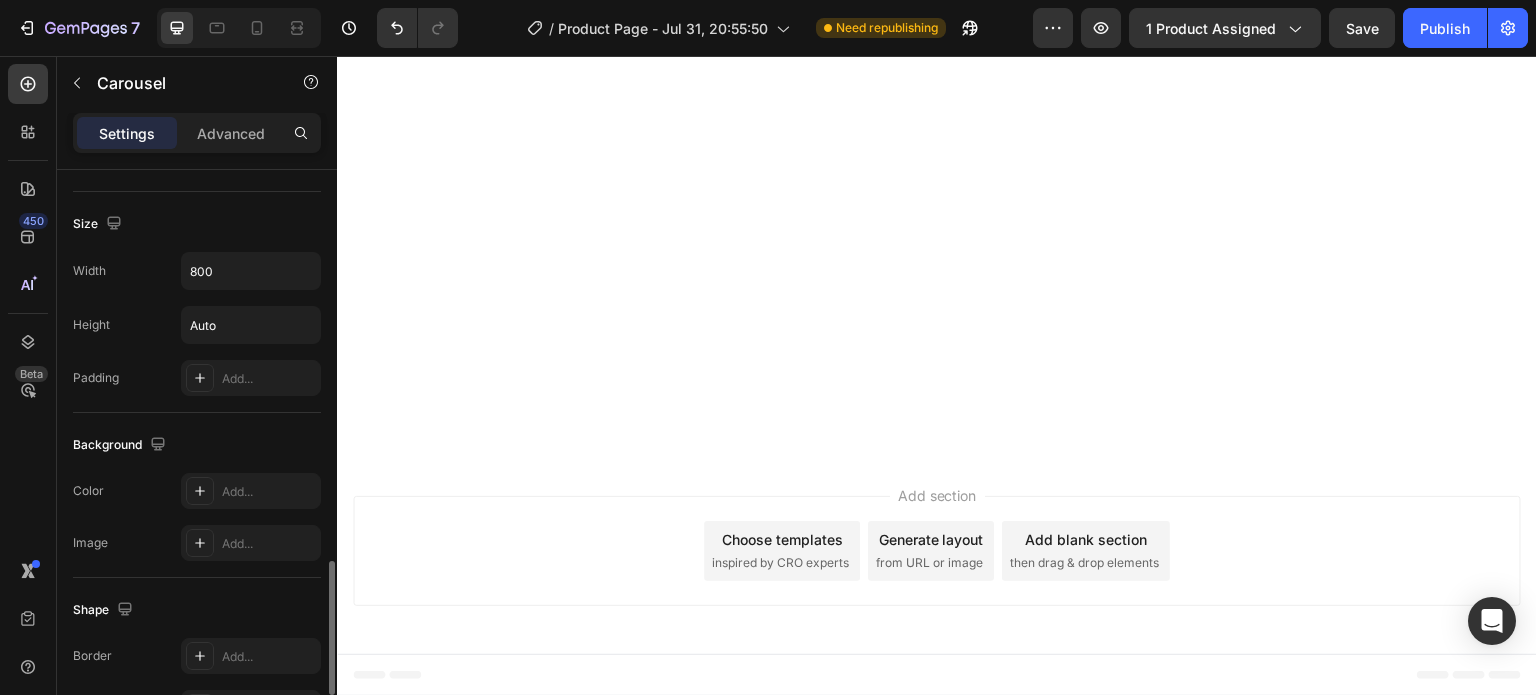 scroll, scrollTop: 1800, scrollLeft: 0, axis: vertical 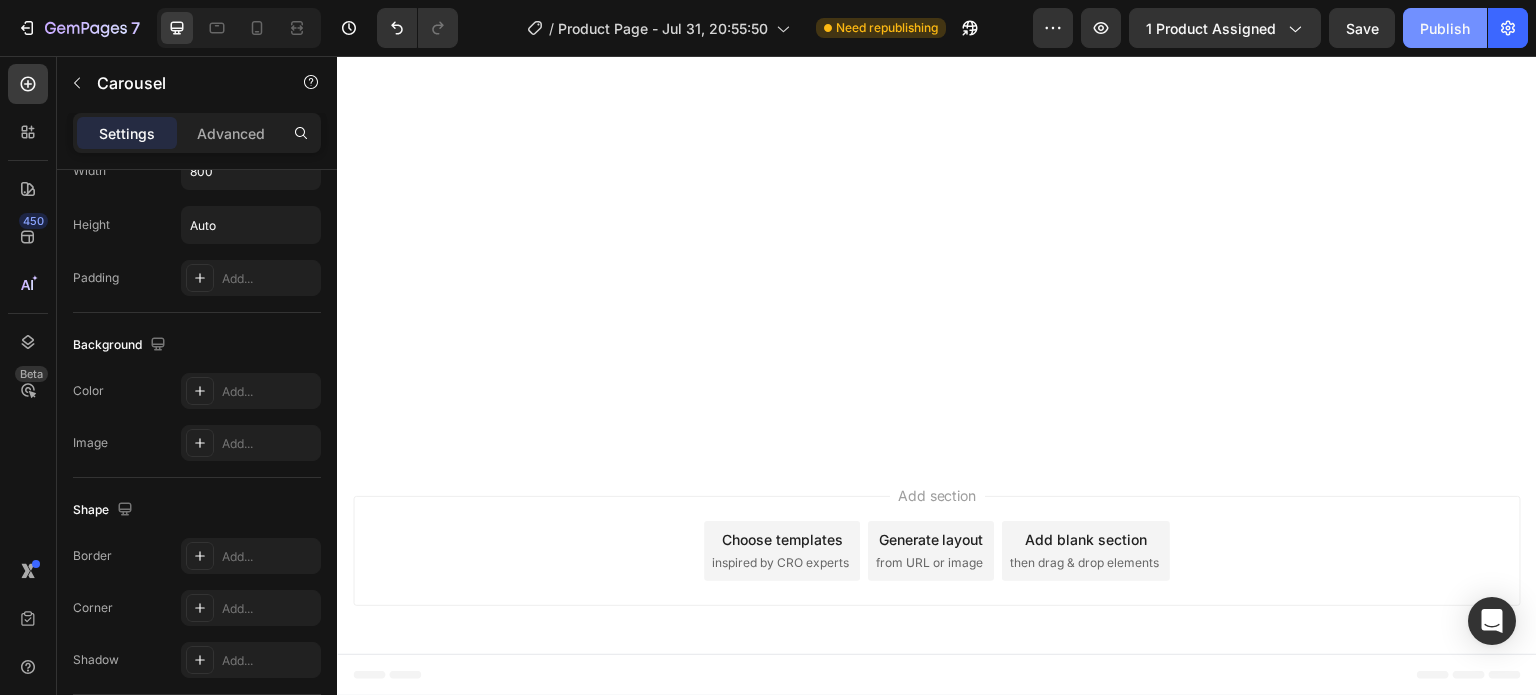 click on "Publish" at bounding box center (1445, 28) 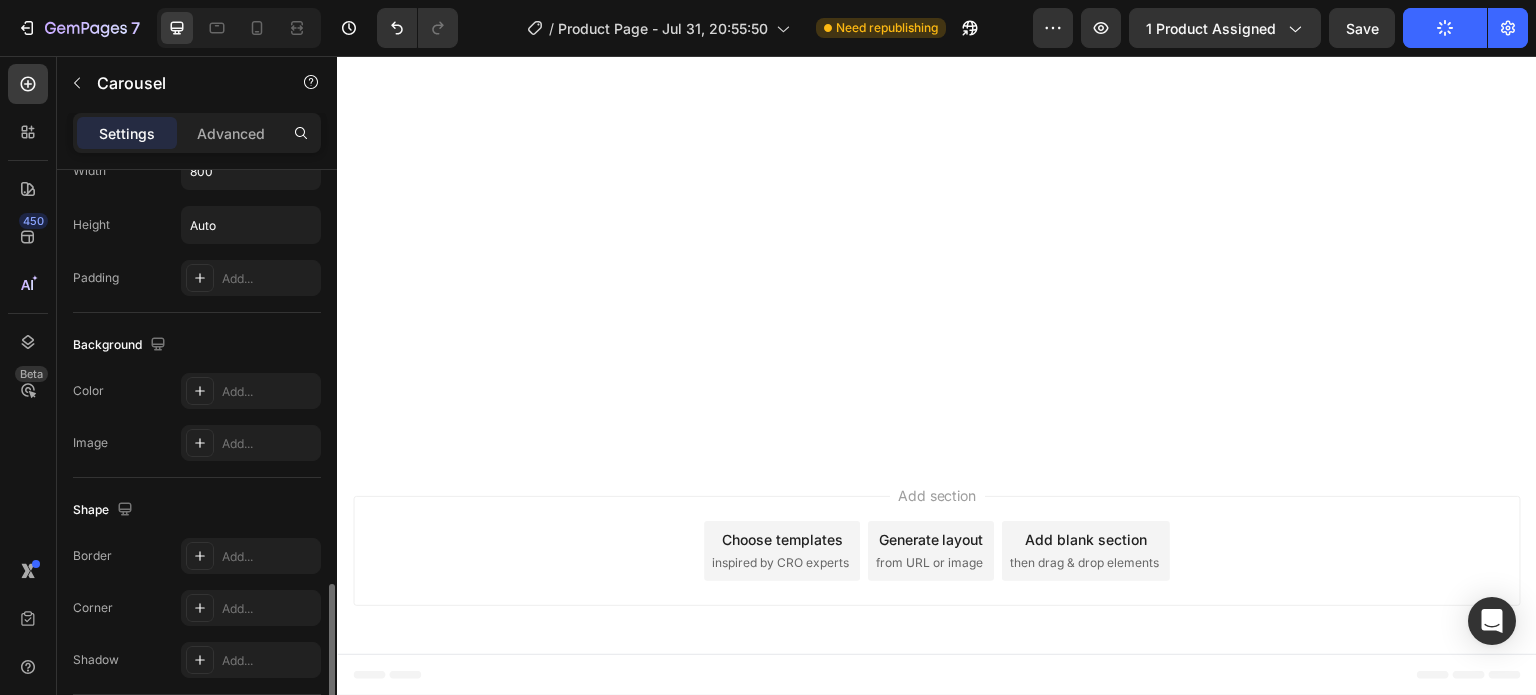scroll, scrollTop: 1943, scrollLeft: 0, axis: vertical 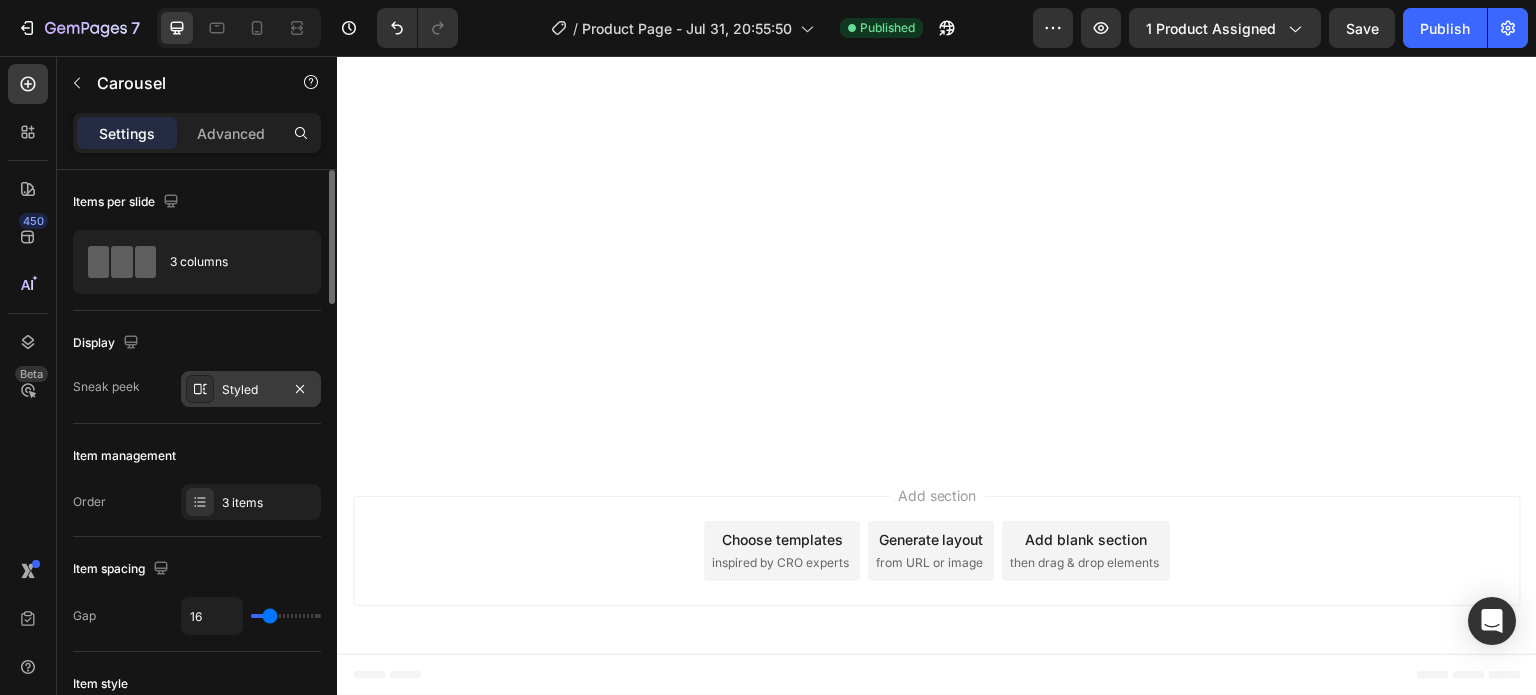 click on "Styled" at bounding box center [251, 390] 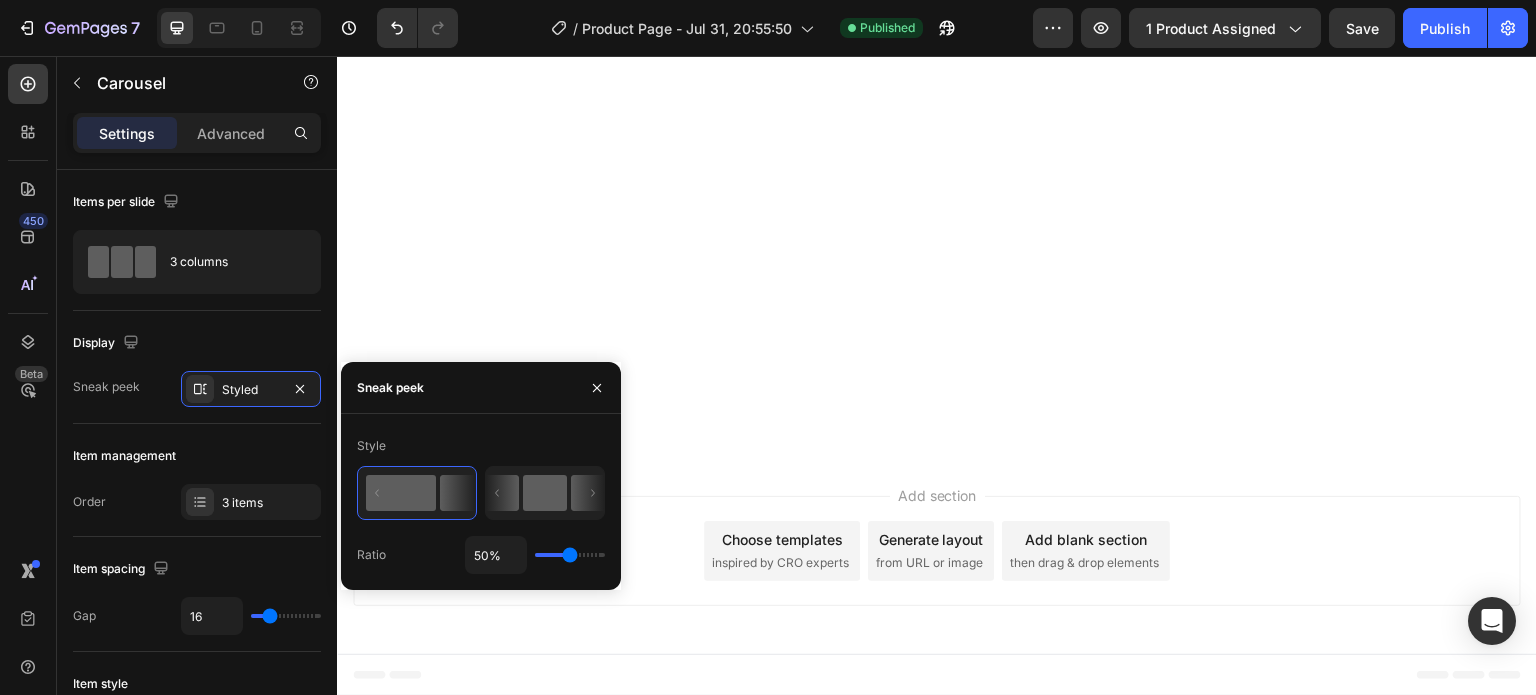 click 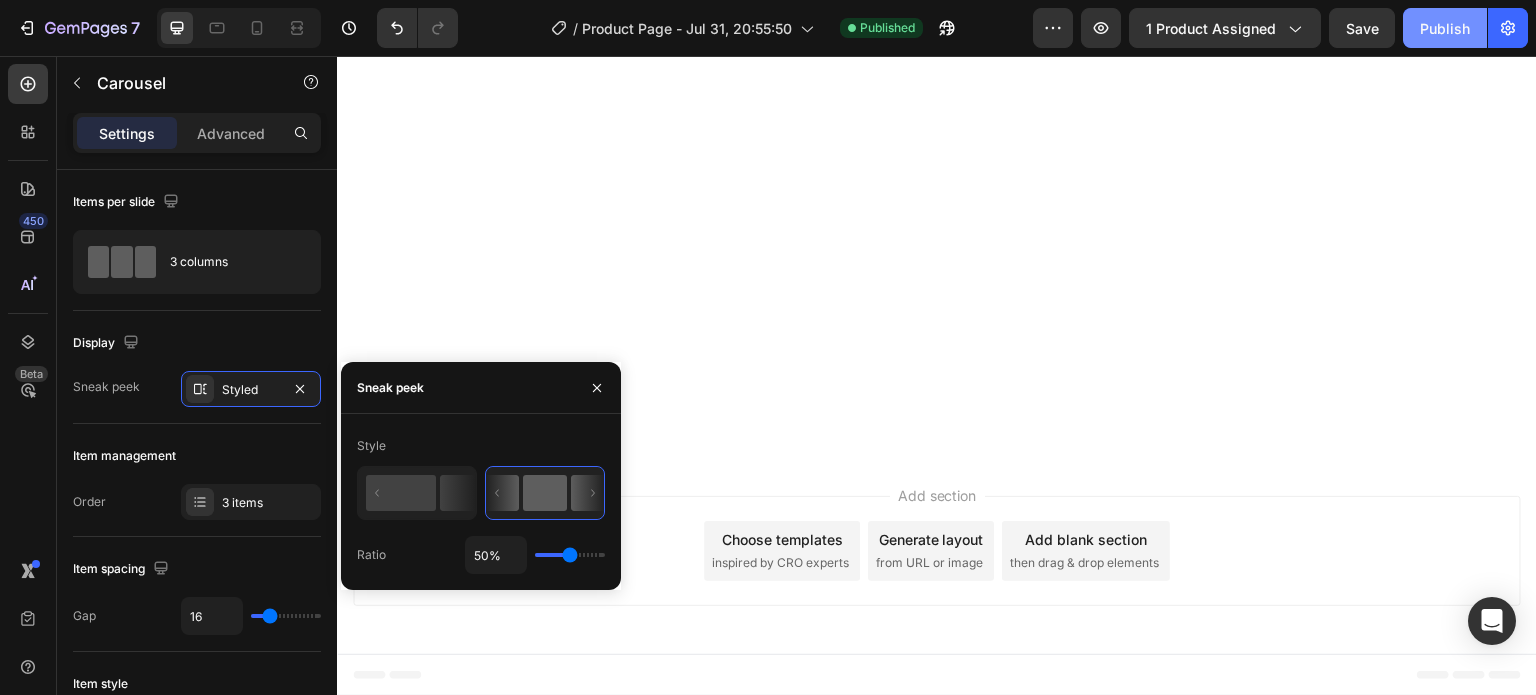 click on "Publish" at bounding box center (1445, 28) 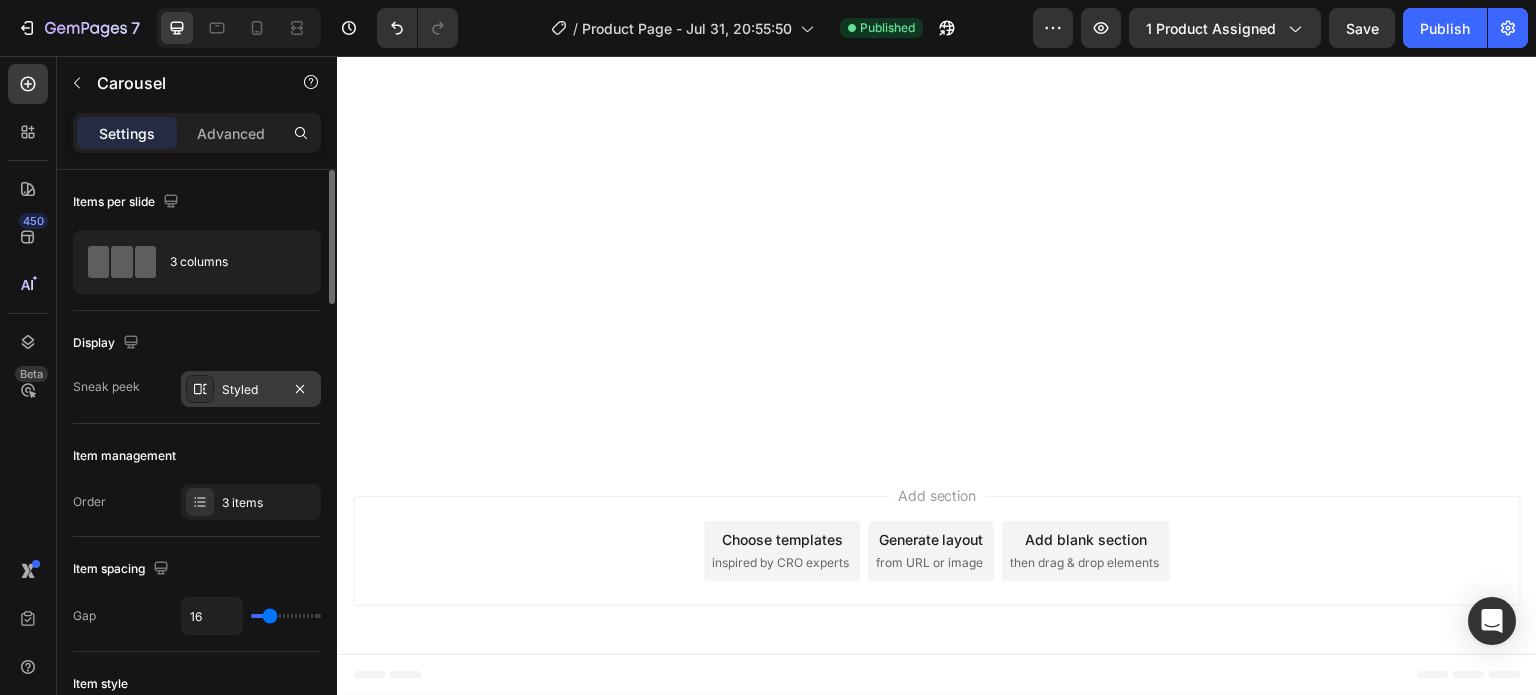 click on "Styled" at bounding box center [251, 390] 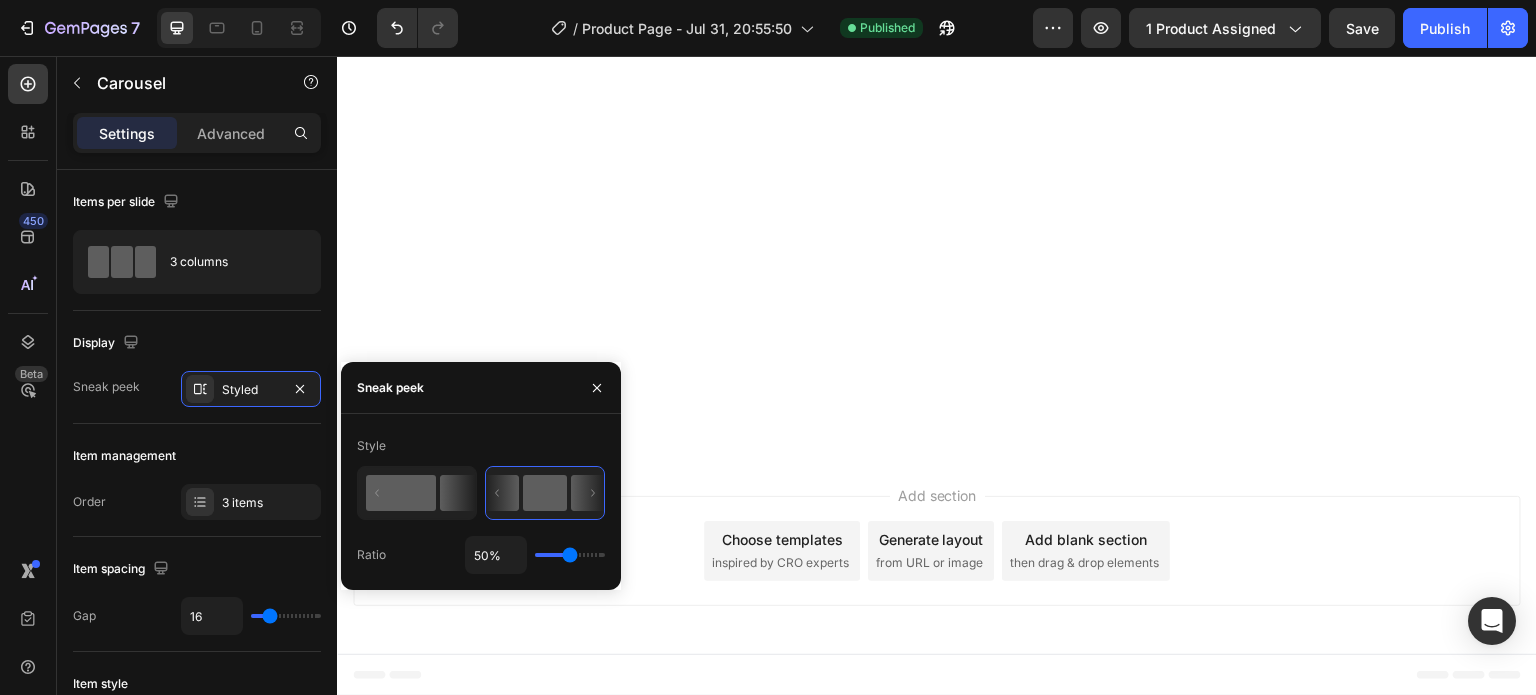 click 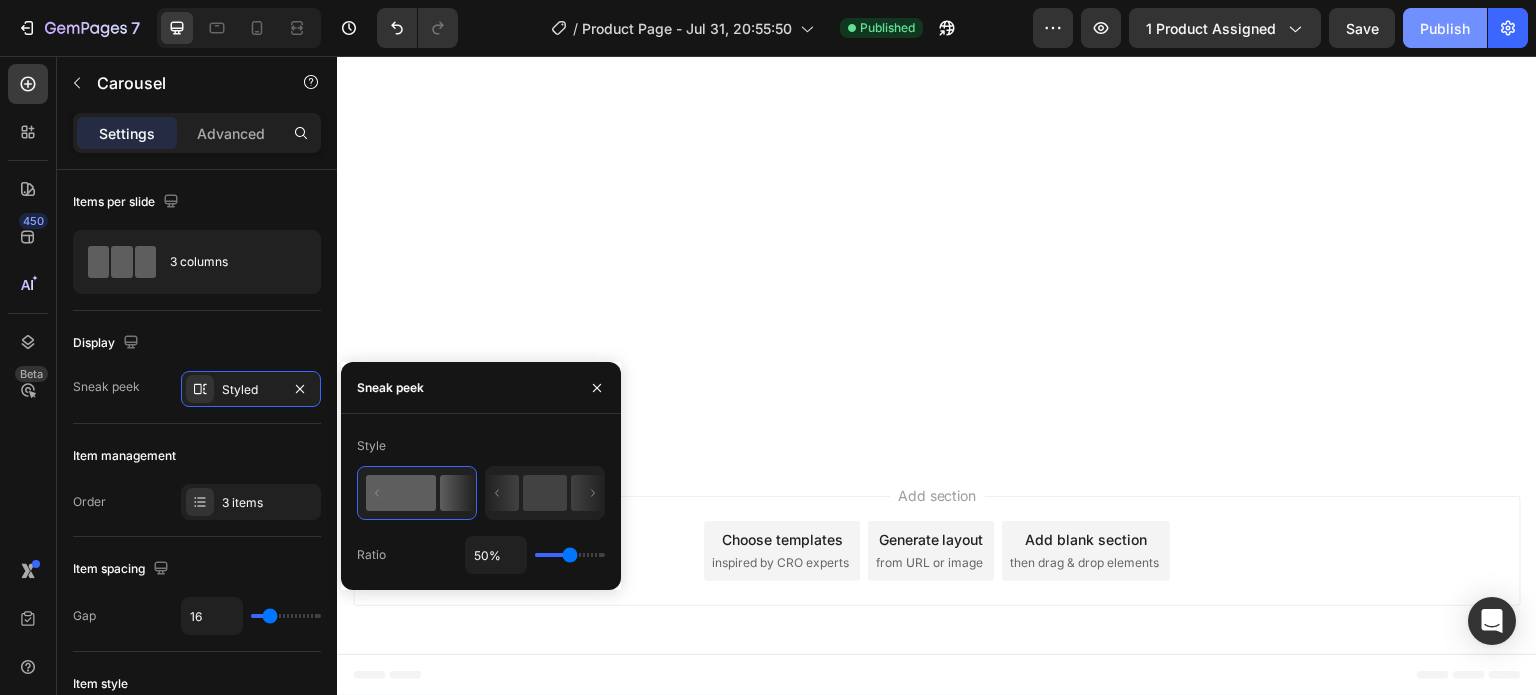 click on "Publish" at bounding box center (1445, 28) 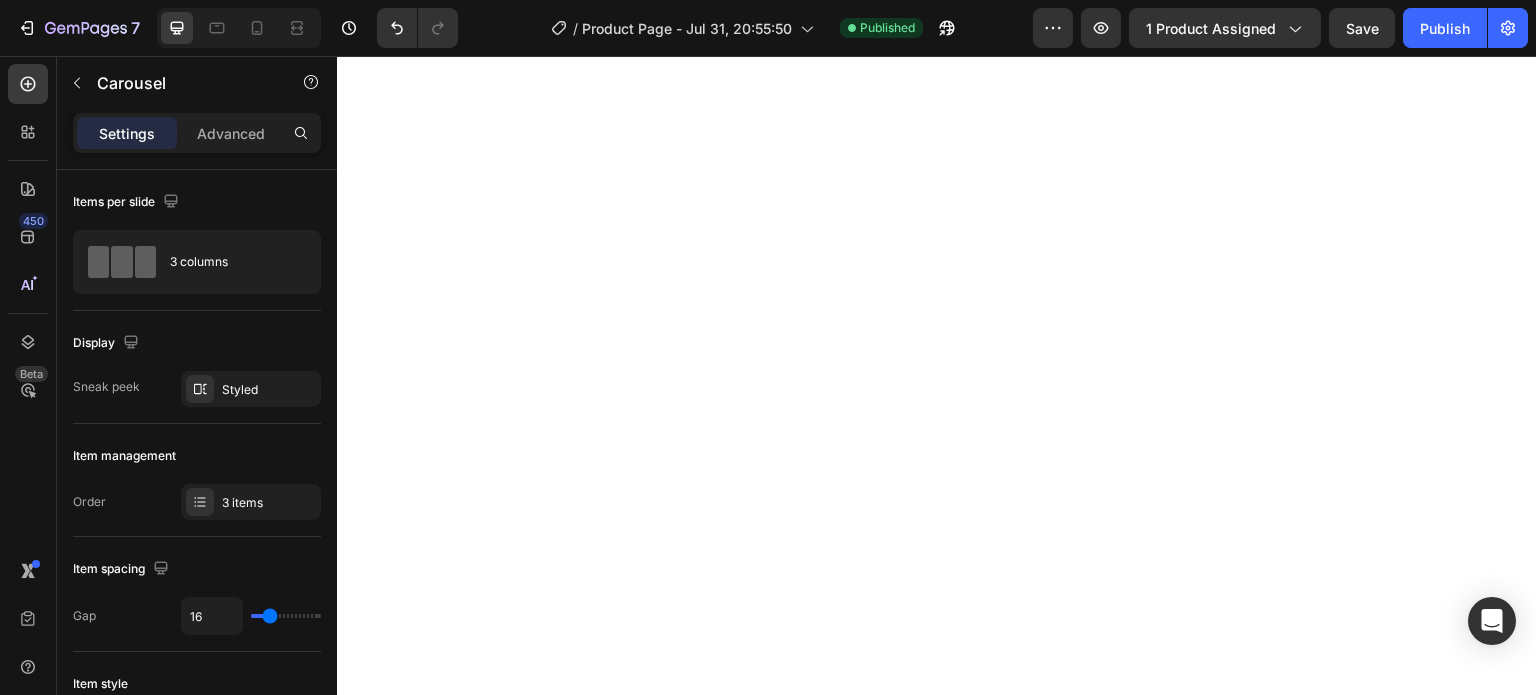 scroll, scrollTop: 3700, scrollLeft: 0, axis: vertical 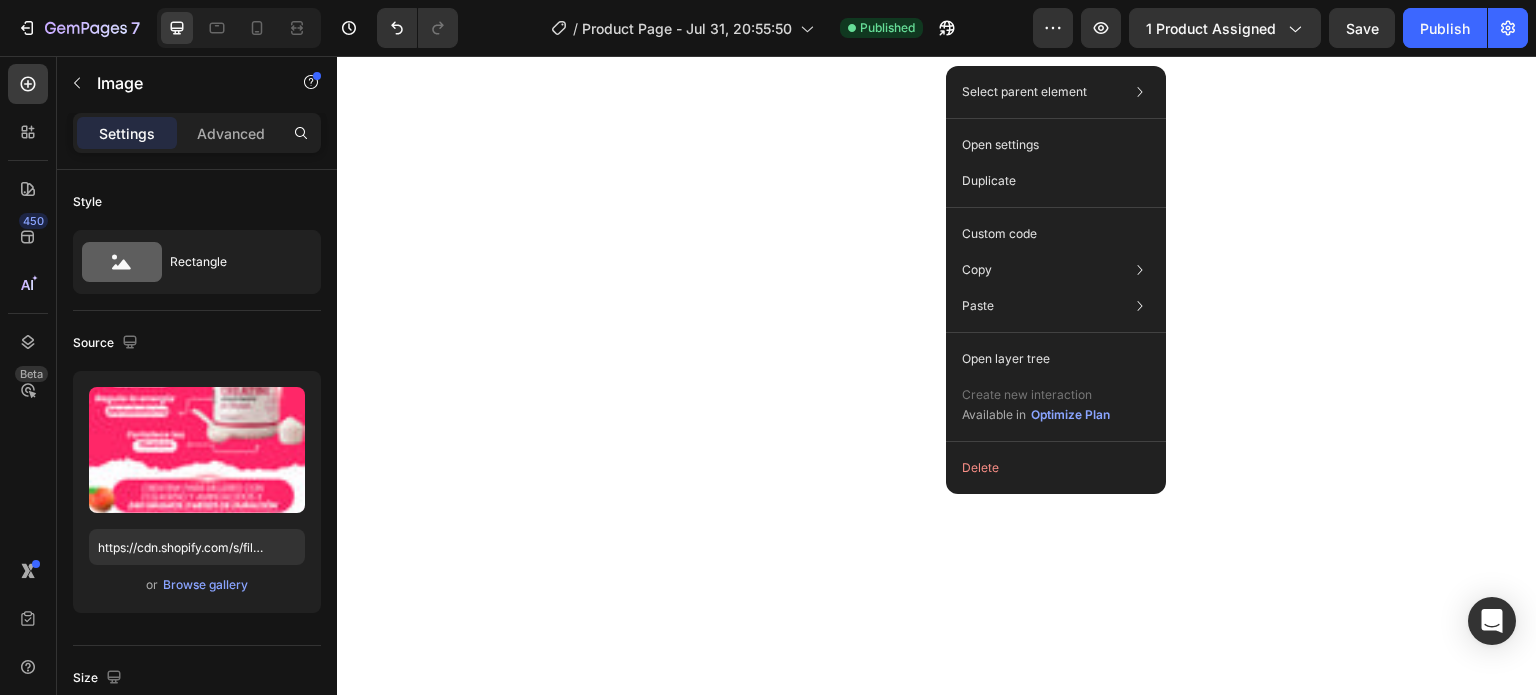 drag, startPoint x: 1384, startPoint y: 470, endPoint x: 1536, endPoint y: 459, distance: 152.3975 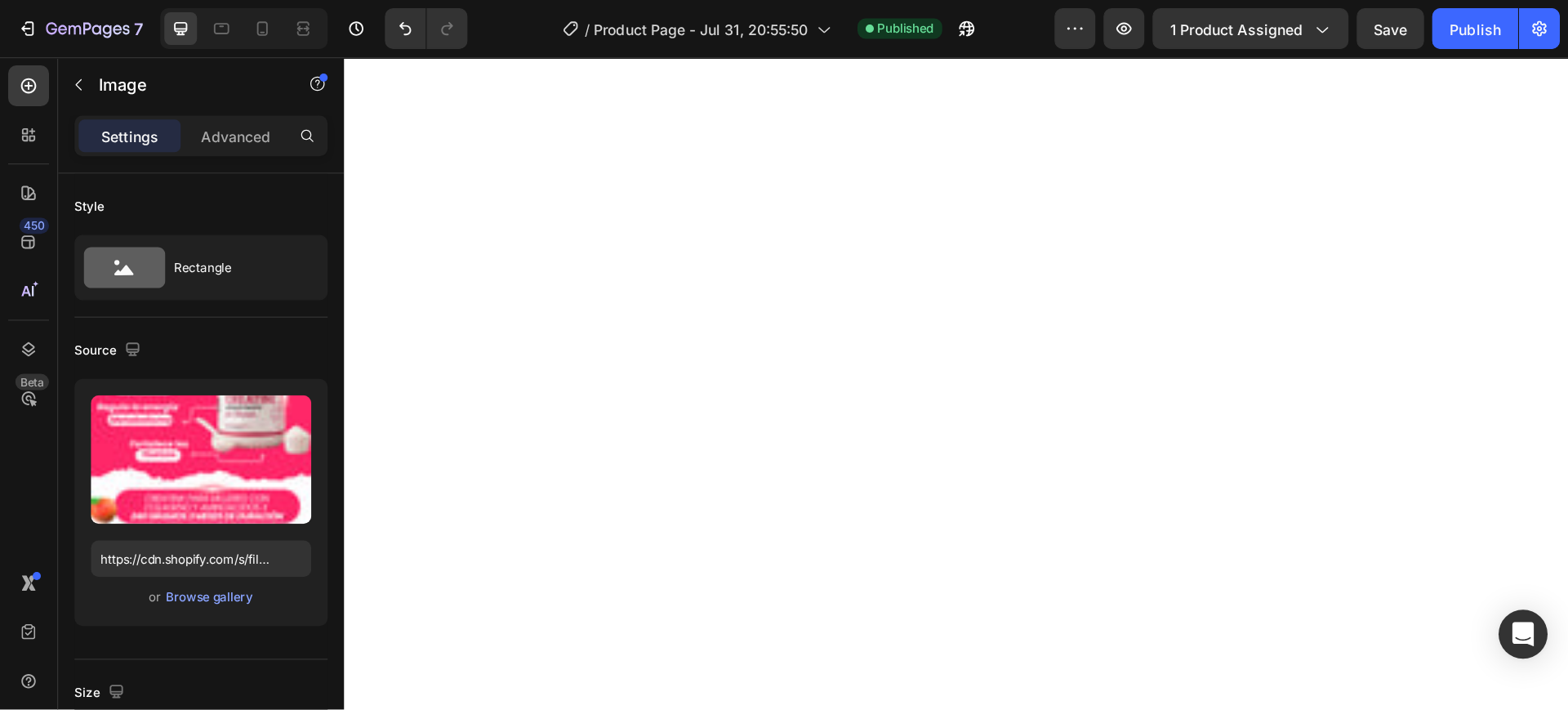 scroll, scrollTop: 2451, scrollLeft: 0, axis: vertical 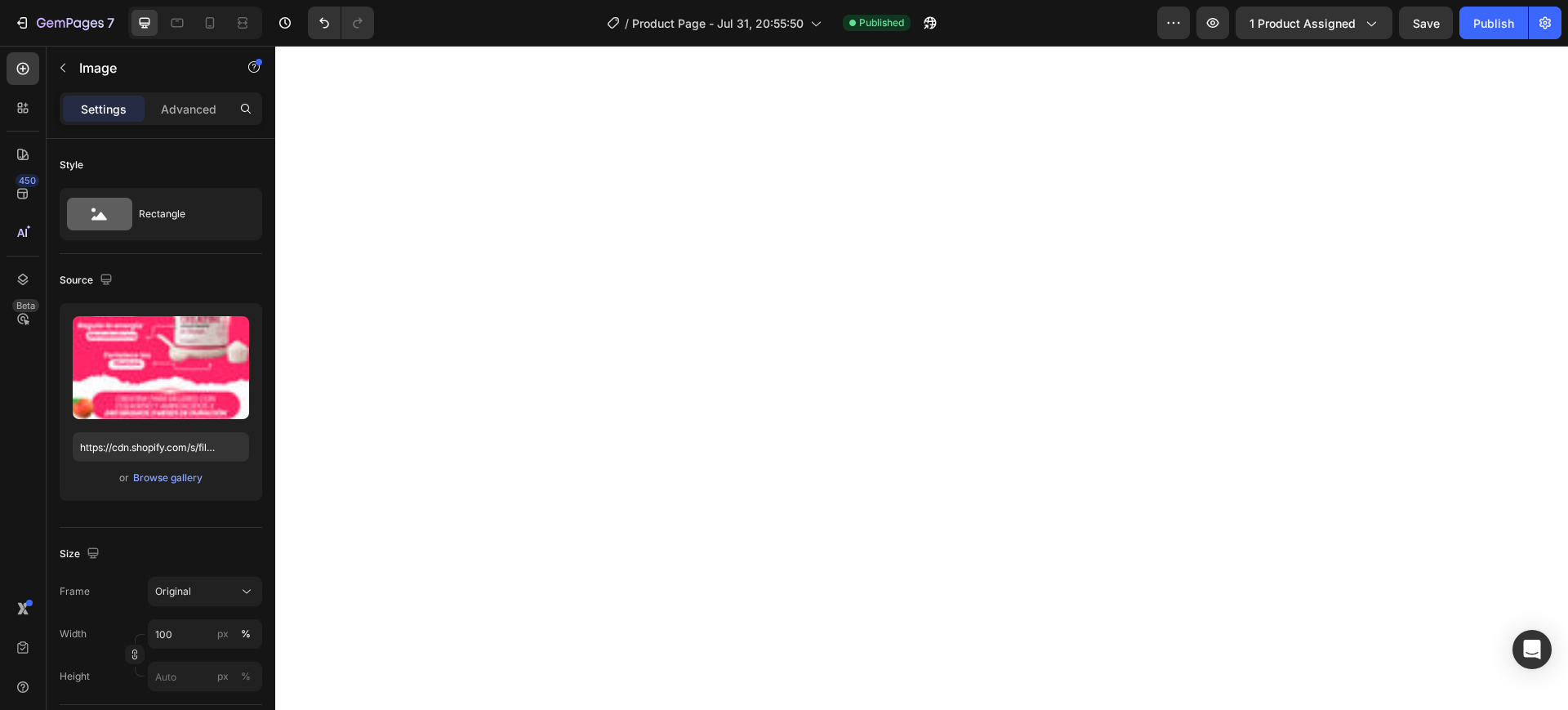 drag, startPoint x: 1483, startPoint y: 47, endPoint x: 483, endPoint y: 392, distance: 1057.8398 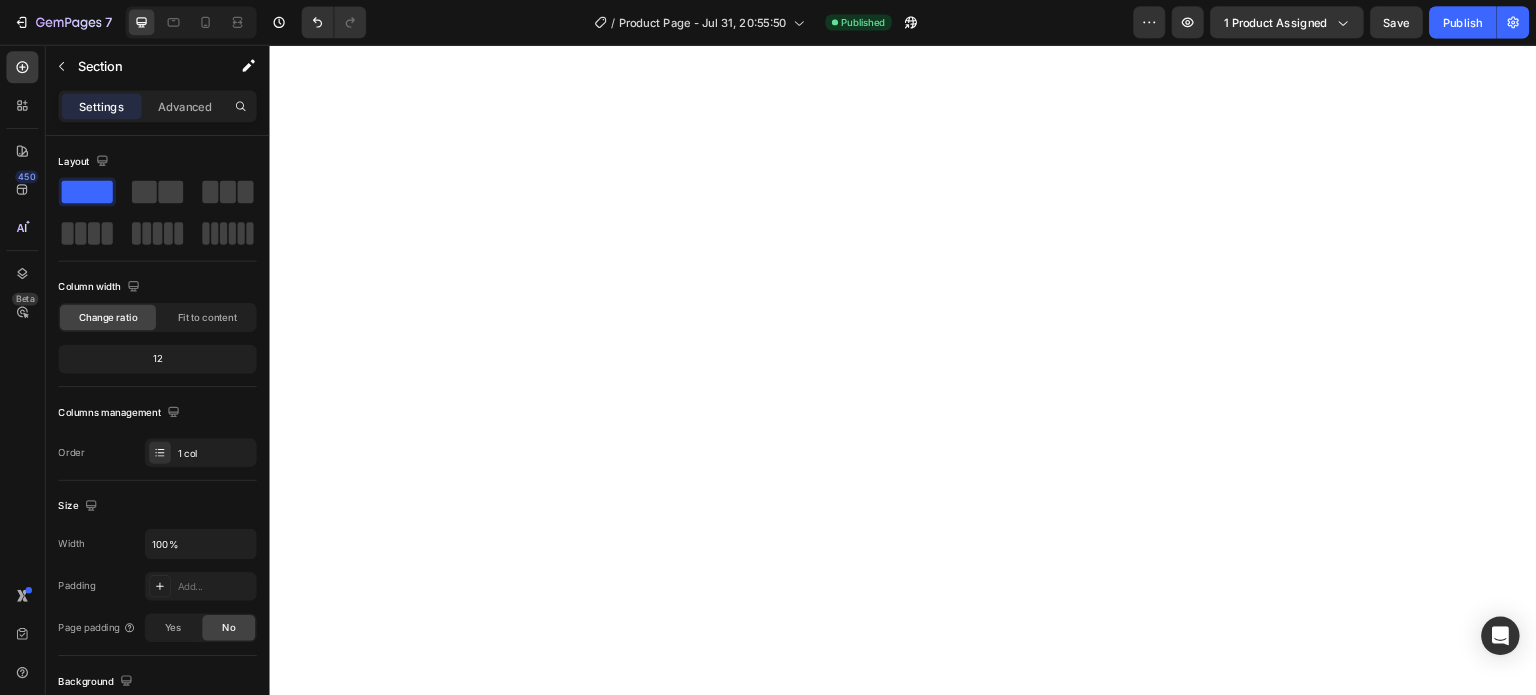 scroll, scrollTop: 4874, scrollLeft: 0, axis: vertical 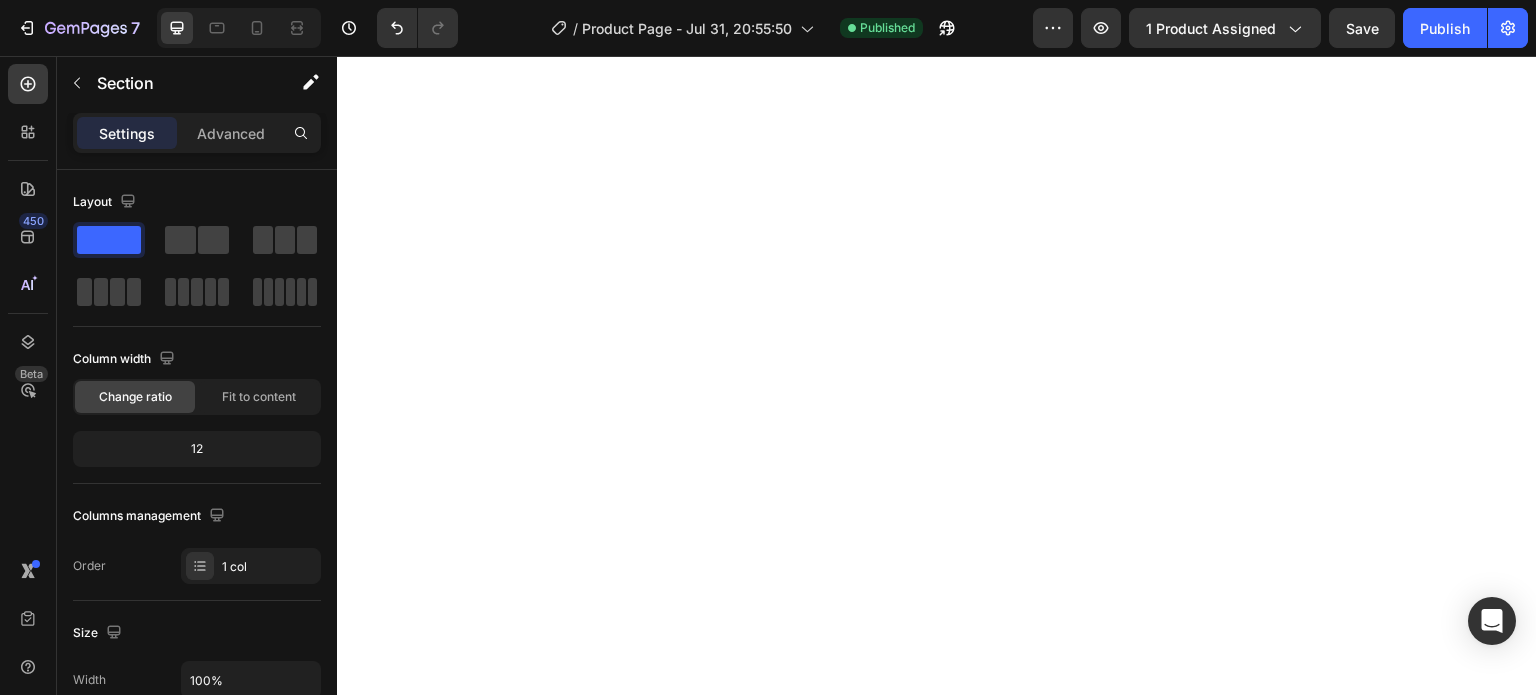 drag, startPoint x: 2218, startPoint y: 57, endPoint x: 424, endPoint y: 438, distance: 1834.0112 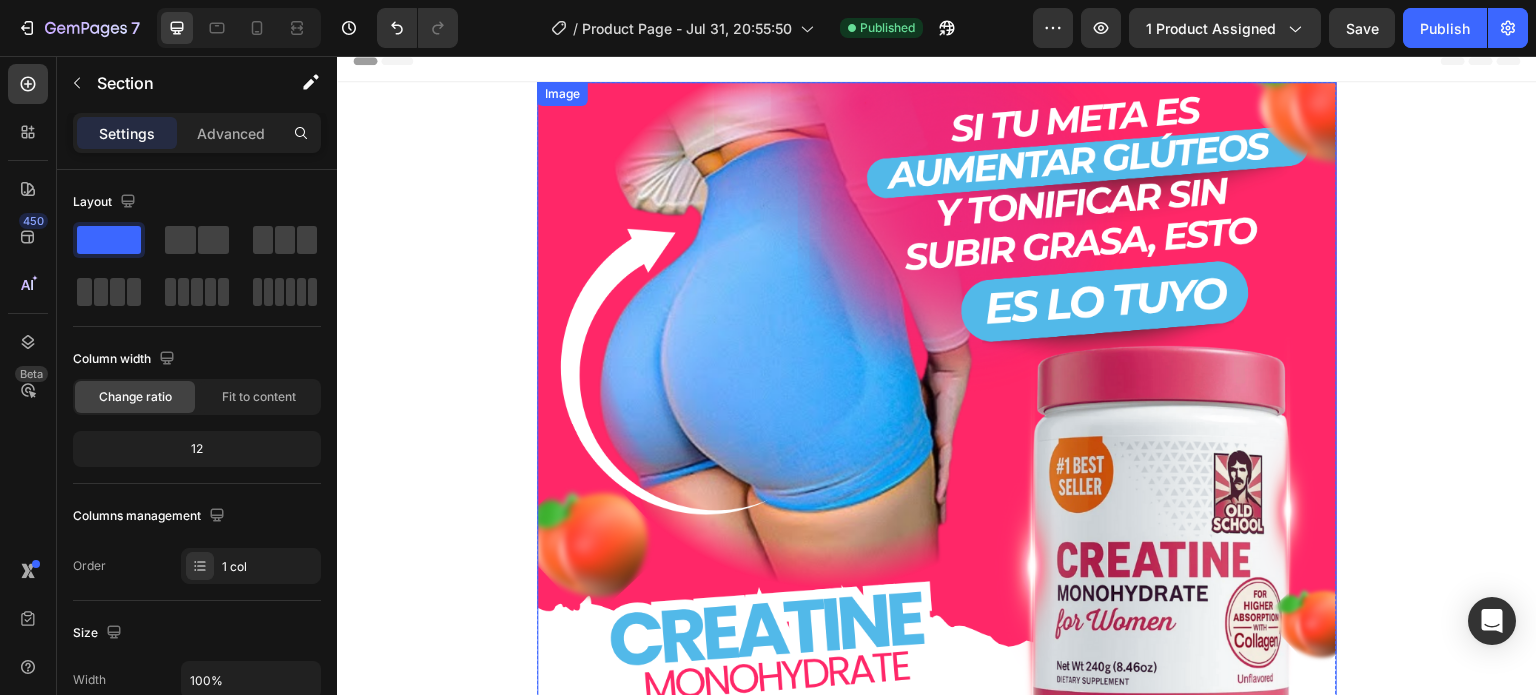 scroll, scrollTop: 0, scrollLeft: 0, axis: both 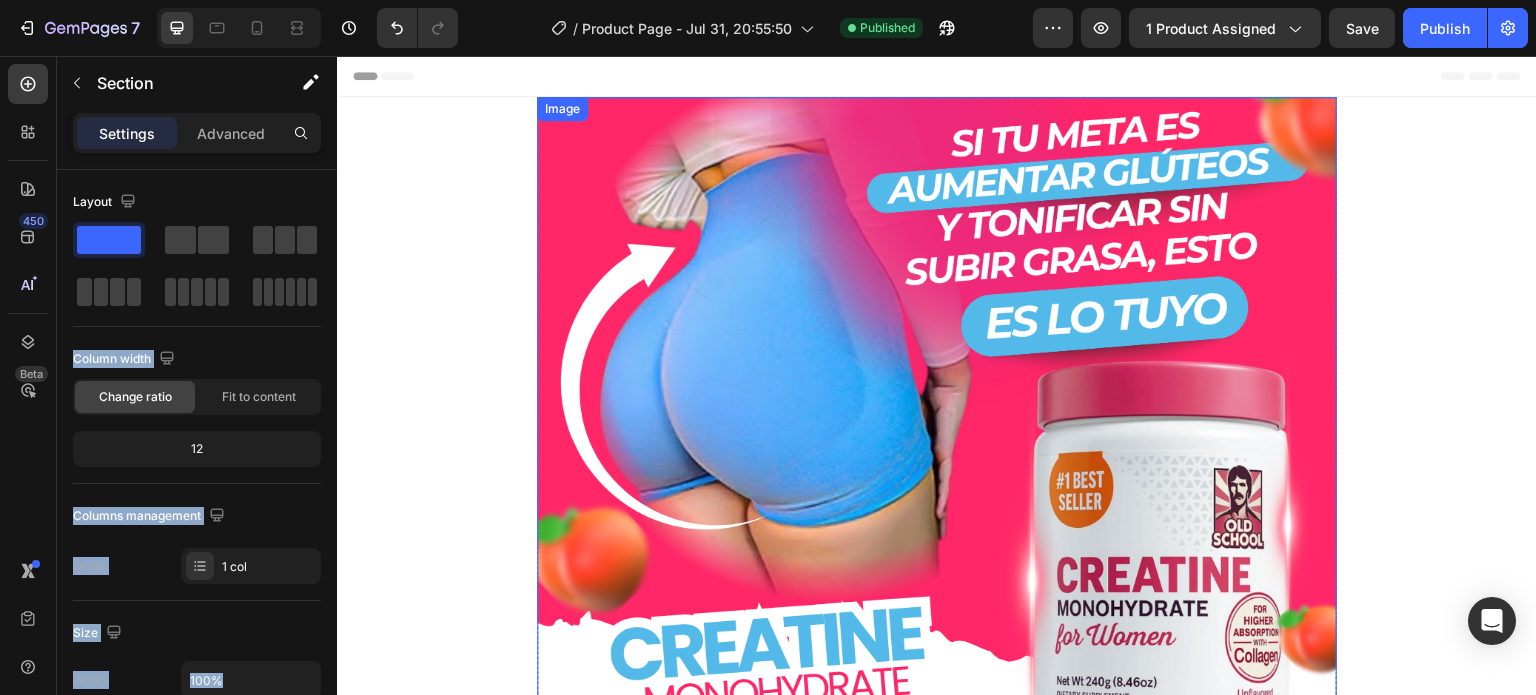 drag, startPoint x: 436, startPoint y: 293, endPoint x: 592, endPoint y: 98, distance: 249.72185 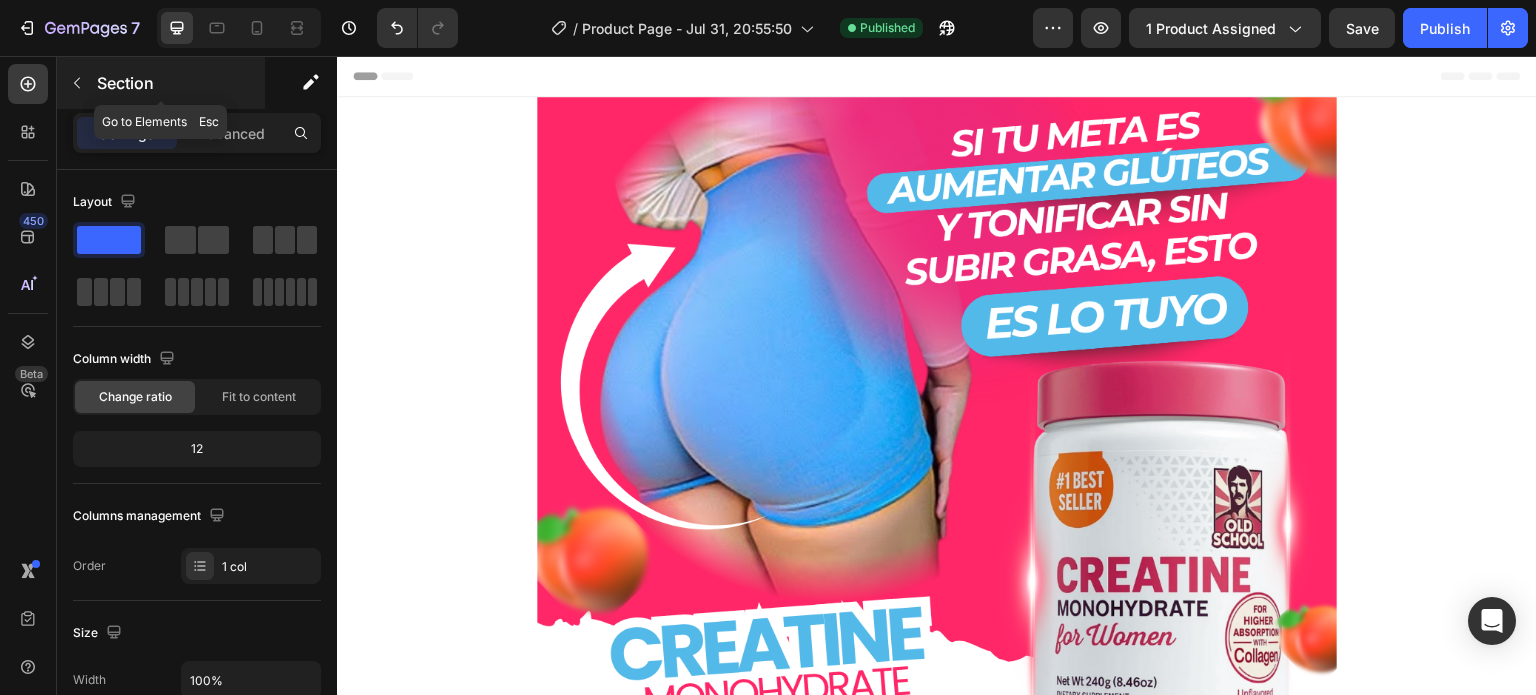 click on "Section" at bounding box center (161, 83) 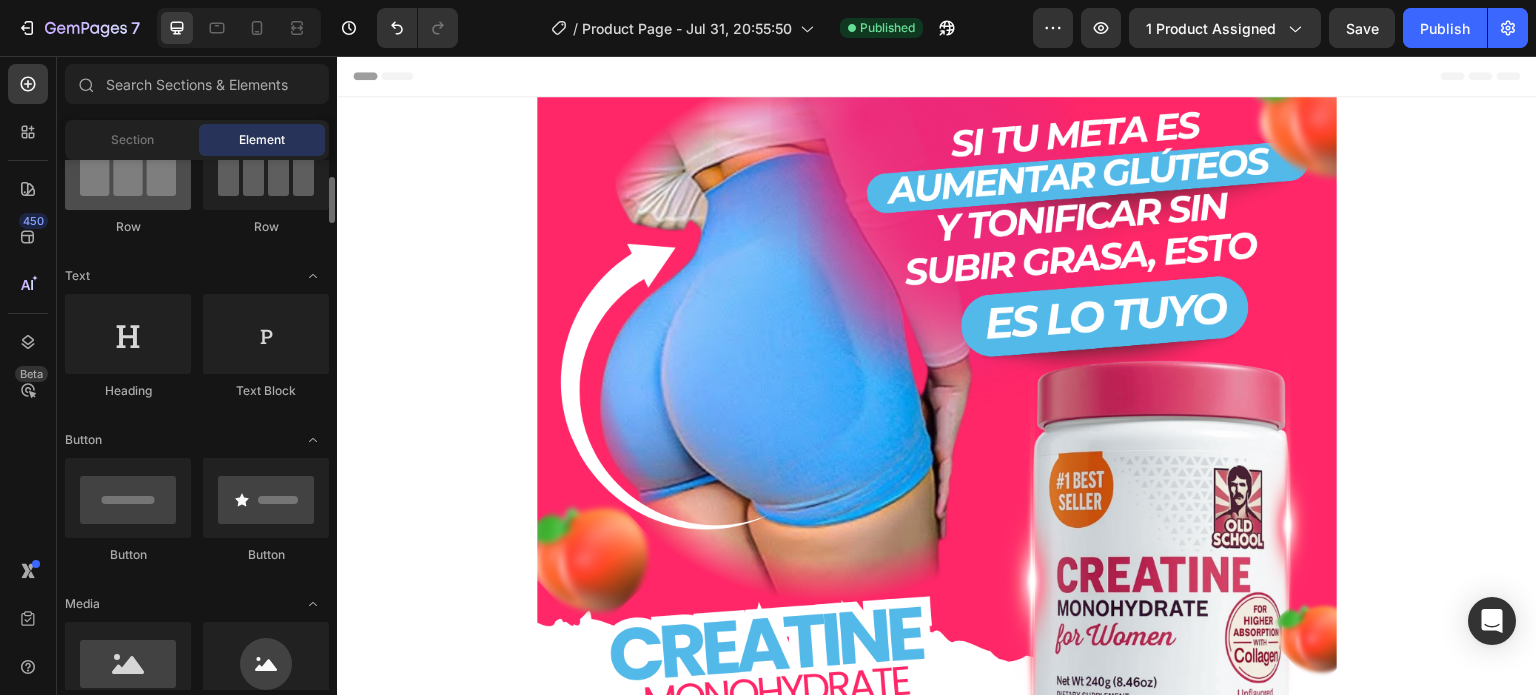 scroll, scrollTop: 0, scrollLeft: 0, axis: both 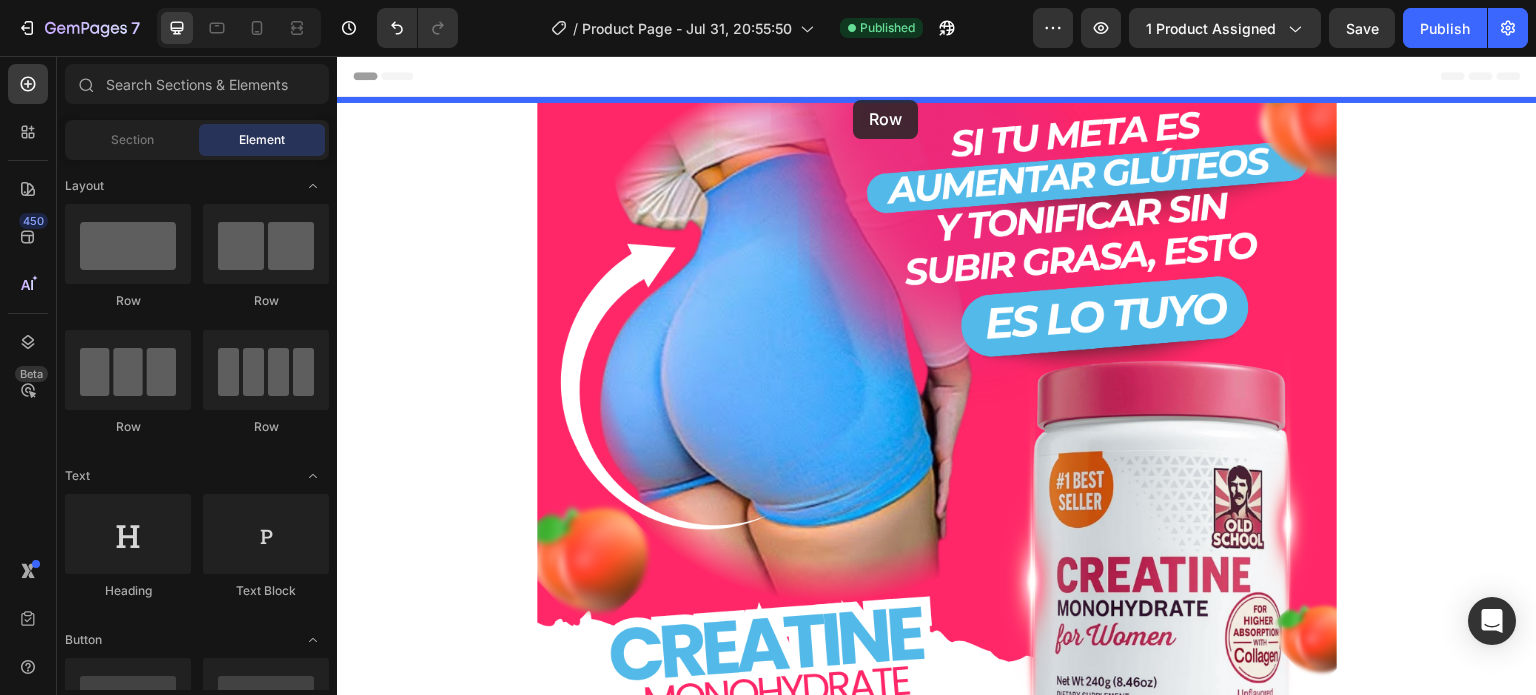 drag, startPoint x: 437, startPoint y: 304, endPoint x: 853, endPoint y: 100, distance: 463.3271 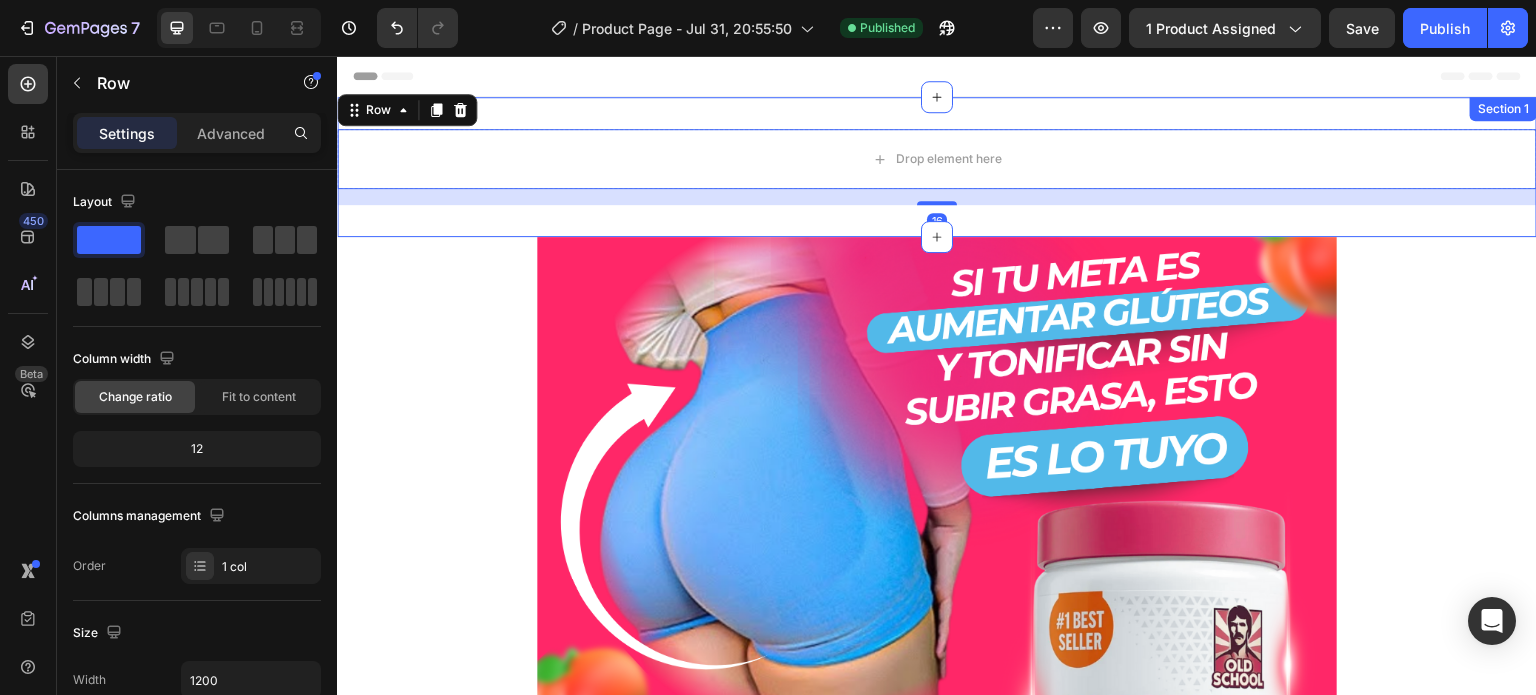 click on "Drop element here Row   16 Section 1" at bounding box center [937, 167] 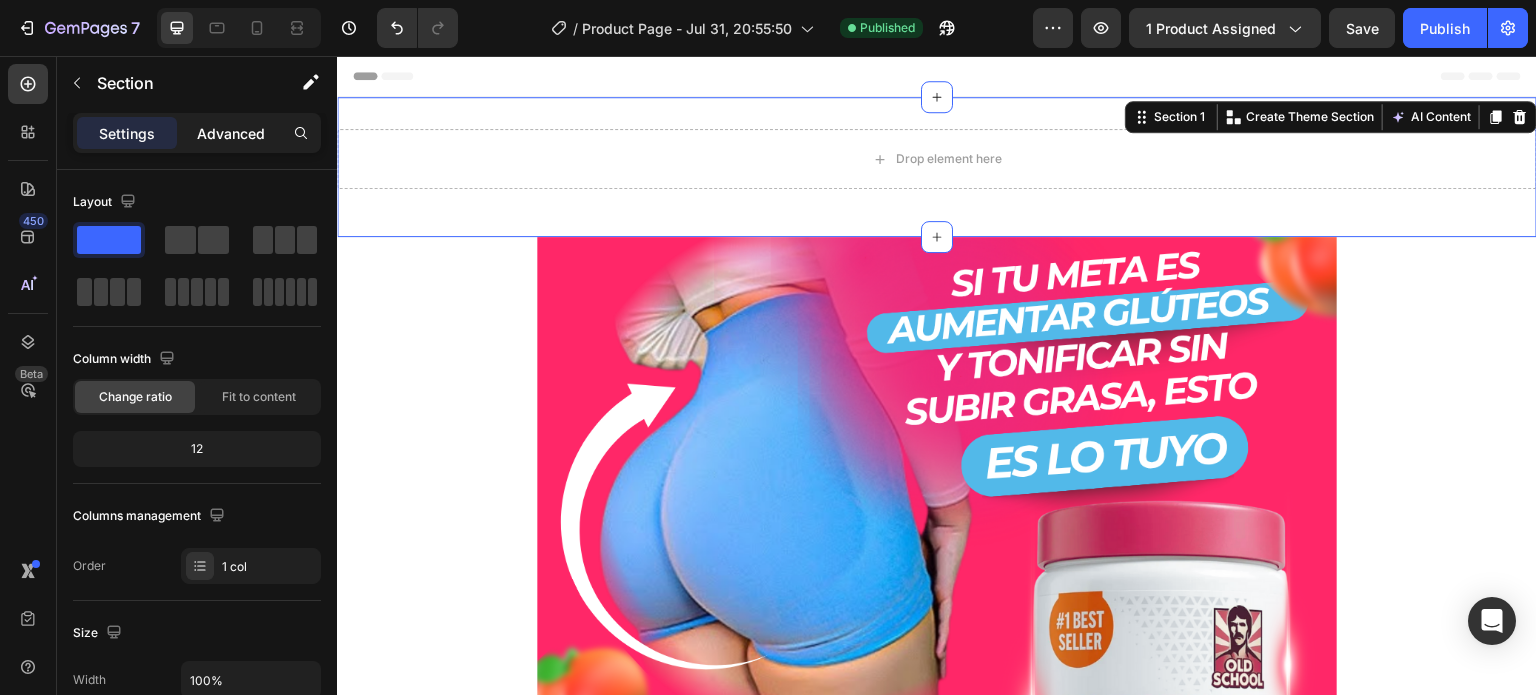 click on "Advanced" at bounding box center [231, 133] 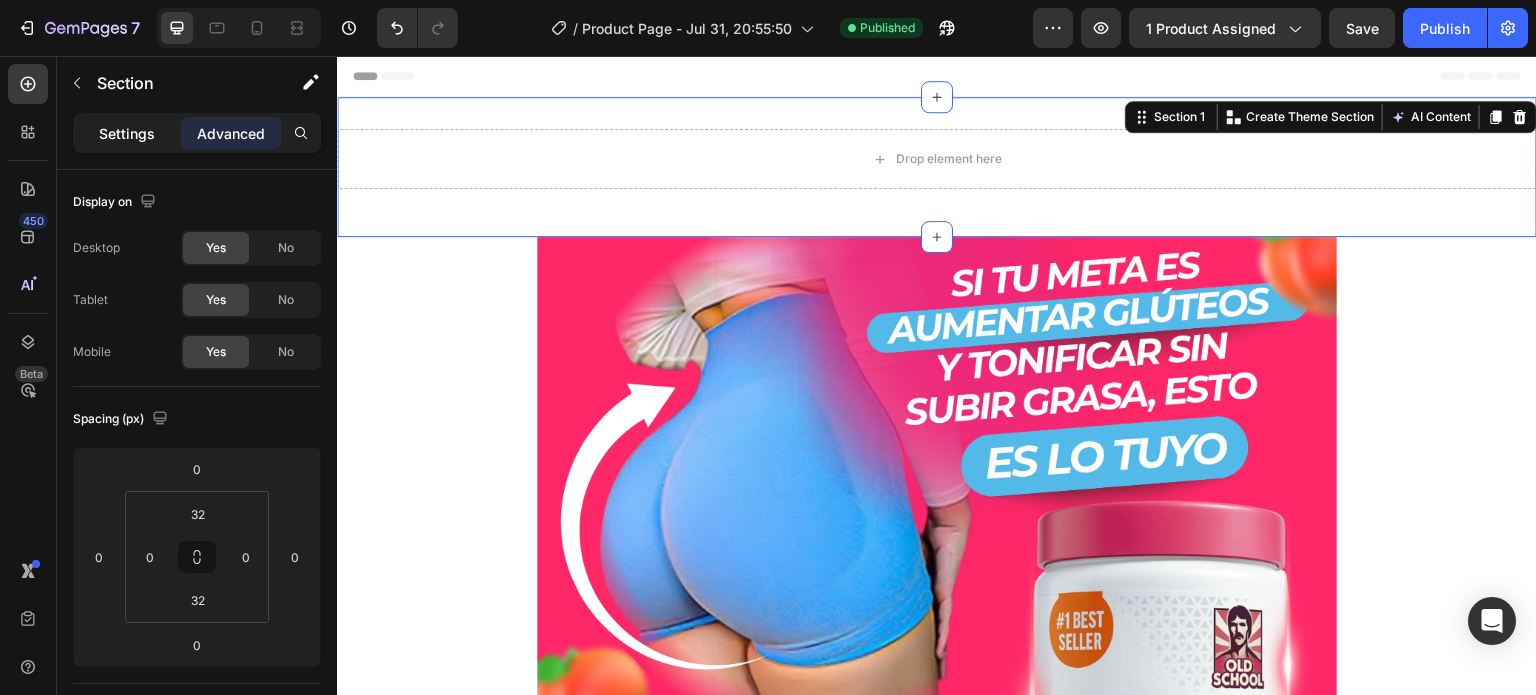click on "Settings" at bounding box center [127, 133] 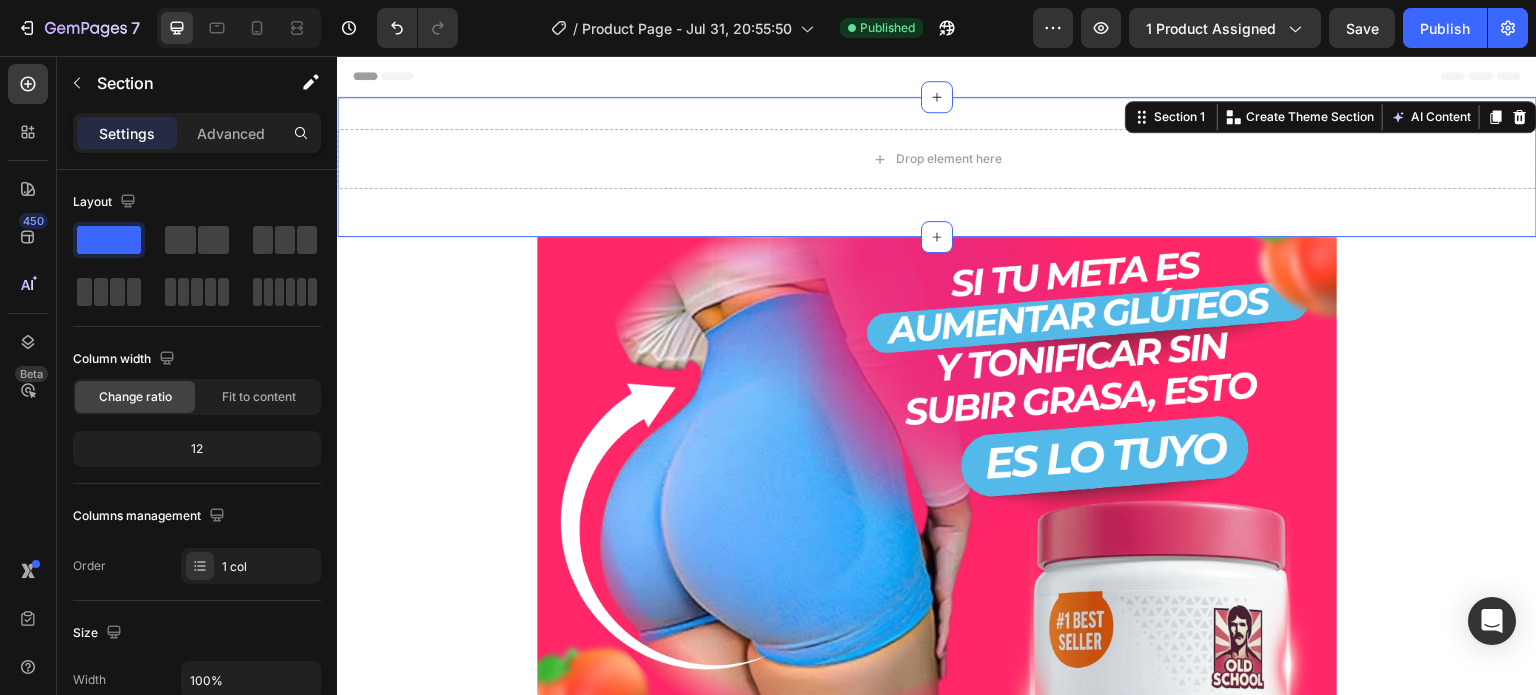 click on "Drop element here Row Section 1   You can create reusable sections Create Theme Section AI Content Write with GemAI What would you like to describe here? Tone and Voice Persuasive Product CREATINA MONOHYDRATADA WOMEN Show more Generate" at bounding box center [937, 167] 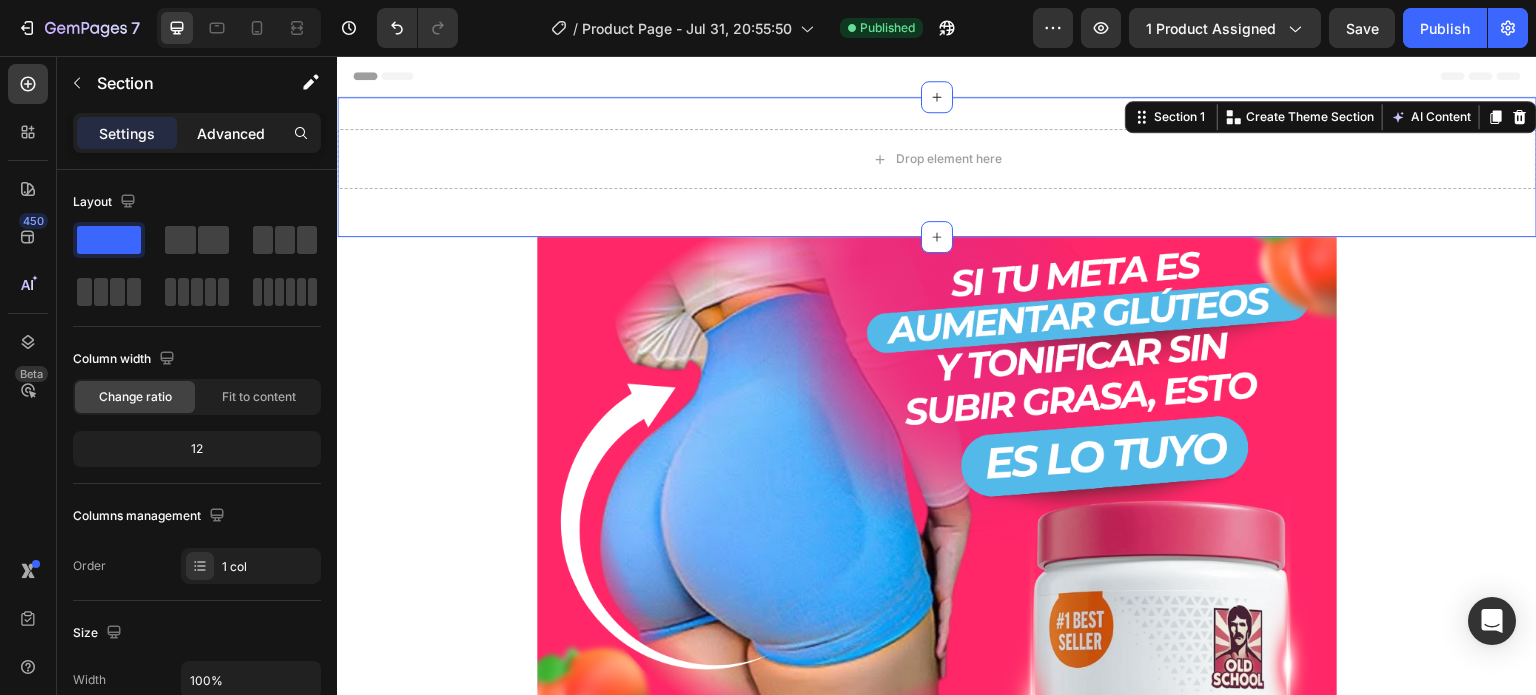 click on "Advanced" at bounding box center (231, 133) 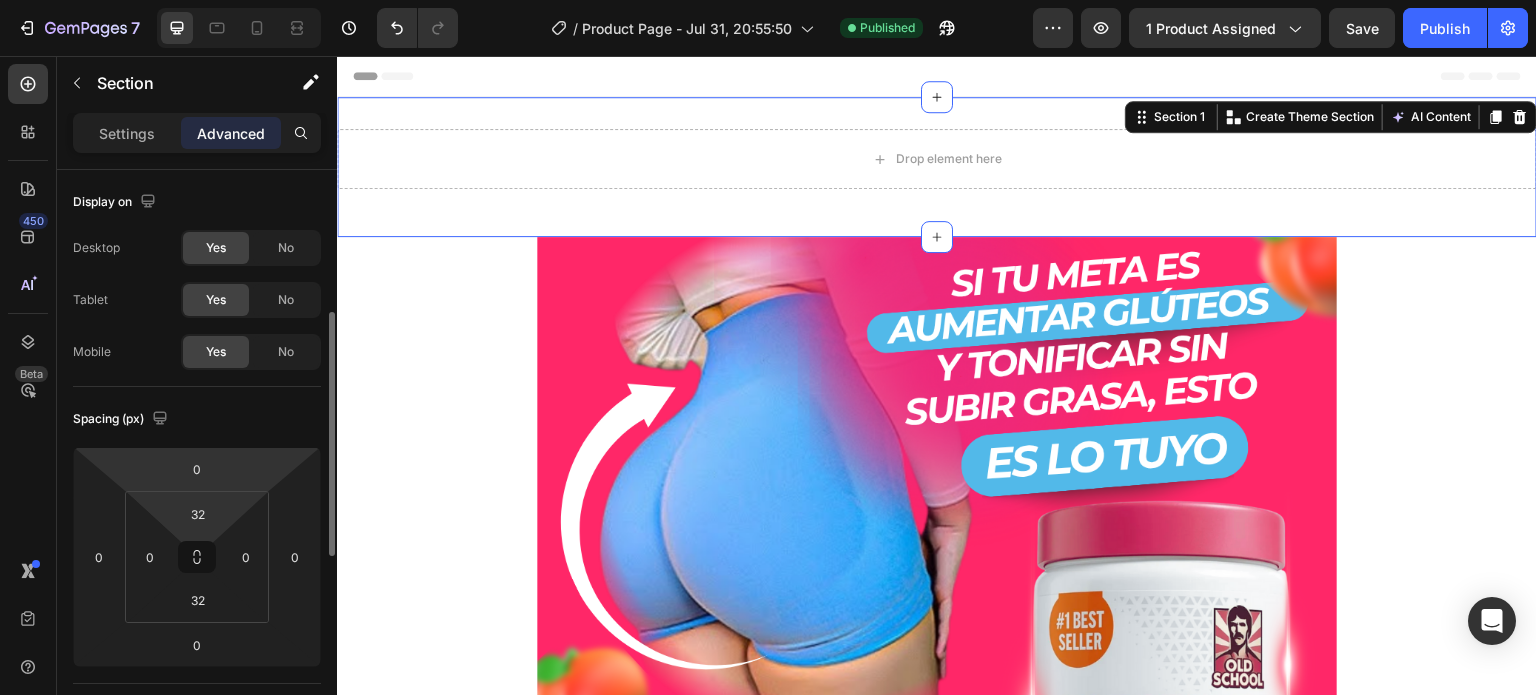 scroll, scrollTop: 100, scrollLeft: 0, axis: vertical 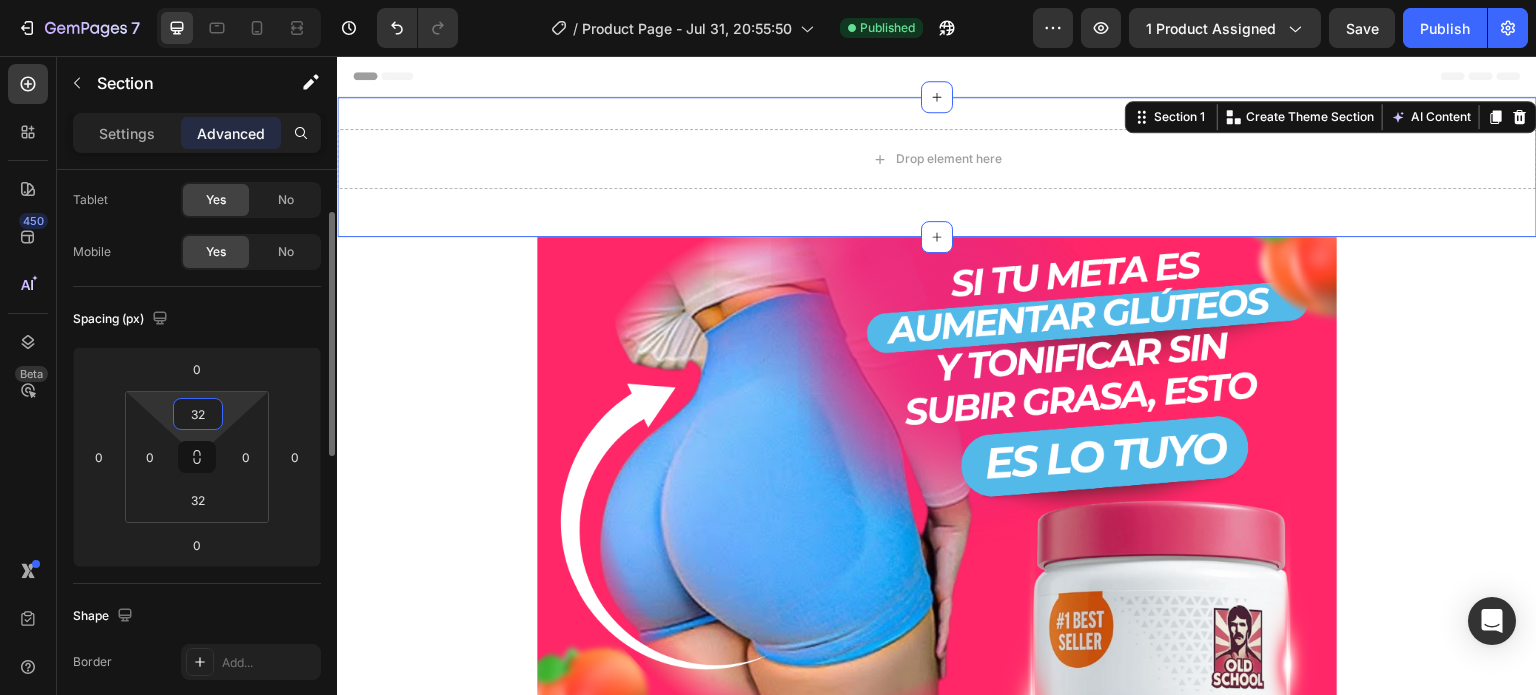 click on "32" at bounding box center [198, 414] 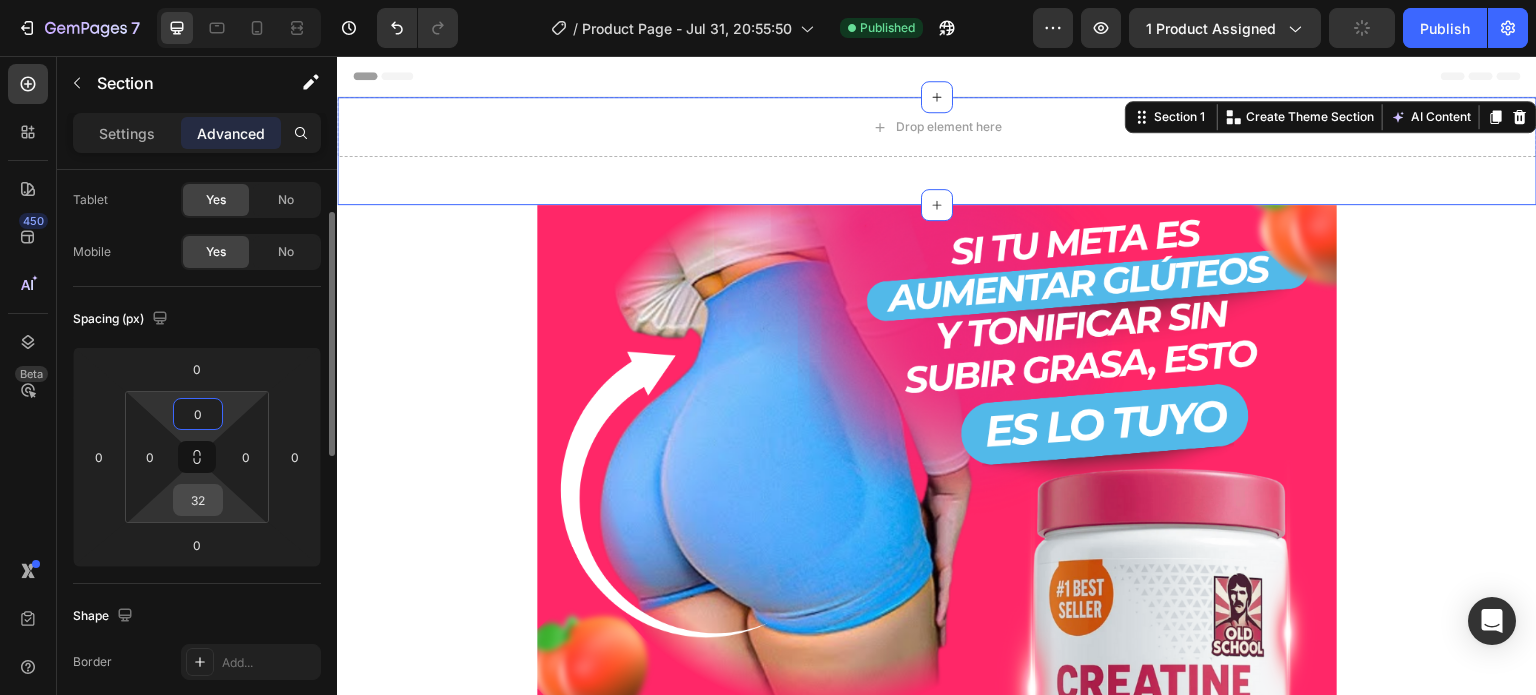 type on "0" 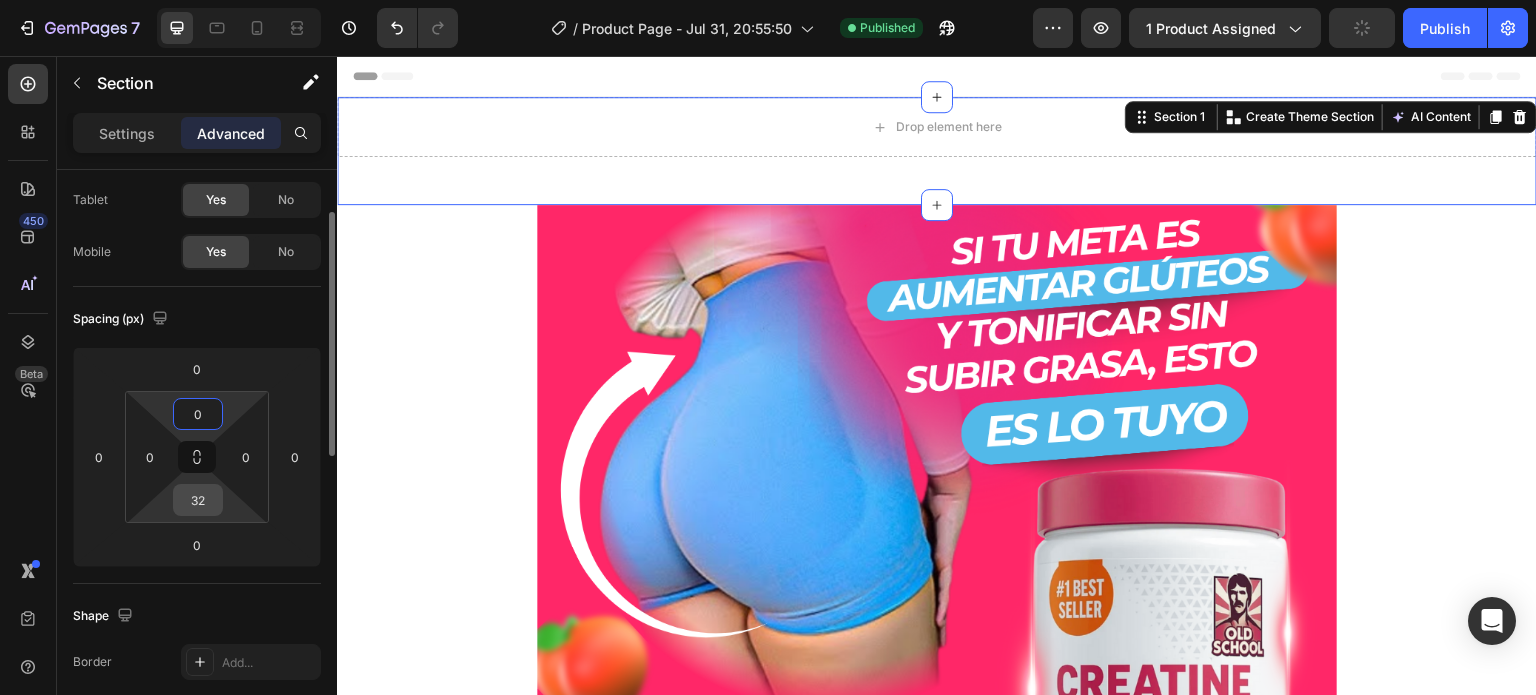 type on "0" 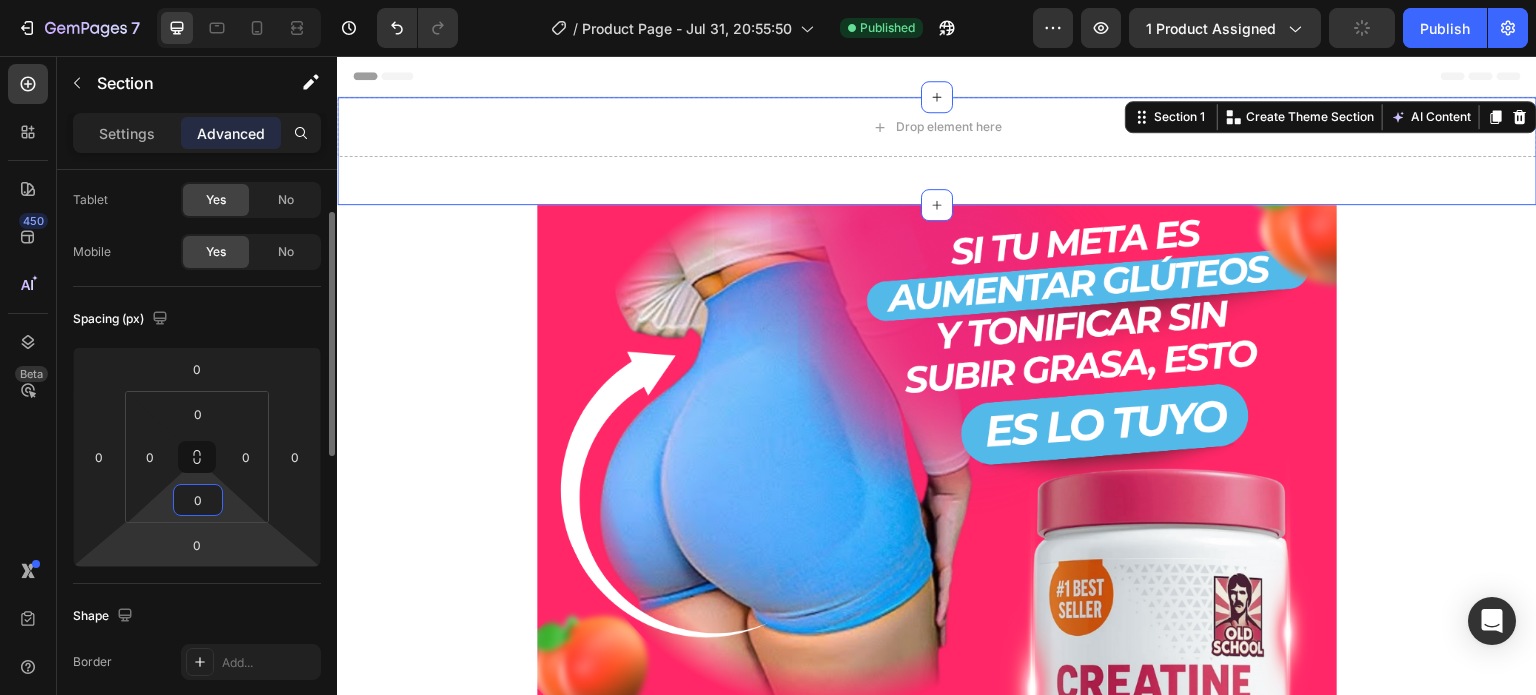 drag, startPoint x: 200, startPoint y: 486, endPoint x: 196, endPoint y: 524, distance: 38.209946 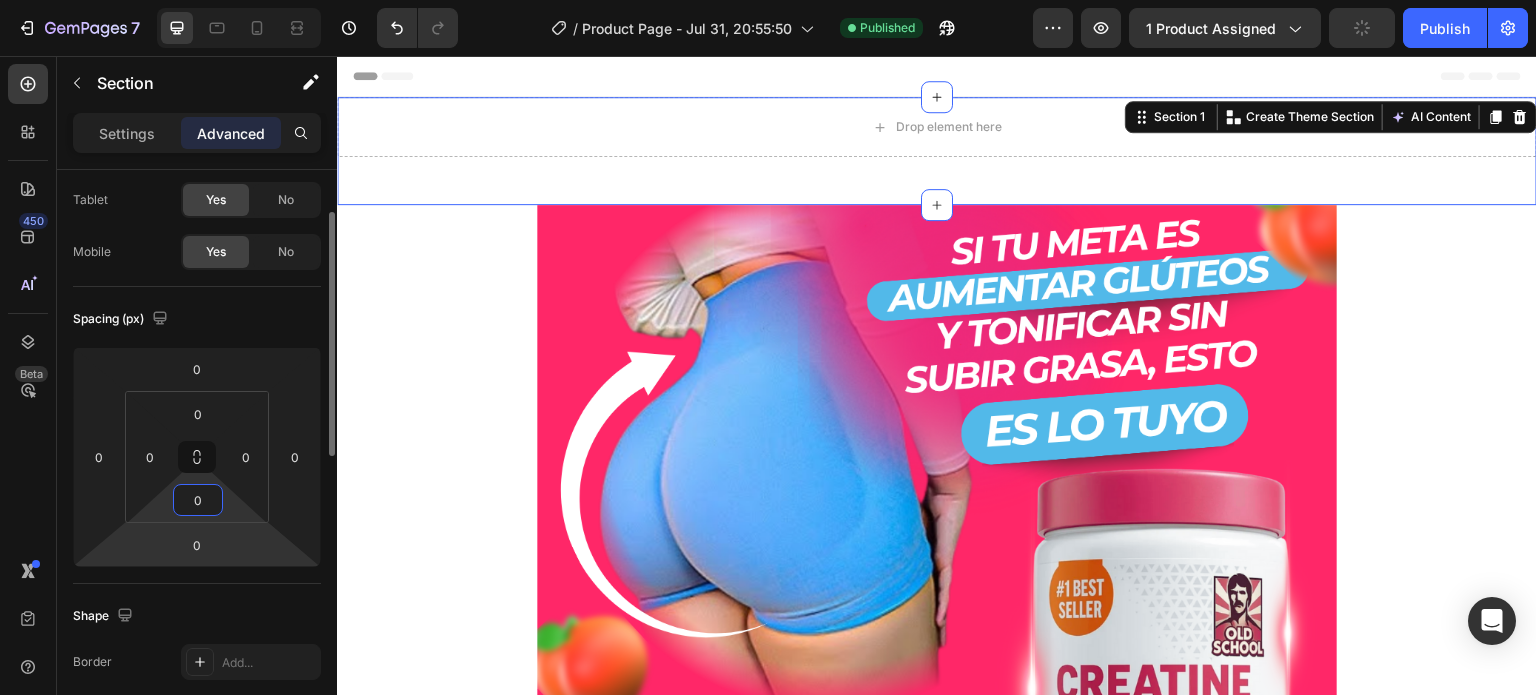 click on "0 0 0 0 0 0 0 0" 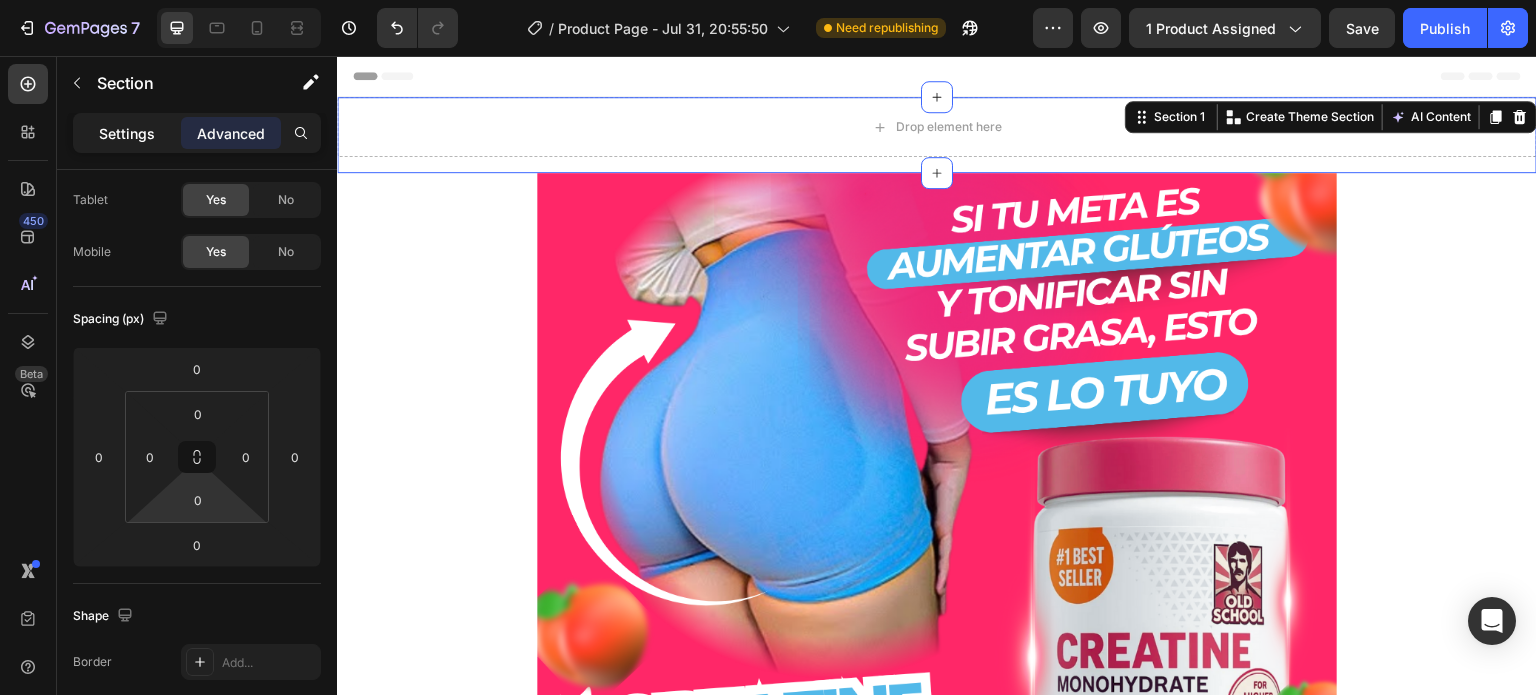 click on "Settings" at bounding box center (127, 133) 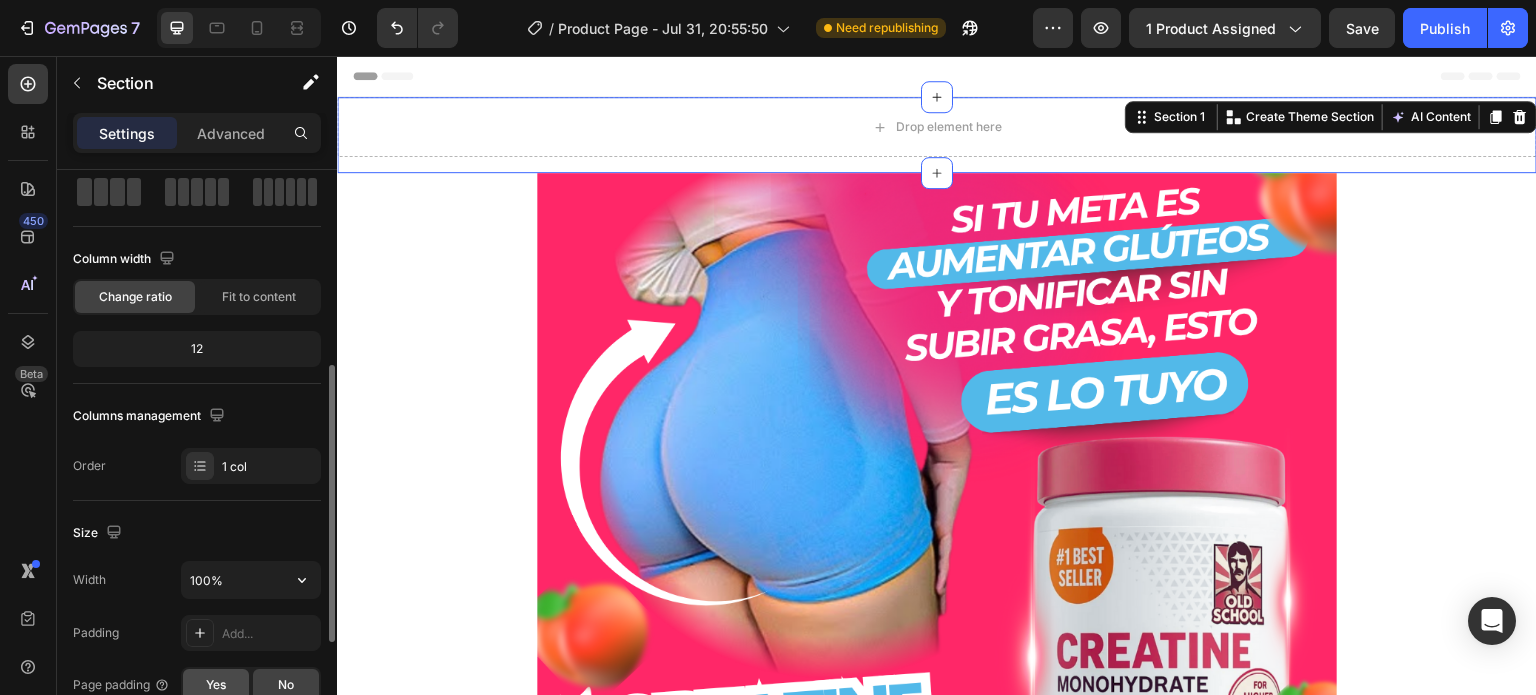 scroll, scrollTop: 300, scrollLeft: 0, axis: vertical 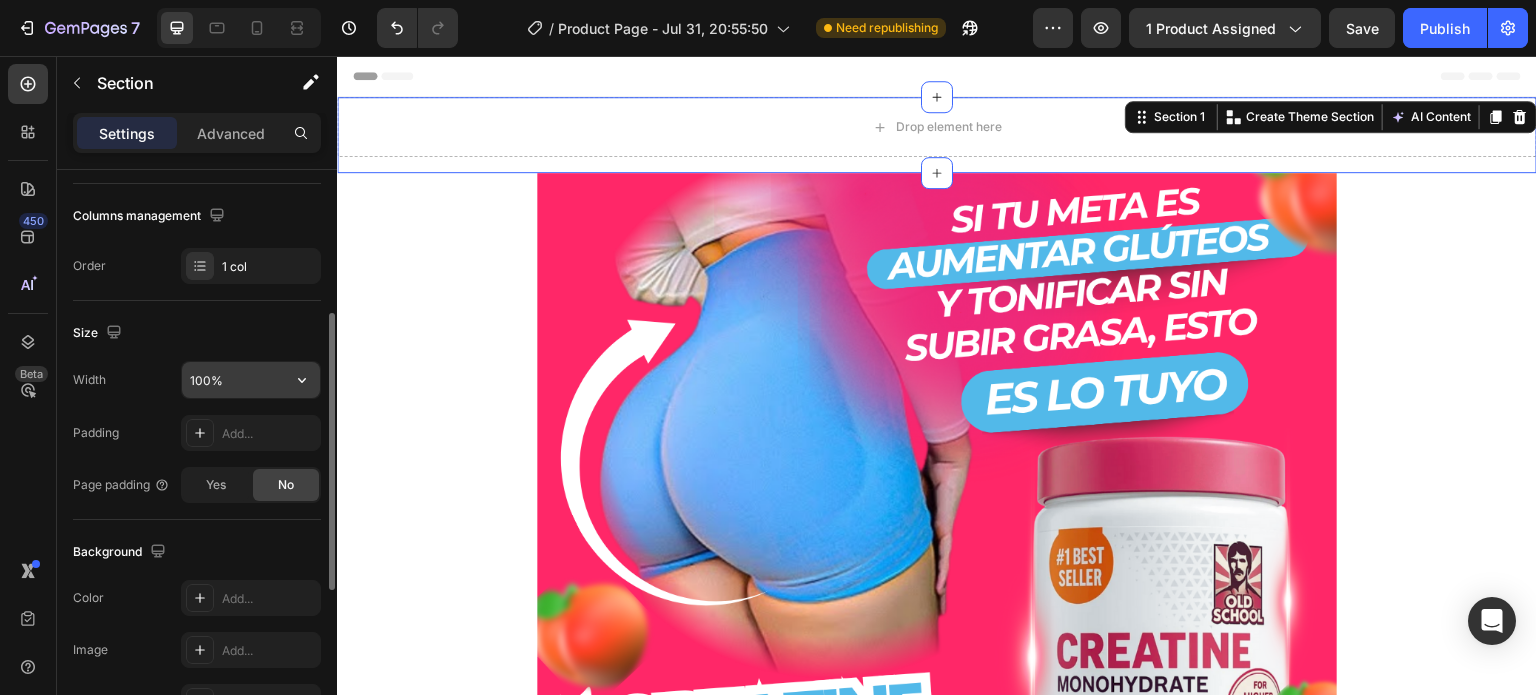 click on "100%" at bounding box center [251, 380] 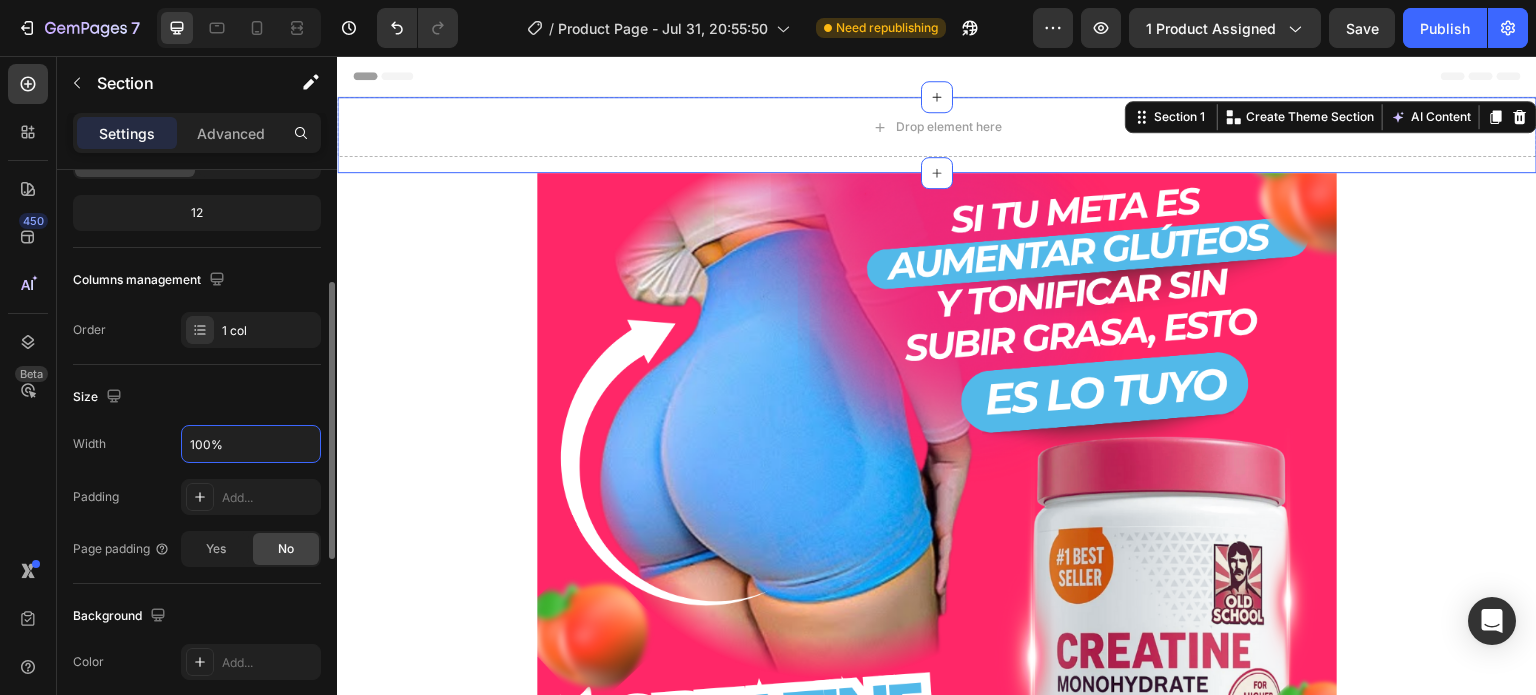 scroll, scrollTop: 0, scrollLeft: 0, axis: both 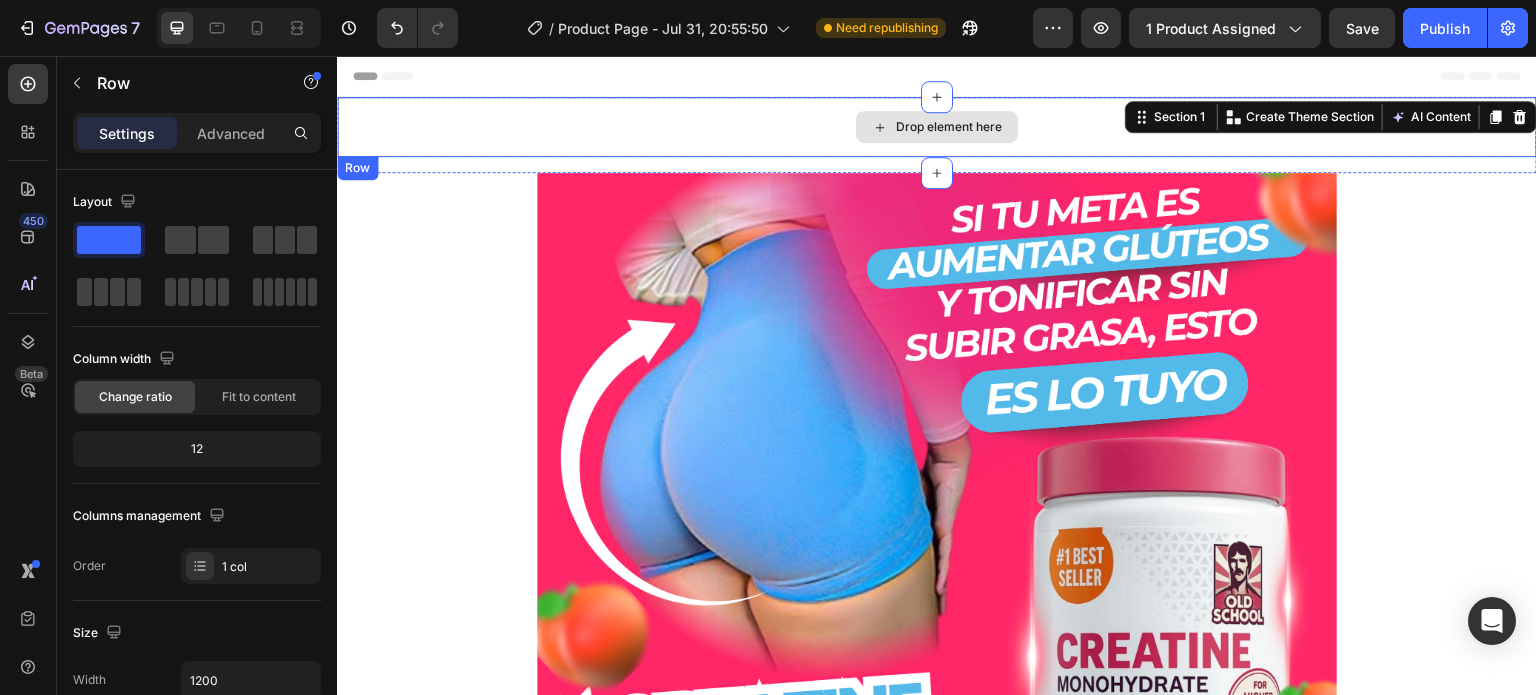 click on "Drop element here" at bounding box center (937, 127) 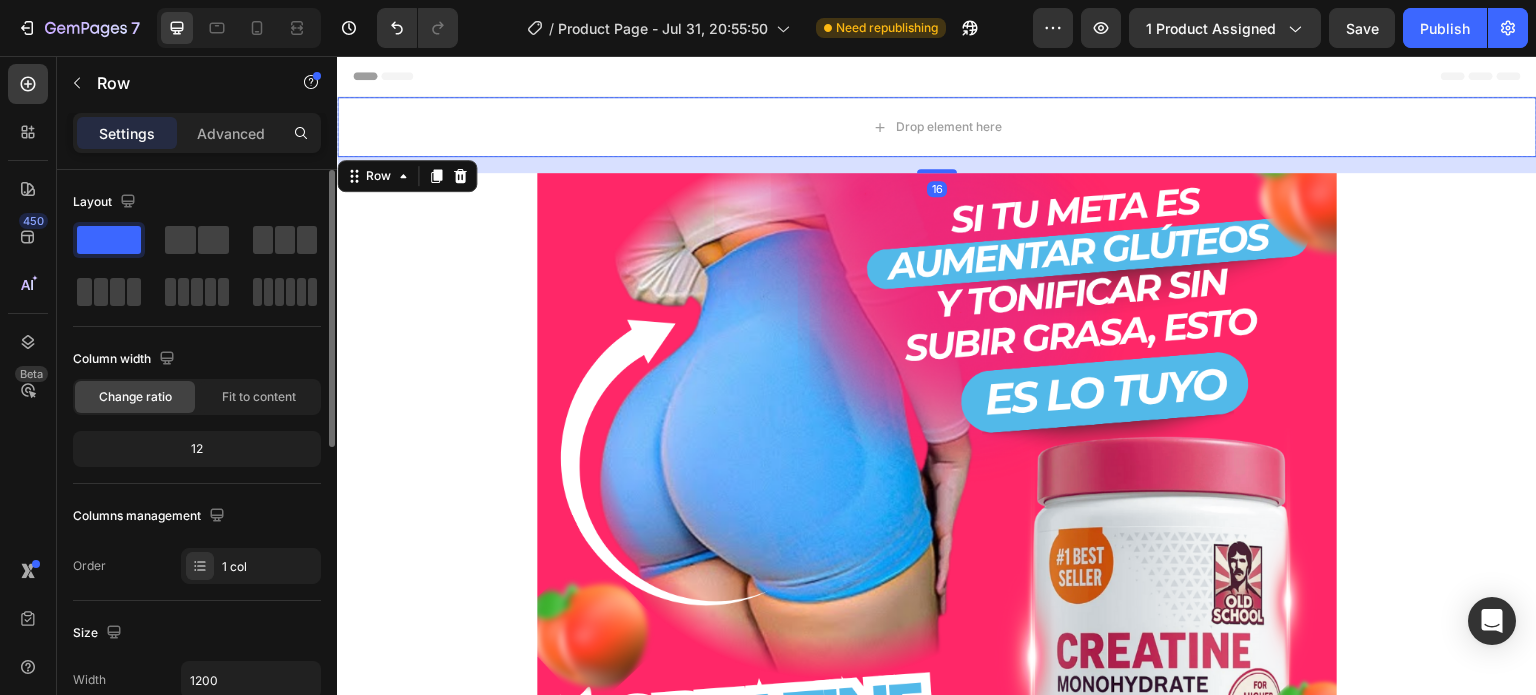 scroll, scrollTop: 300, scrollLeft: 0, axis: vertical 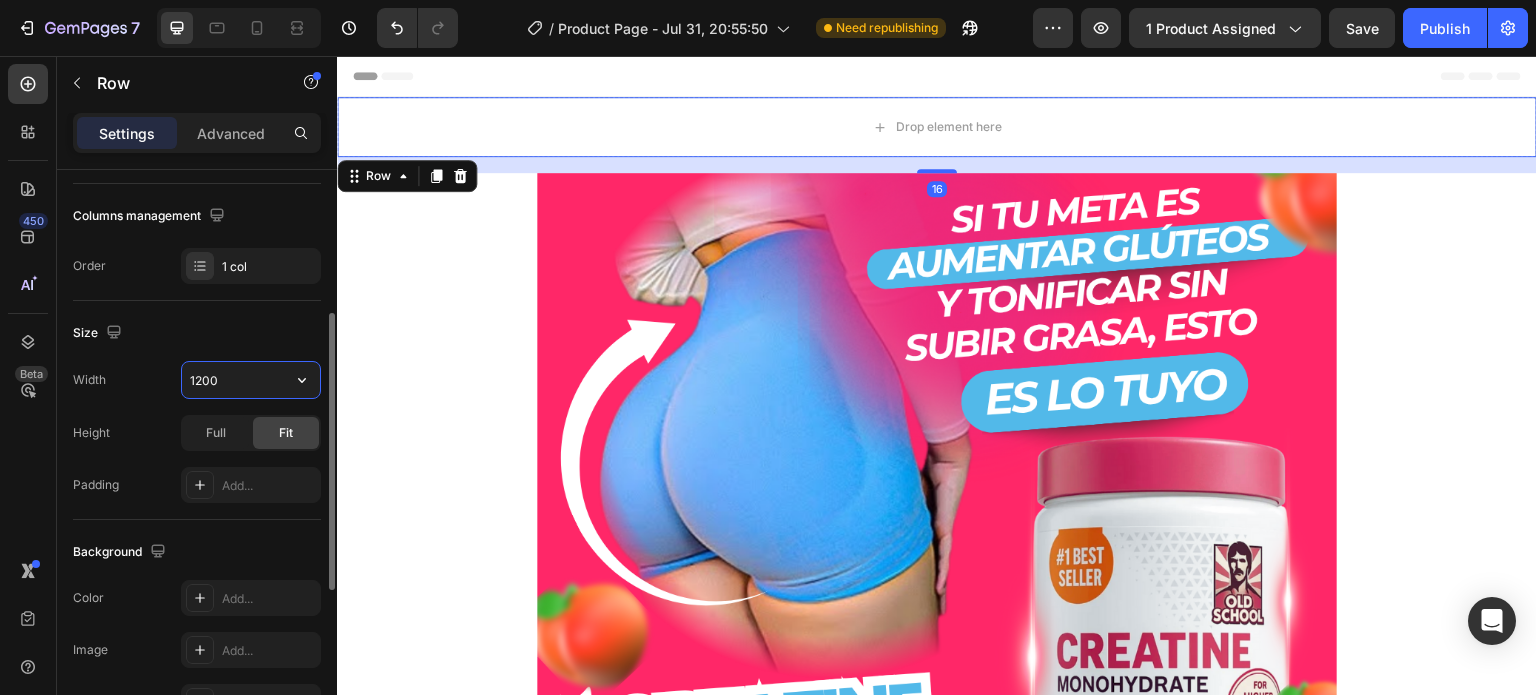 click on "1200" at bounding box center [251, 380] 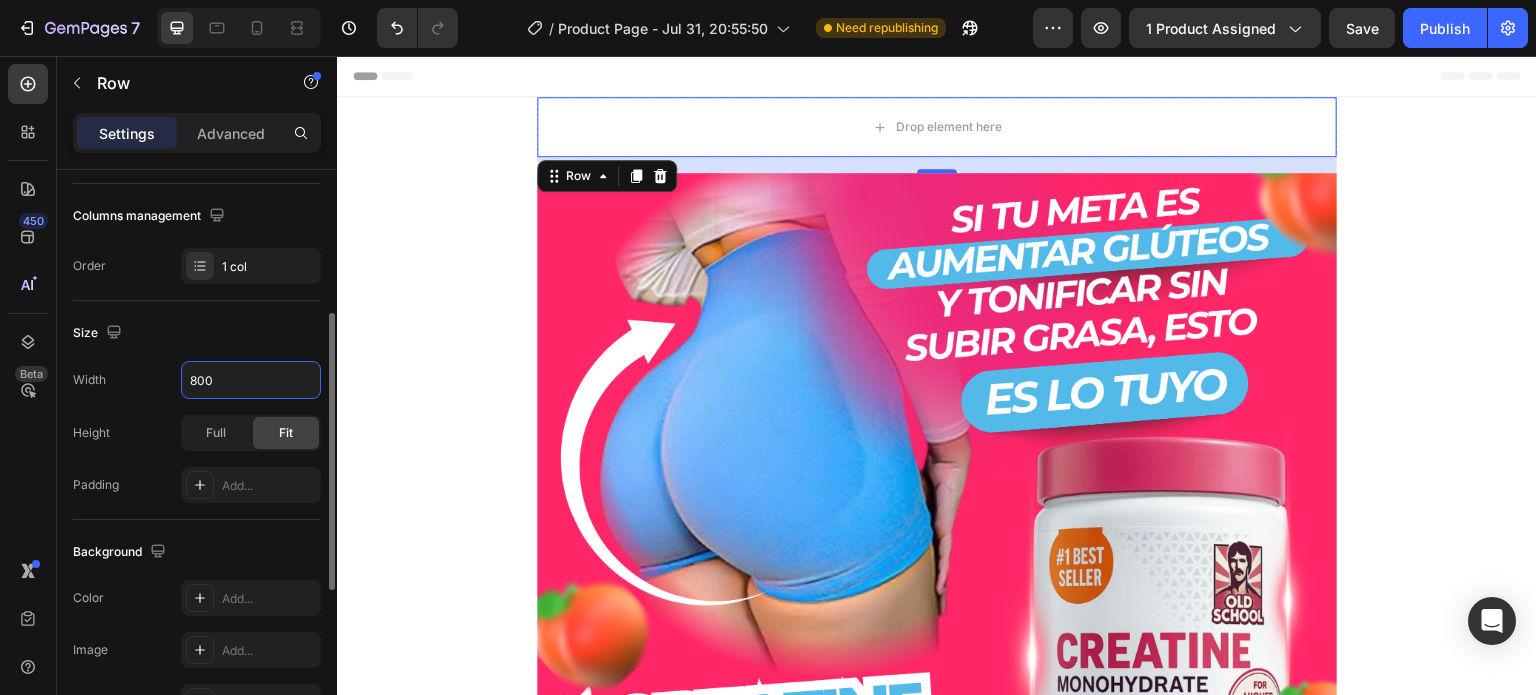 type on "800" 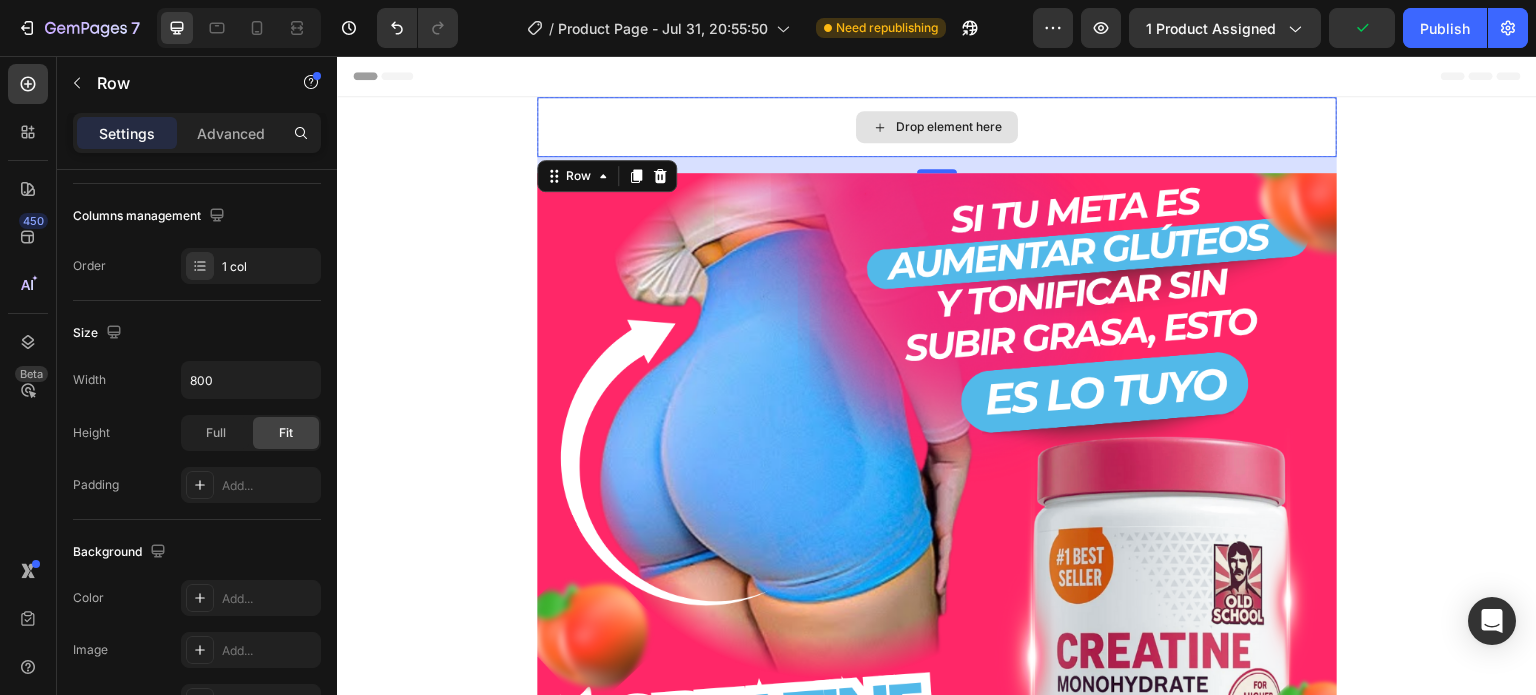 drag, startPoint x: 932, startPoint y: 164, endPoint x: 936, endPoint y: 150, distance: 14.56022 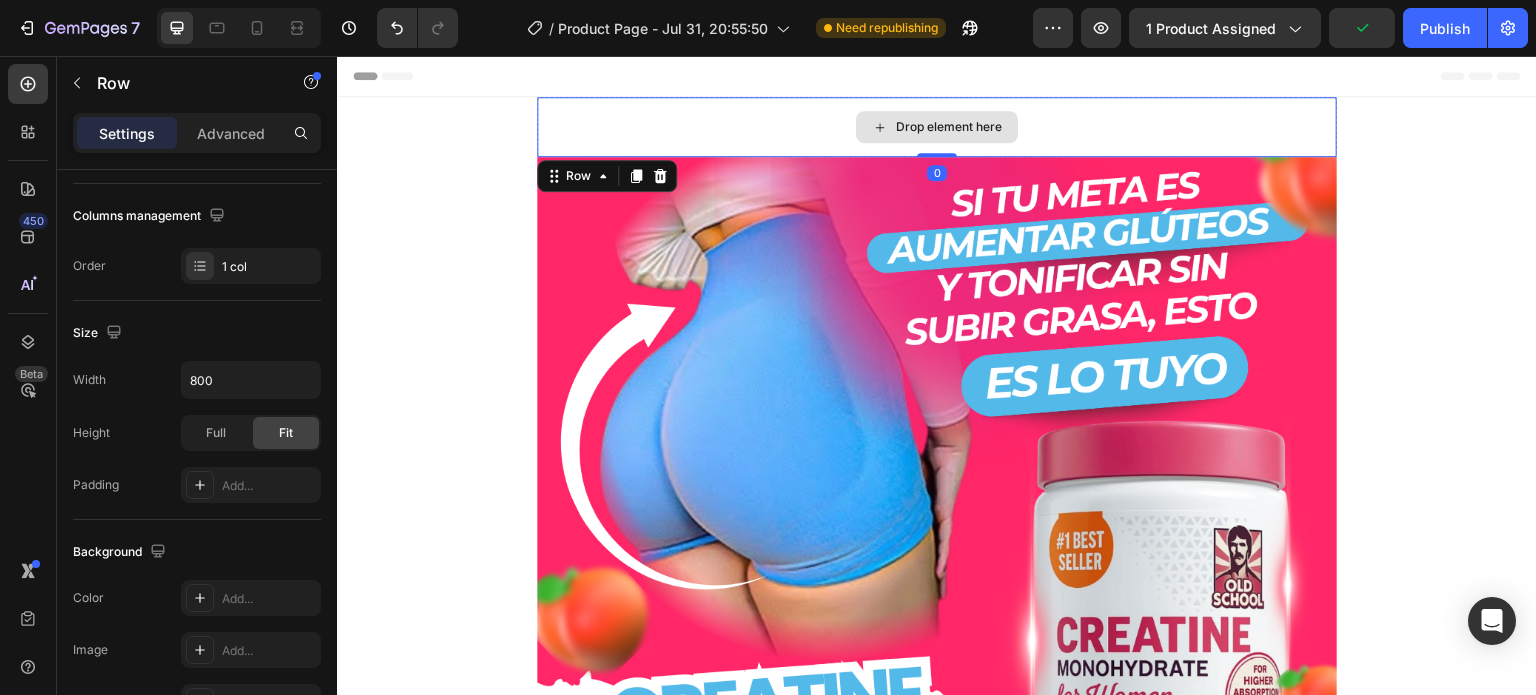drag, startPoint x: 928, startPoint y: 169, endPoint x: 932, endPoint y: 141, distance: 28.284271 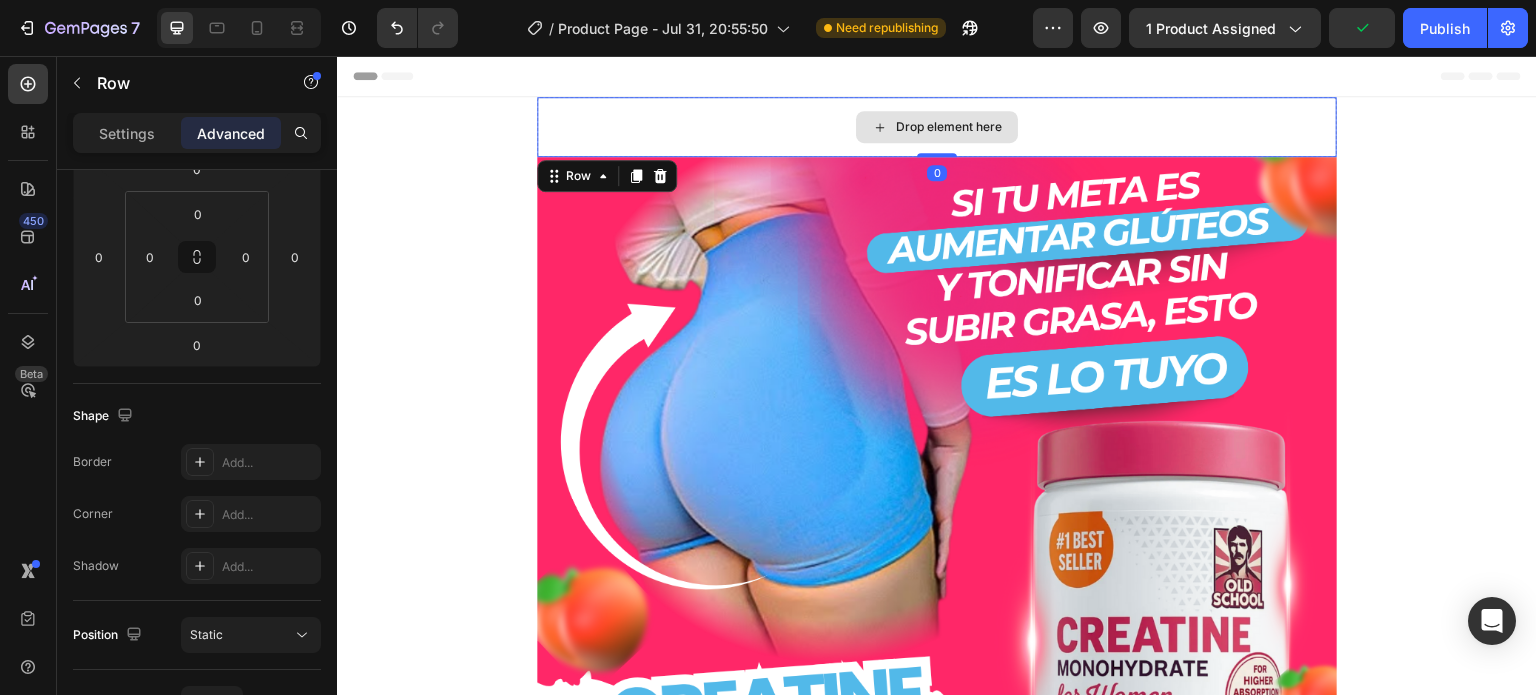 click on "Drop element here" at bounding box center (937, 127) 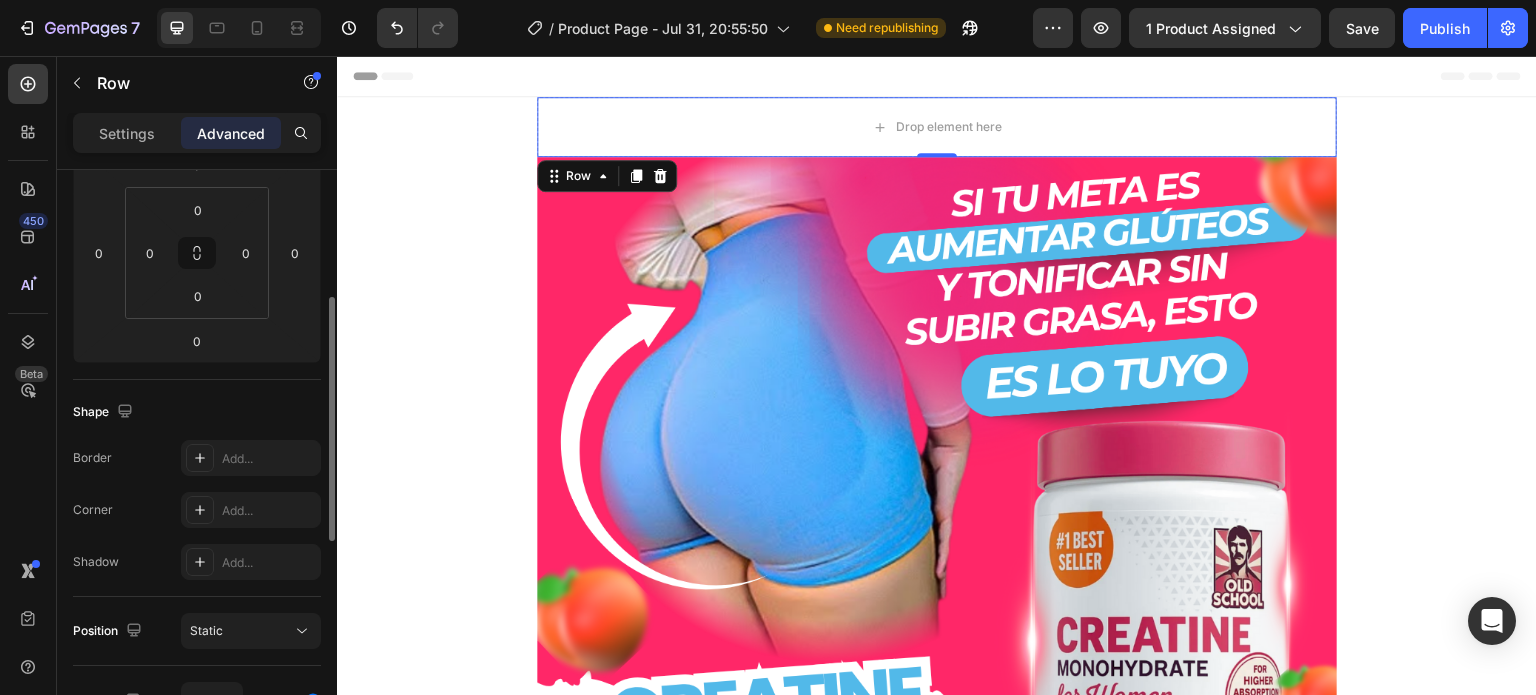 scroll, scrollTop: 0, scrollLeft: 0, axis: both 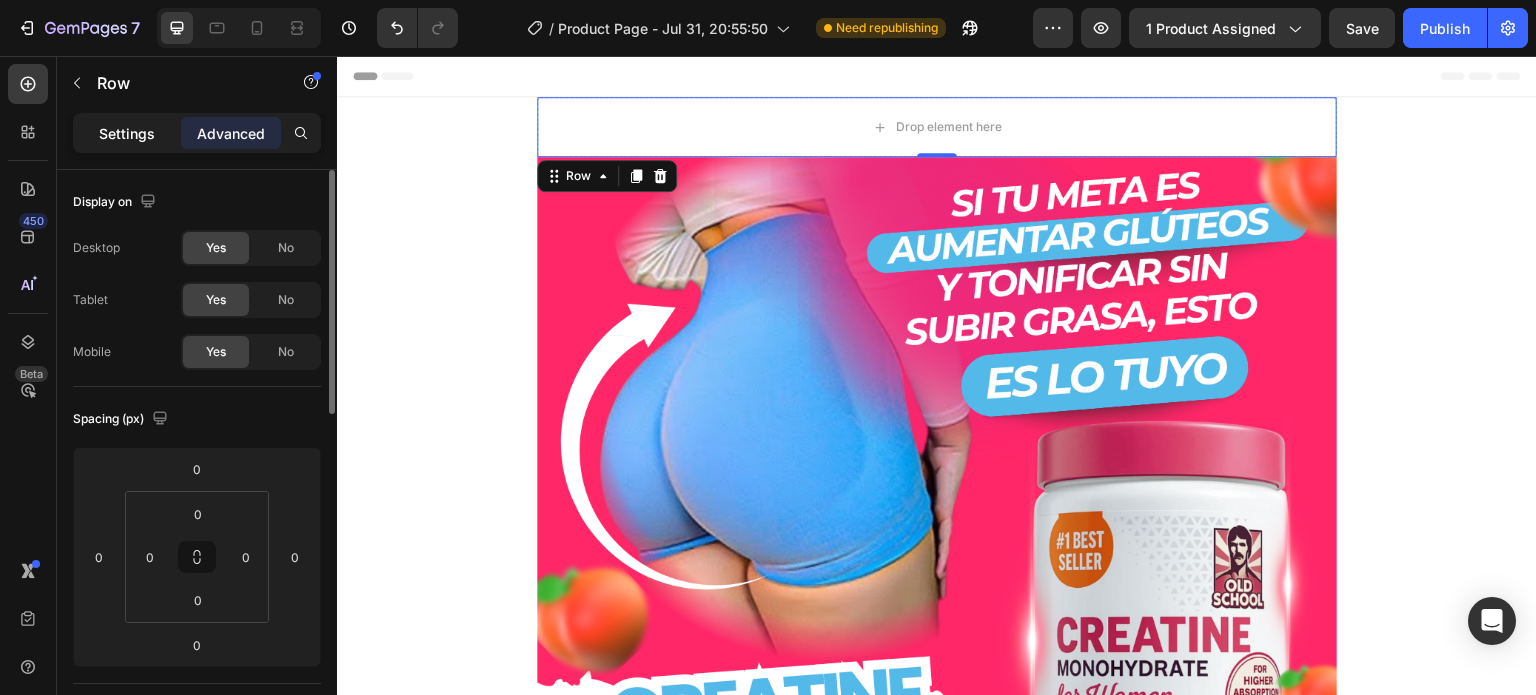 click on "Settings" at bounding box center (127, 133) 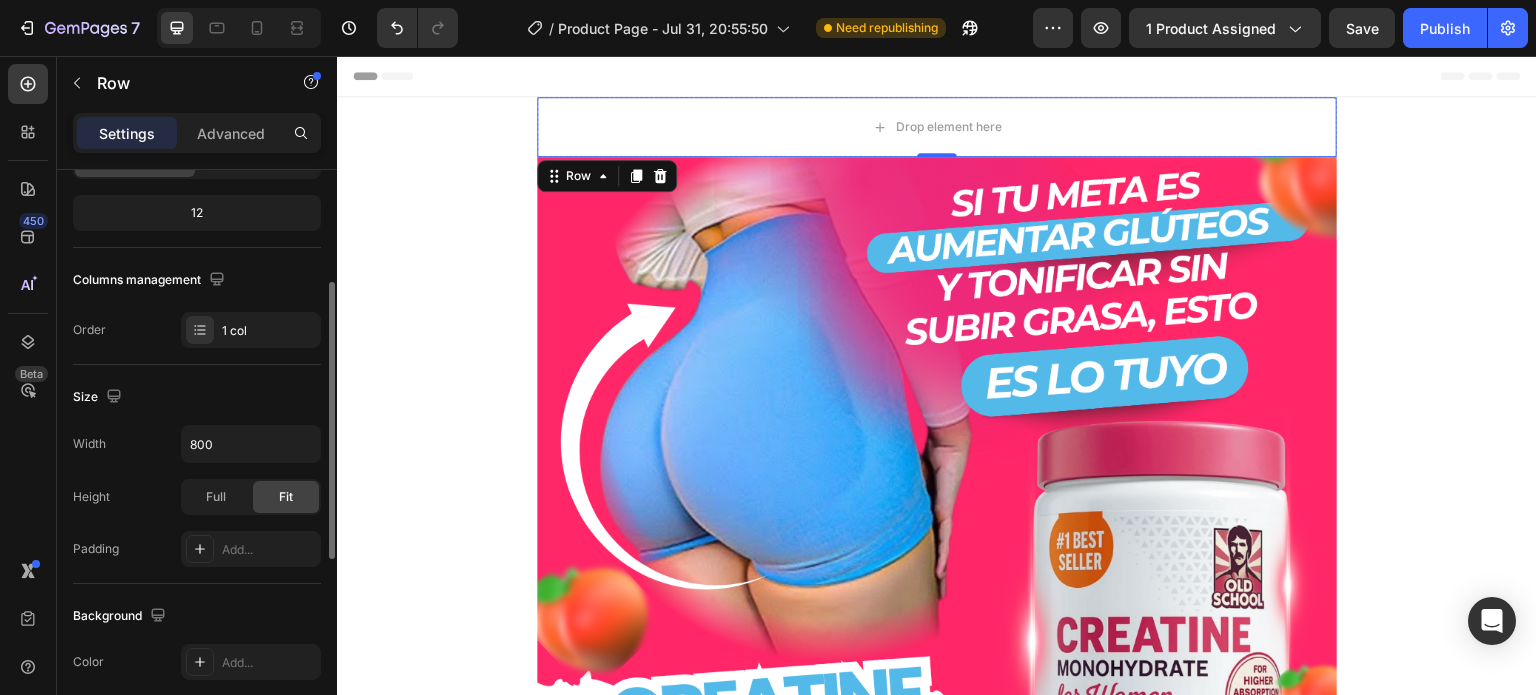 scroll, scrollTop: 536, scrollLeft: 0, axis: vertical 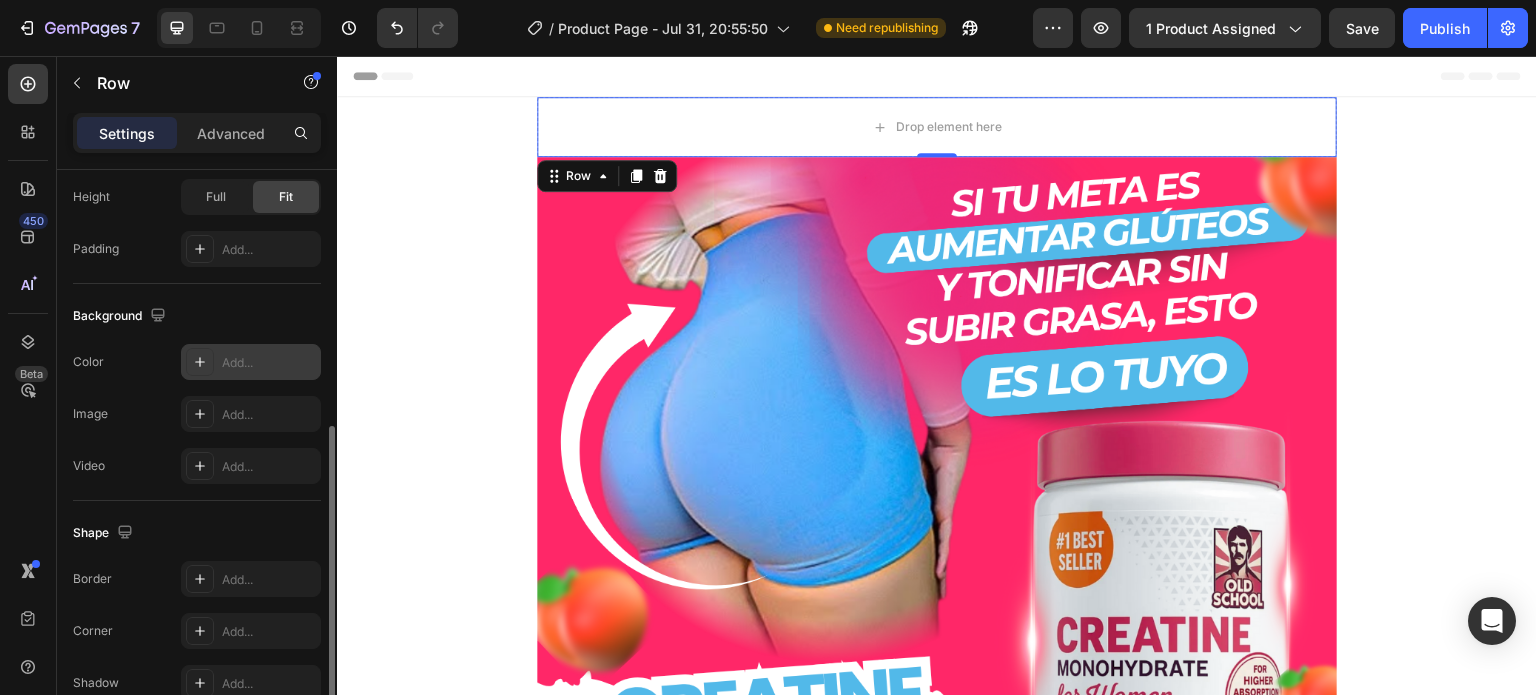 click on "Add..." at bounding box center (269, 363) 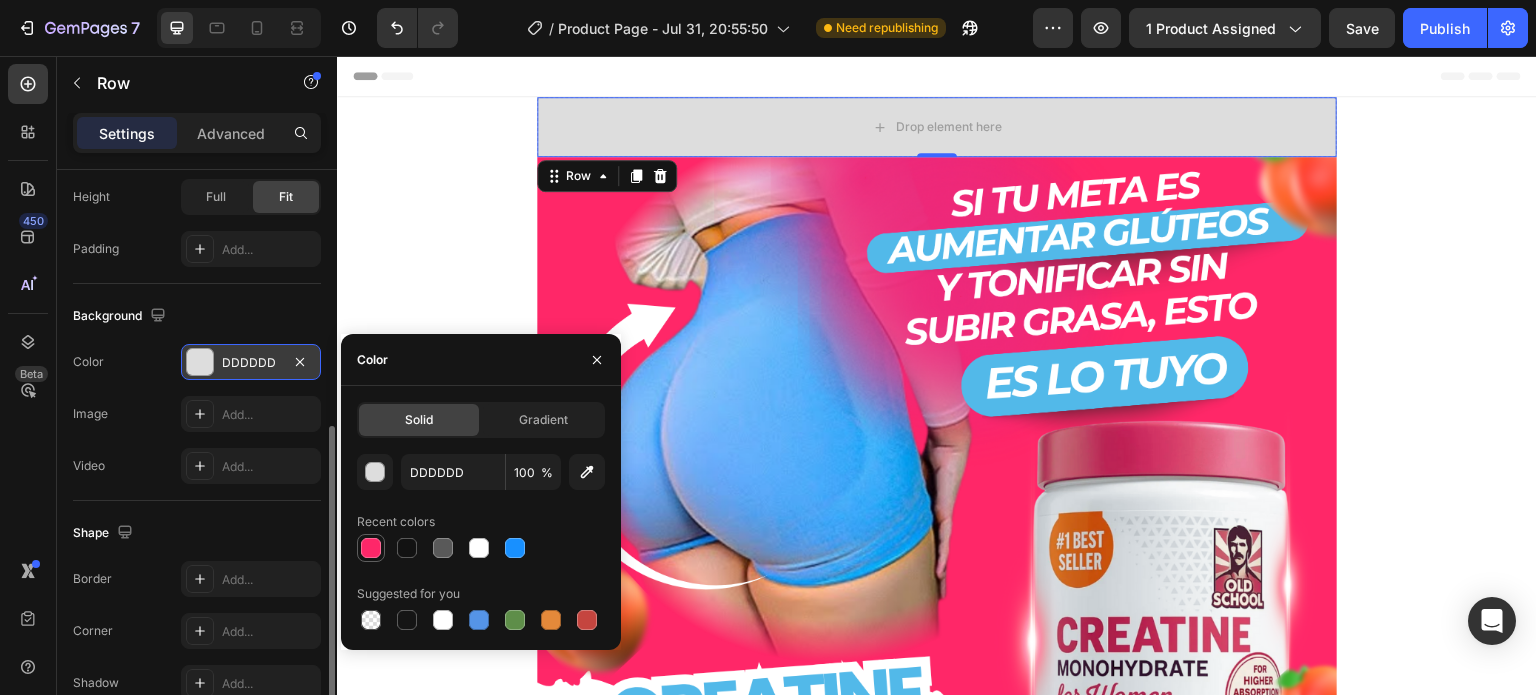 click at bounding box center [371, 548] 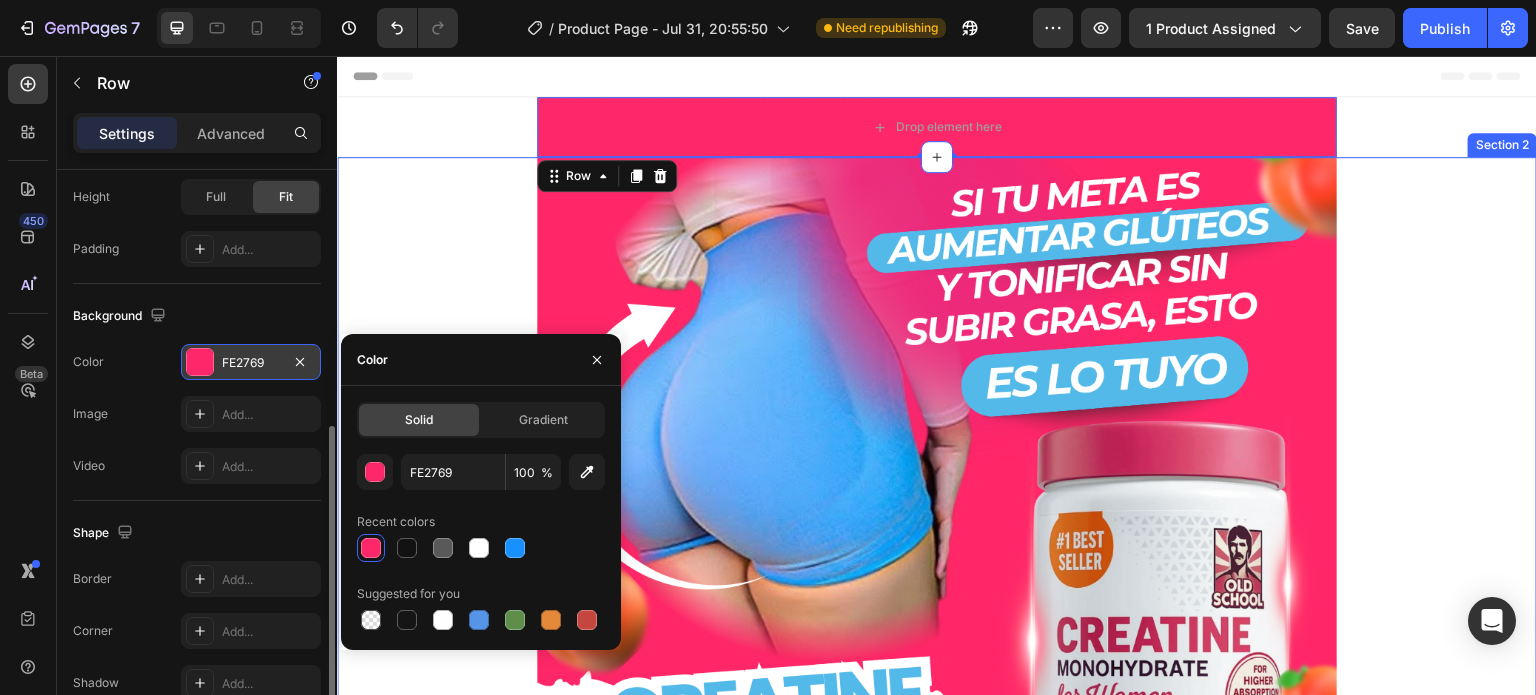 click on "Image
Publish the page to see the content.
Custom Code Row Image Video Row Row Row Row" at bounding box center [937, 1492] 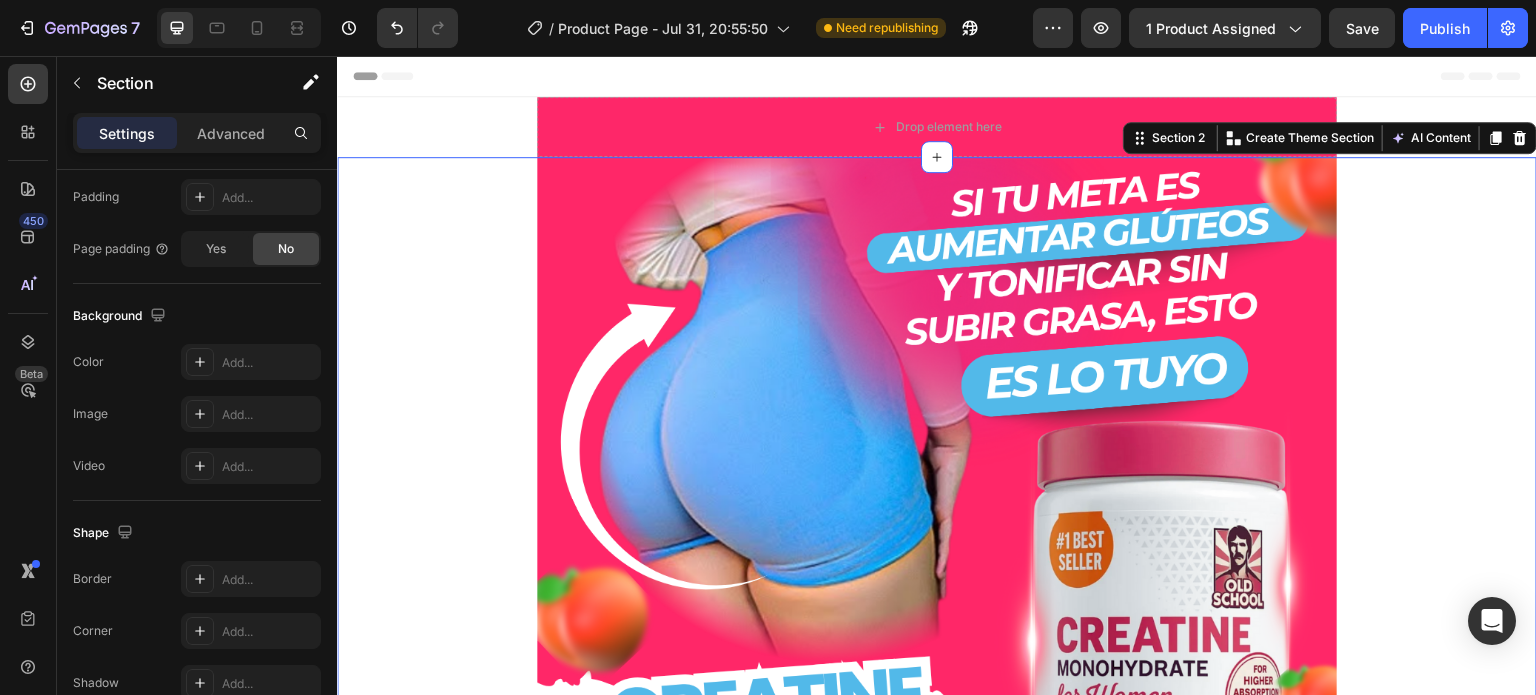 scroll, scrollTop: 0, scrollLeft: 0, axis: both 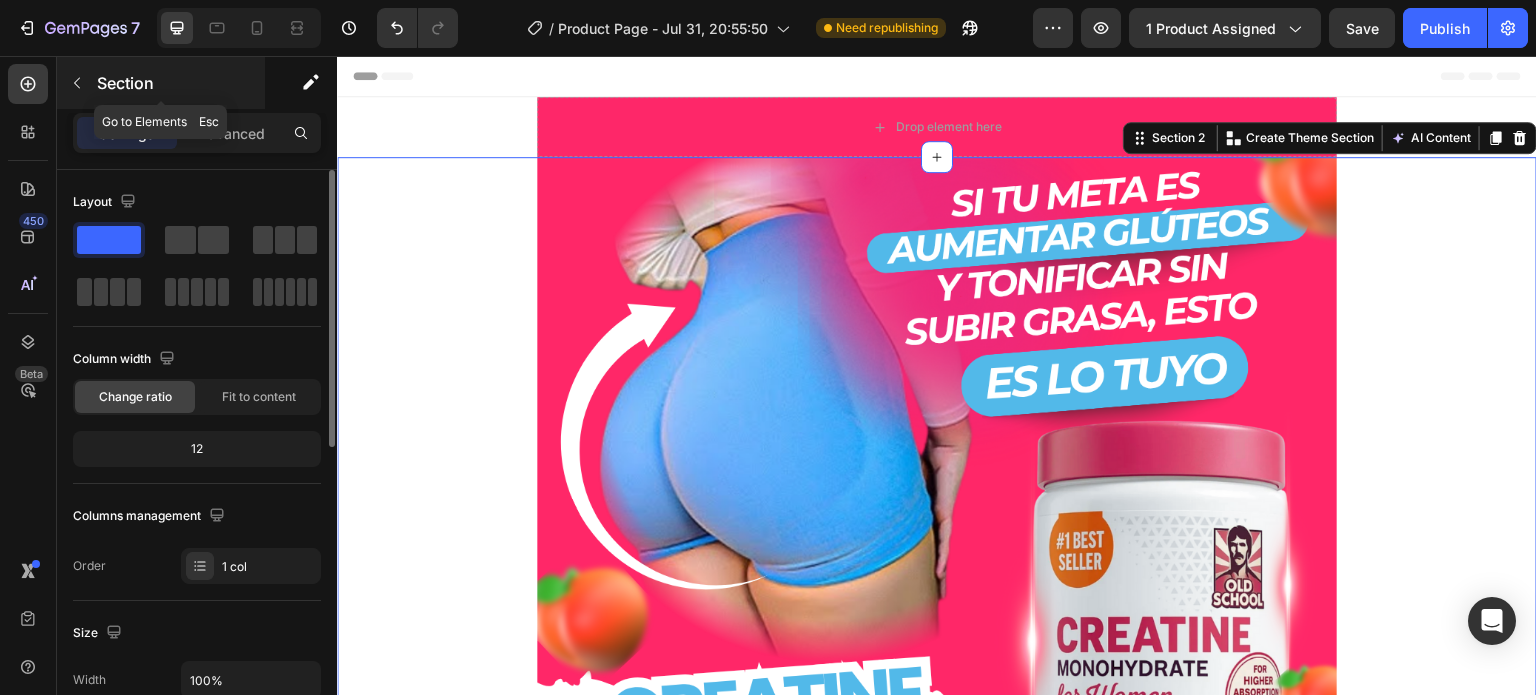 click 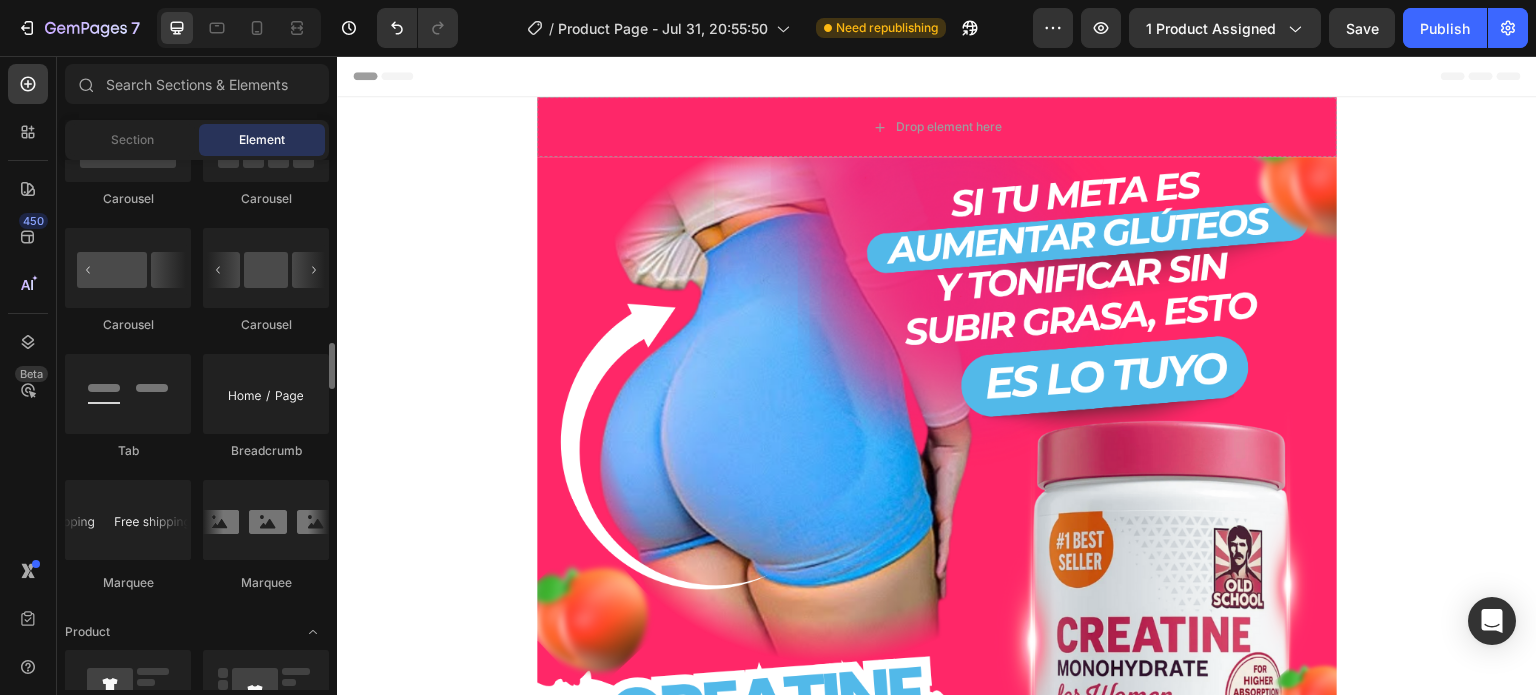scroll, scrollTop: 2200, scrollLeft: 0, axis: vertical 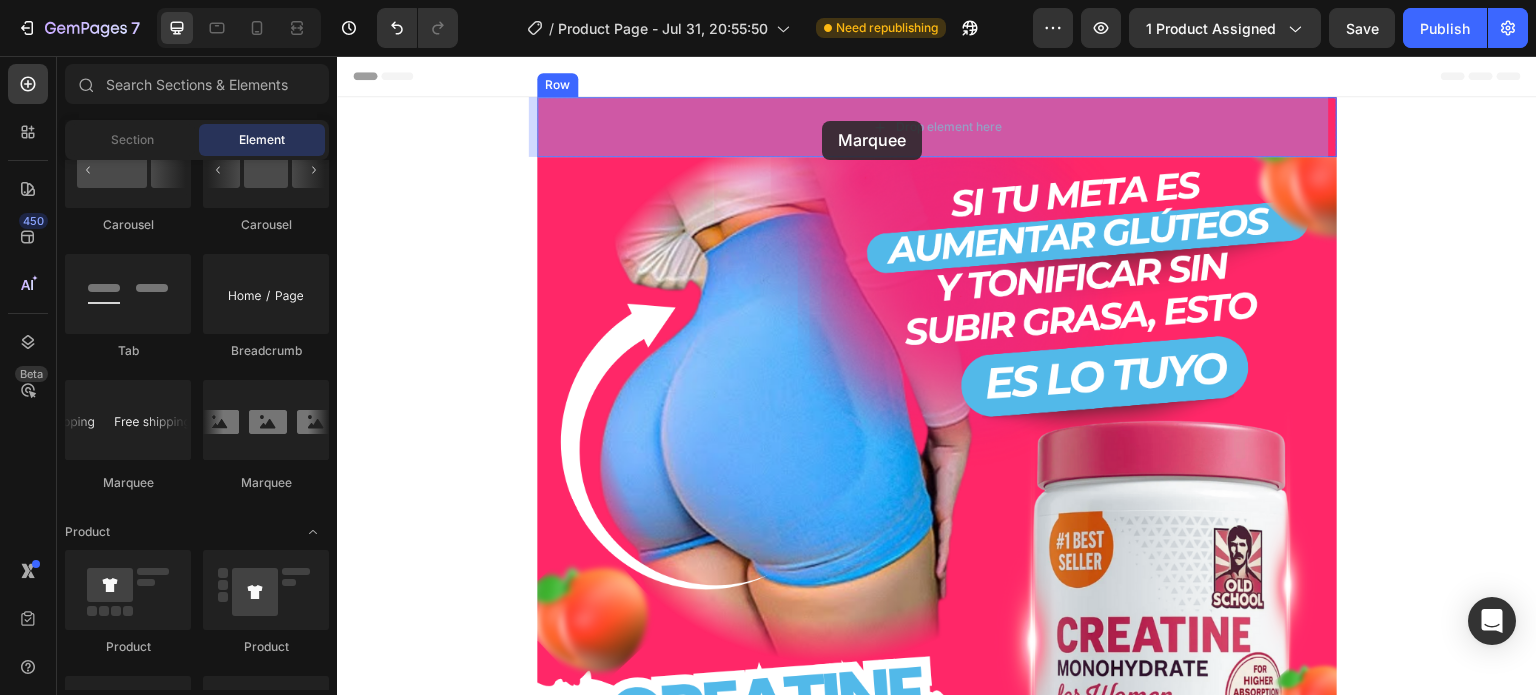 drag, startPoint x: 469, startPoint y: 482, endPoint x: 822, endPoint y: 121, distance: 504.90594 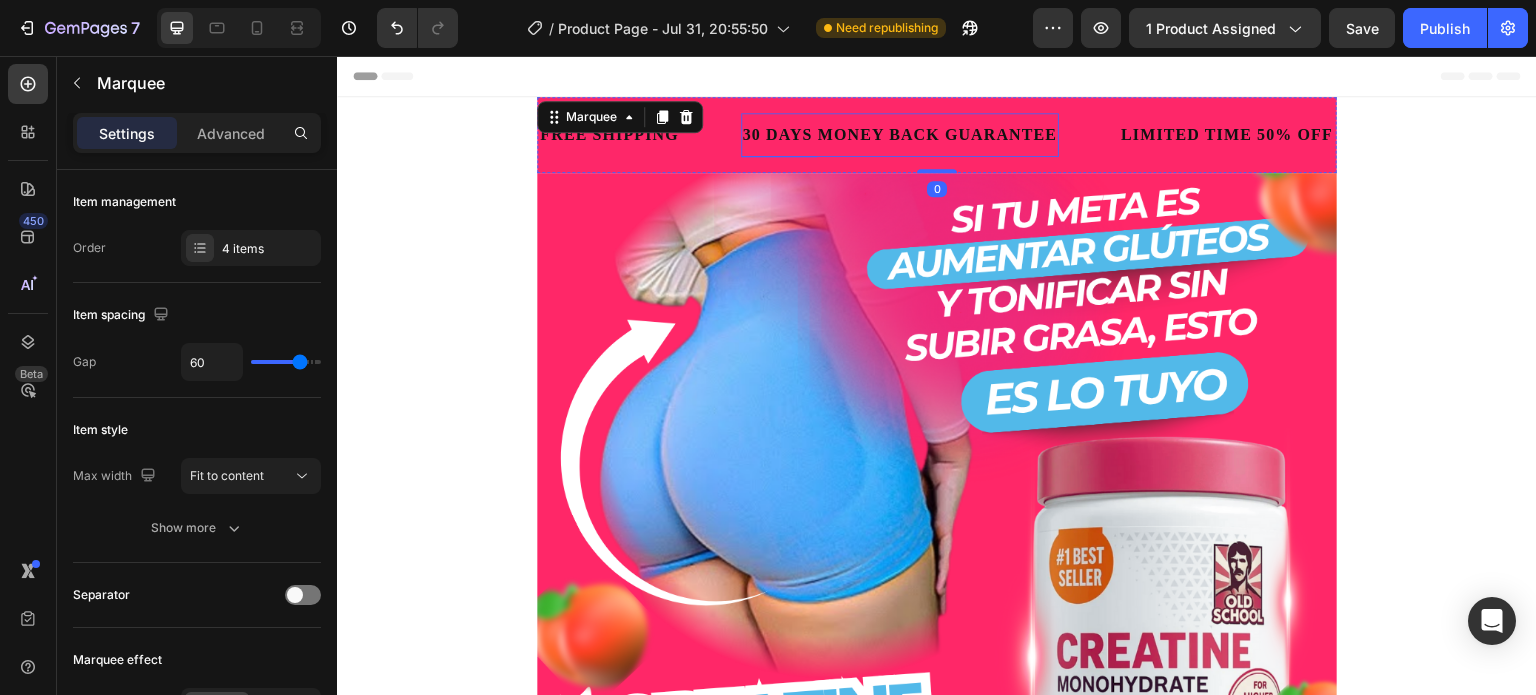 click on "30 DAYS MONEY BACK GUARANTEE" at bounding box center [900, 135] 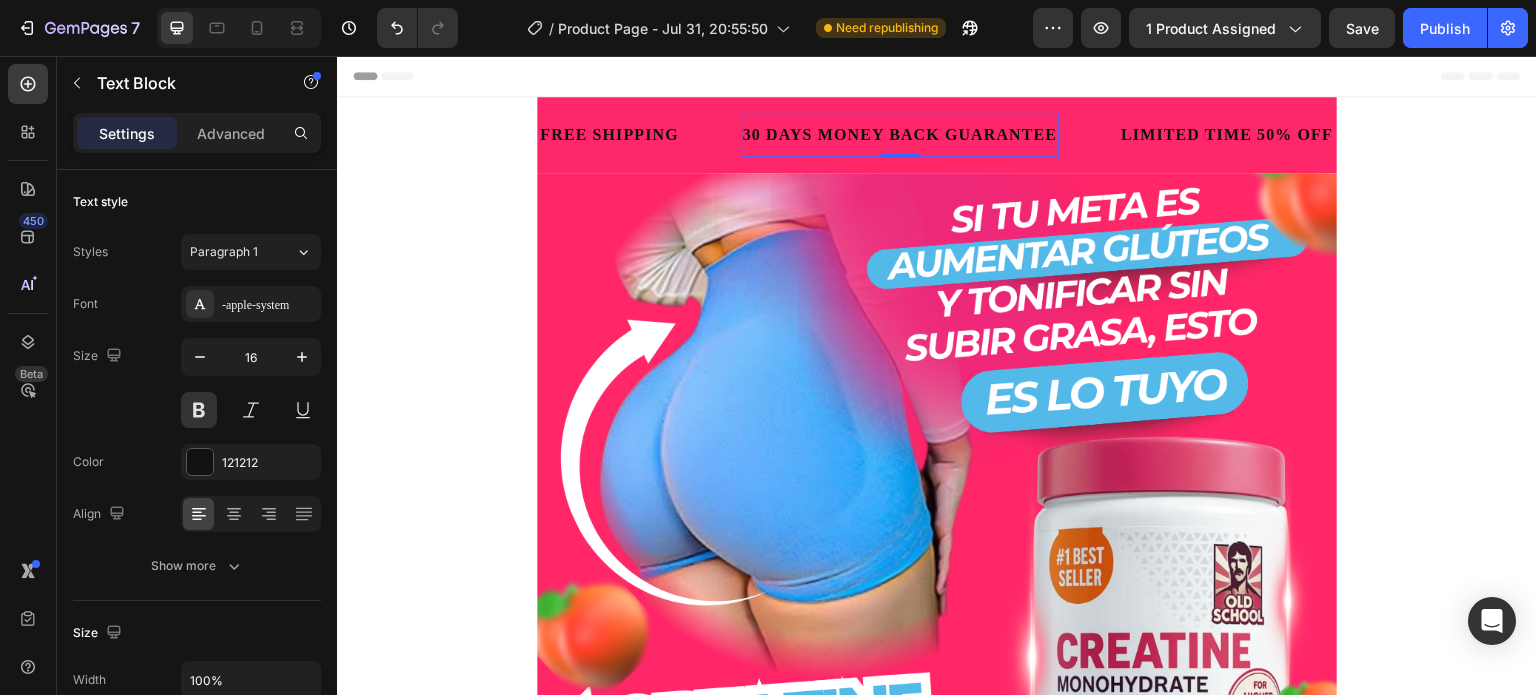 click on "30 DAYS MONEY BACK GUARANTEE" at bounding box center (900, 135) 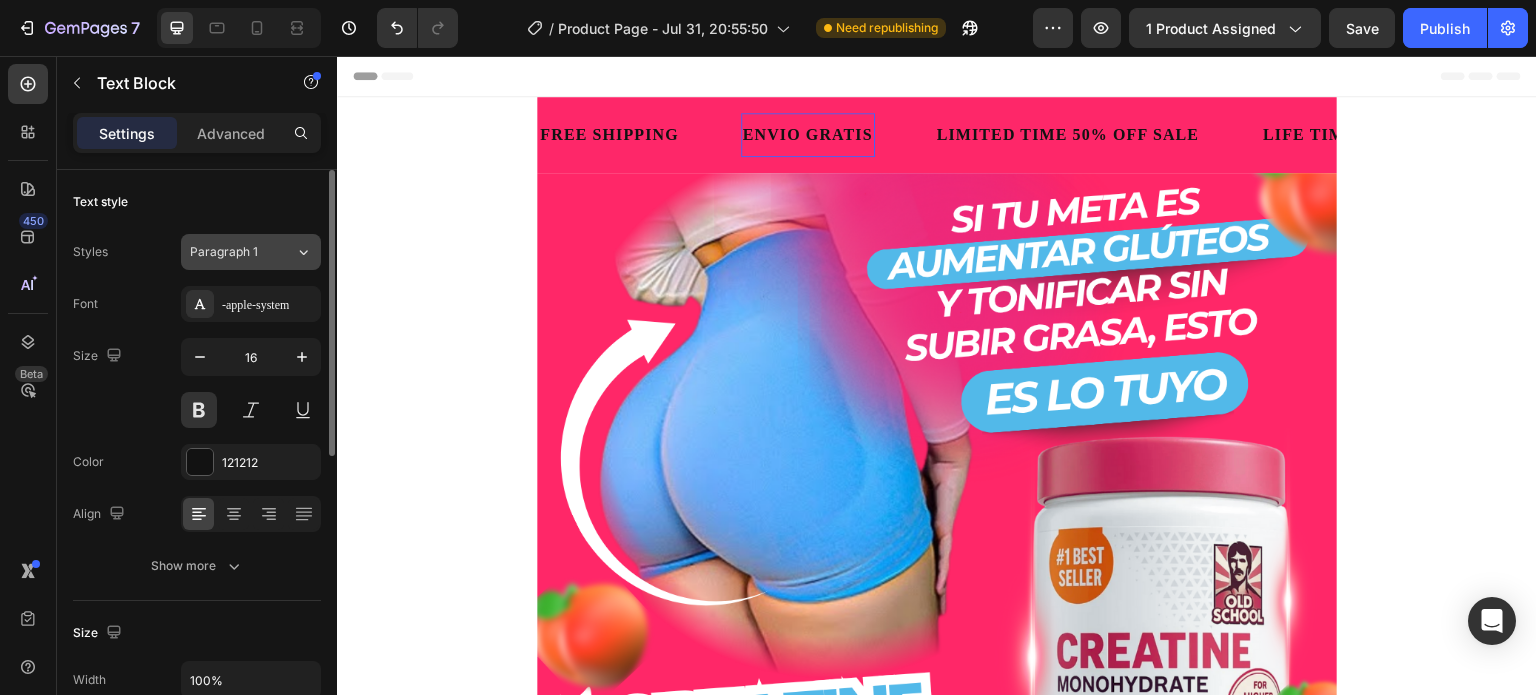 click on "Paragraph 1" 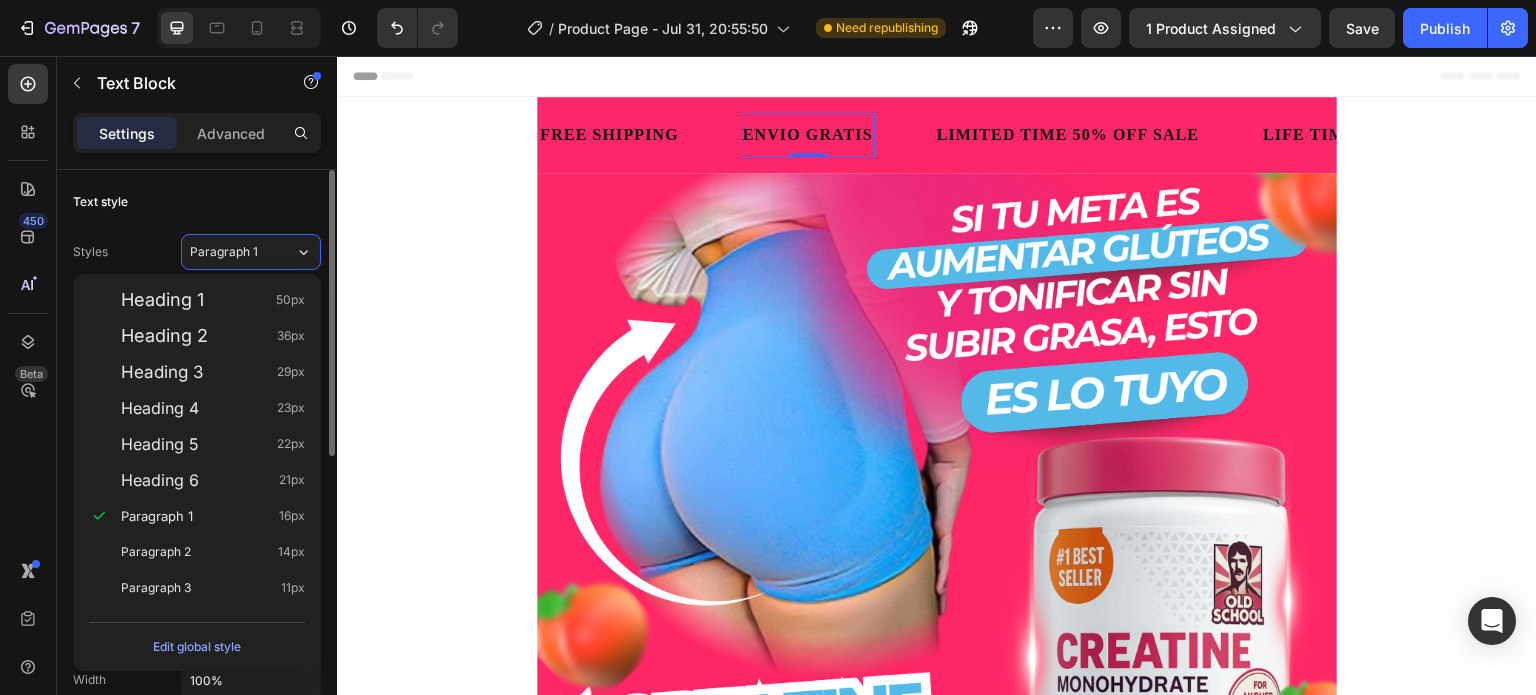 click on "Text style" at bounding box center (197, 202) 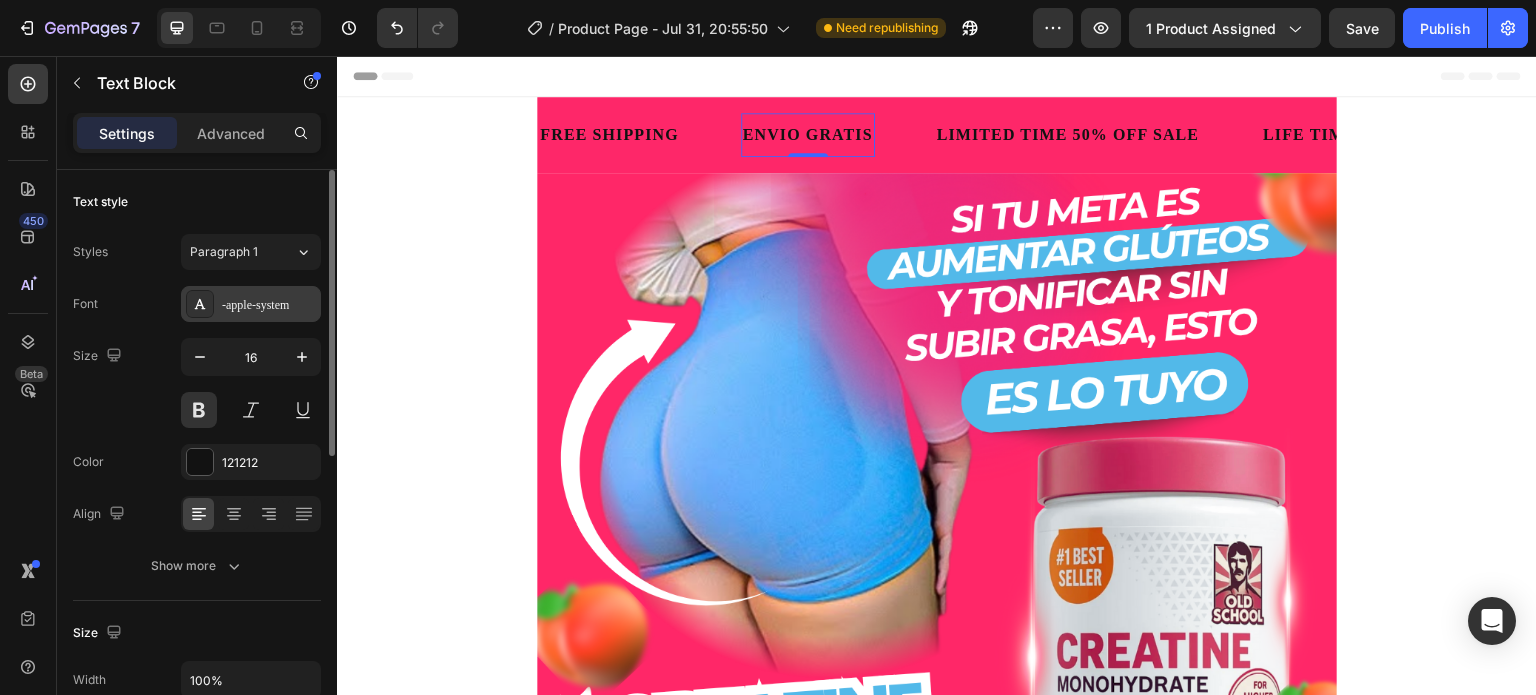 click on "-apple-system" at bounding box center [251, 304] 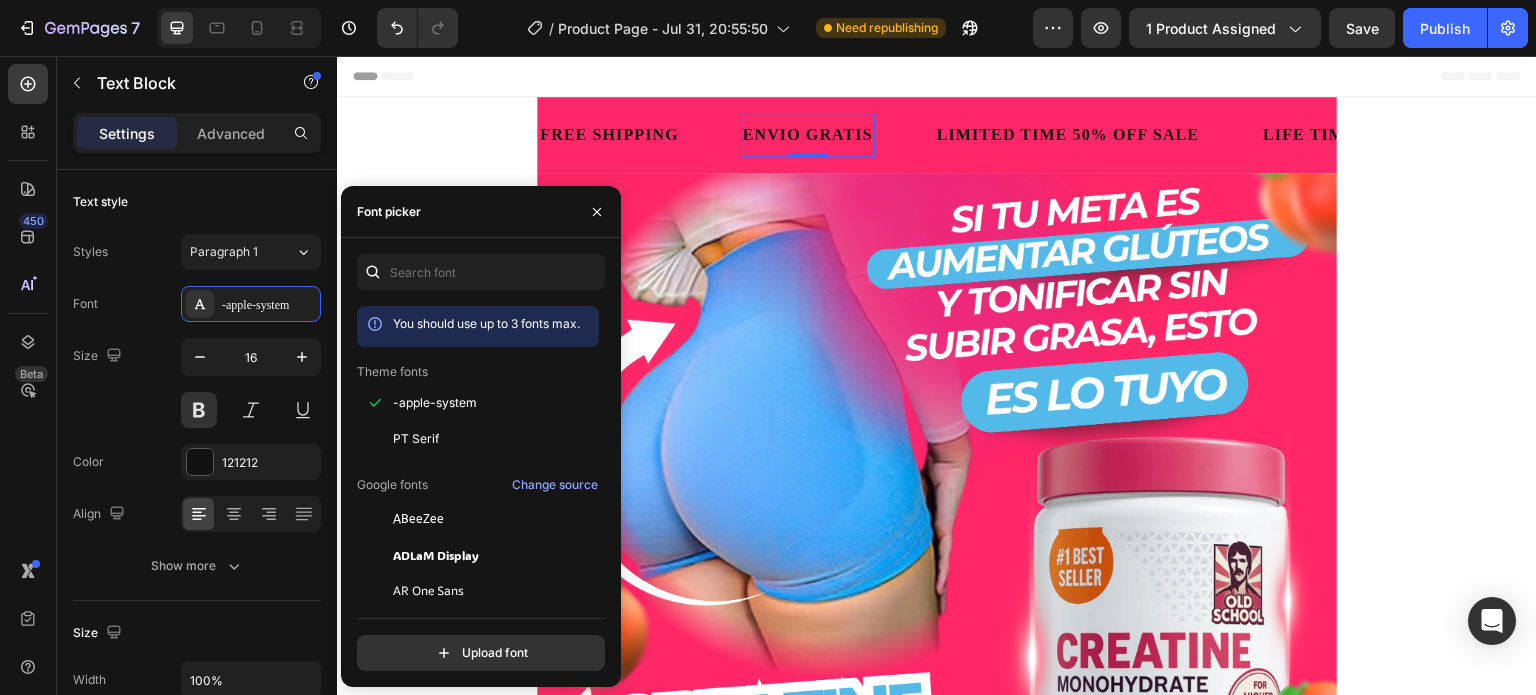 click on "You should use up to 3 fonts max. Theme fonts -apple-system PT Serif Google fonts Change source ABeeZee ADLaM Display AR One Sans Abel Abhaya Libre Aboreto Abril Fatface Abyssinica SIL Aclonica Acme Actor Adamina Advent Pro Afacad Afacad Flux Agbalumo Agdasima  Upload font" 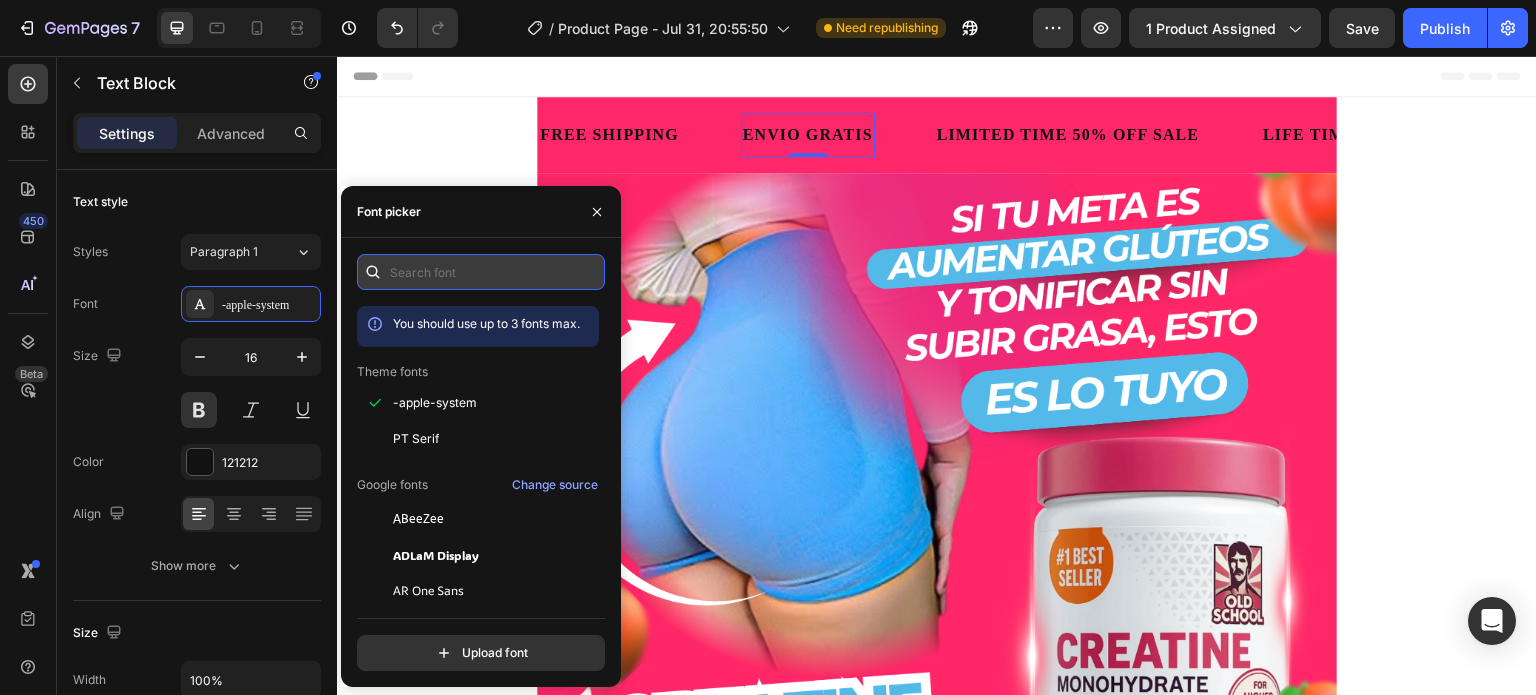 click at bounding box center (481, 272) 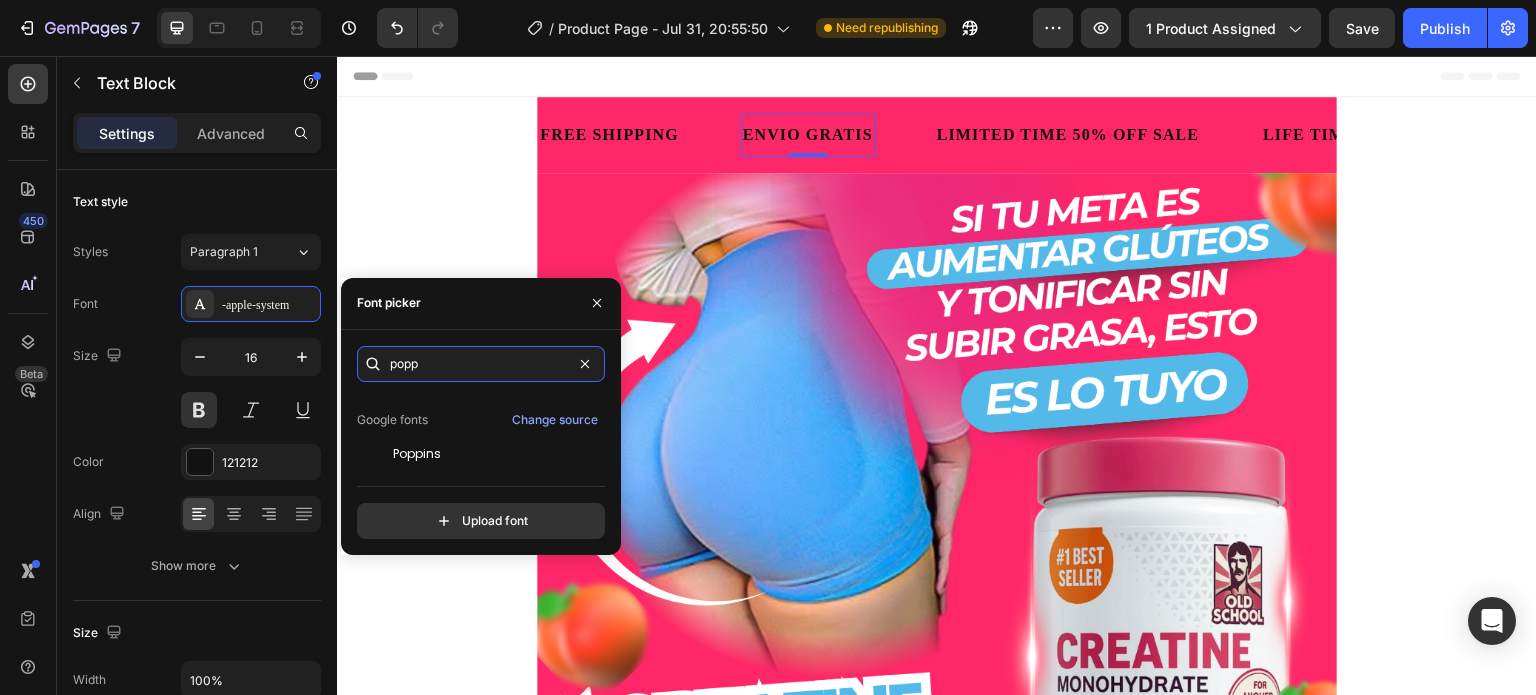 scroll, scrollTop: 49, scrollLeft: 0, axis: vertical 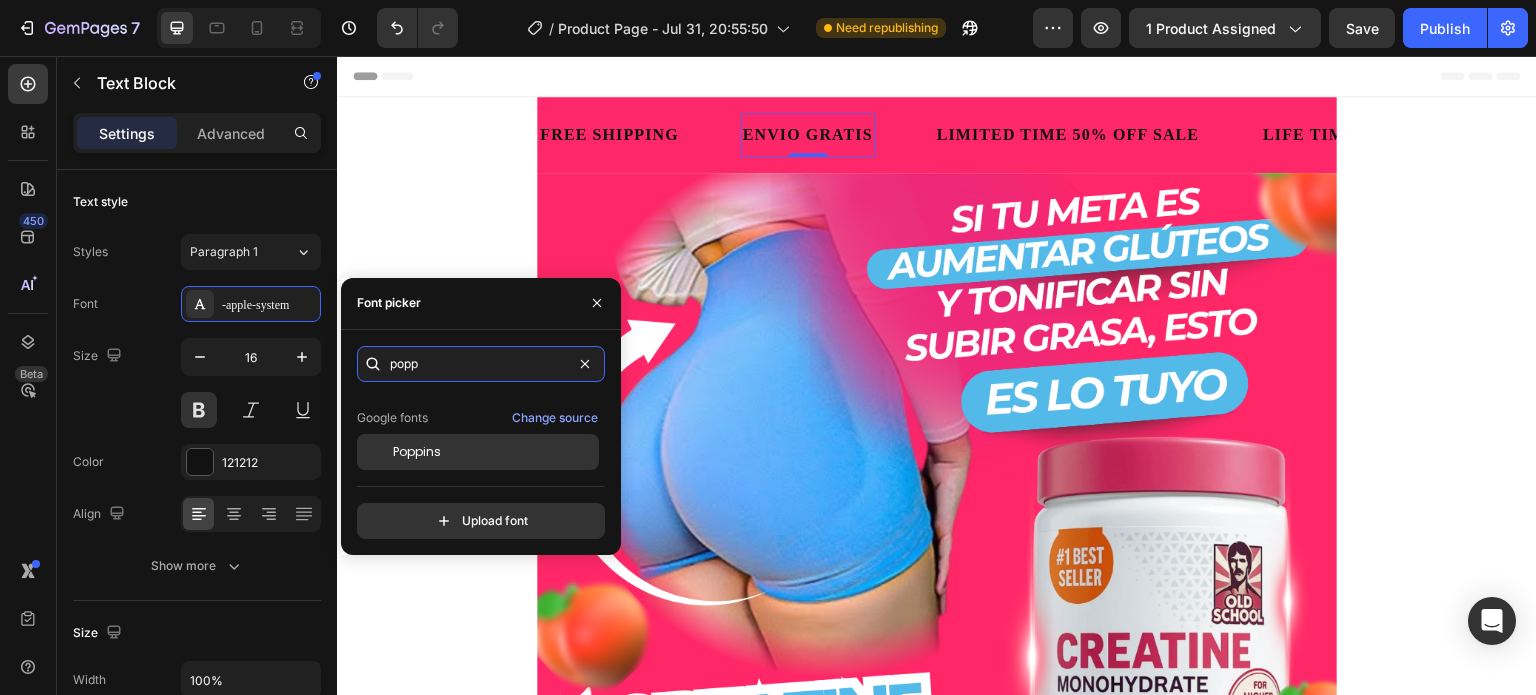 type on "popp" 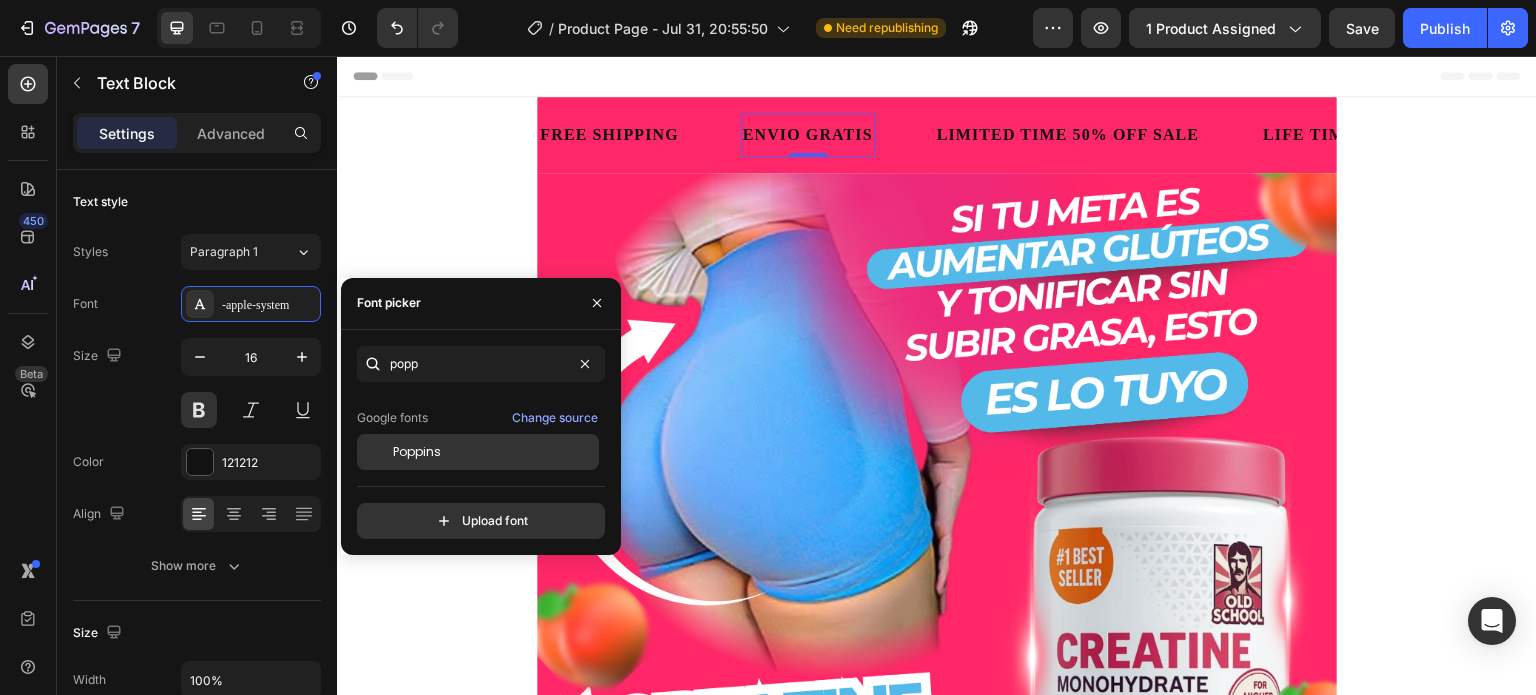 click on "Poppins" at bounding box center (417, 452) 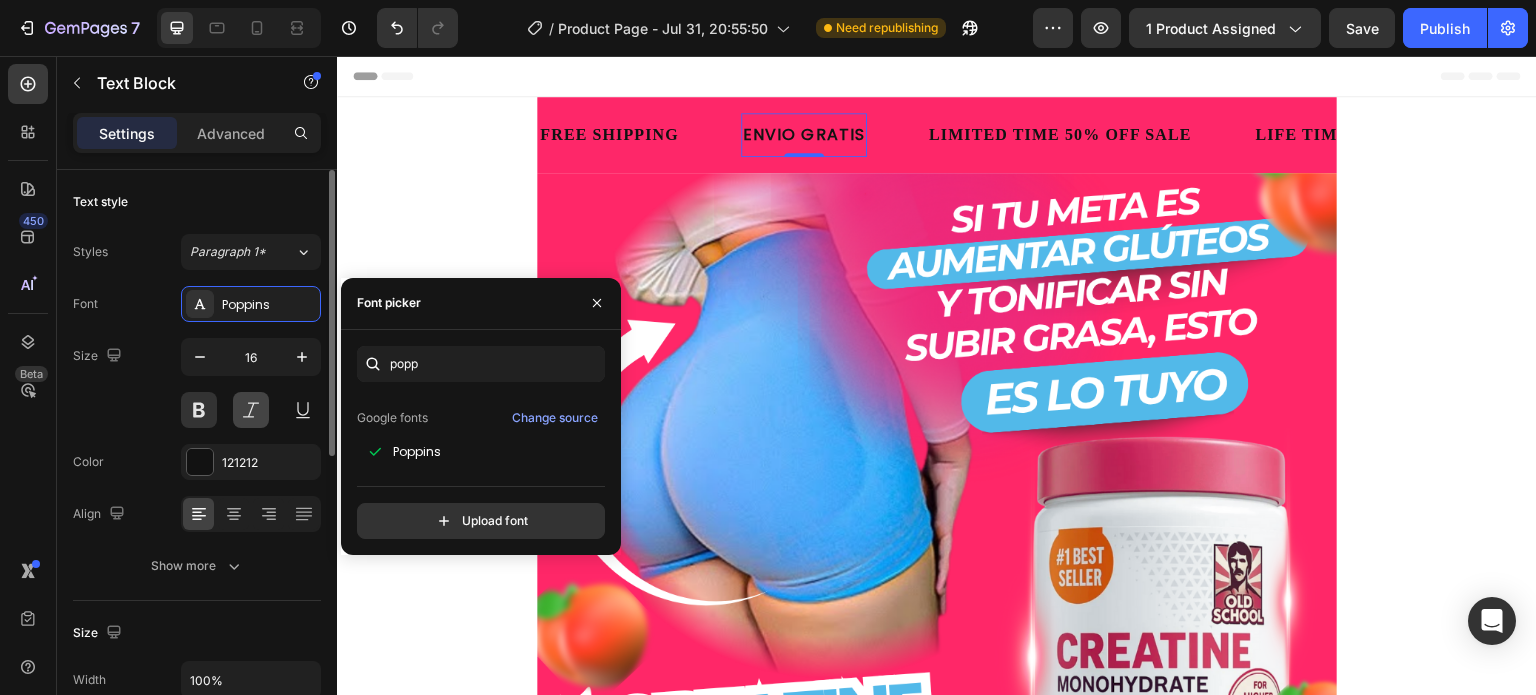 click at bounding box center [251, 410] 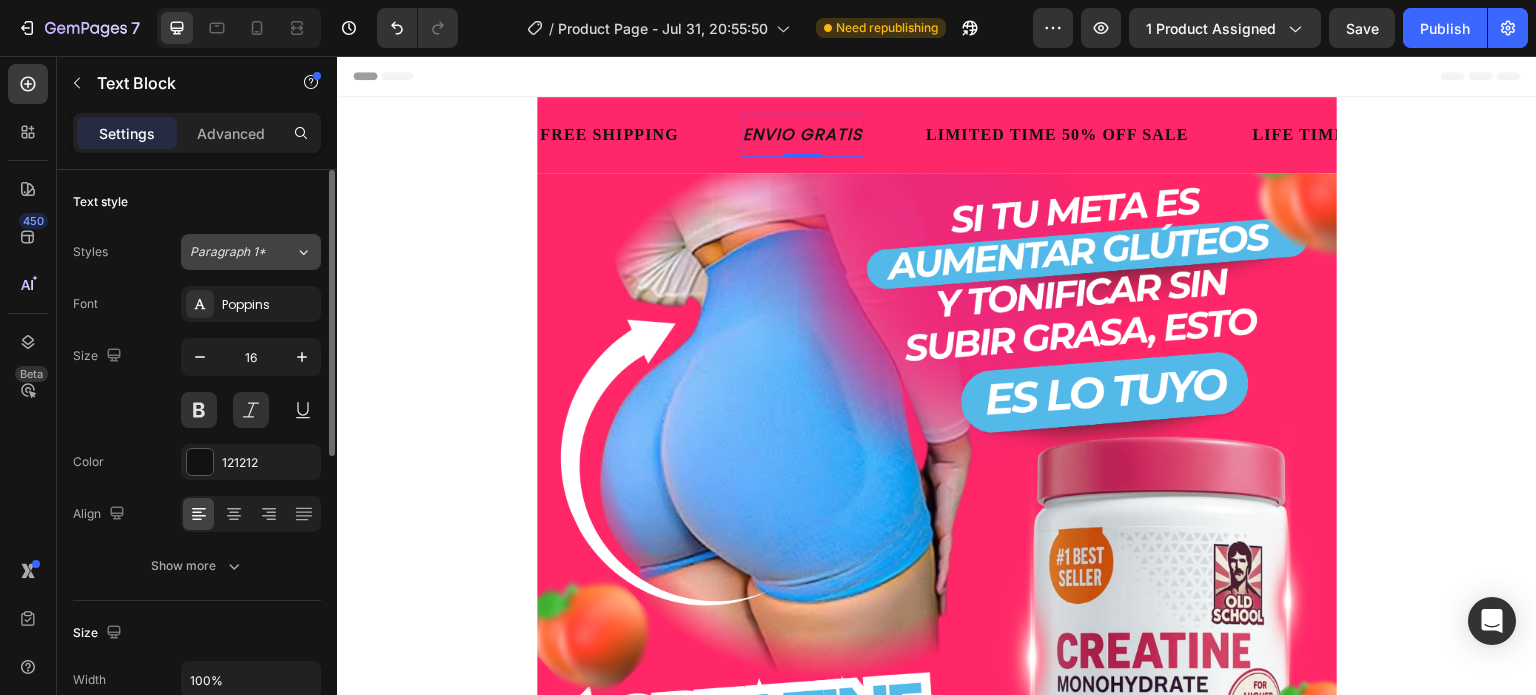 click on "Paragraph 1*" 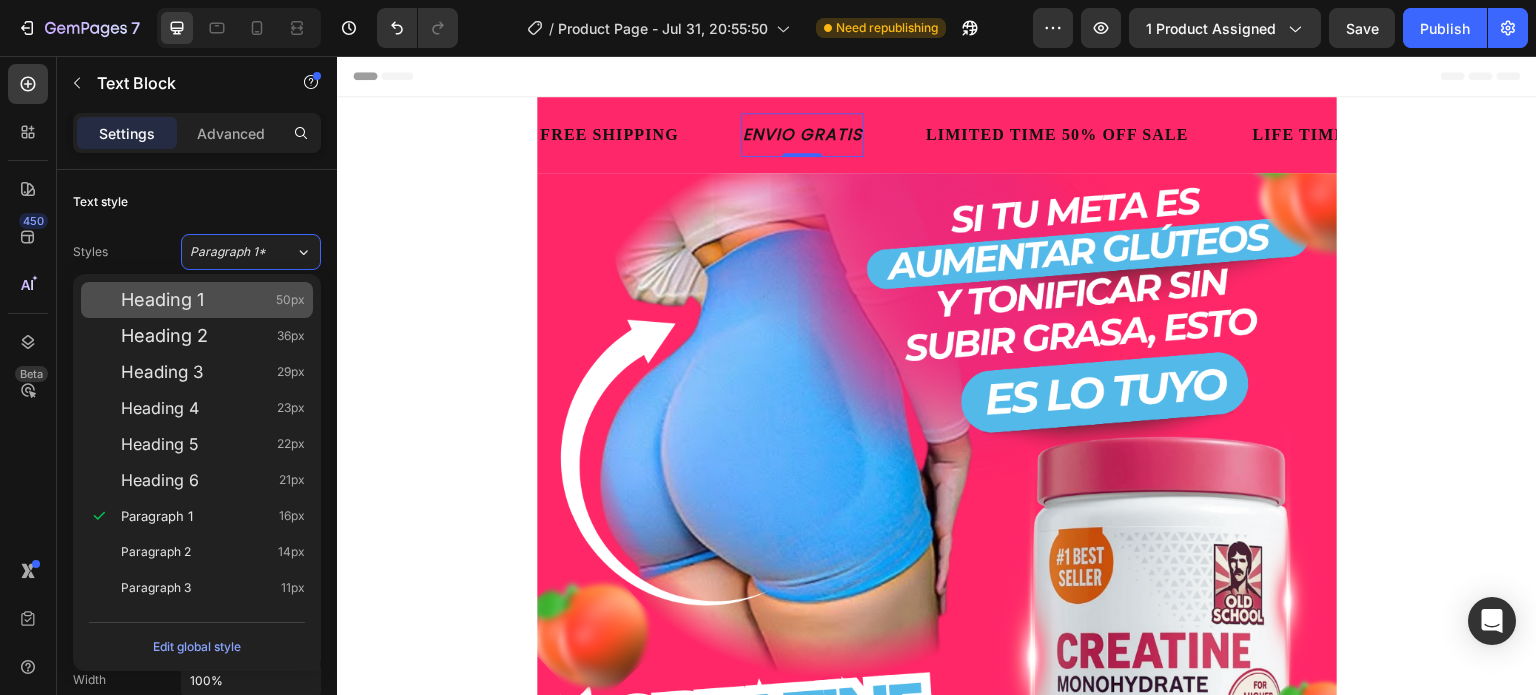 click on "Heading 1 50px" at bounding box center (197, 300) 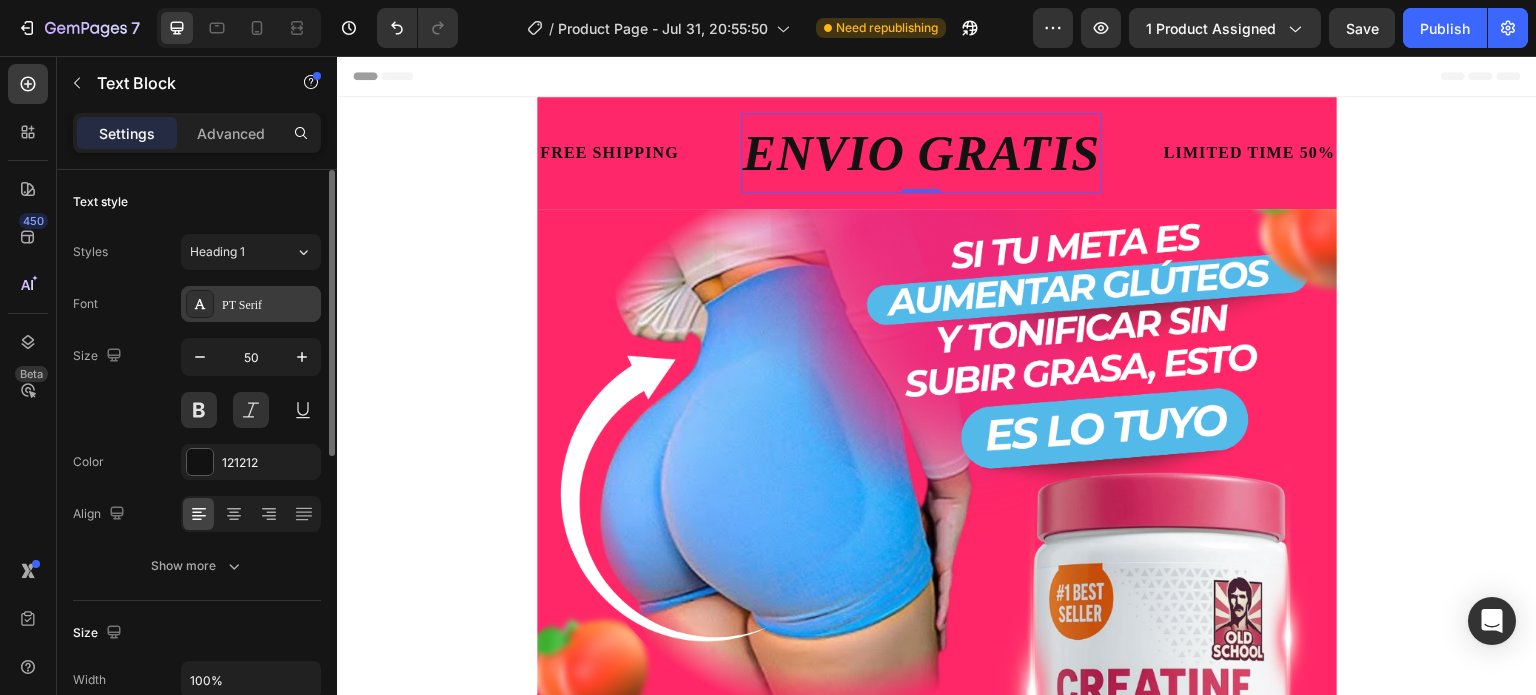 click on "PT Serif" at bounding box center (269, 305) 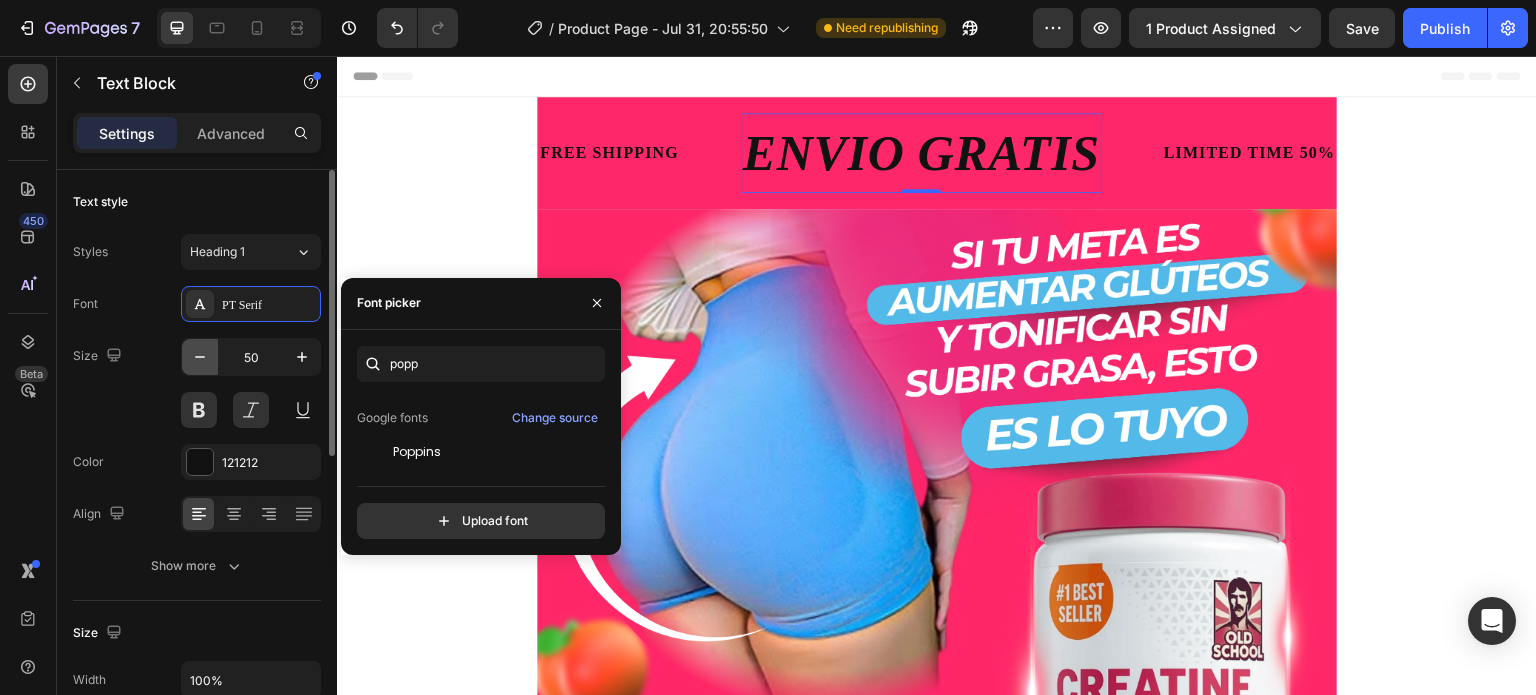 click at bounding box center (200, 357) 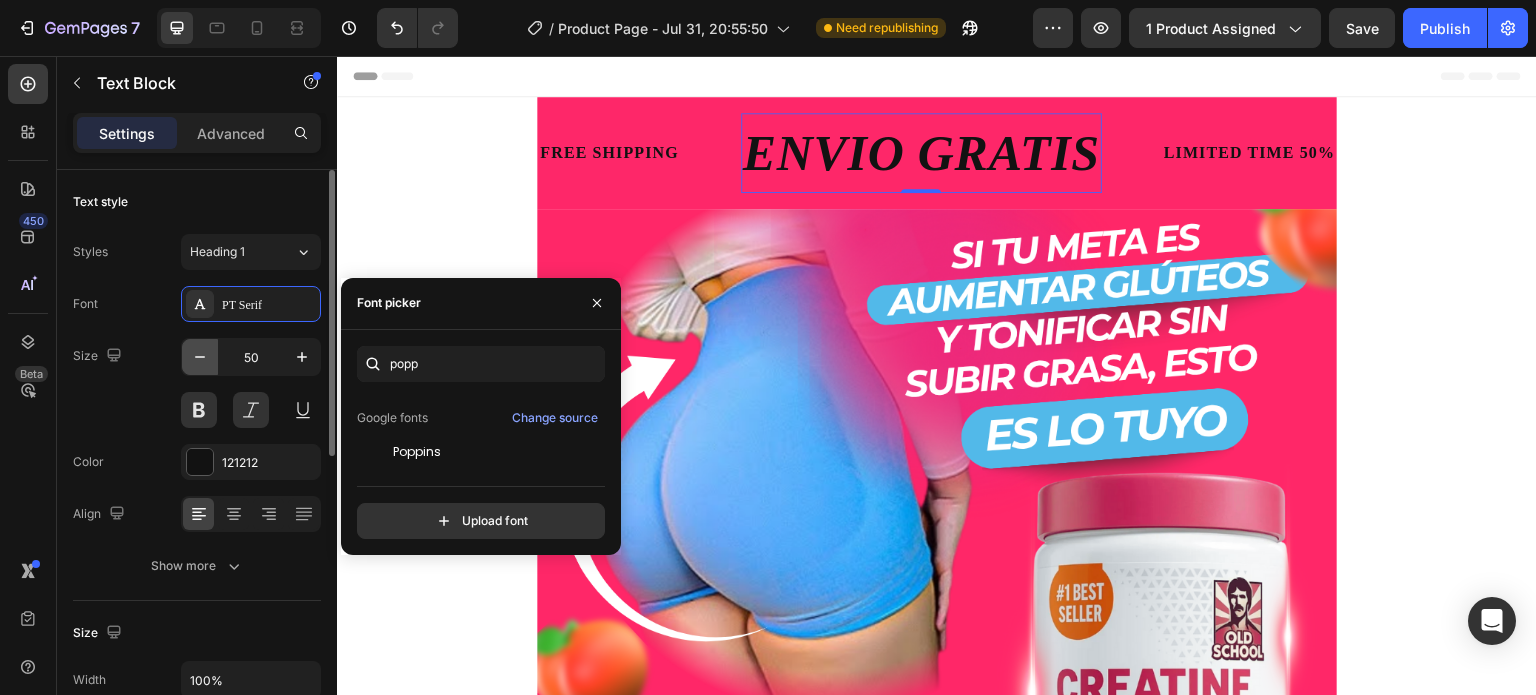 click at bounding box center [200, 357] 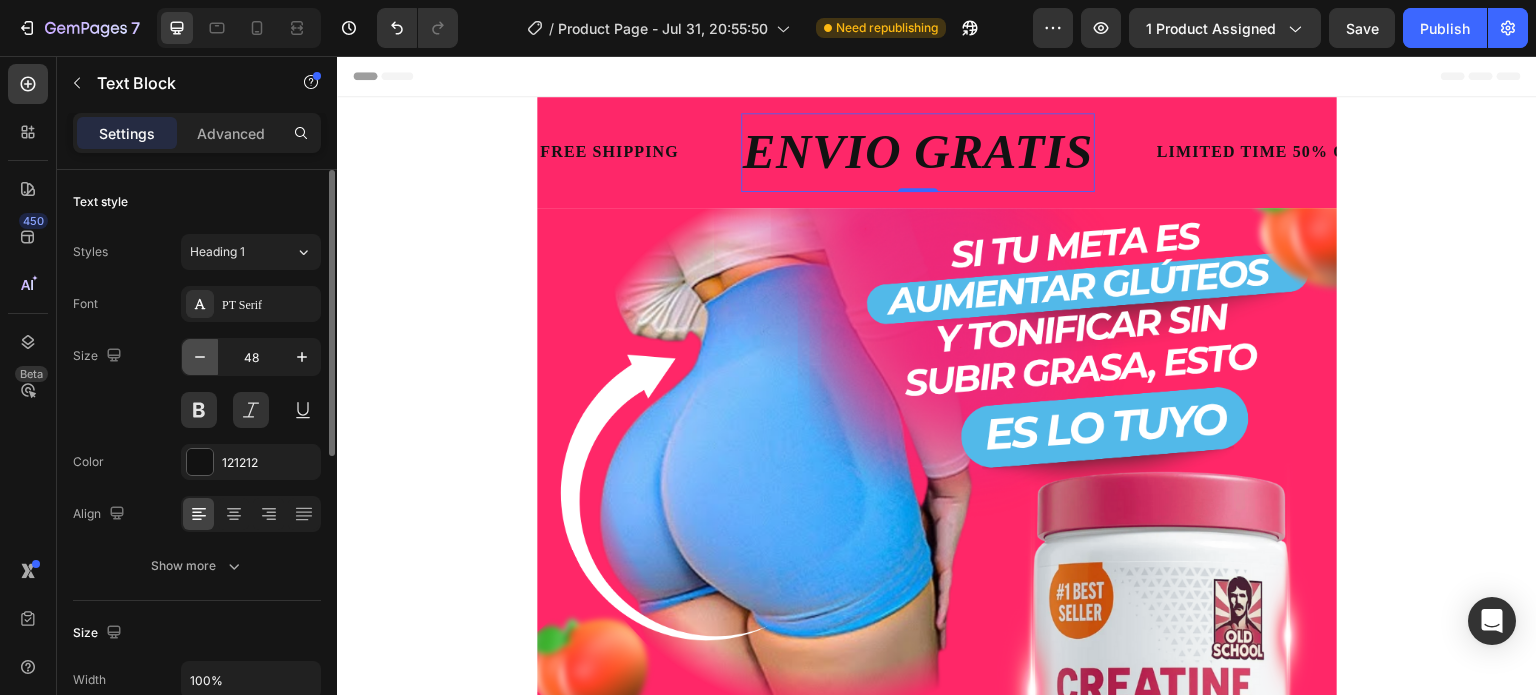 click at bounding box center [200, 357] 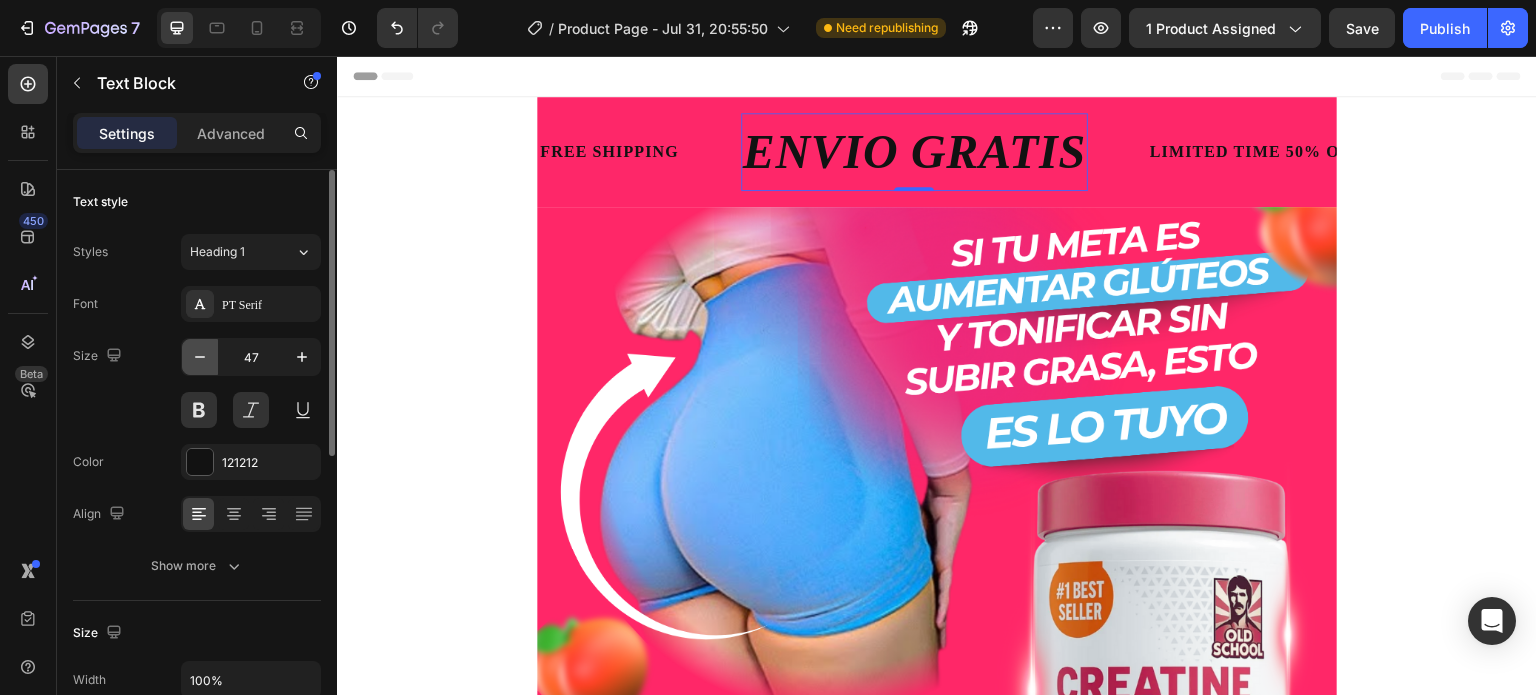 click at bounding box center (200, 357) 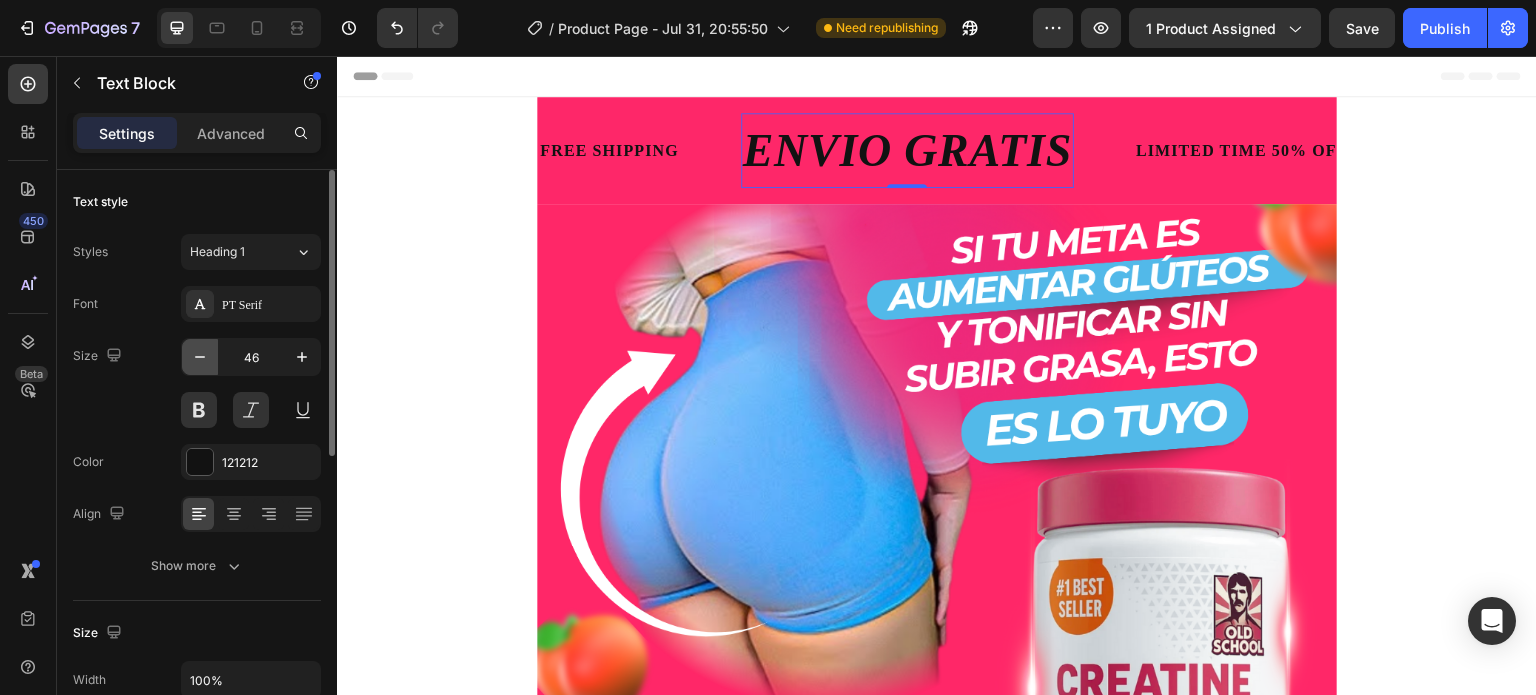 click at bounding box center (200, 357) 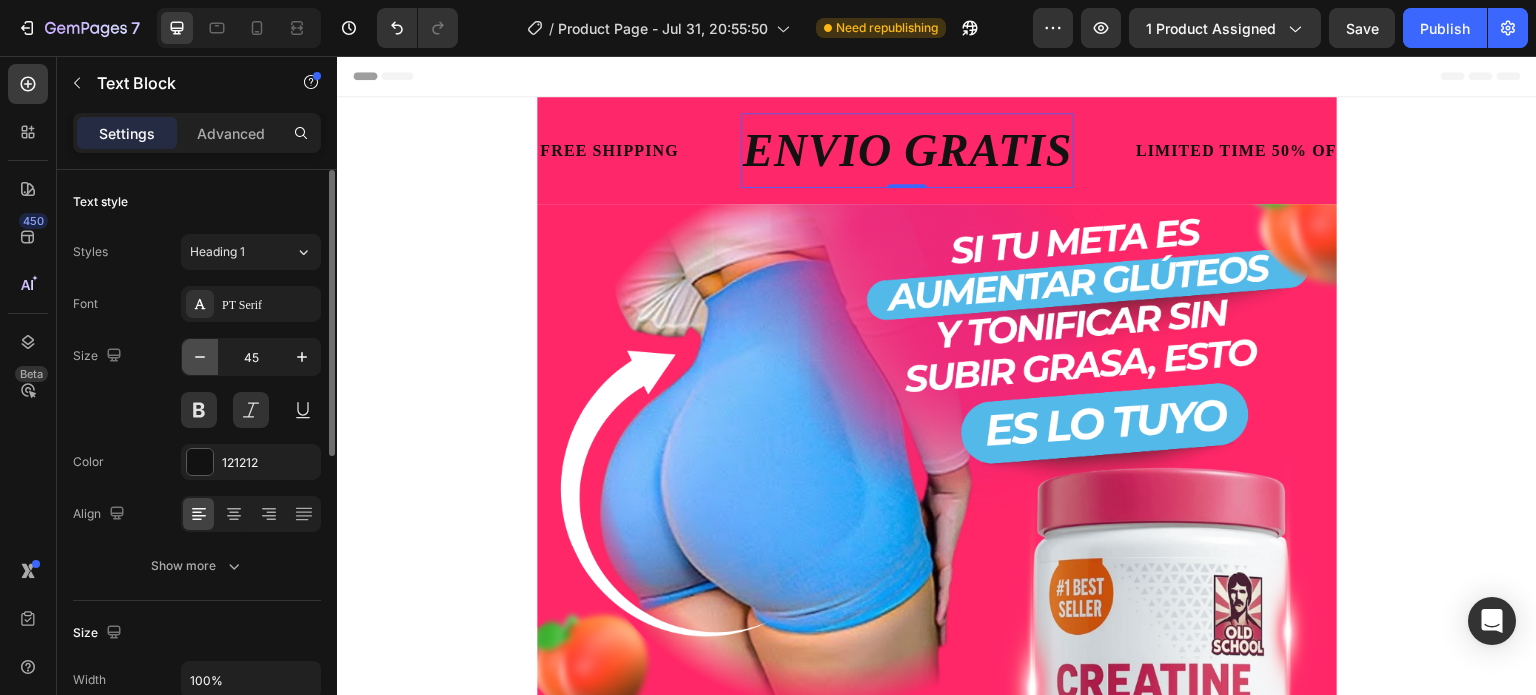 click at bounding box center [200, 357] 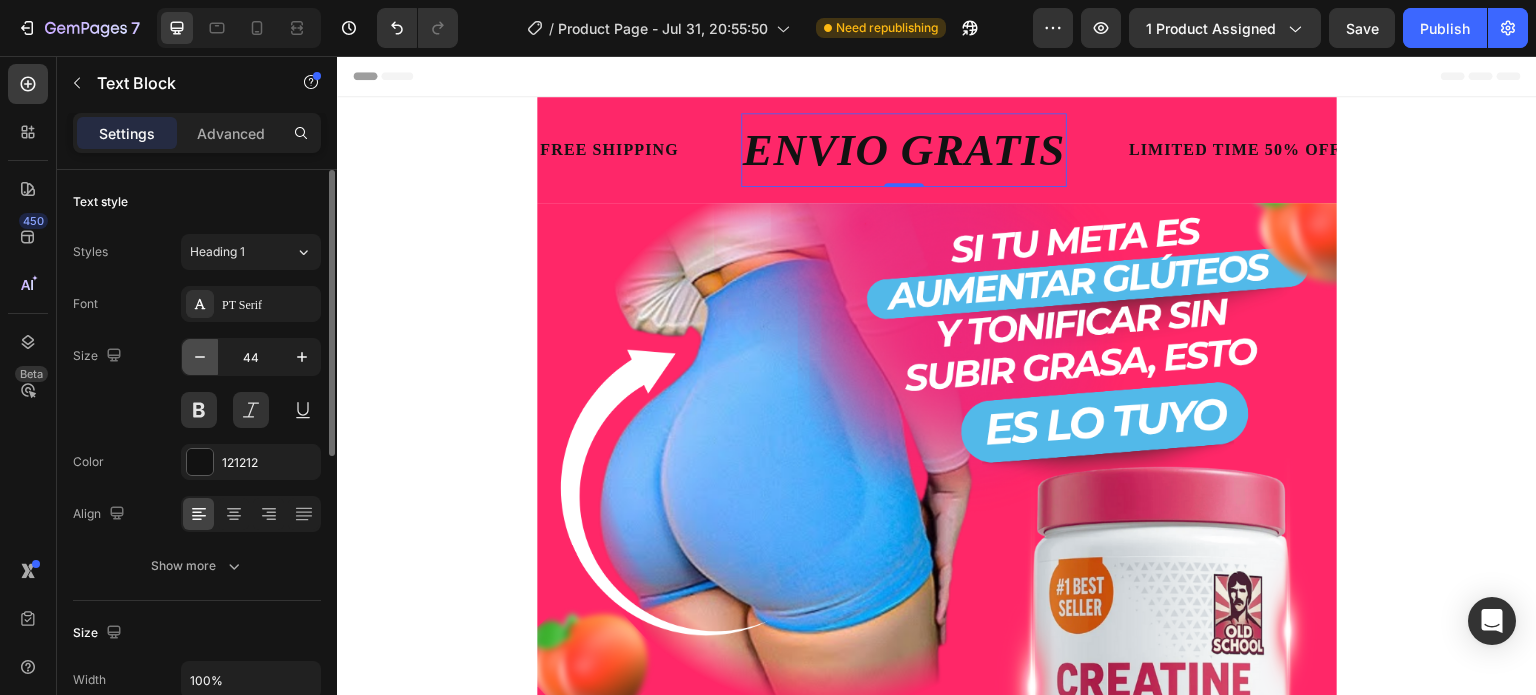 click 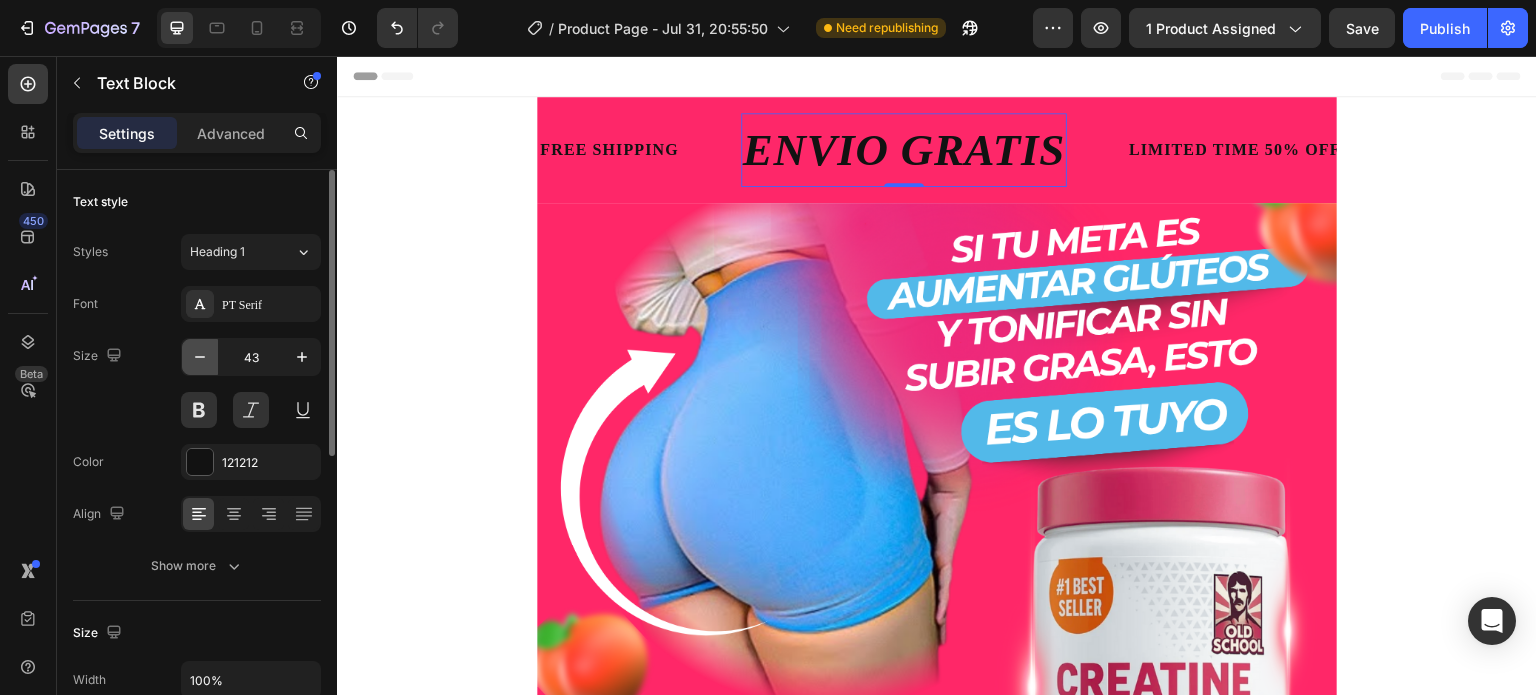click 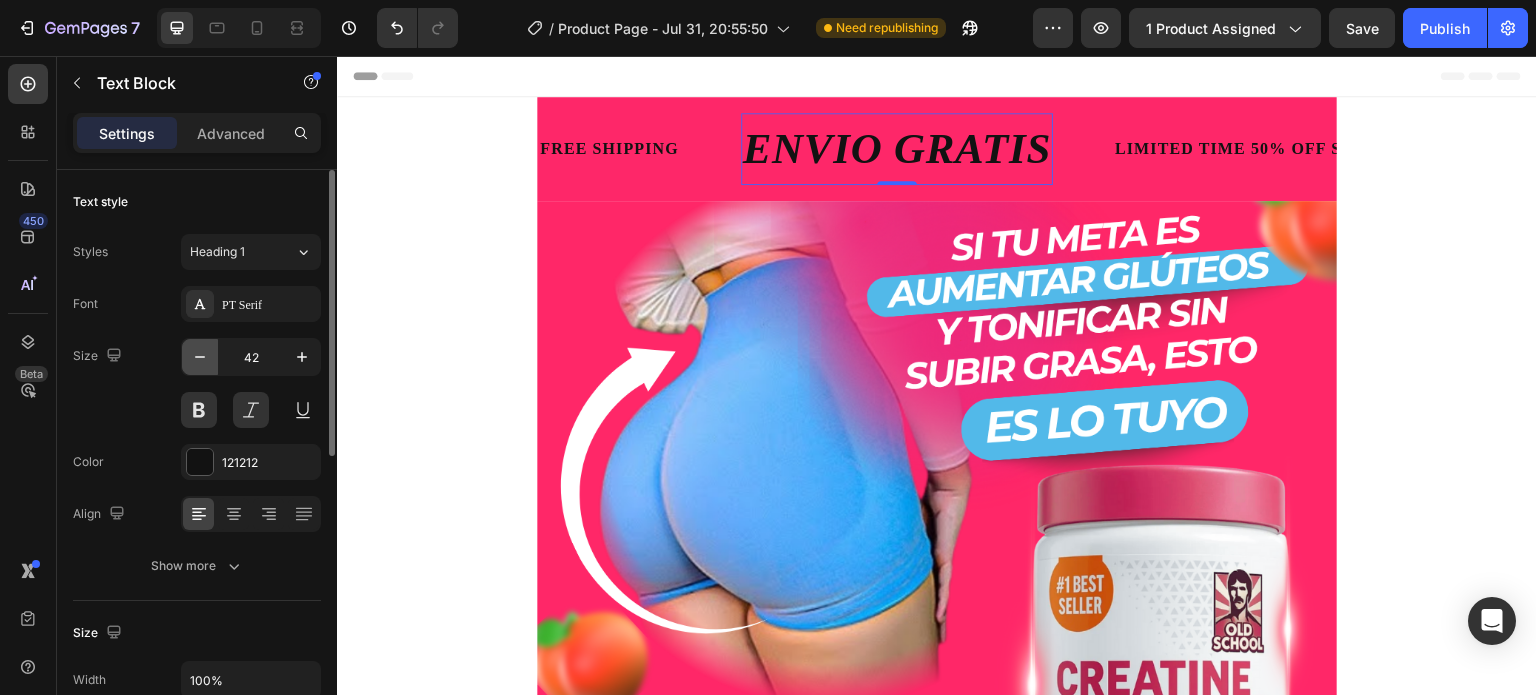 click 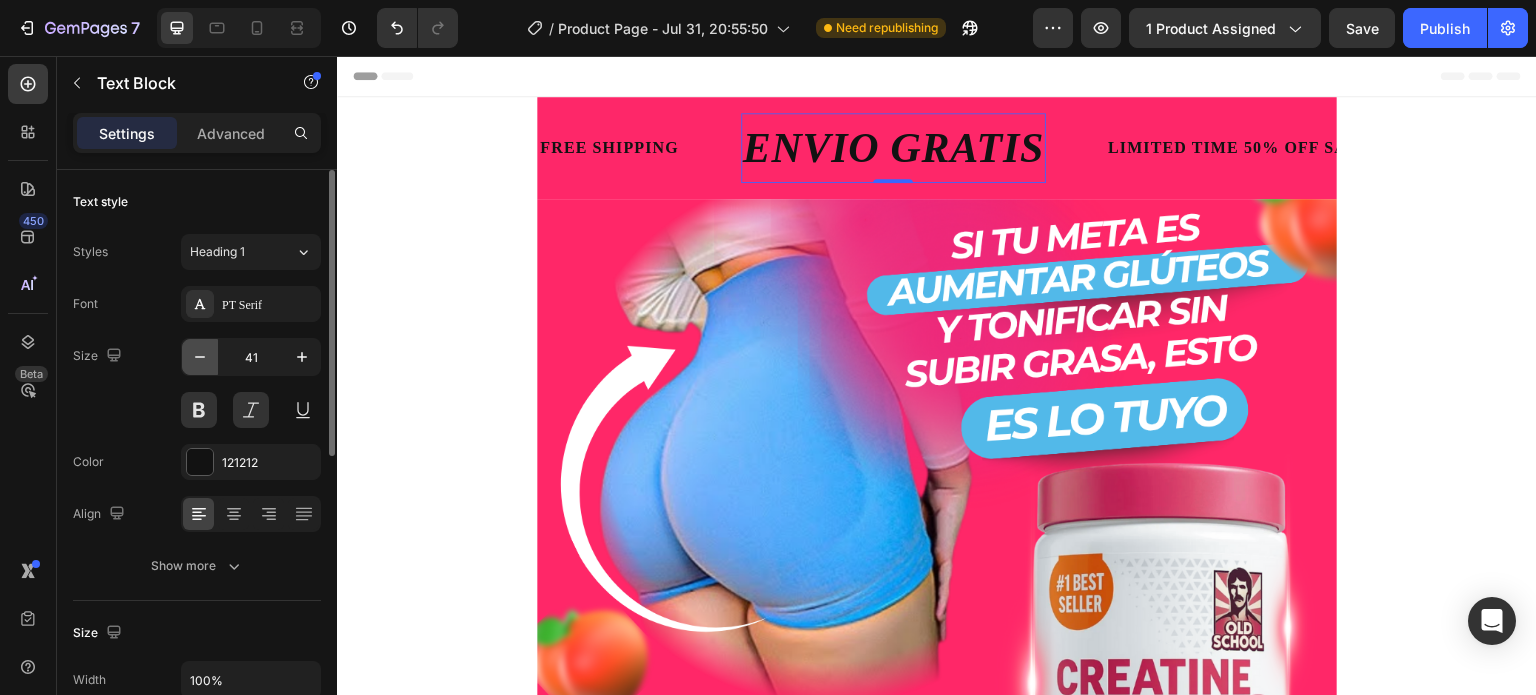 click 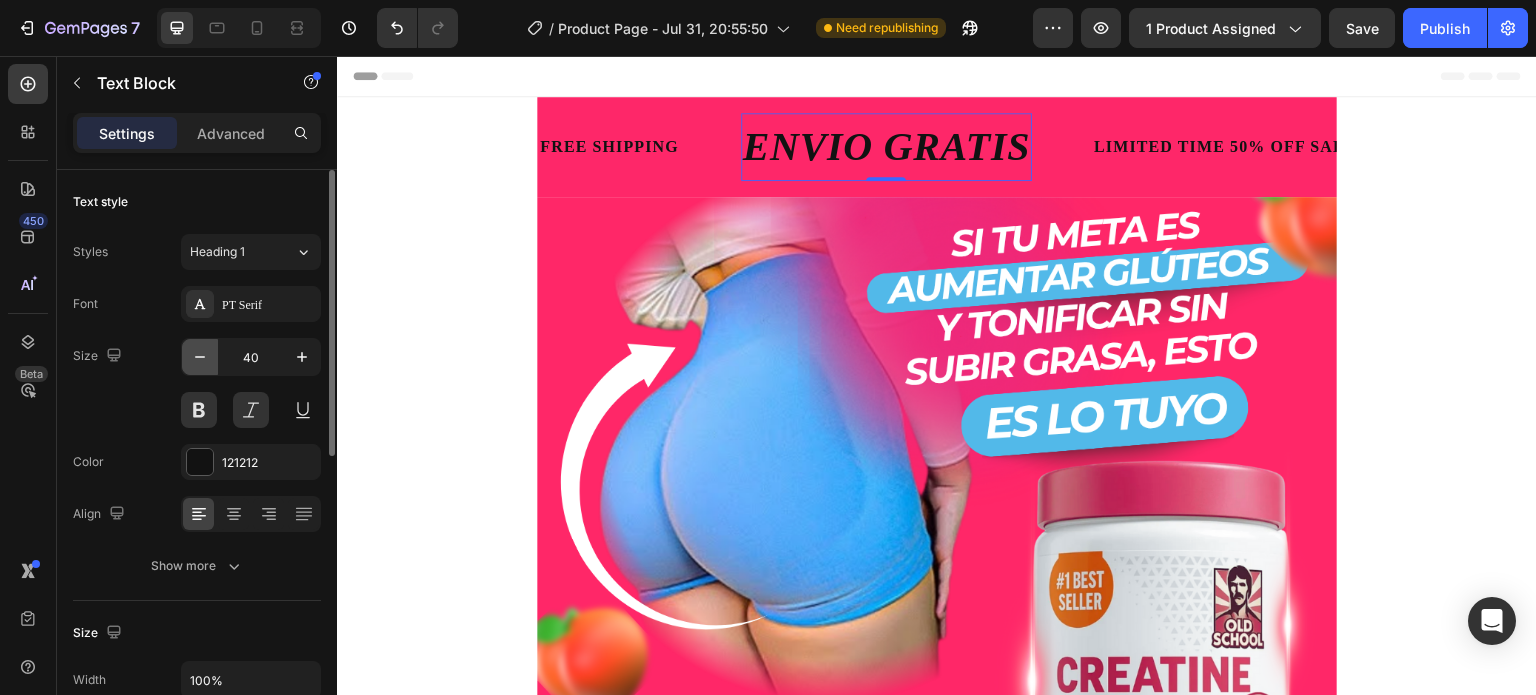 click 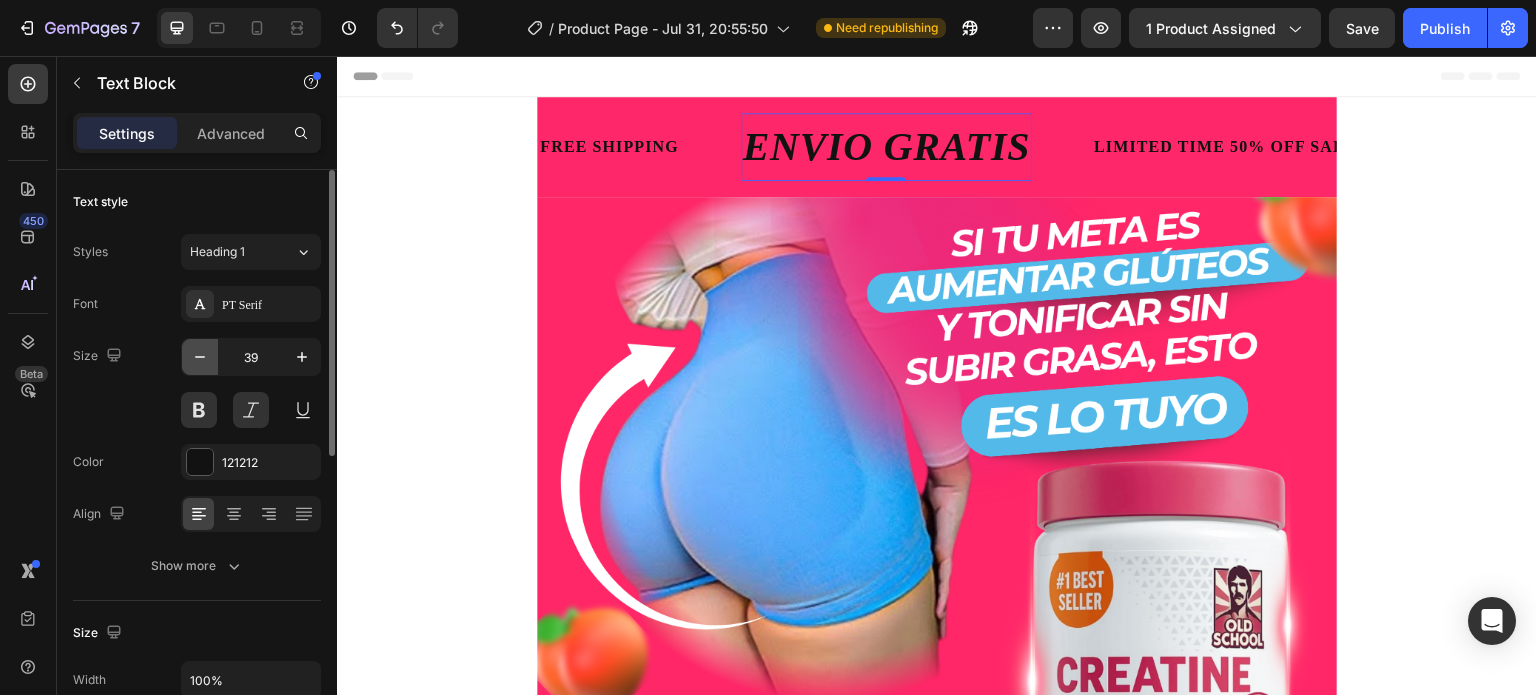 click 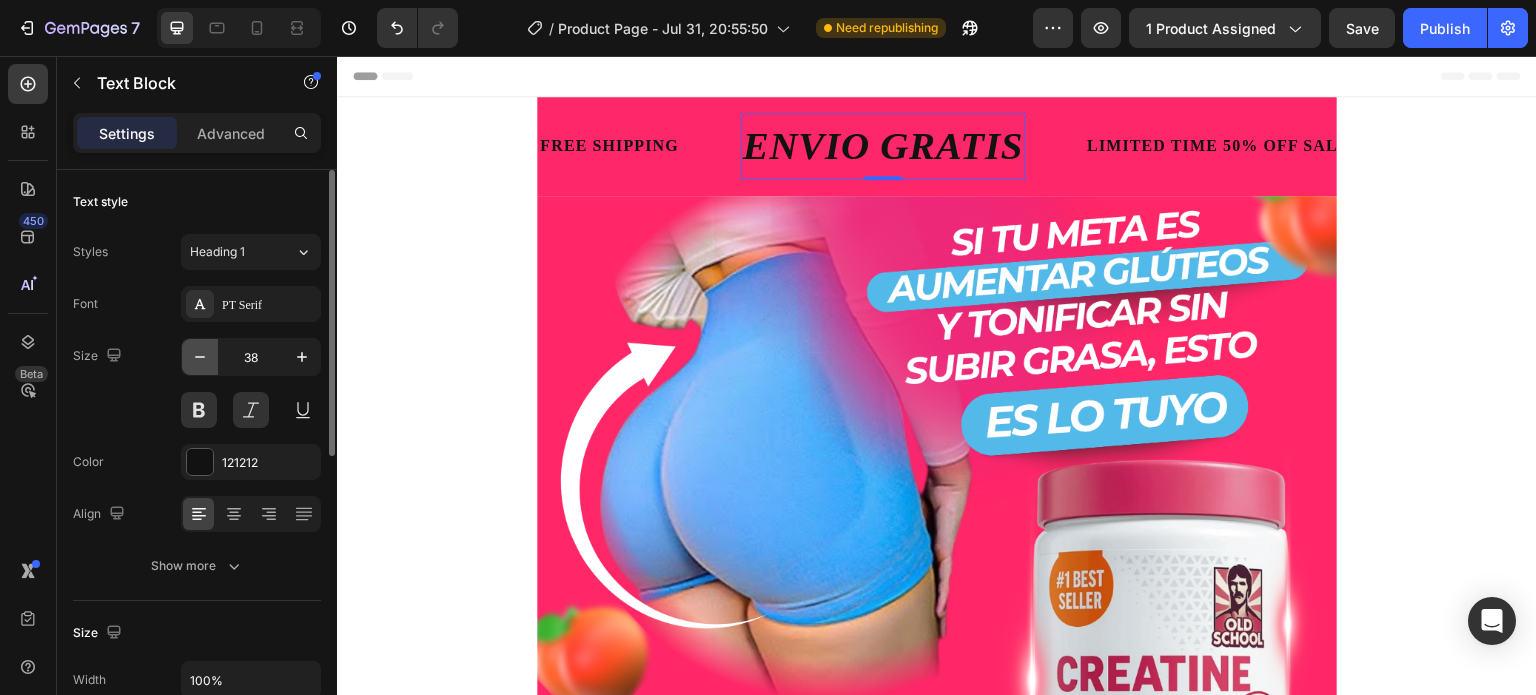 click 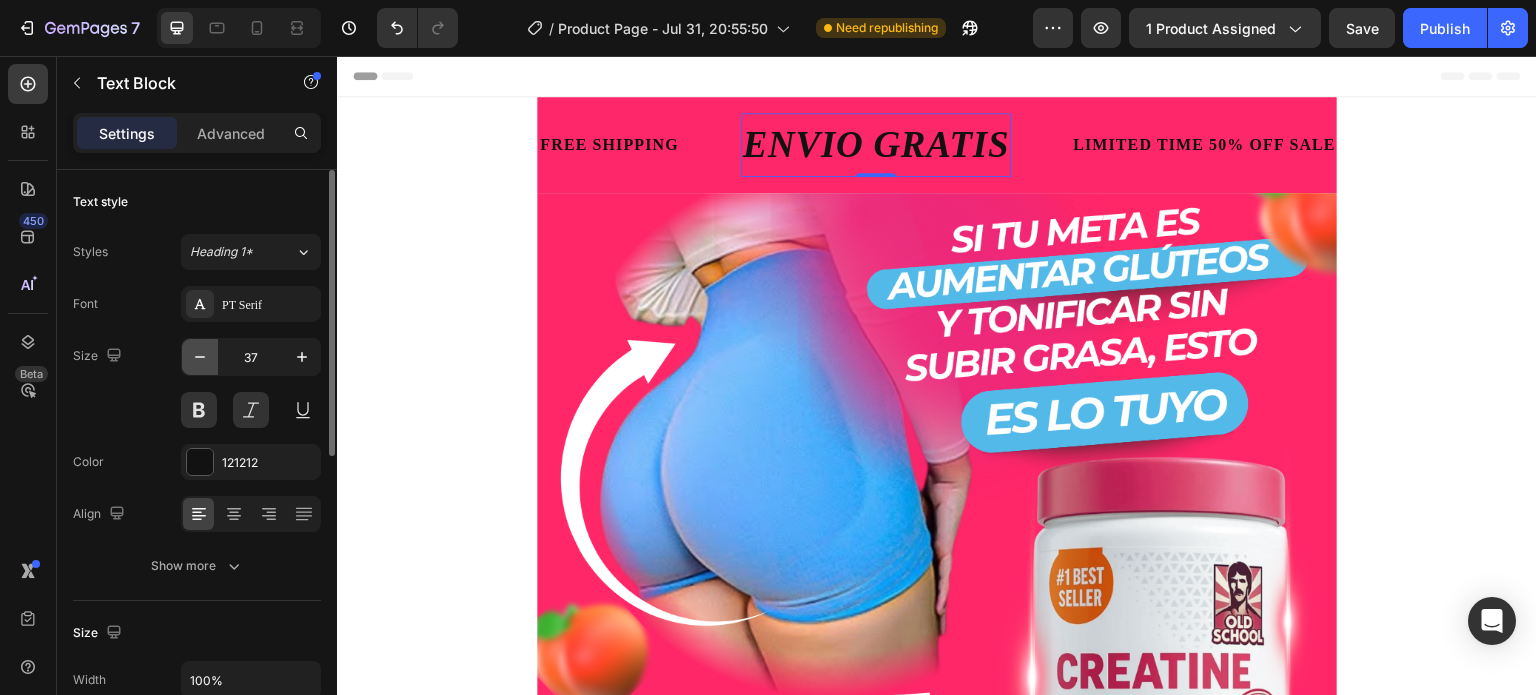 click 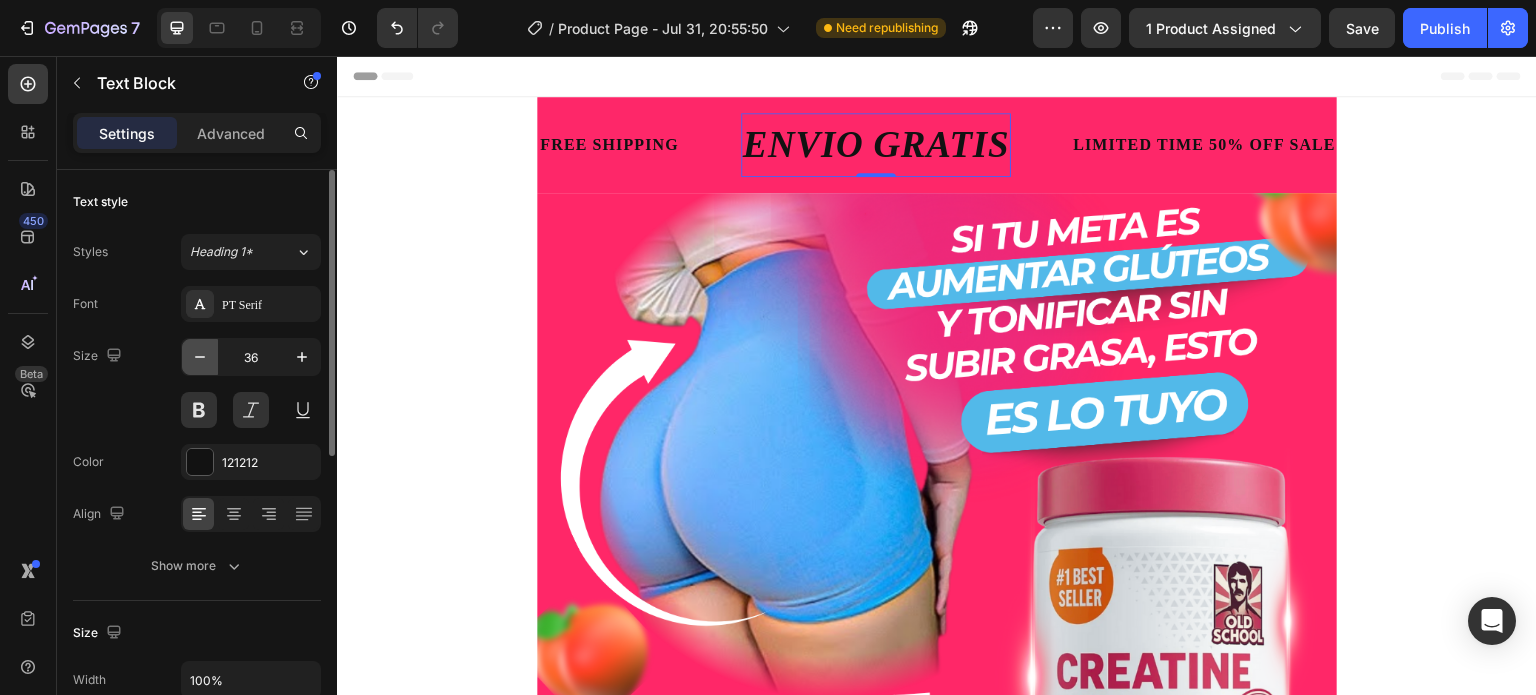 click 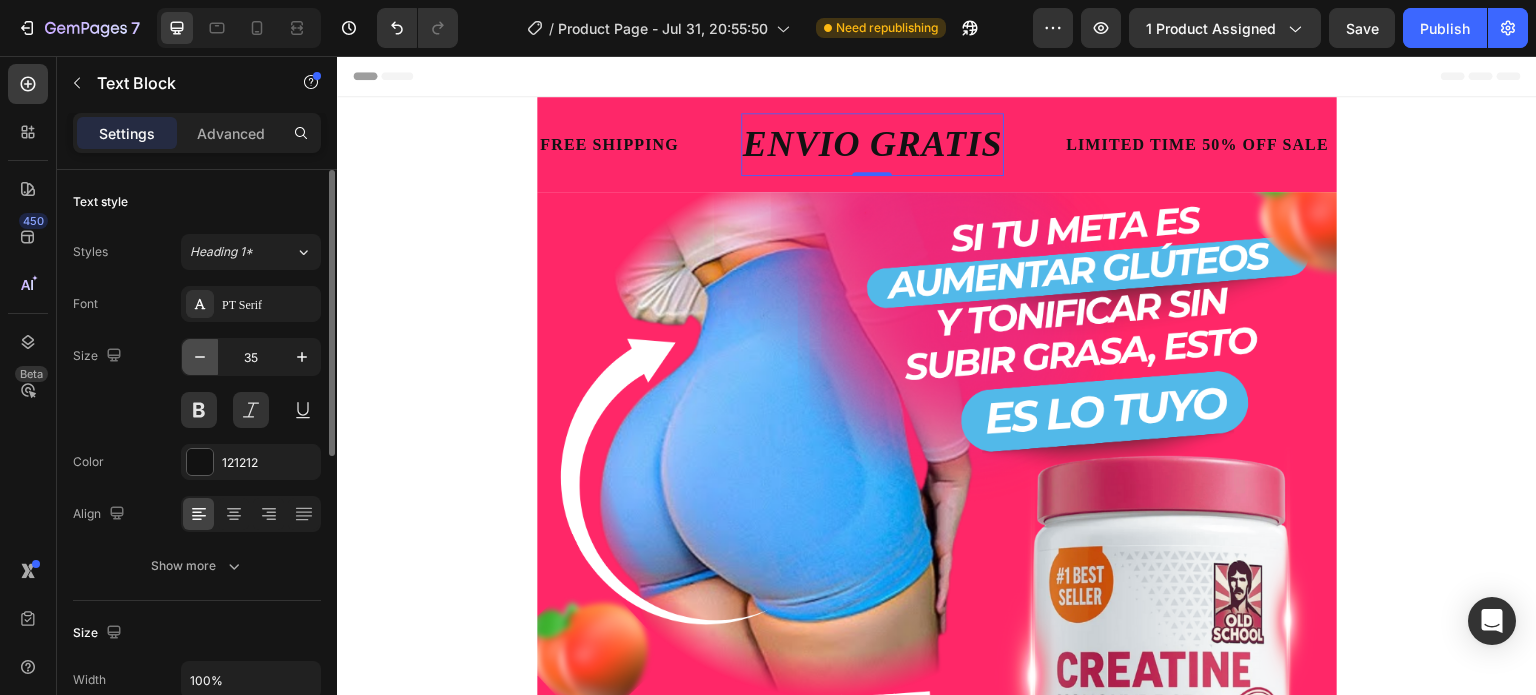 click 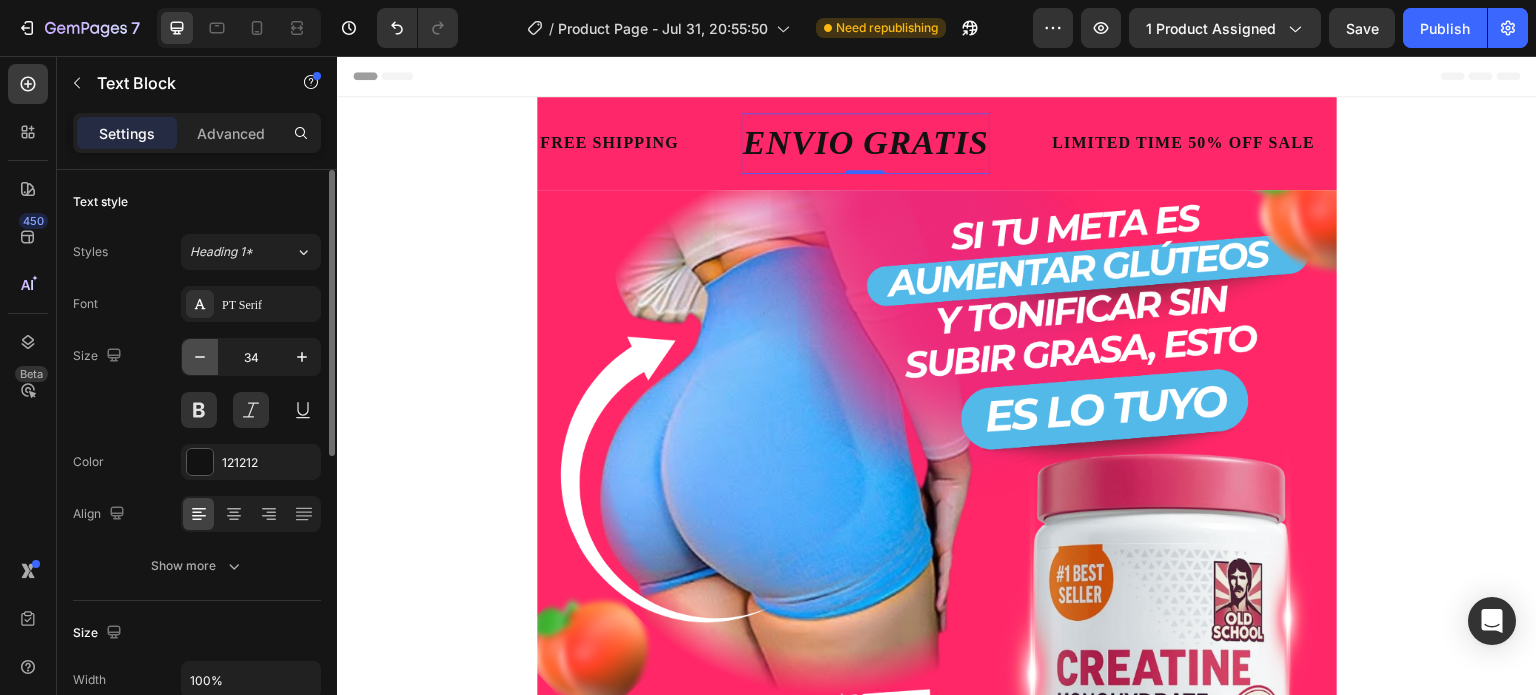 click 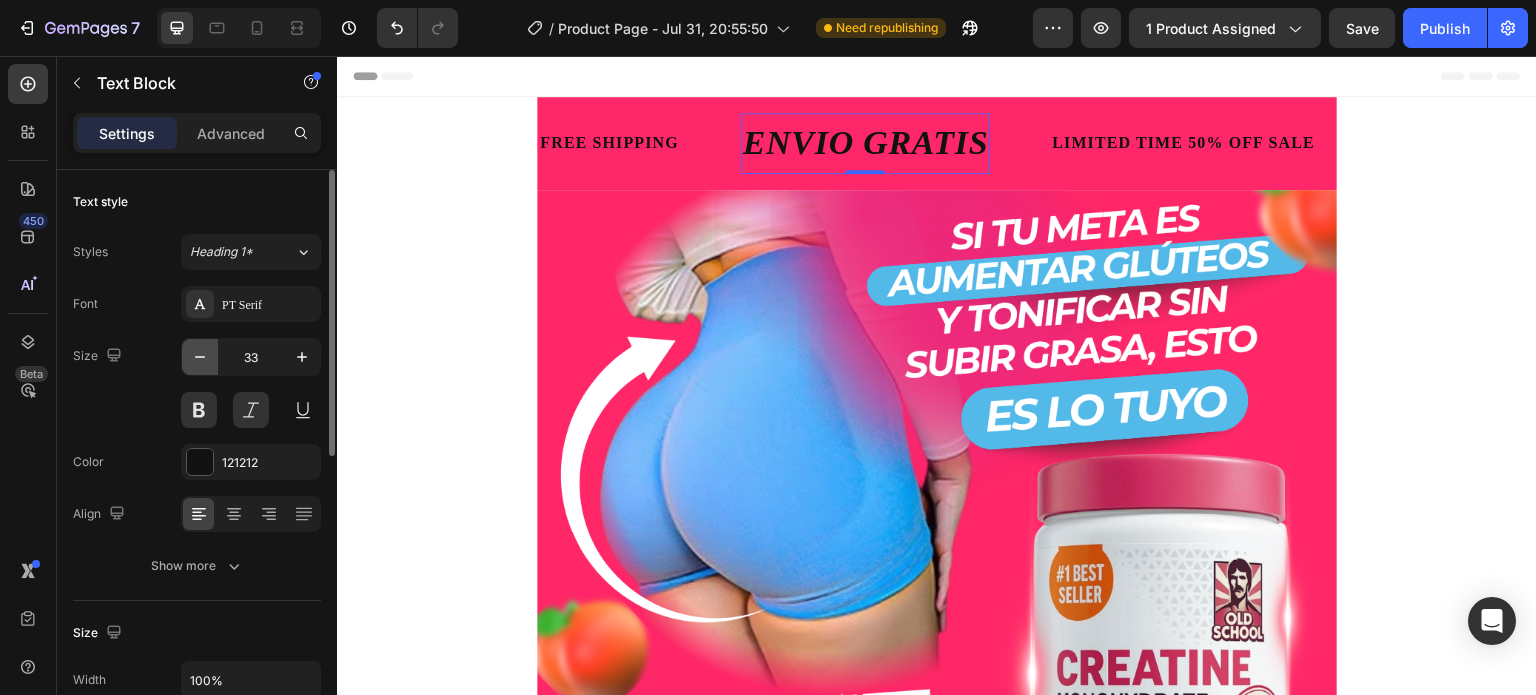 click 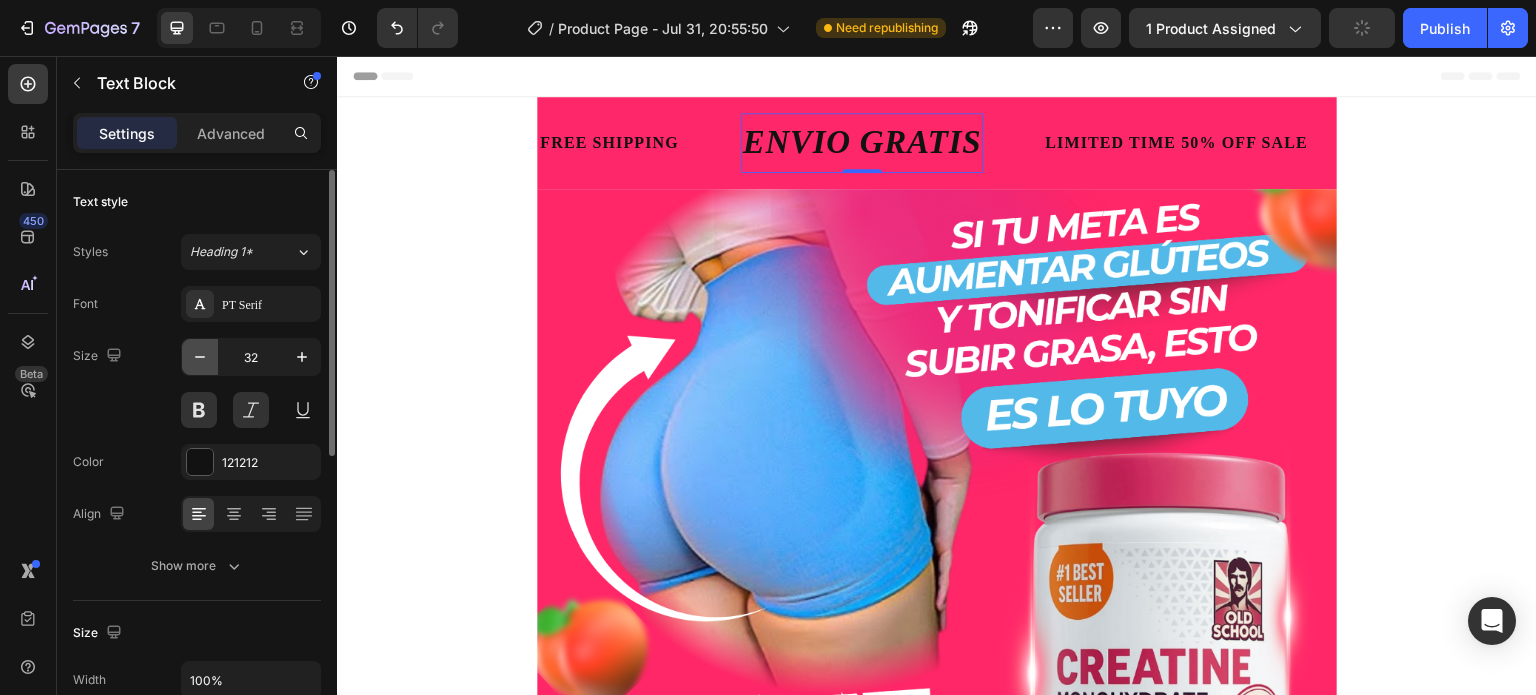click 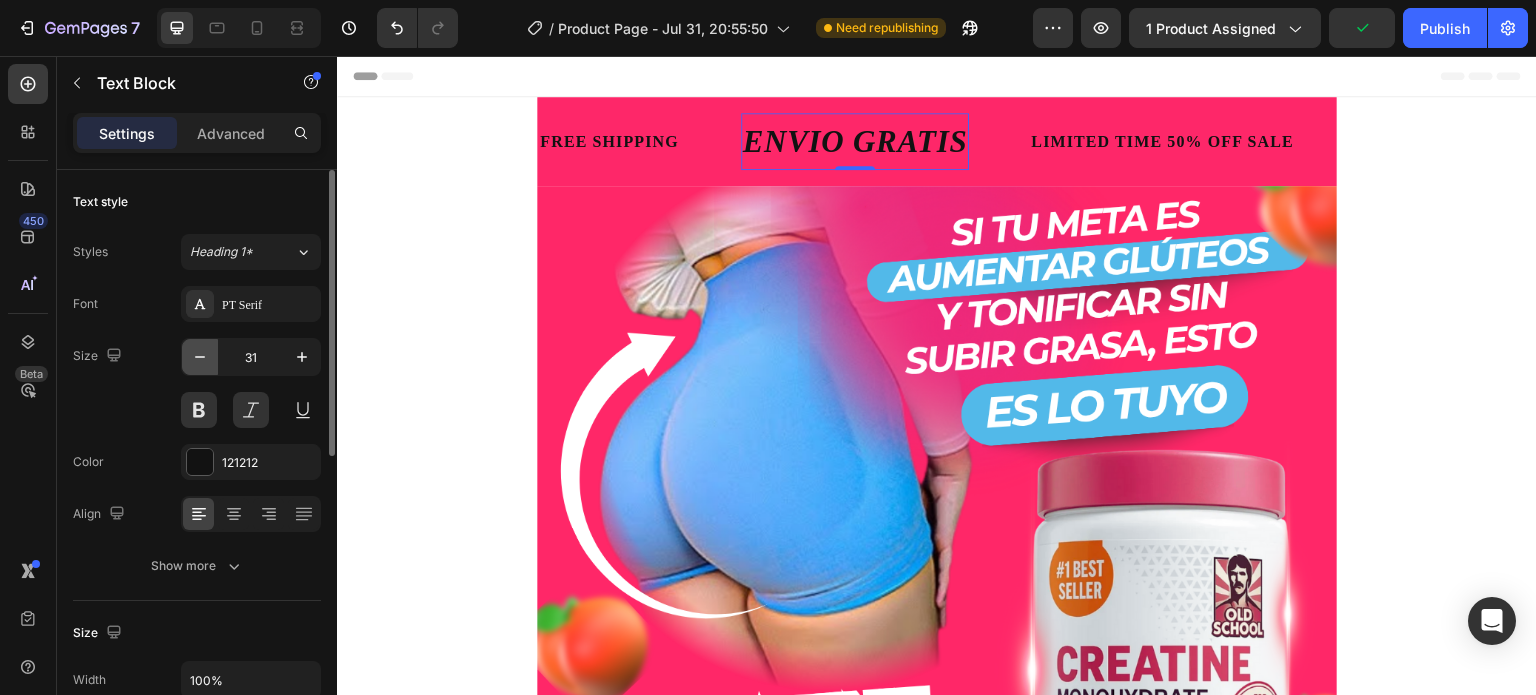 click 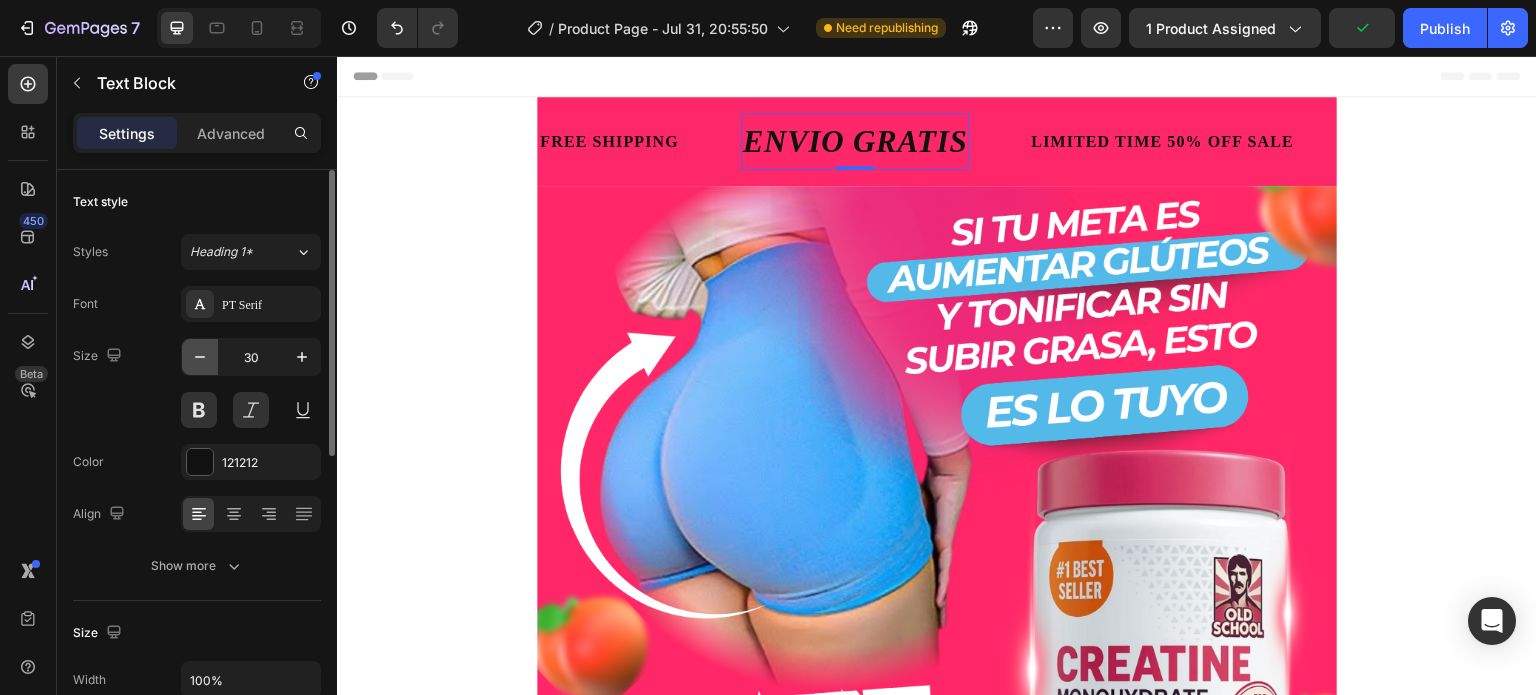 click 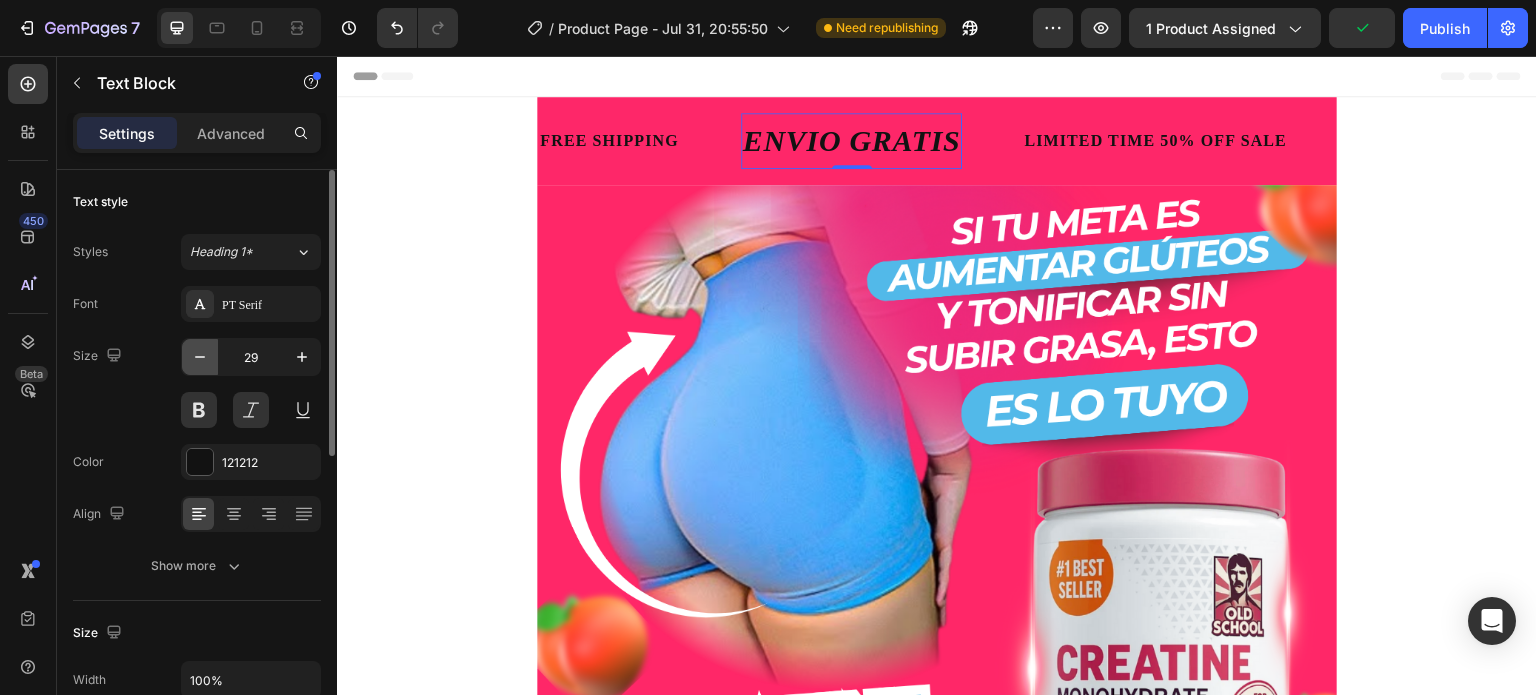 click 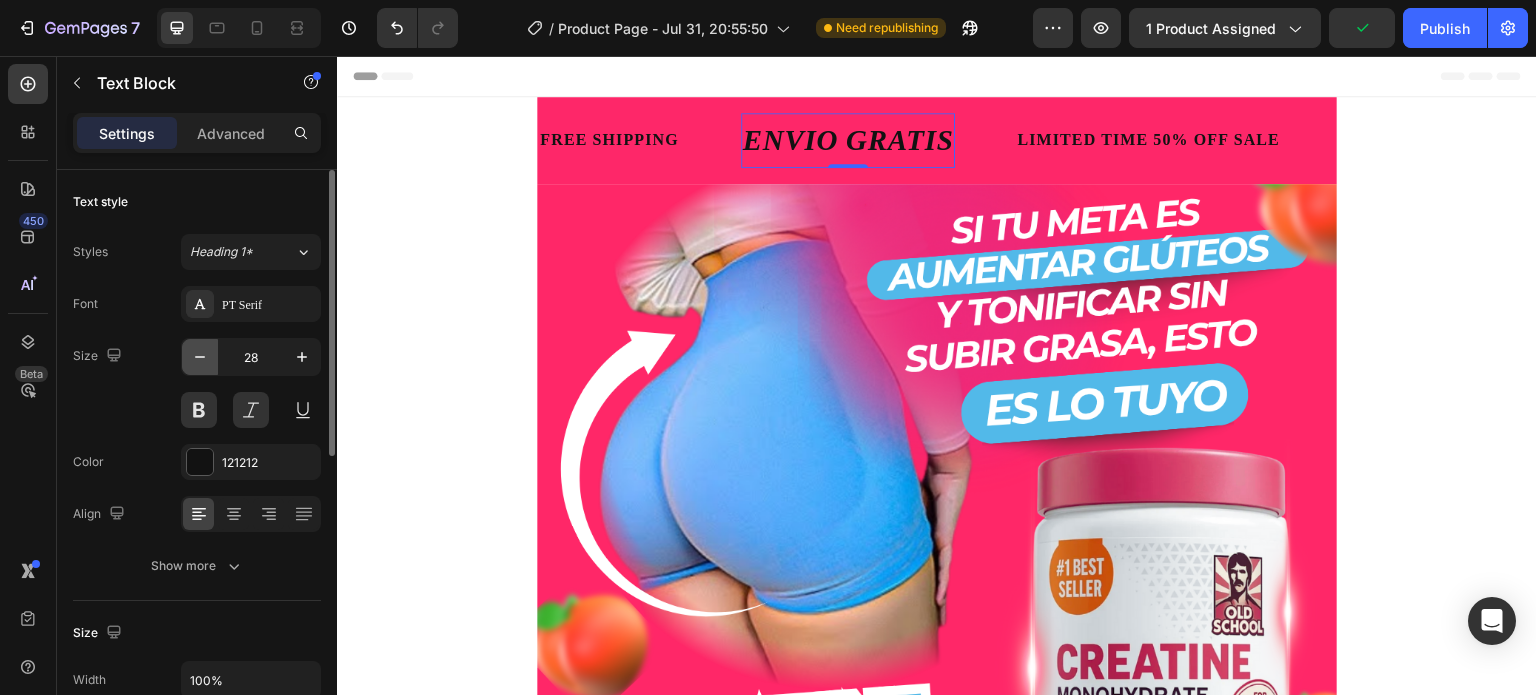 click 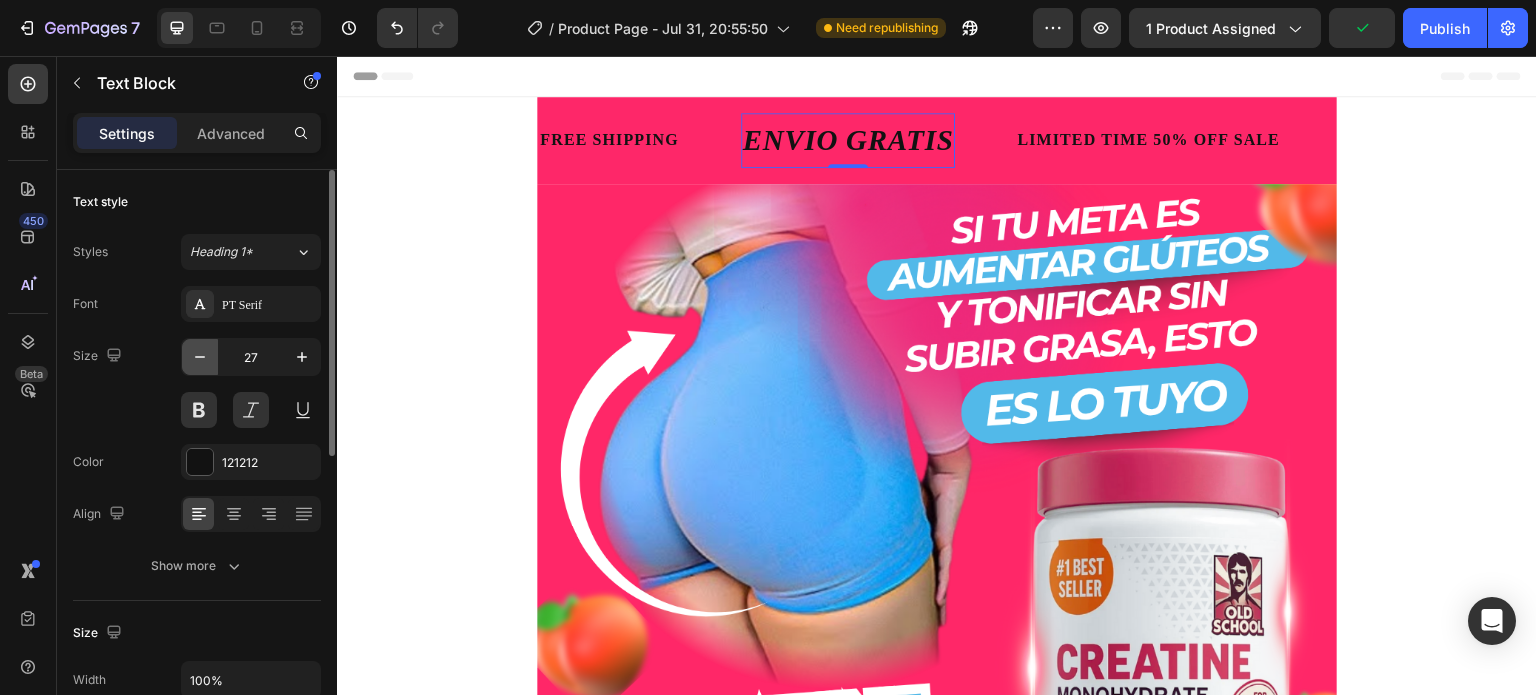 click 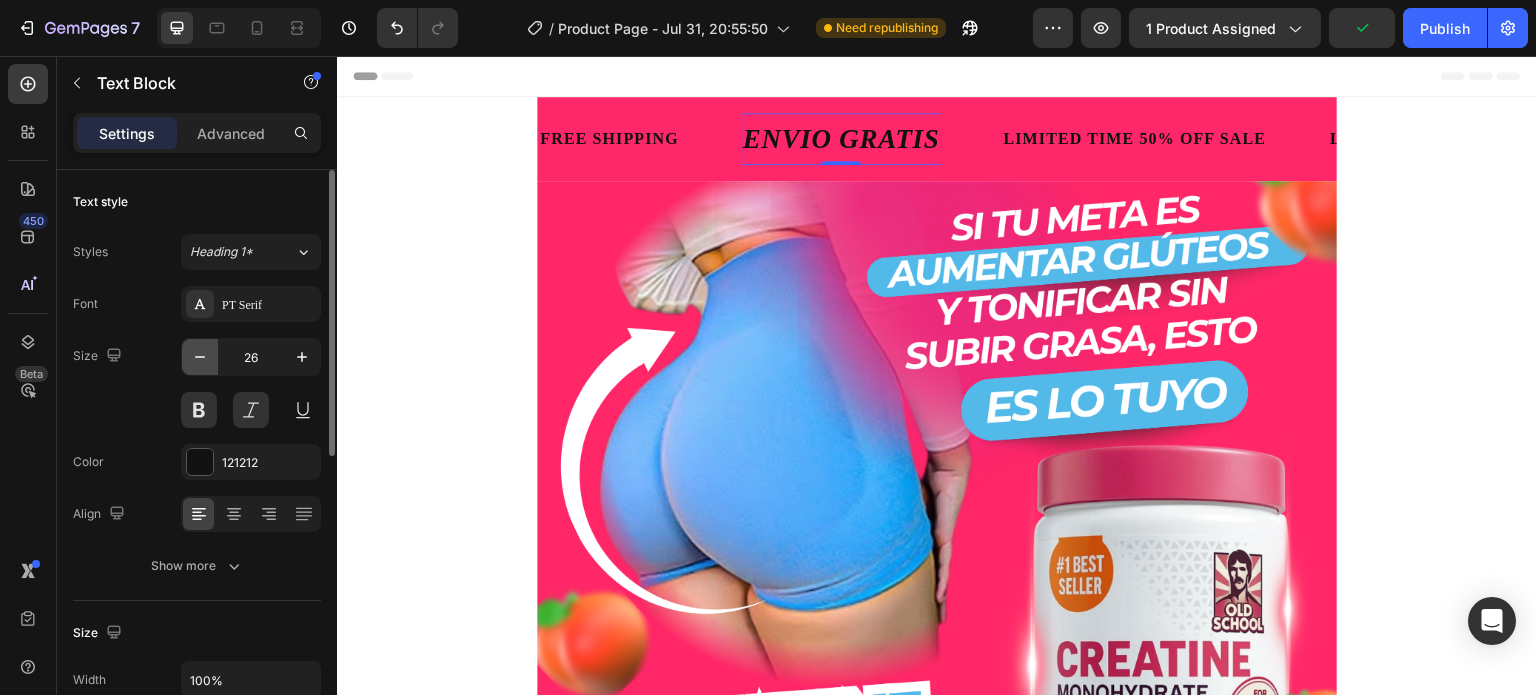 click 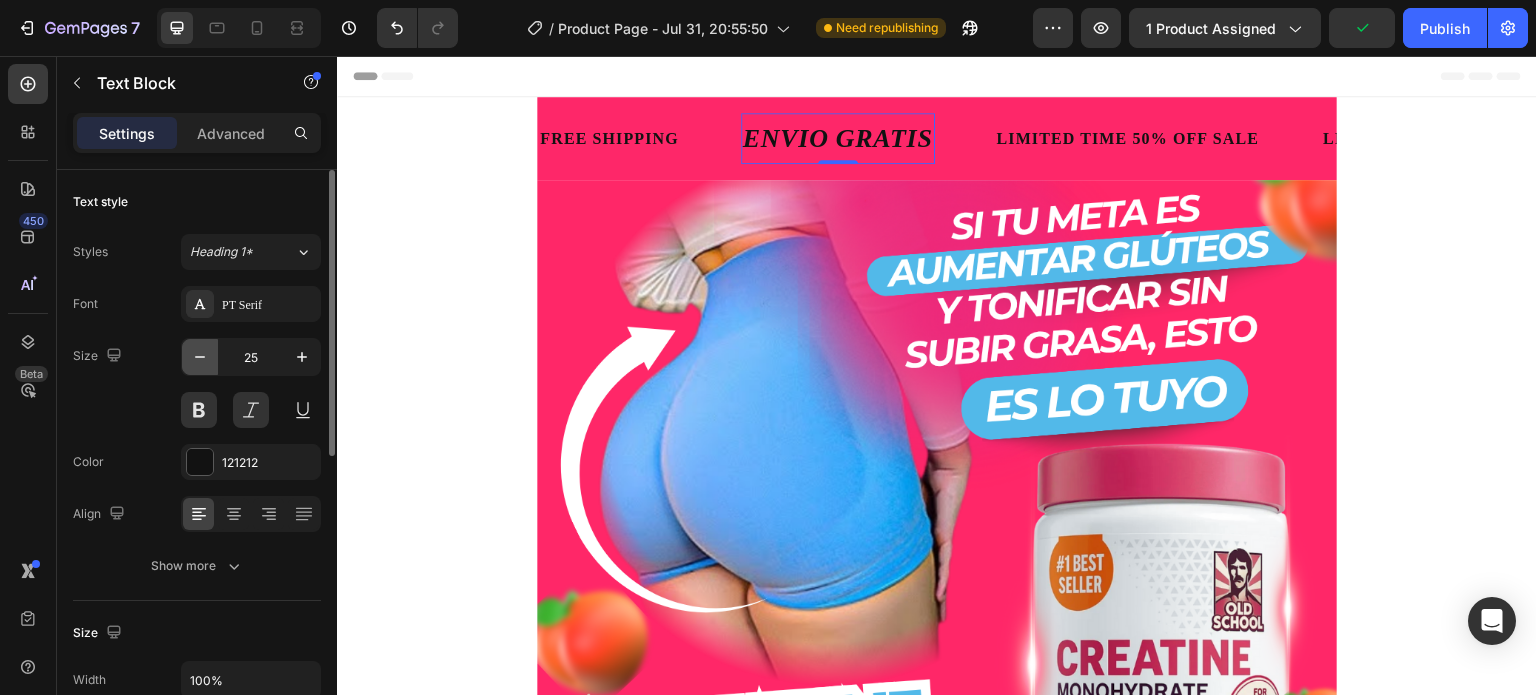 click 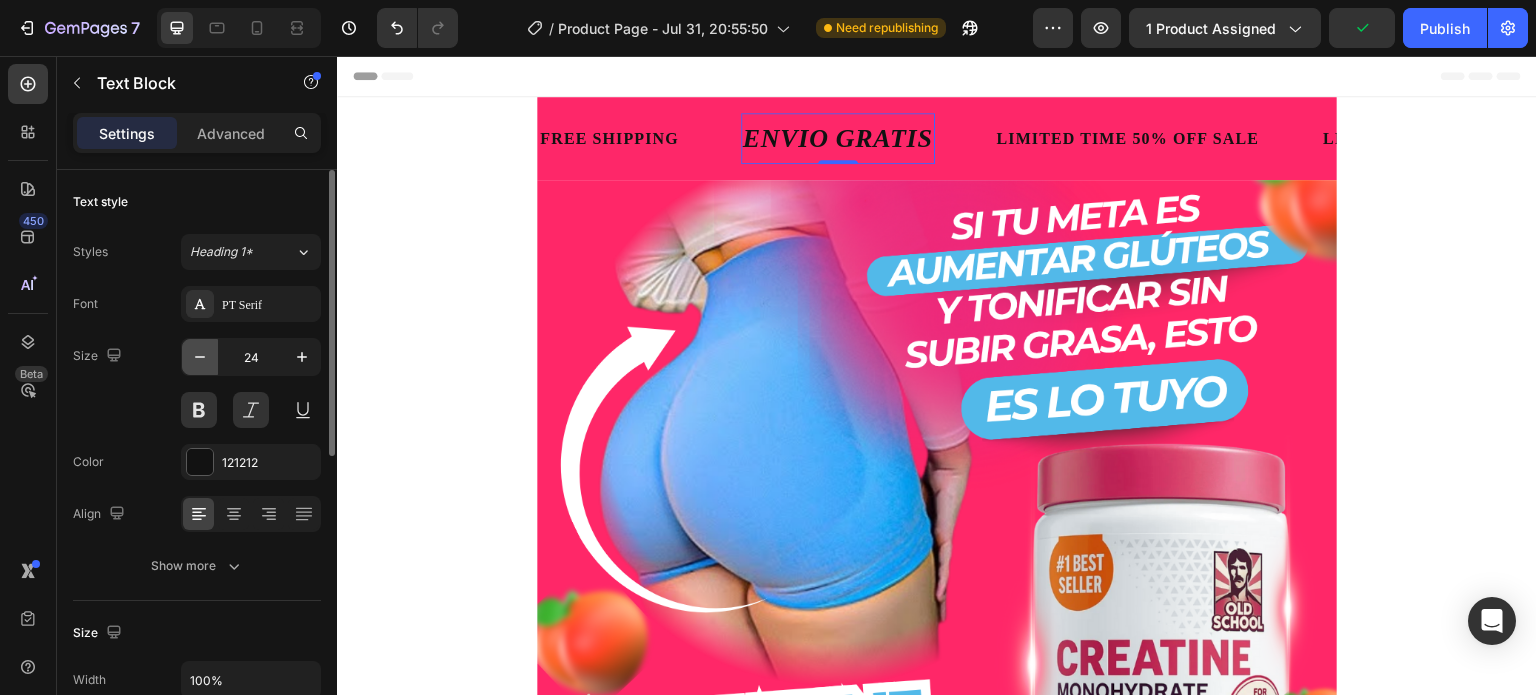 click 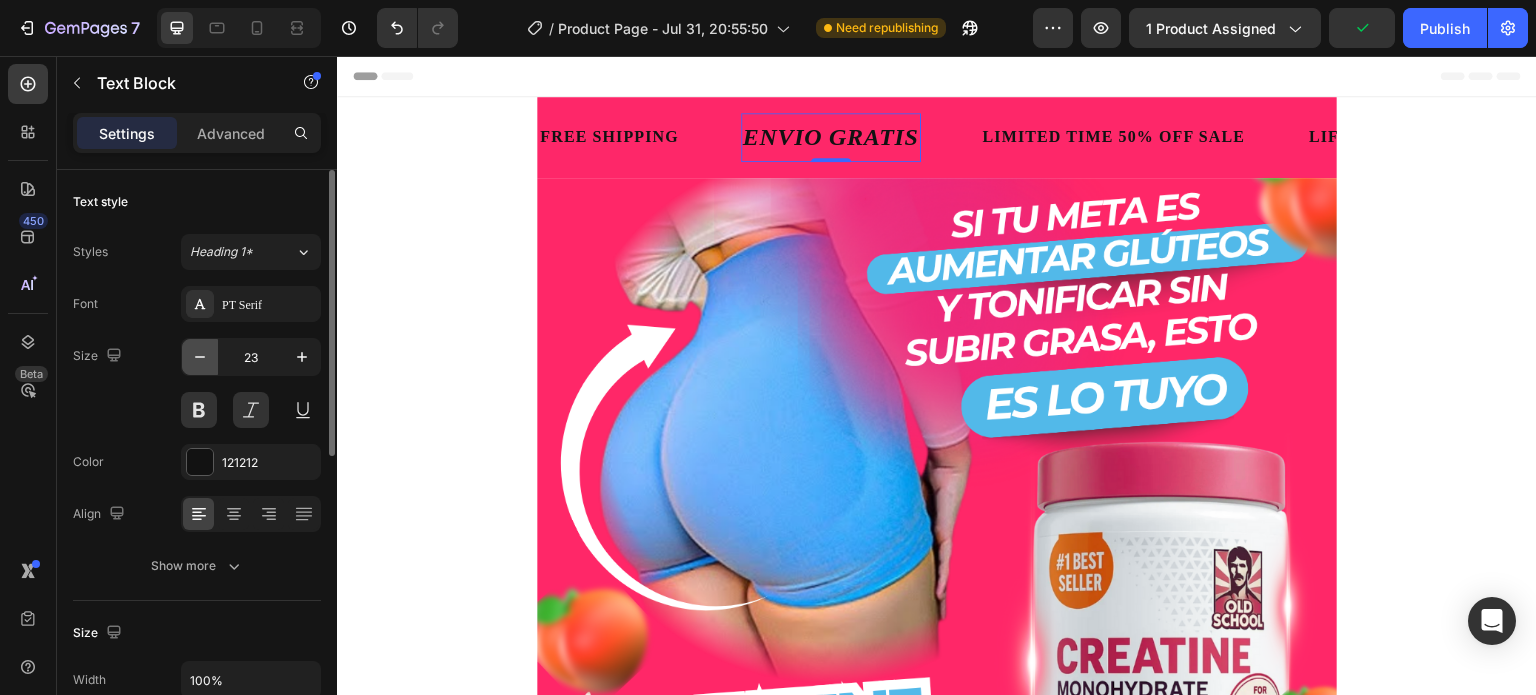click 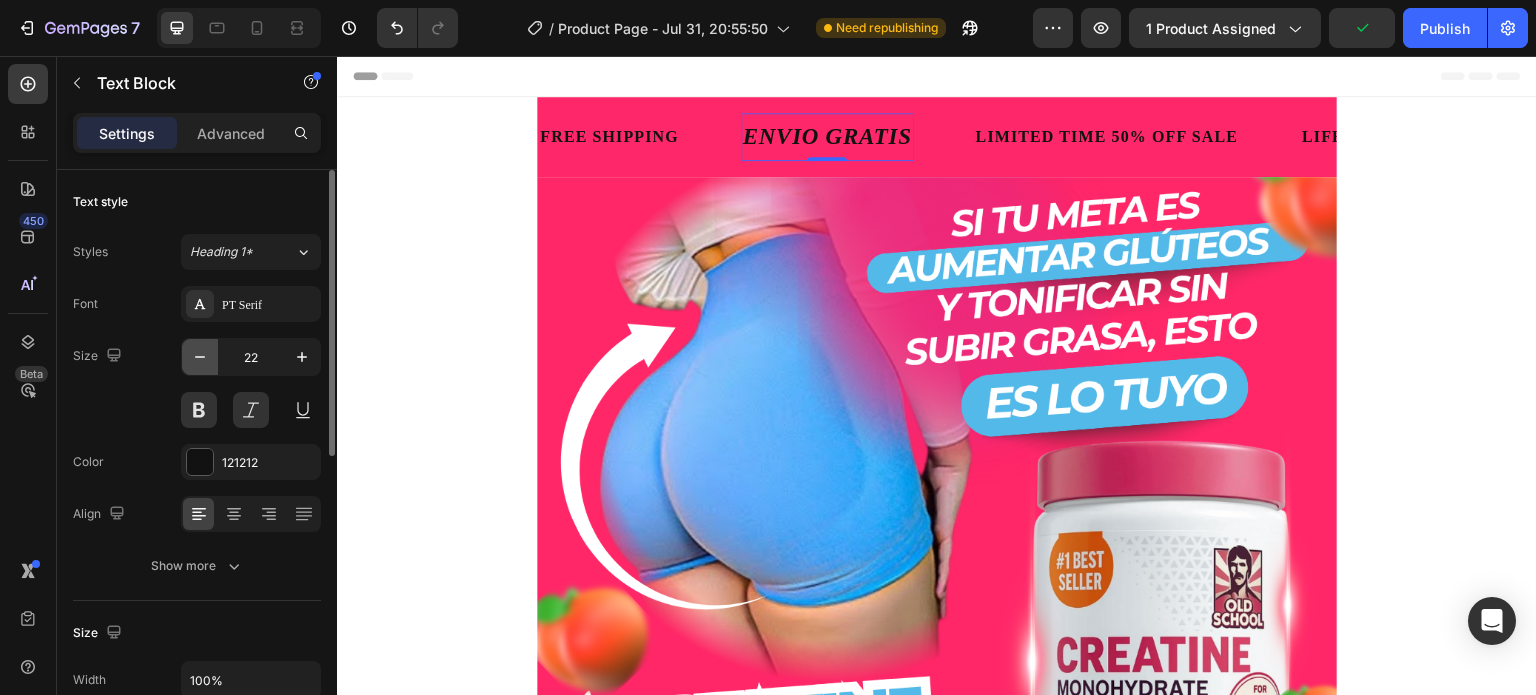 click 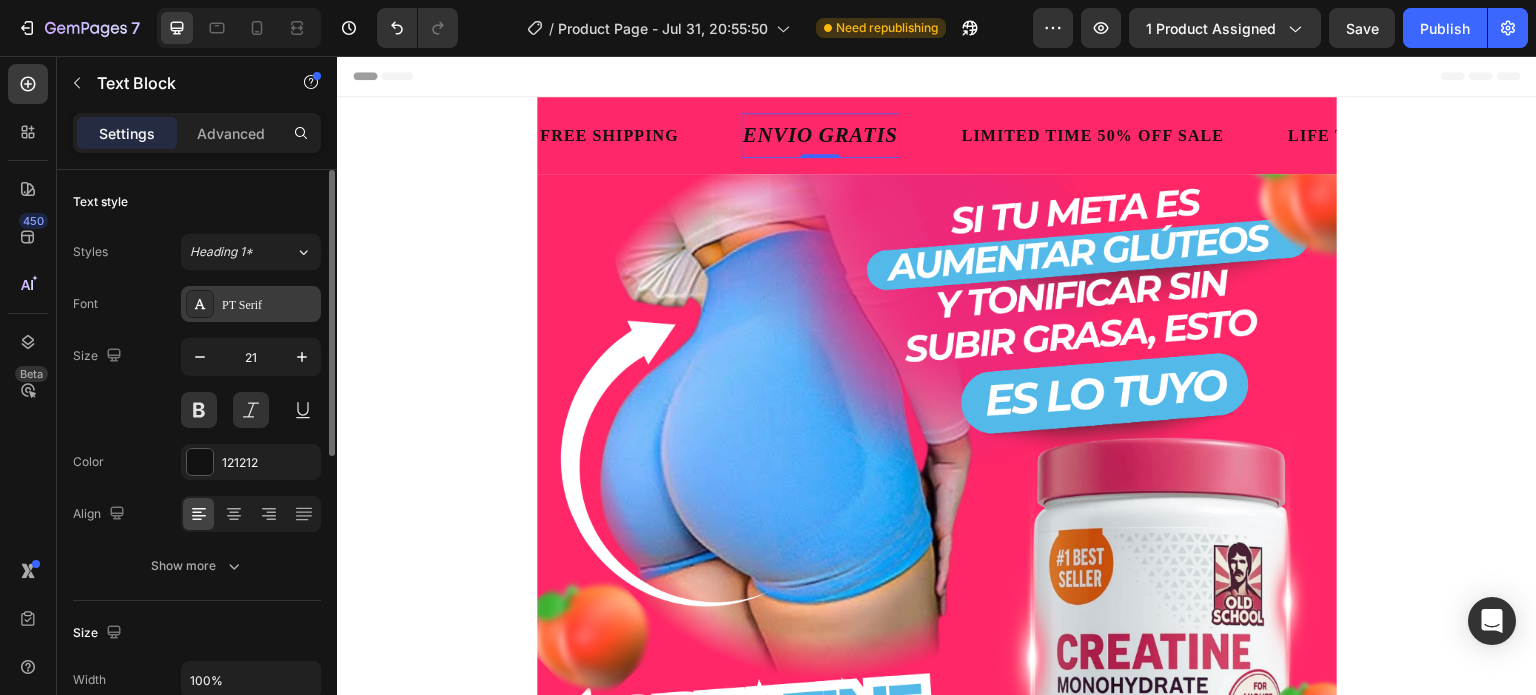 click on "PT Serif" at bounding box center [251, 304] 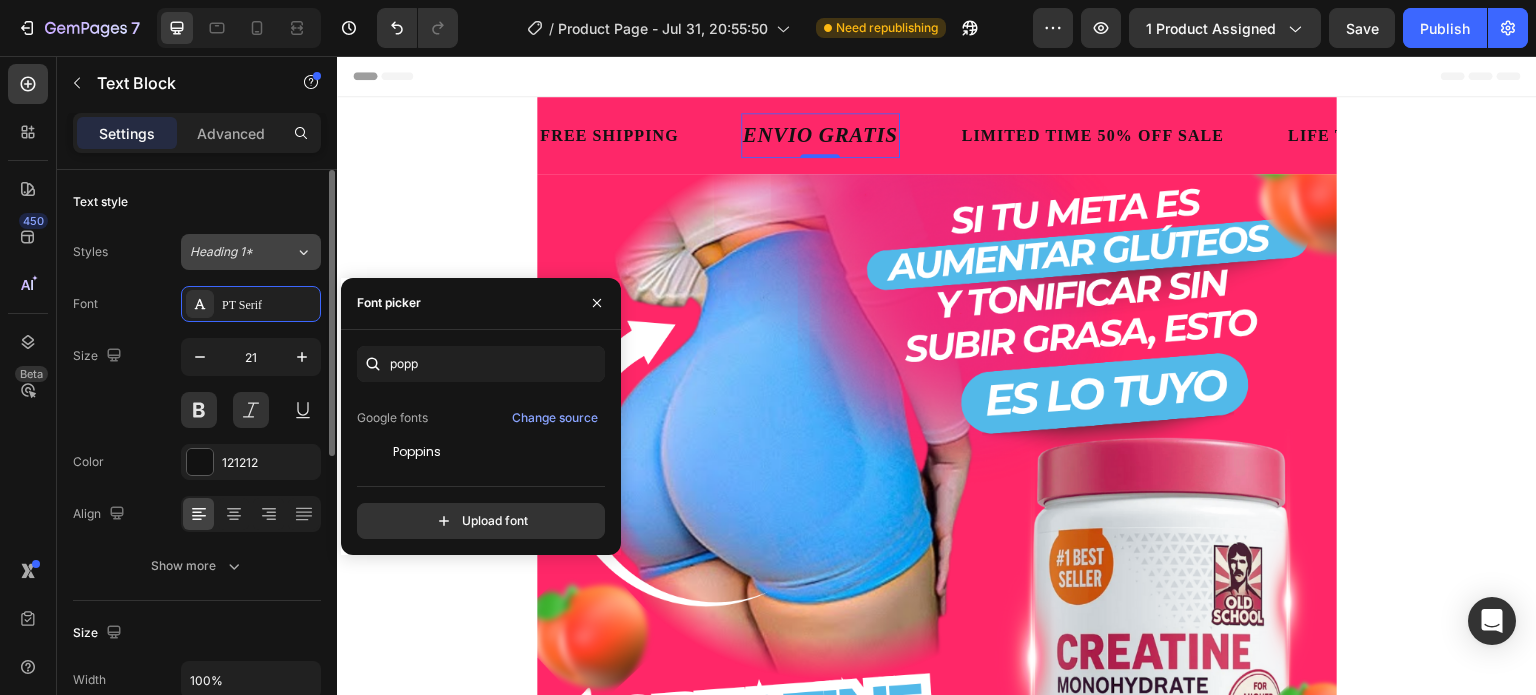click on "Heading 1*" 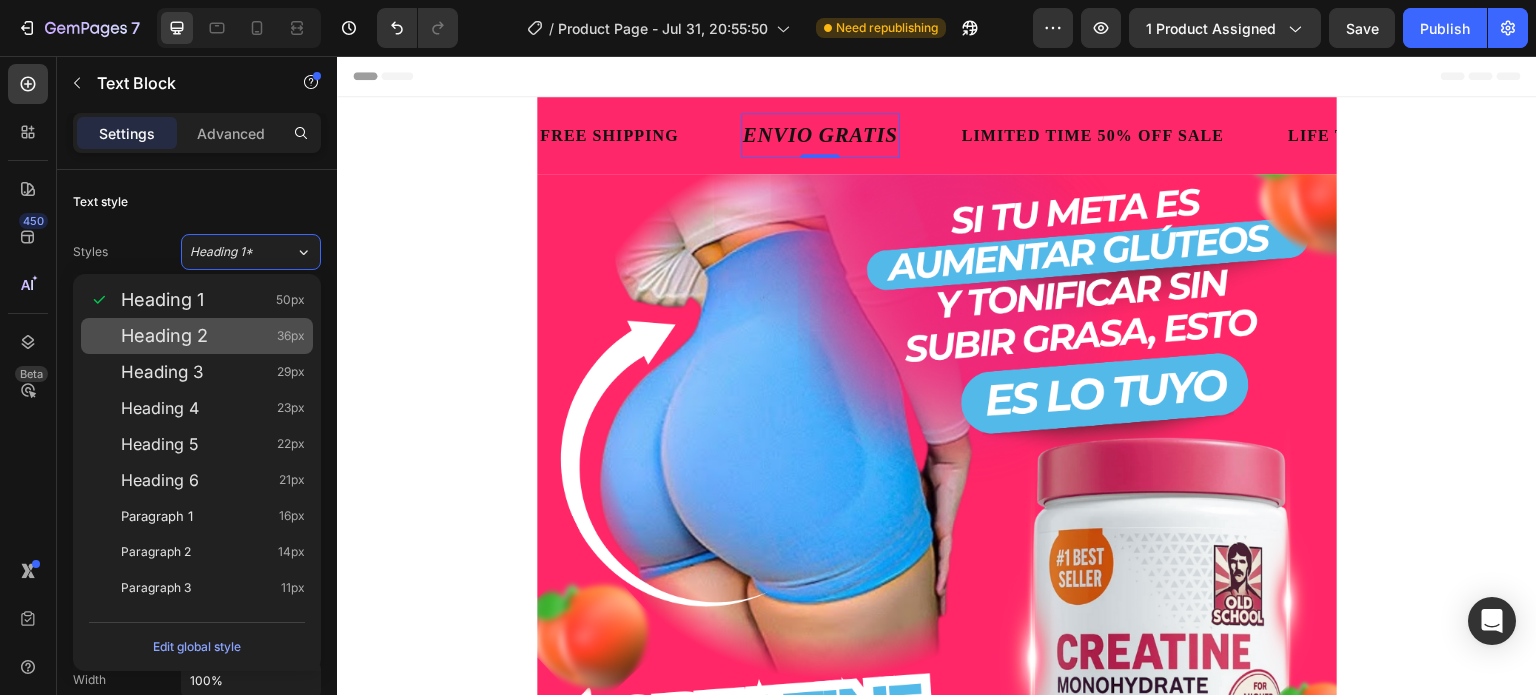 click on "Heading 2 36px" at bounding box center [197, 336] 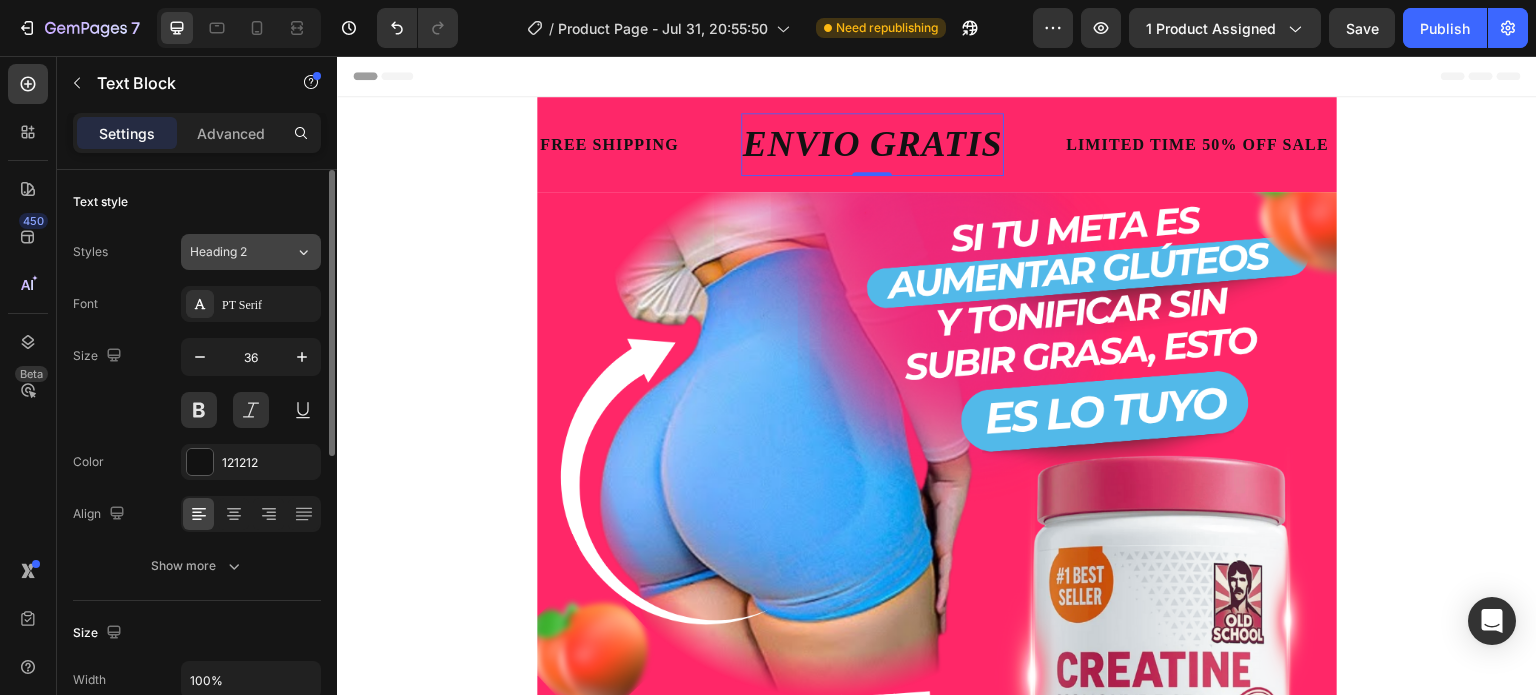click on "Heading 2" 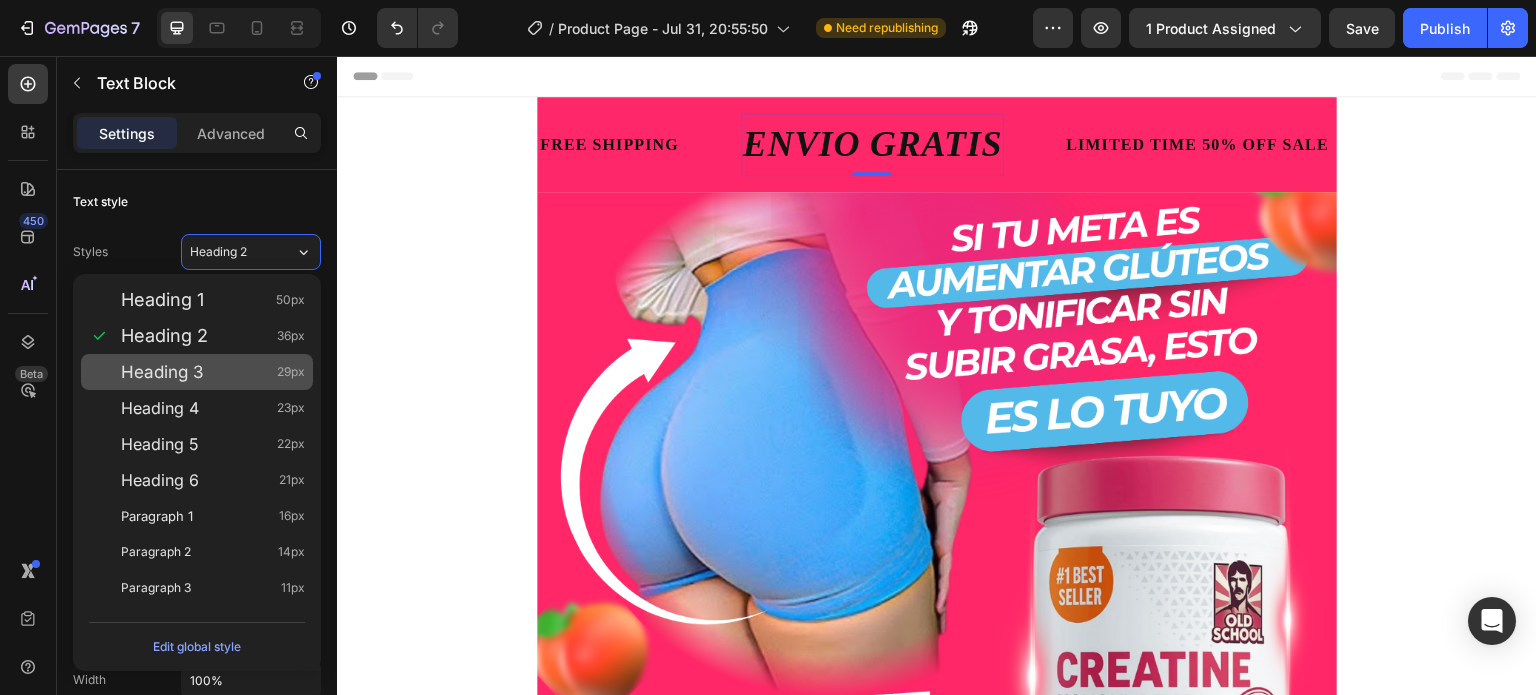 click on "Heading 3 29px" at bounding box center (213, 372) 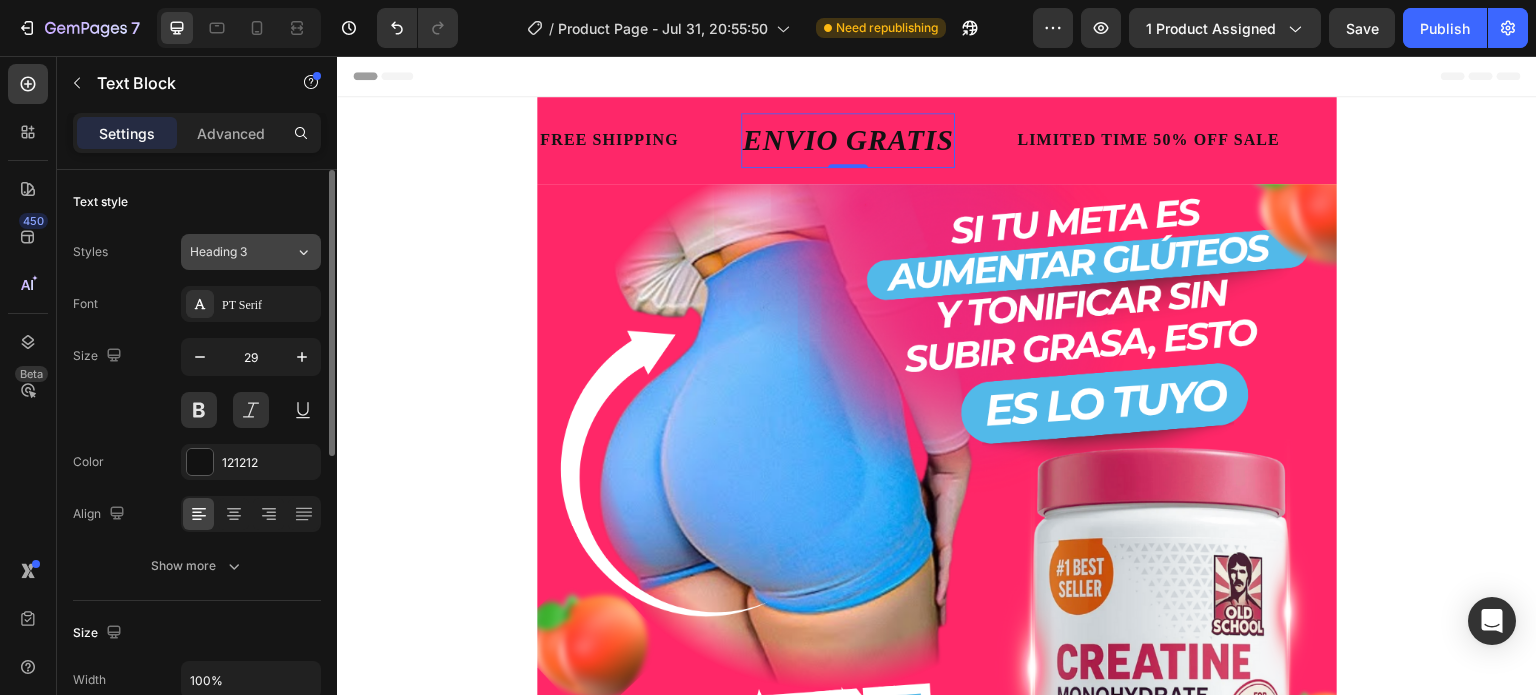 click on "Heading 3" 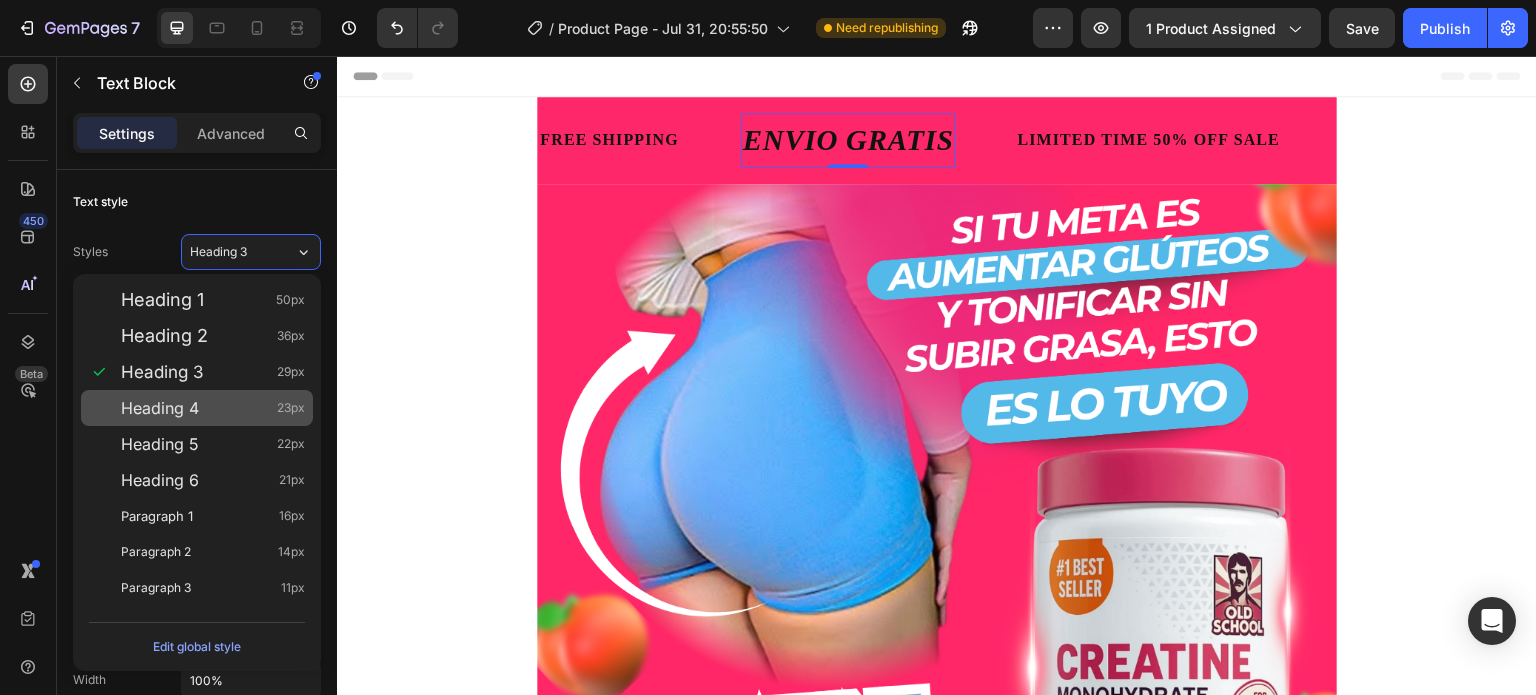click on "Heading 4 23px" at bounding box center (197, 408) 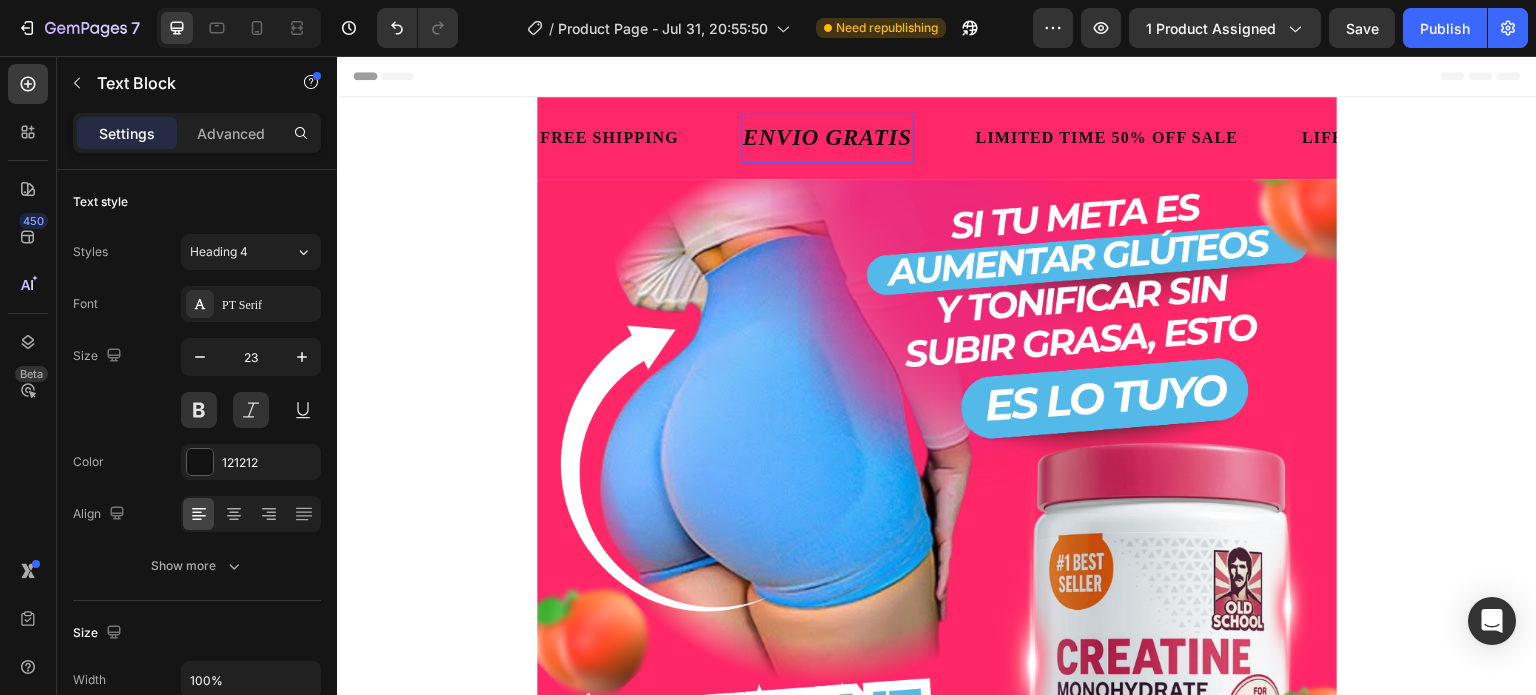 click on "ENVIO GRATIS" at bounding box center (827, 138) 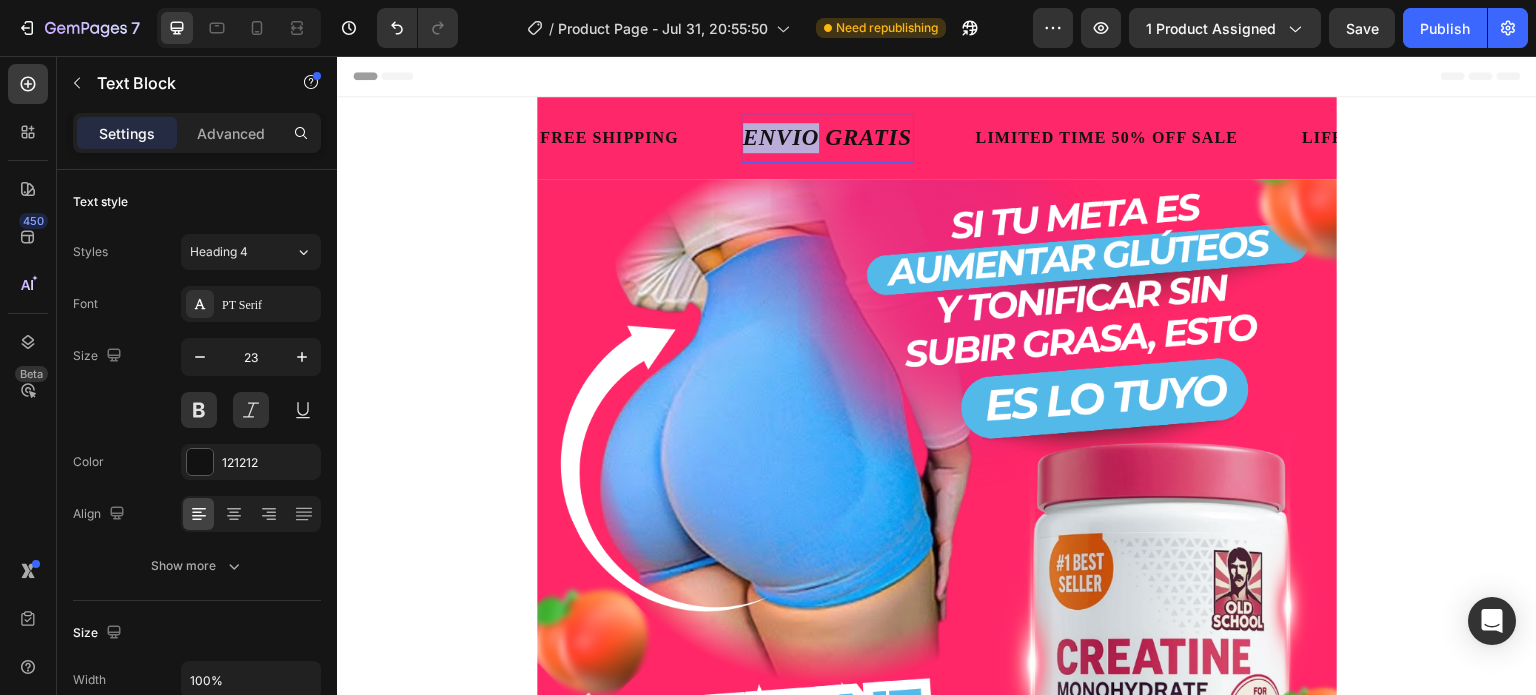 click on "ENVIO GRATIS" at bounding box center (827, 138) 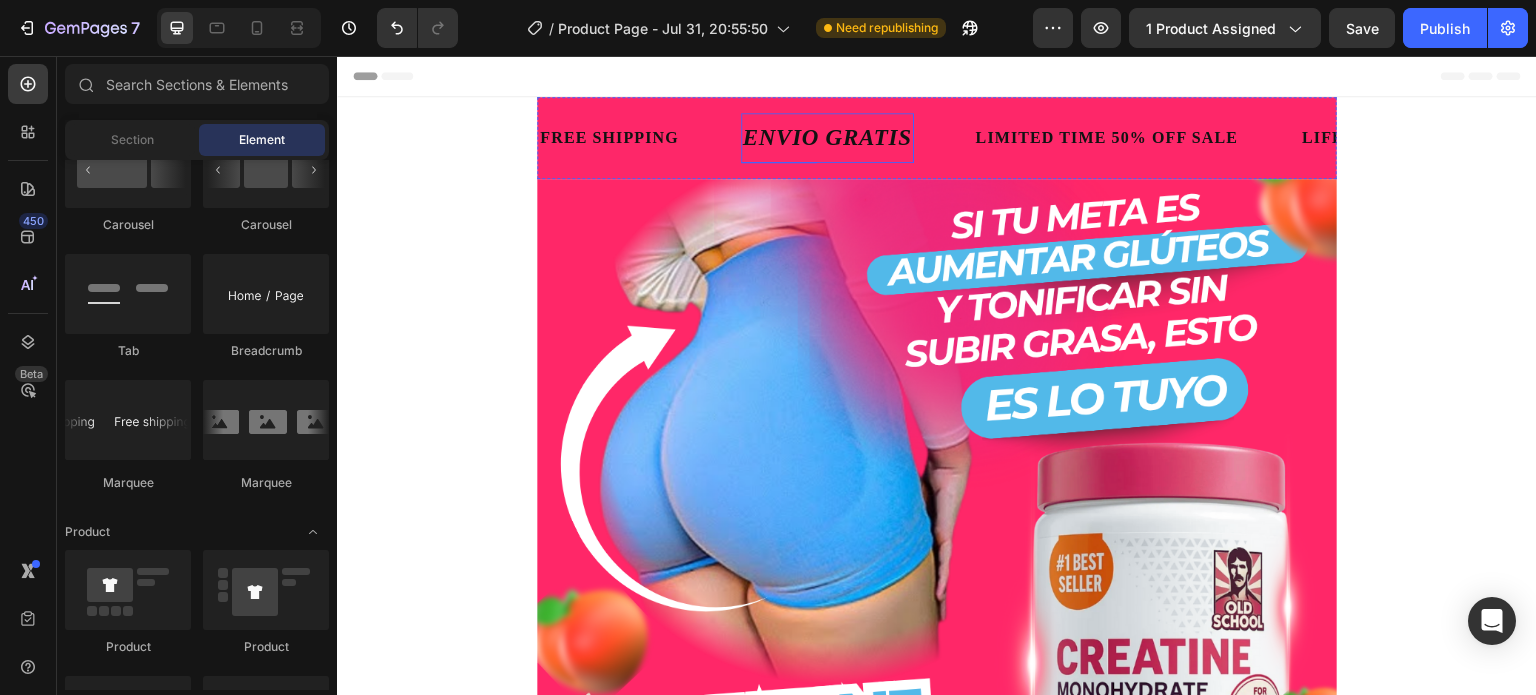 drag, startPoint x: 902, startPoint y: 132, endPoint x: 787, endPoint y: 132, distance: 115 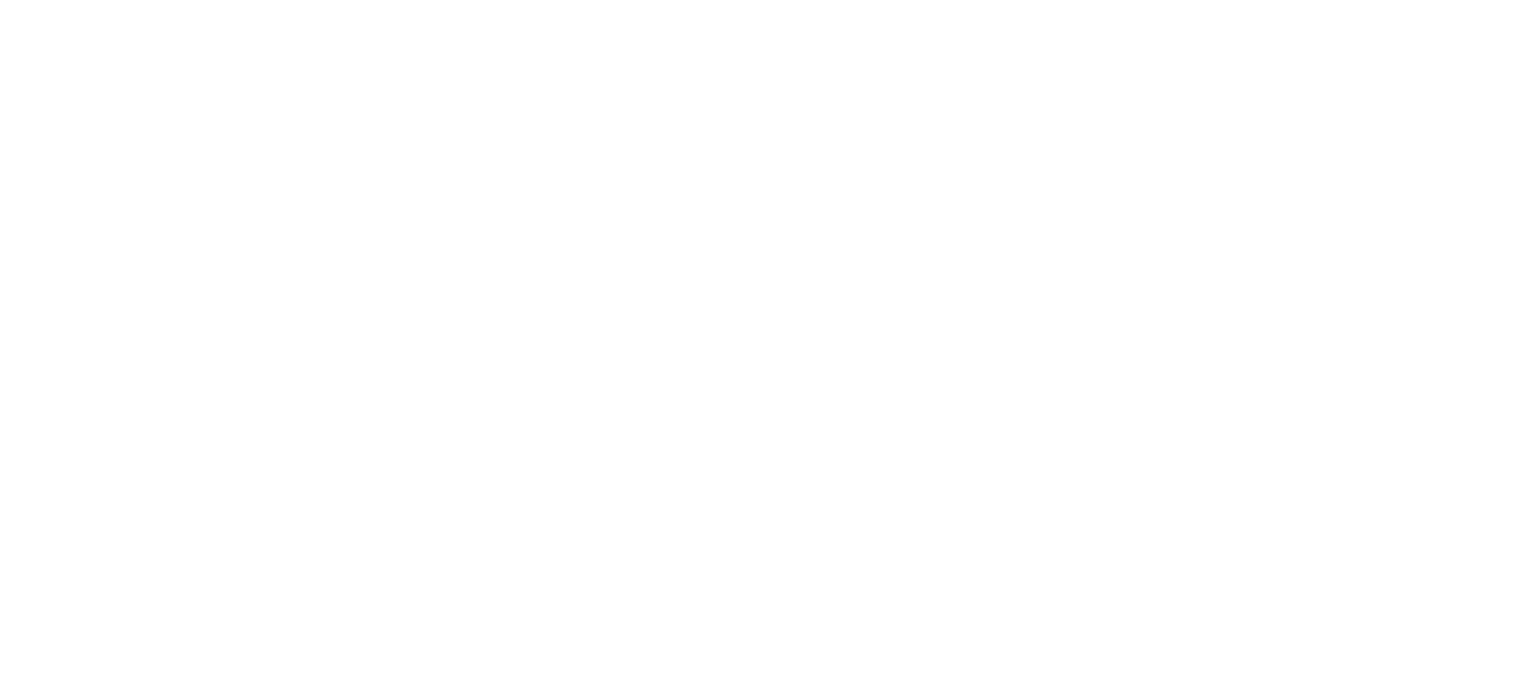 drag, startPoint x: 774, startPoint y: 139, endPoint x: 742, endPoint y: 142, distance: 32.140316 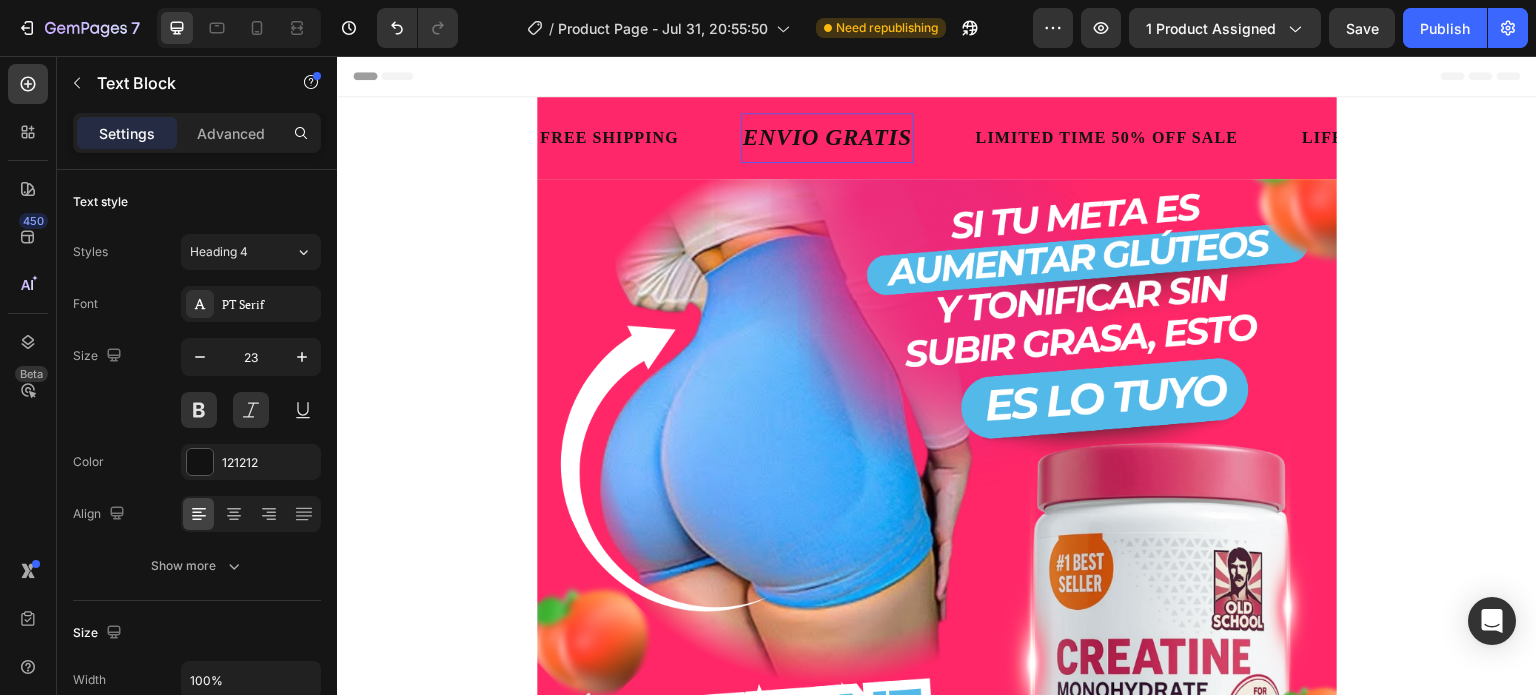 click on "ENVIO GRATIS" at bounding box center [827, 138] 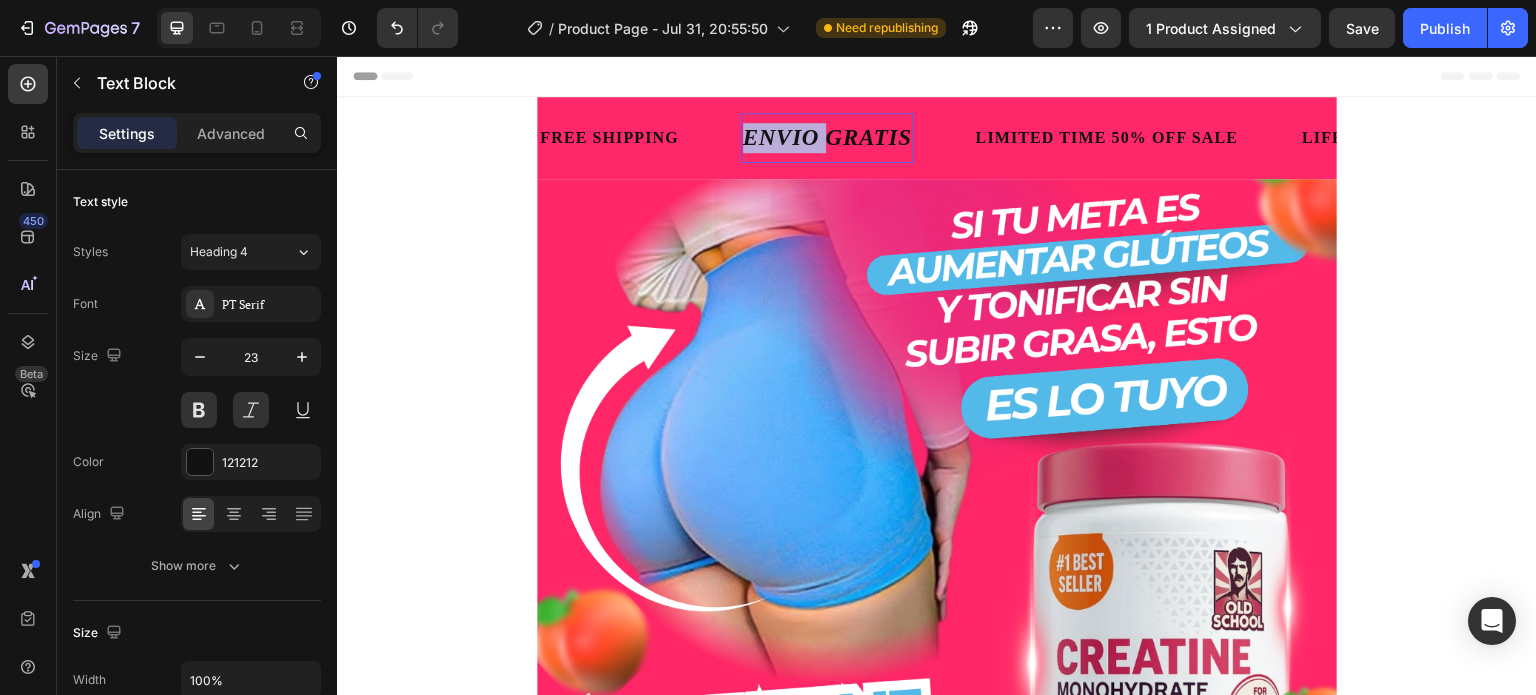 click on "ENVIO GRATIS" at bounding box center (827, 138) 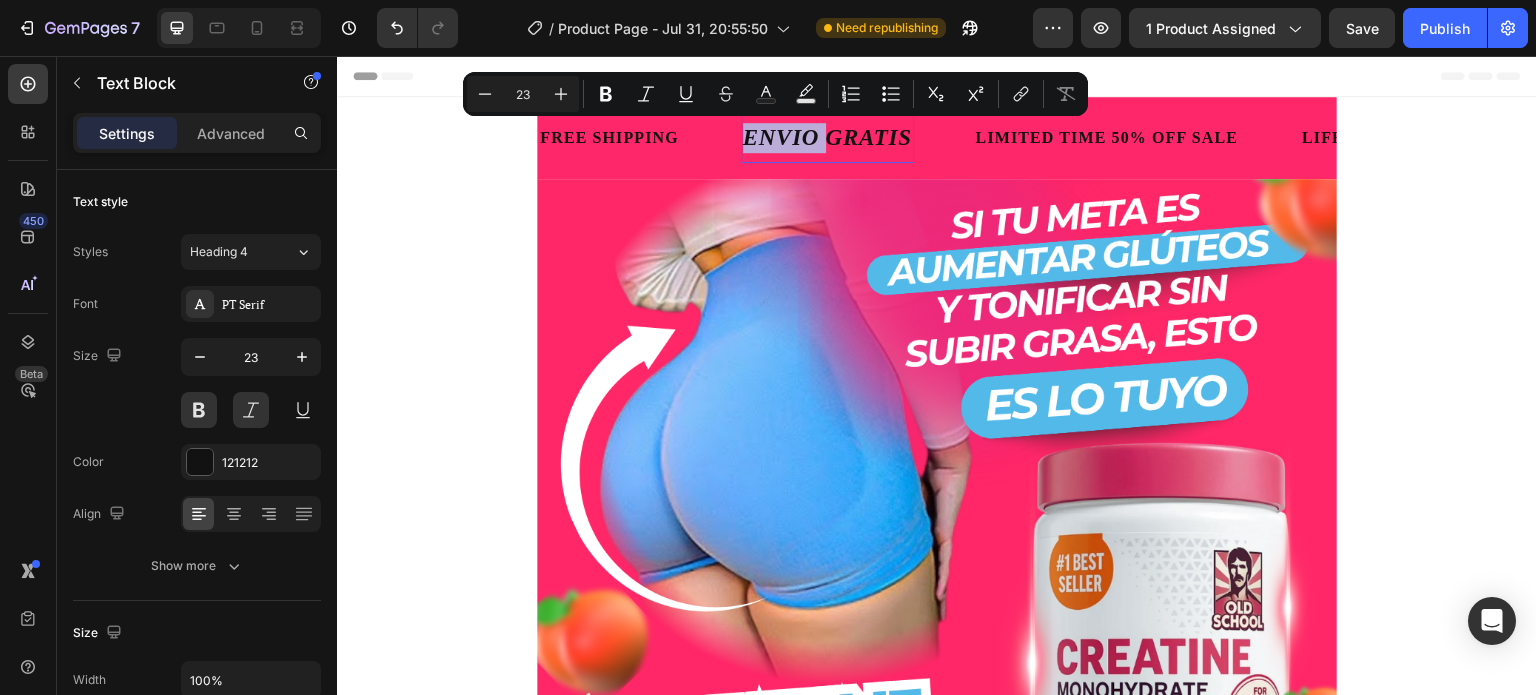click on "ENVIO GRATIS" at bounding box center [827, 138] 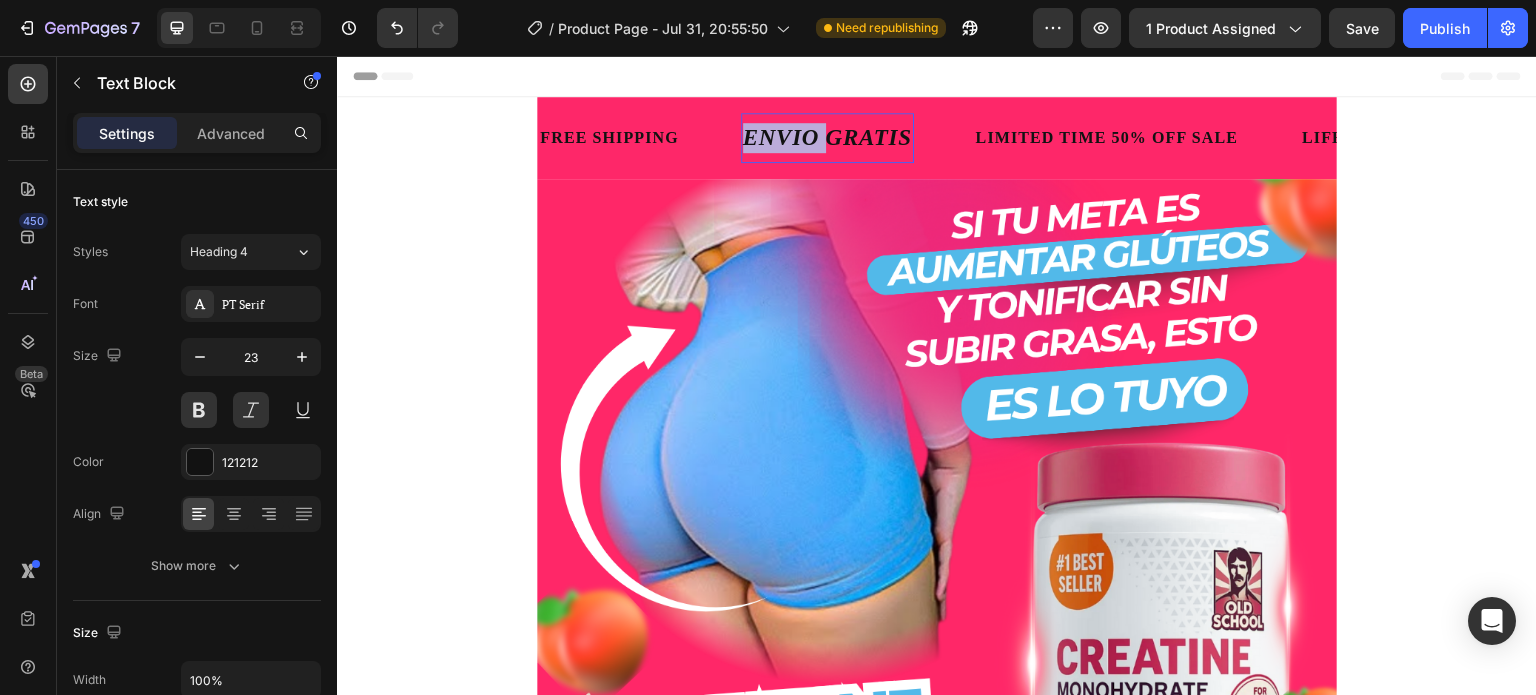 click on "ENVIO GRATIS" at bounding box center (827, 138) 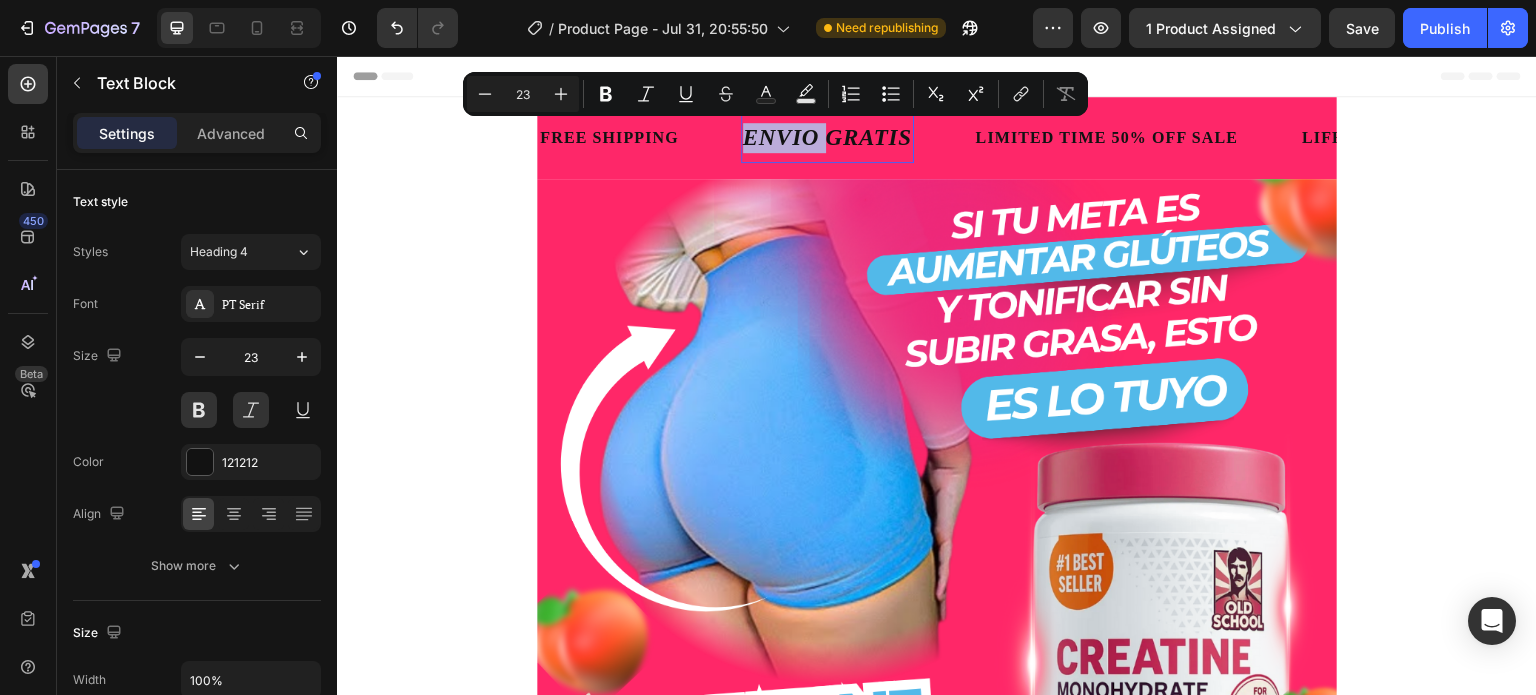 drag, startPoint x: 769, startPoint y: 139, endPoint x: 752, endPoint y: 147, distance: 18.788294 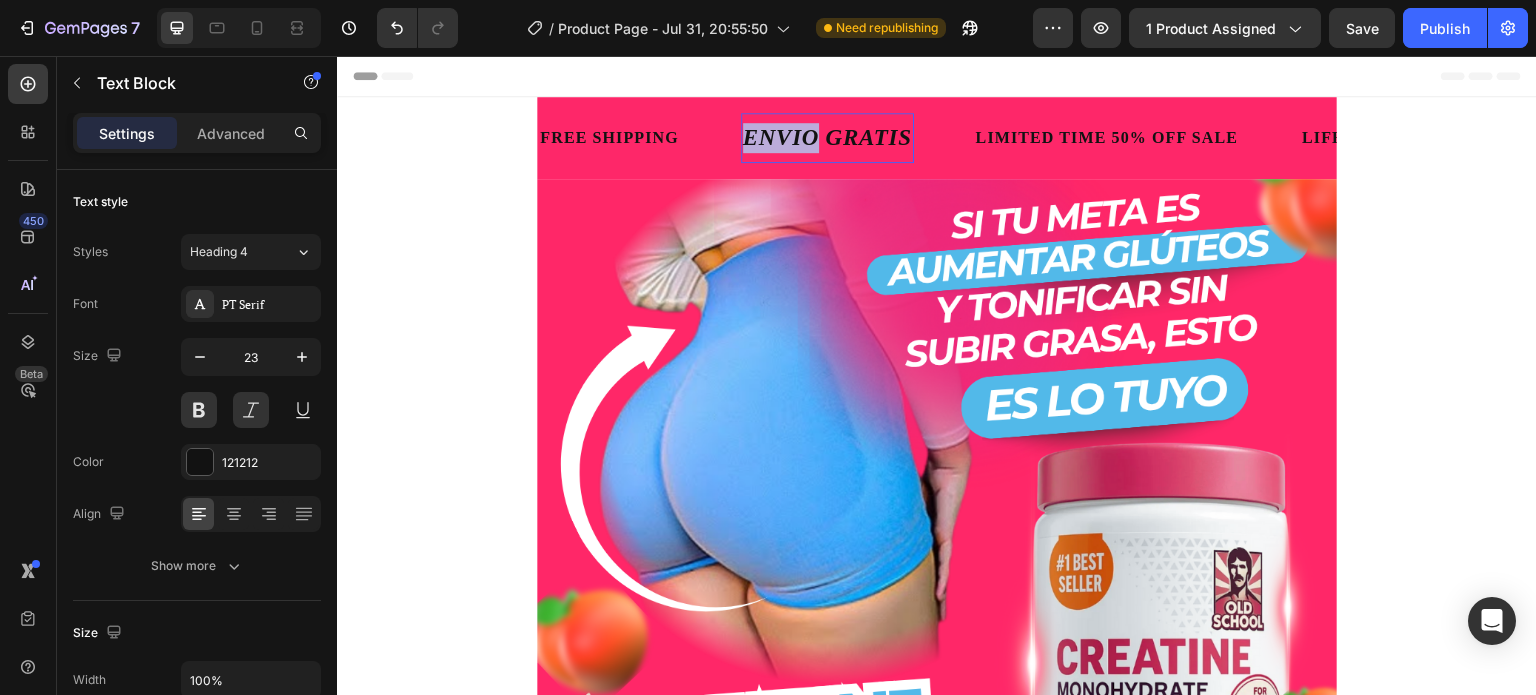 click on "ENVIO GRATIS" at bounding box center (827, 138) 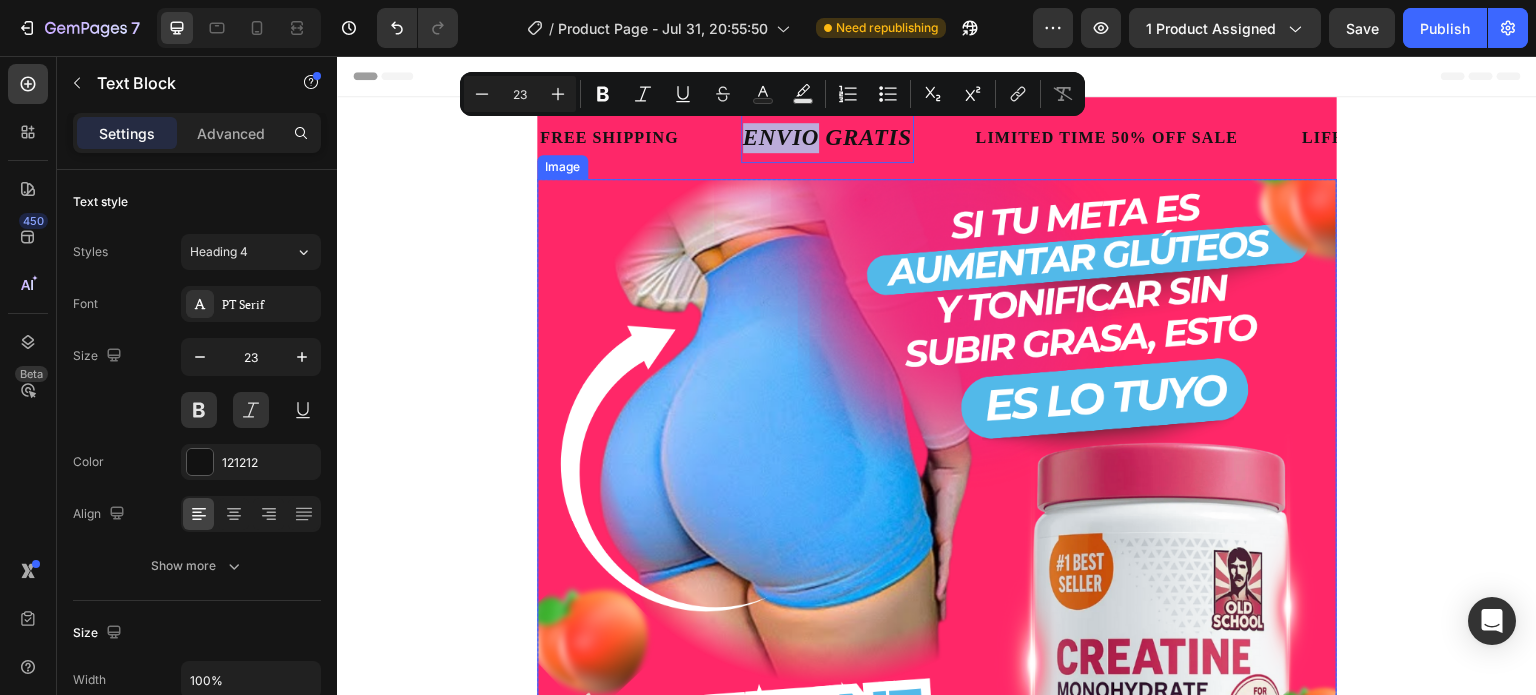 click at bounding box center (937, 787) 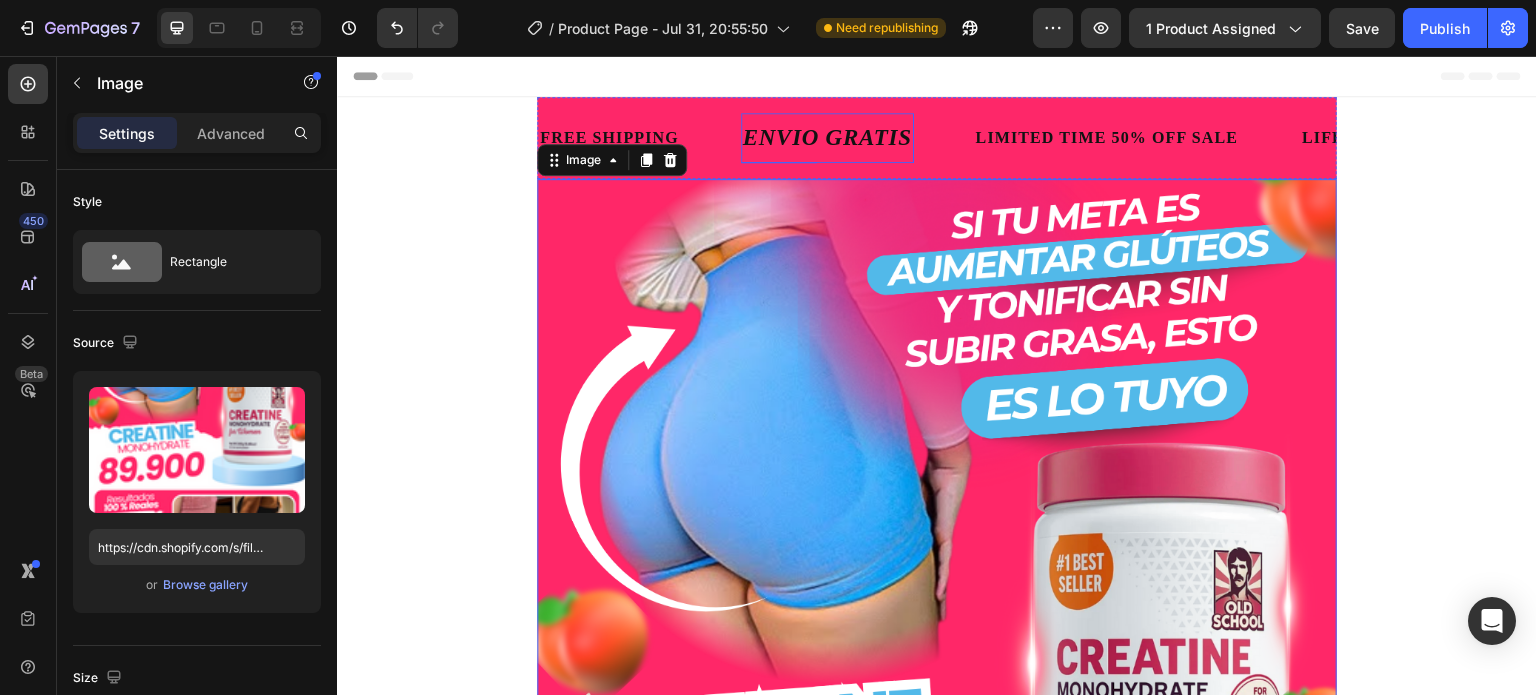 click on "ENVIO GRATIS" at bounding box center (827, 138) 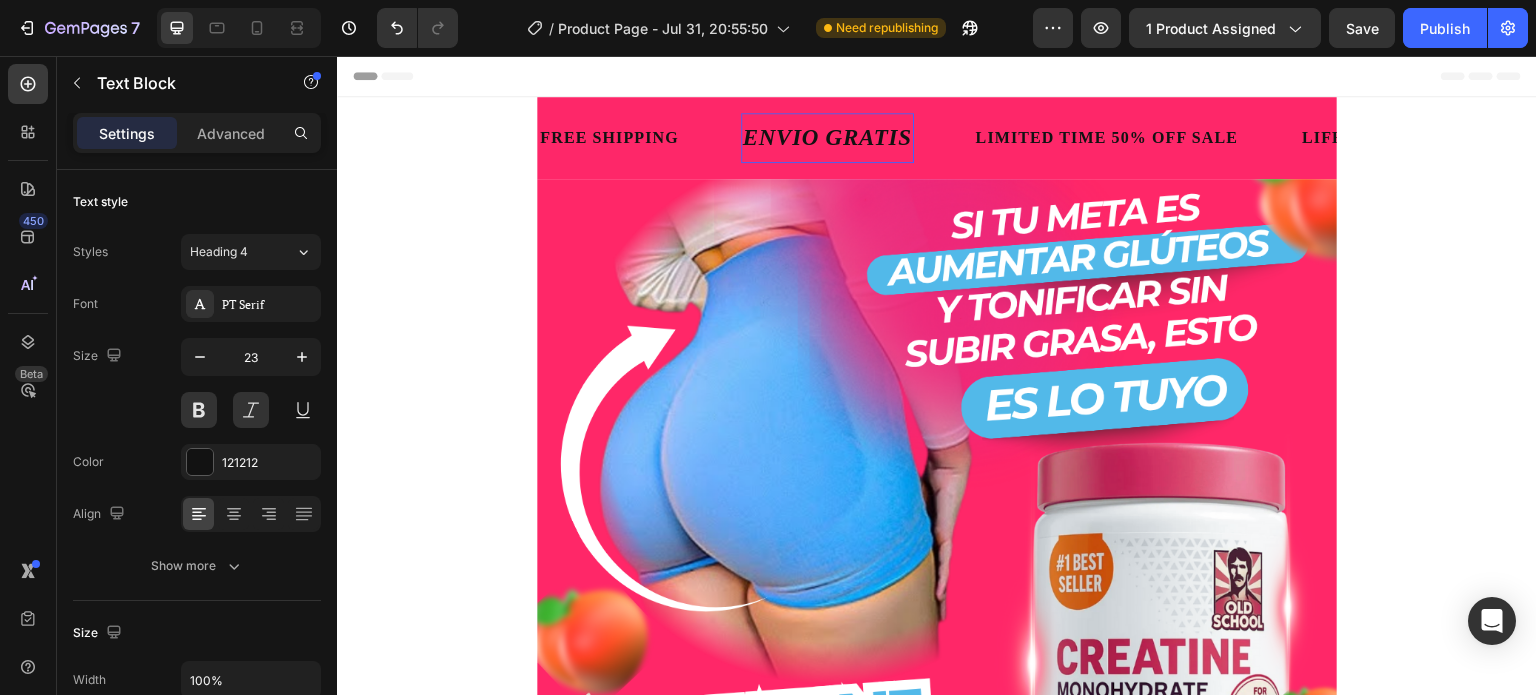 click on "ENVIO GRATIS" at bounding box center (827, 138) 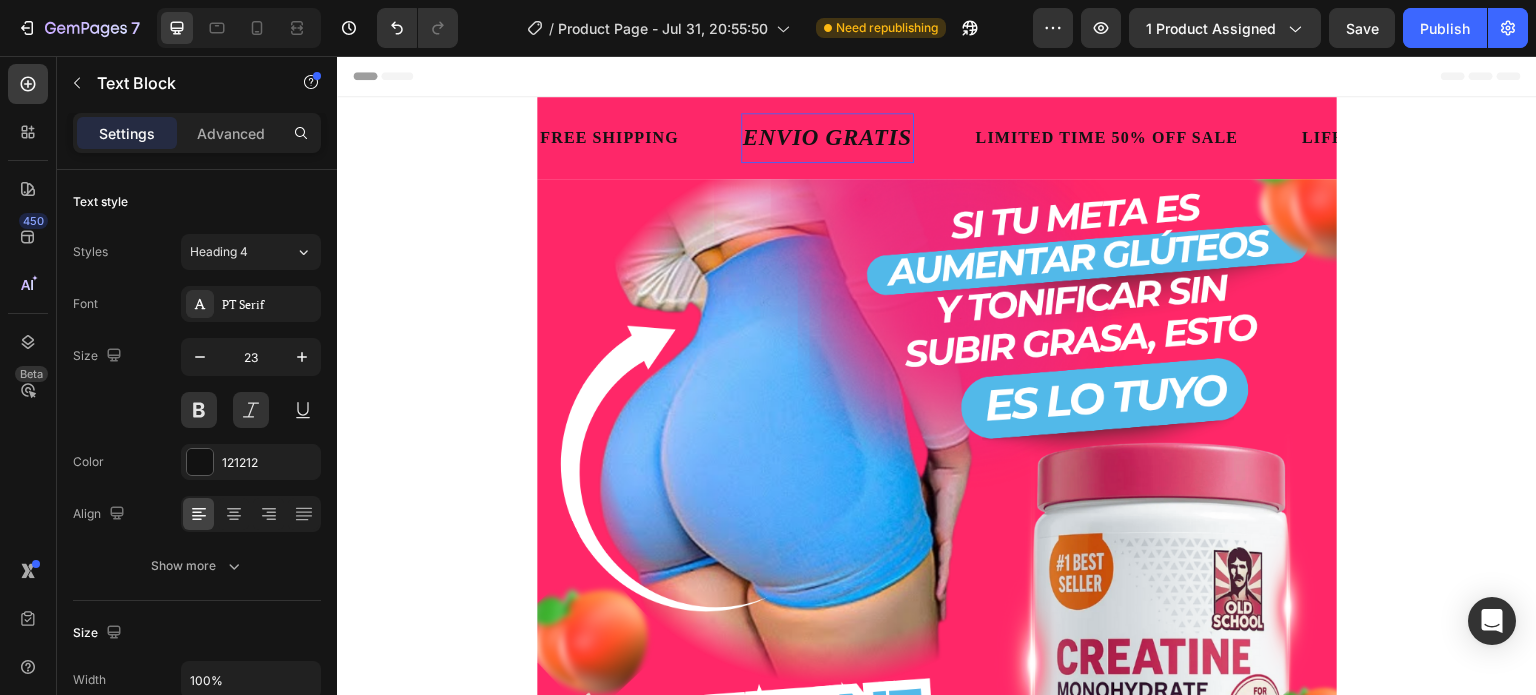 click on "ENV Í O" 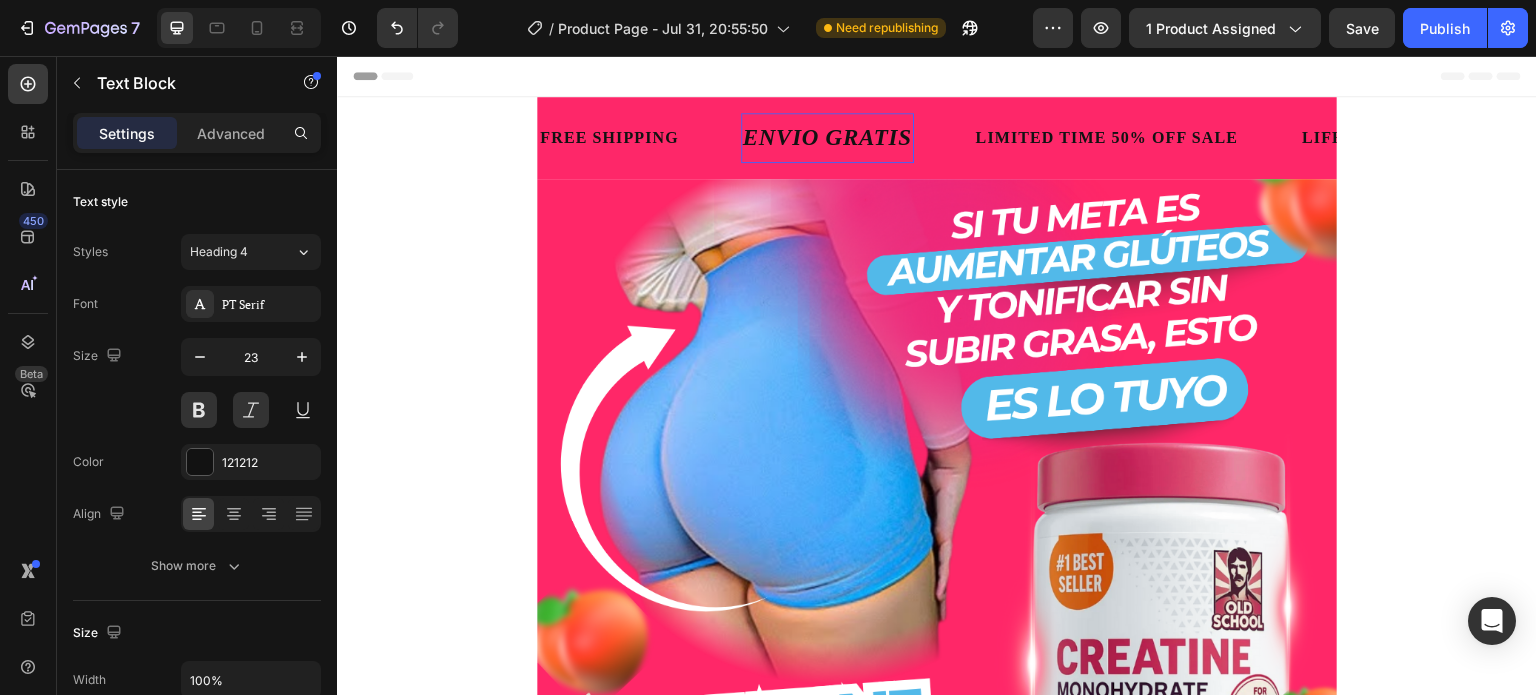 type 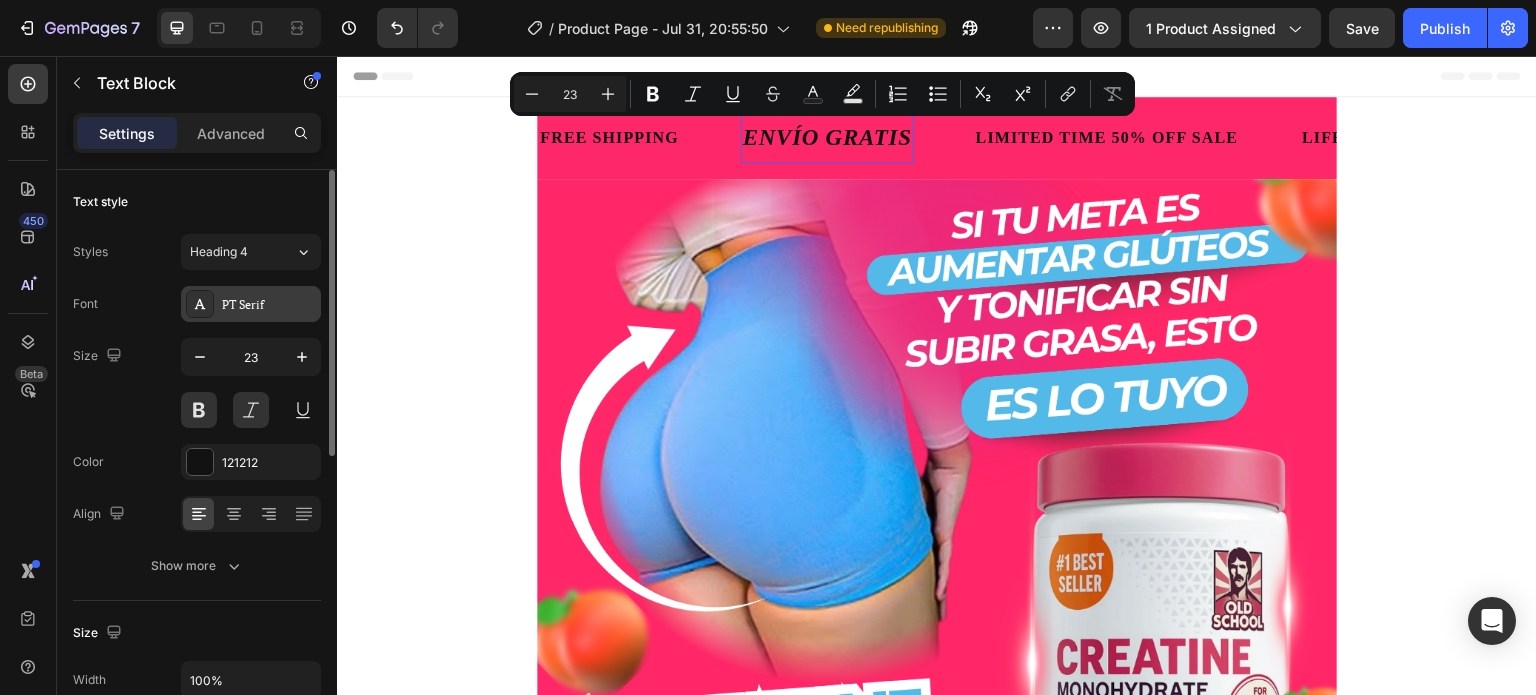 click on "PT Serif" at bounding box center [269, 305] 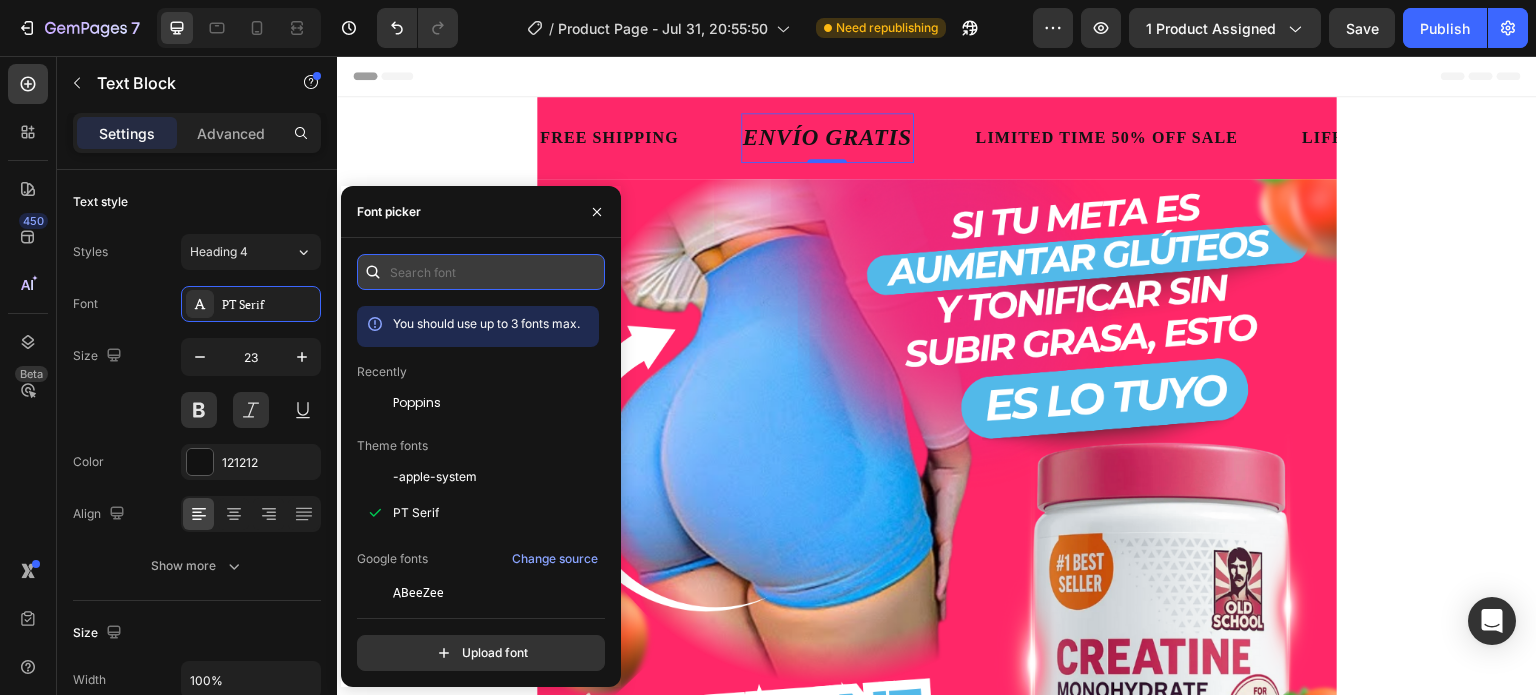 click at bounding box center [481, 272] 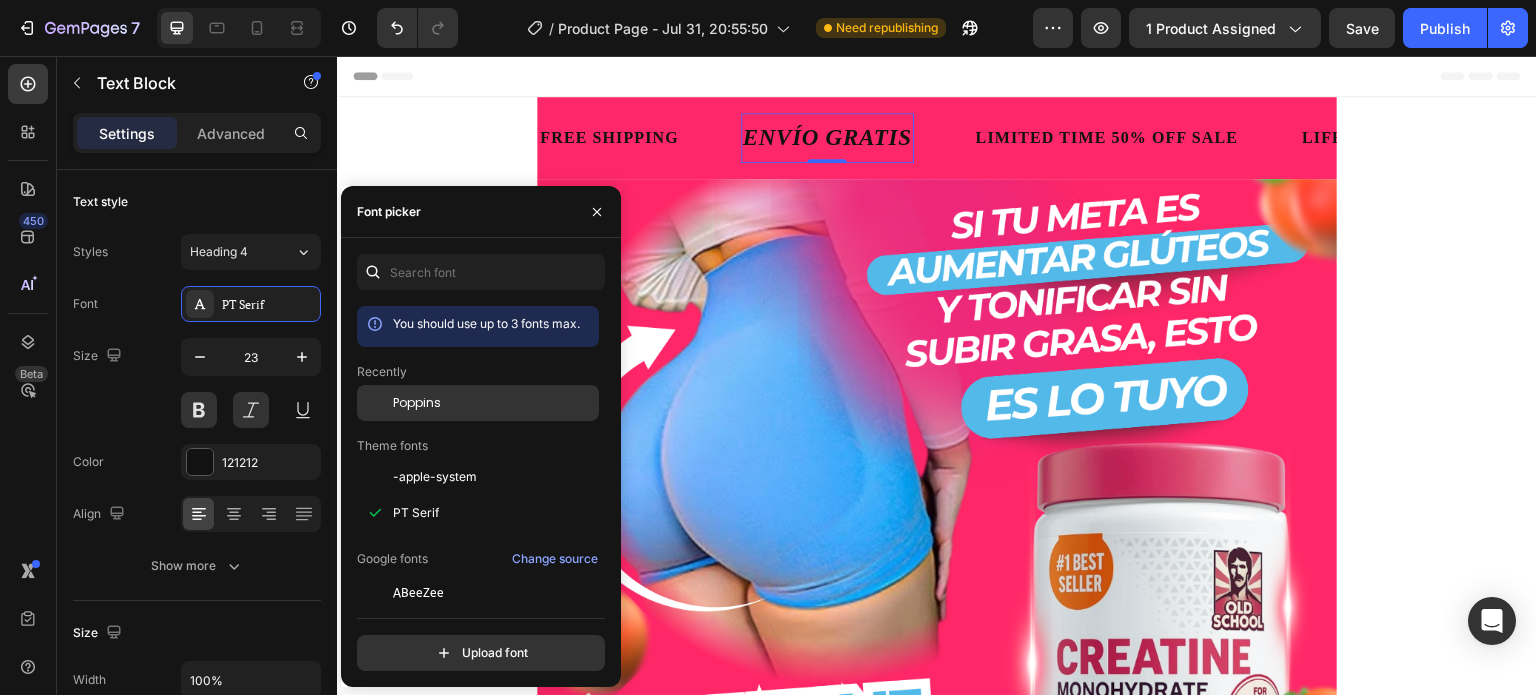 click on "Poppins" at bounding box center [494, 403] 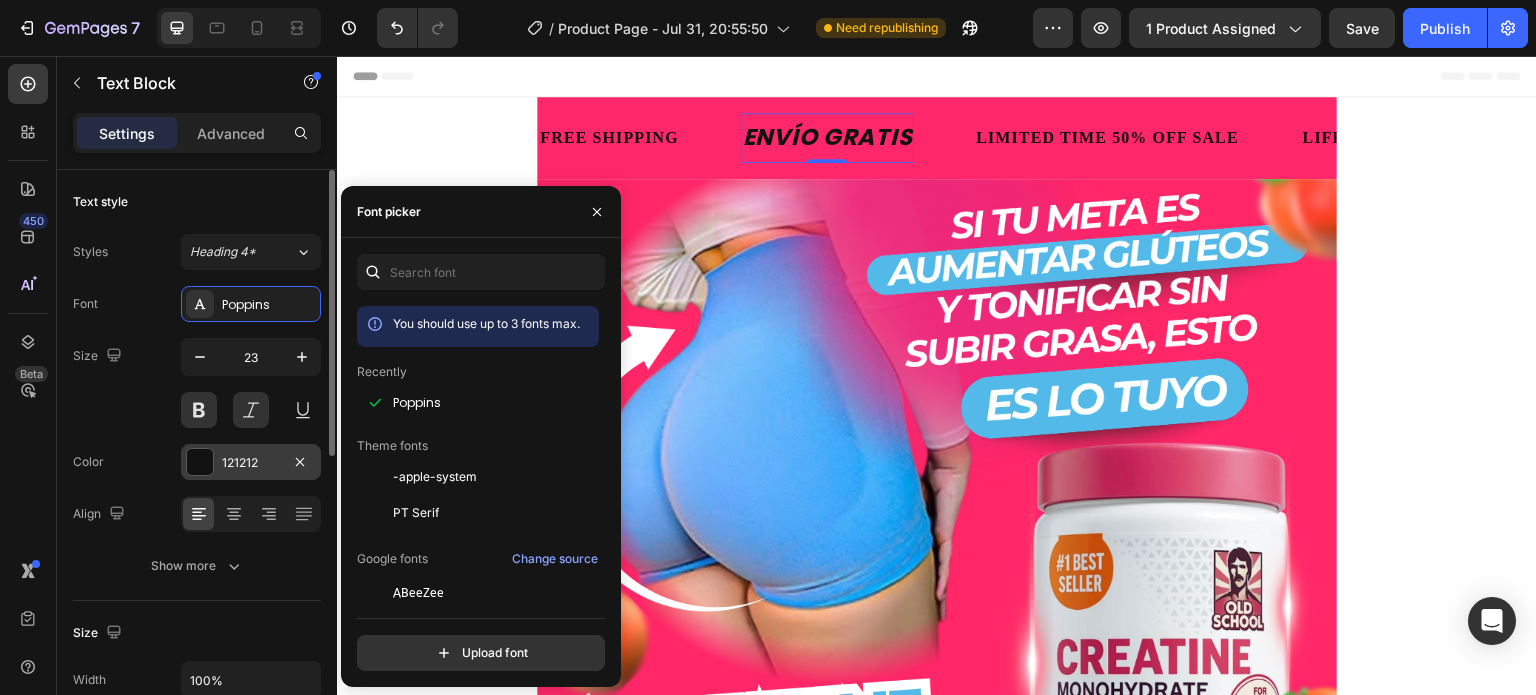 click at bounding box center [200, 462] 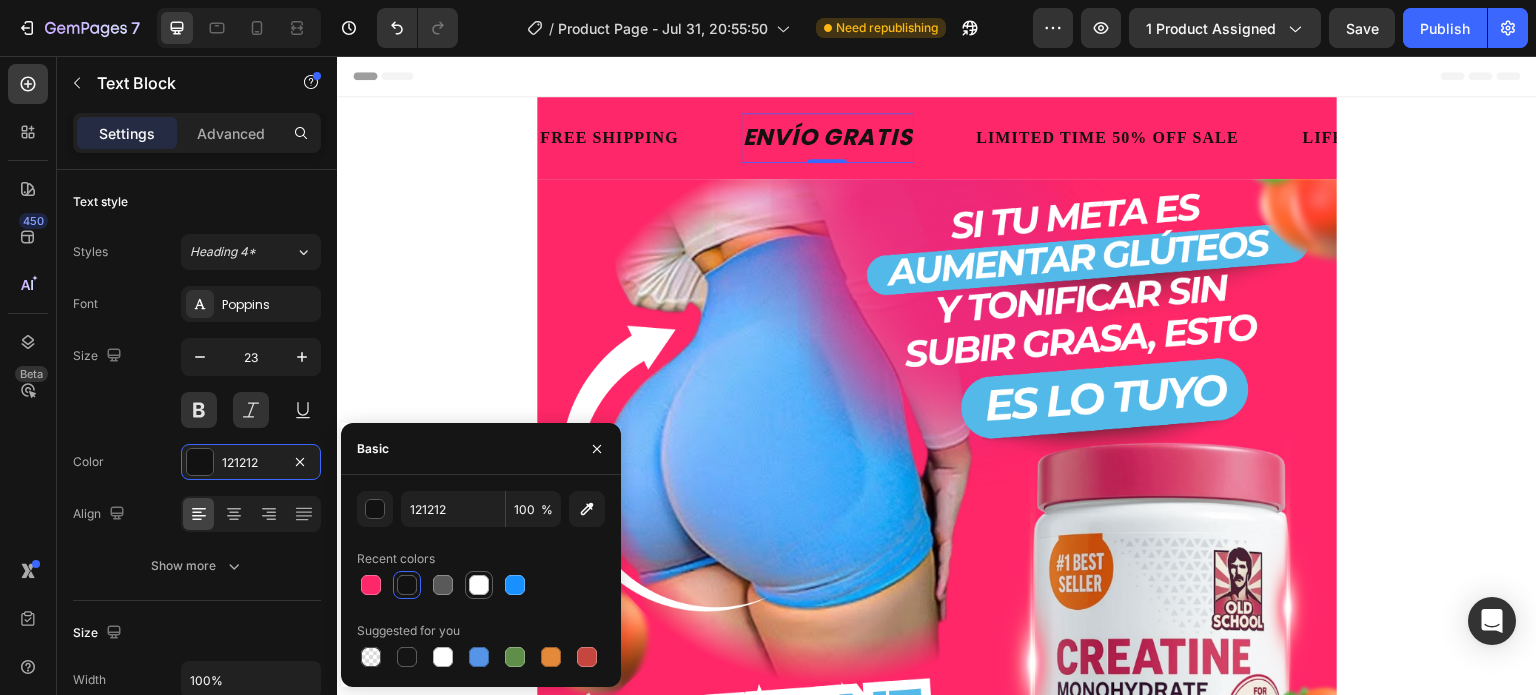 click at bounding box center [479, 585] 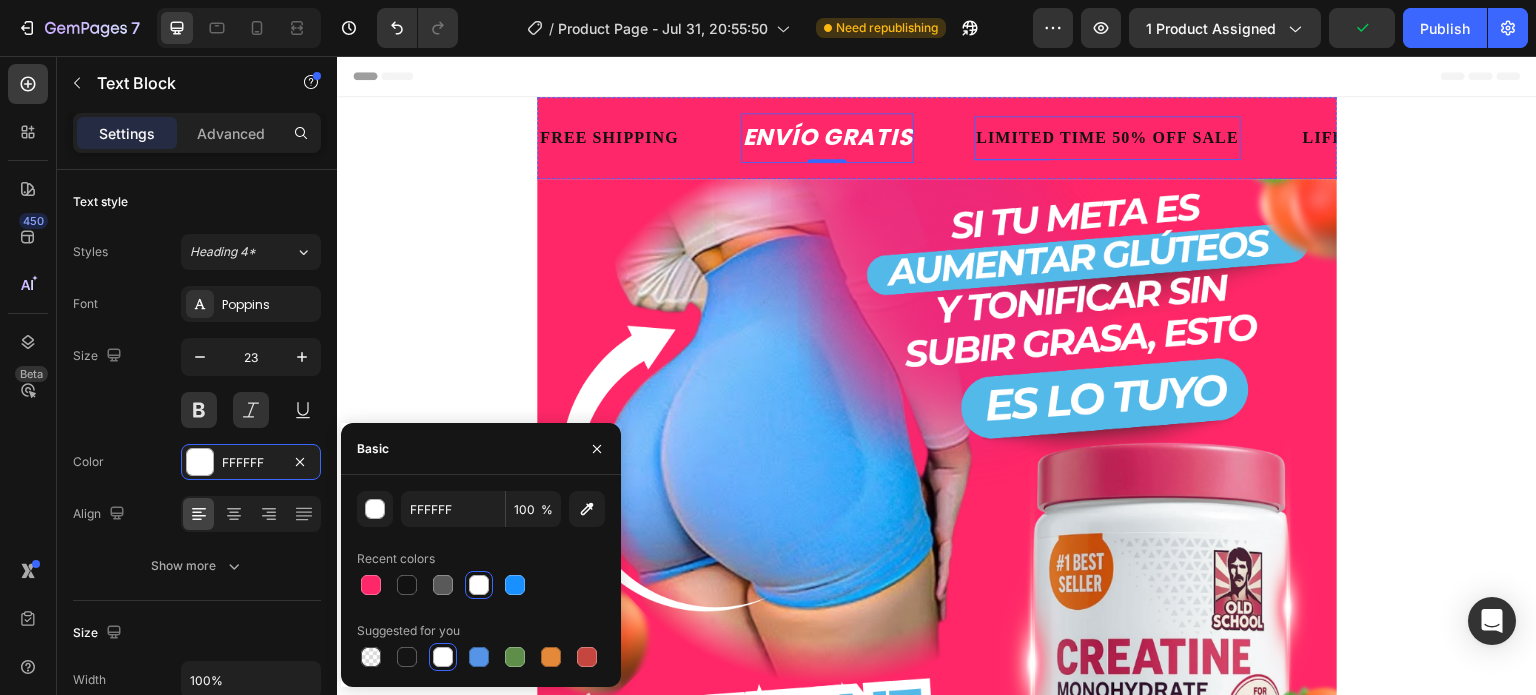 click on "LIMITED TIME 50% OFF SALE" at bounding box center (1107, 138) 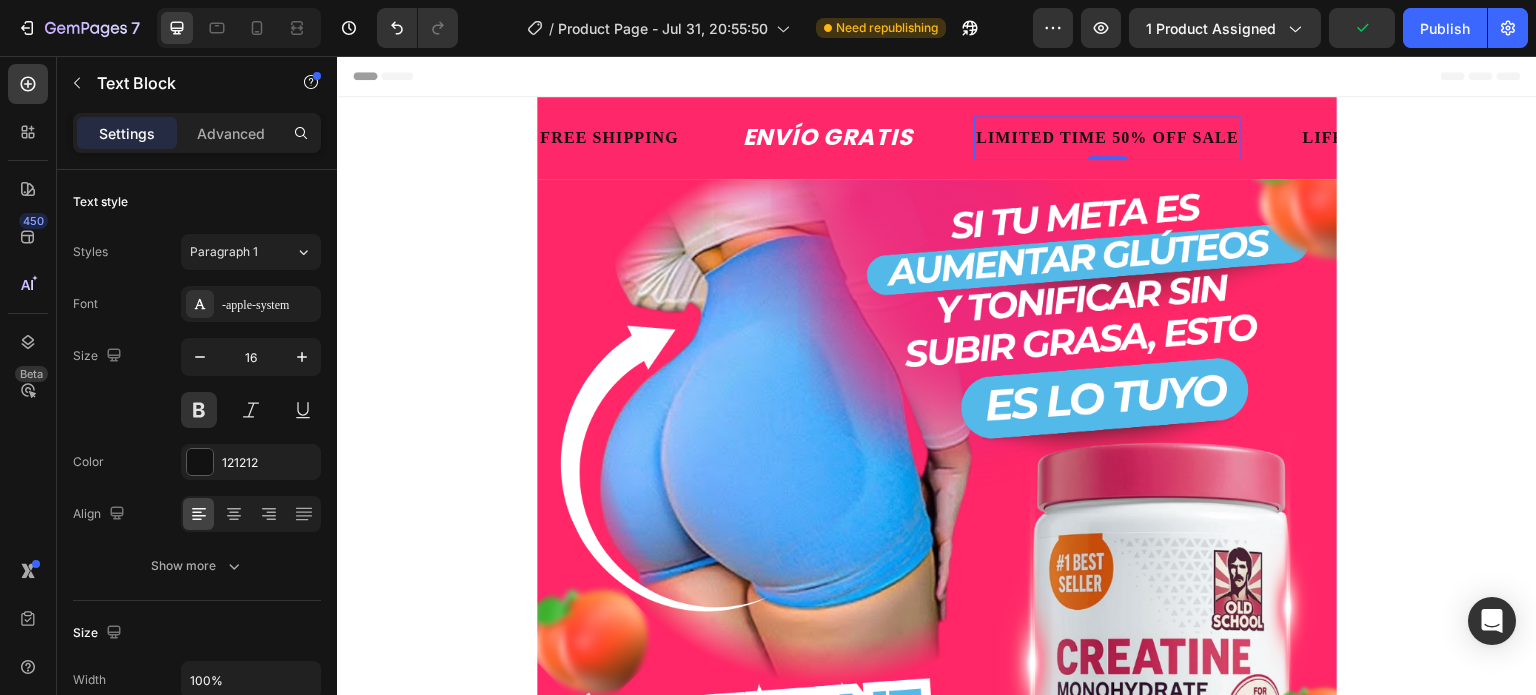 click on "LIMITED TIME 50% OFF SALE" at bounding box center (1107, 138) 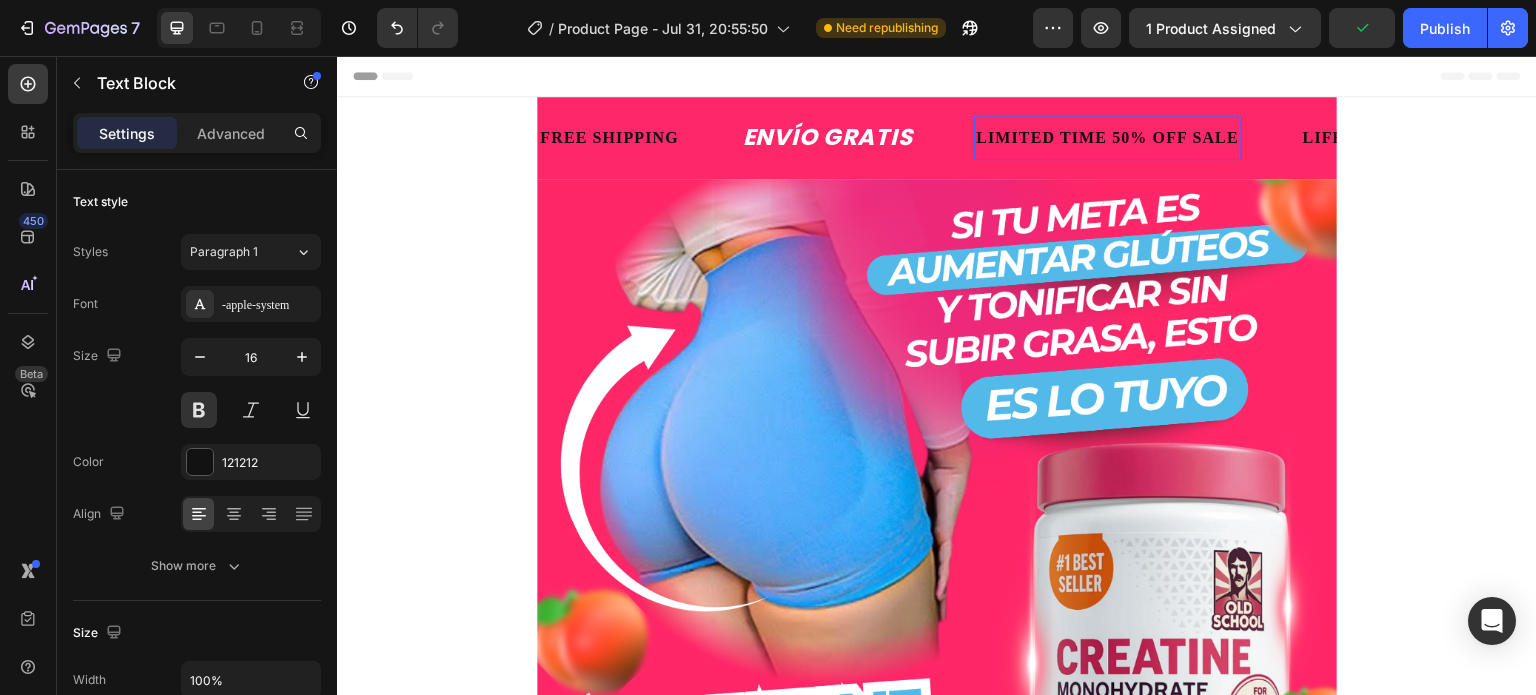 click on "LIMITED TIME 50% OFF SALE" at bounding box center (1107, 138) 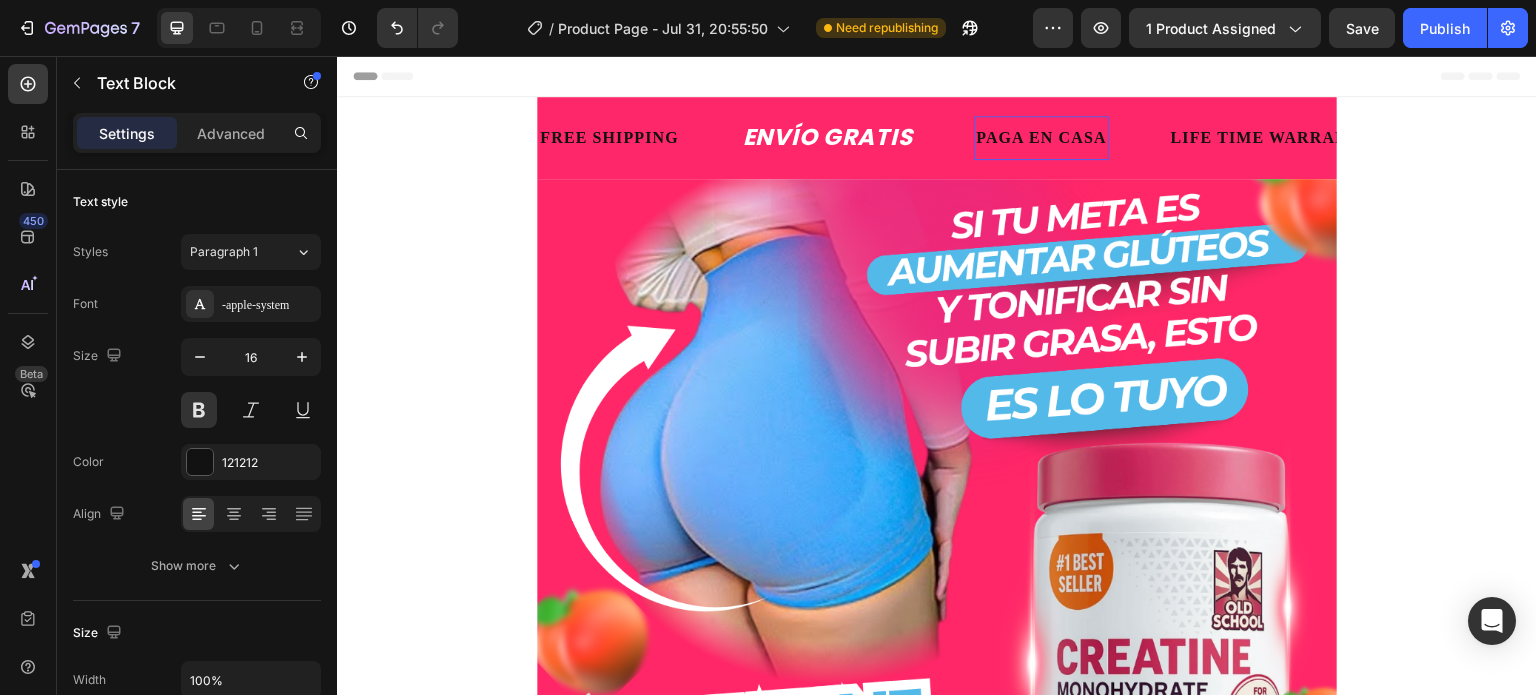click on "PAGA EN CASA" at bounding box center [1041, 138] 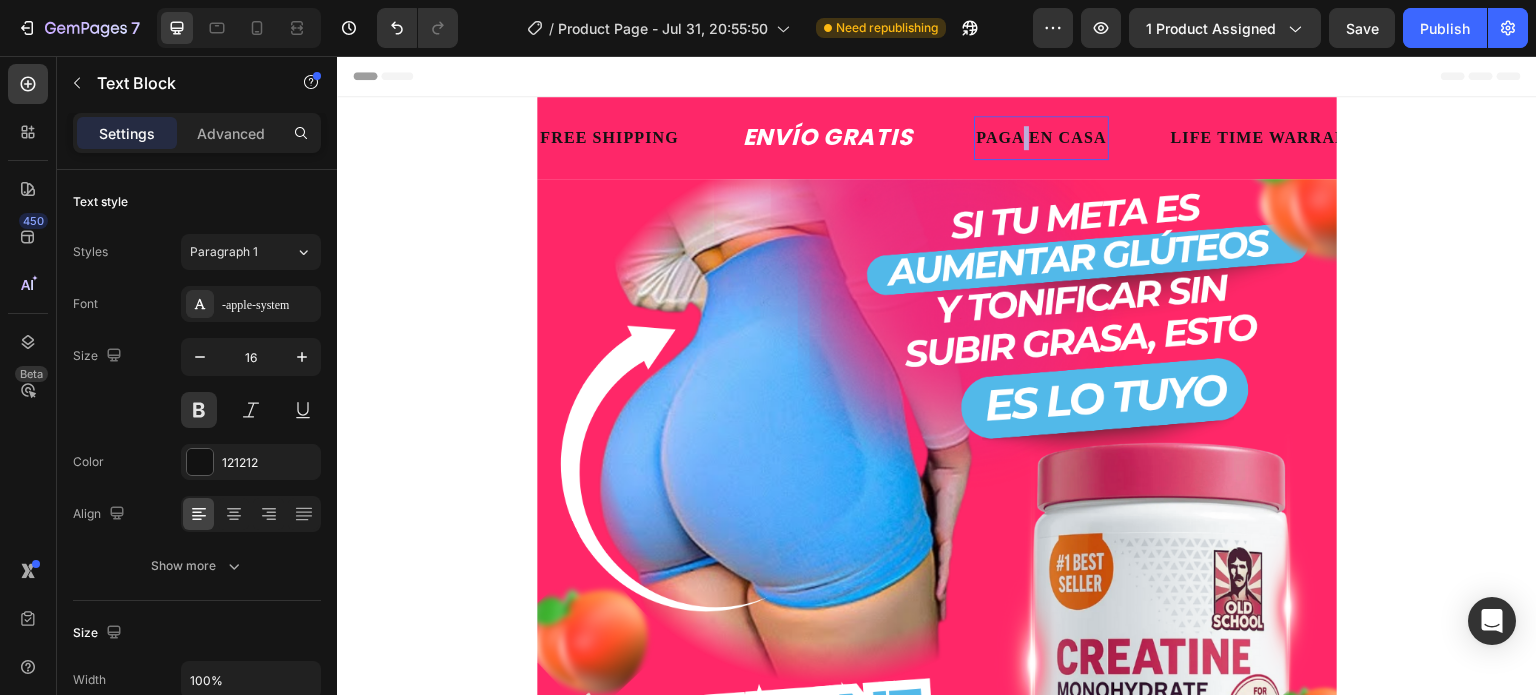 click on "PAGA EN CASA" at bounding box center [1041, 138] 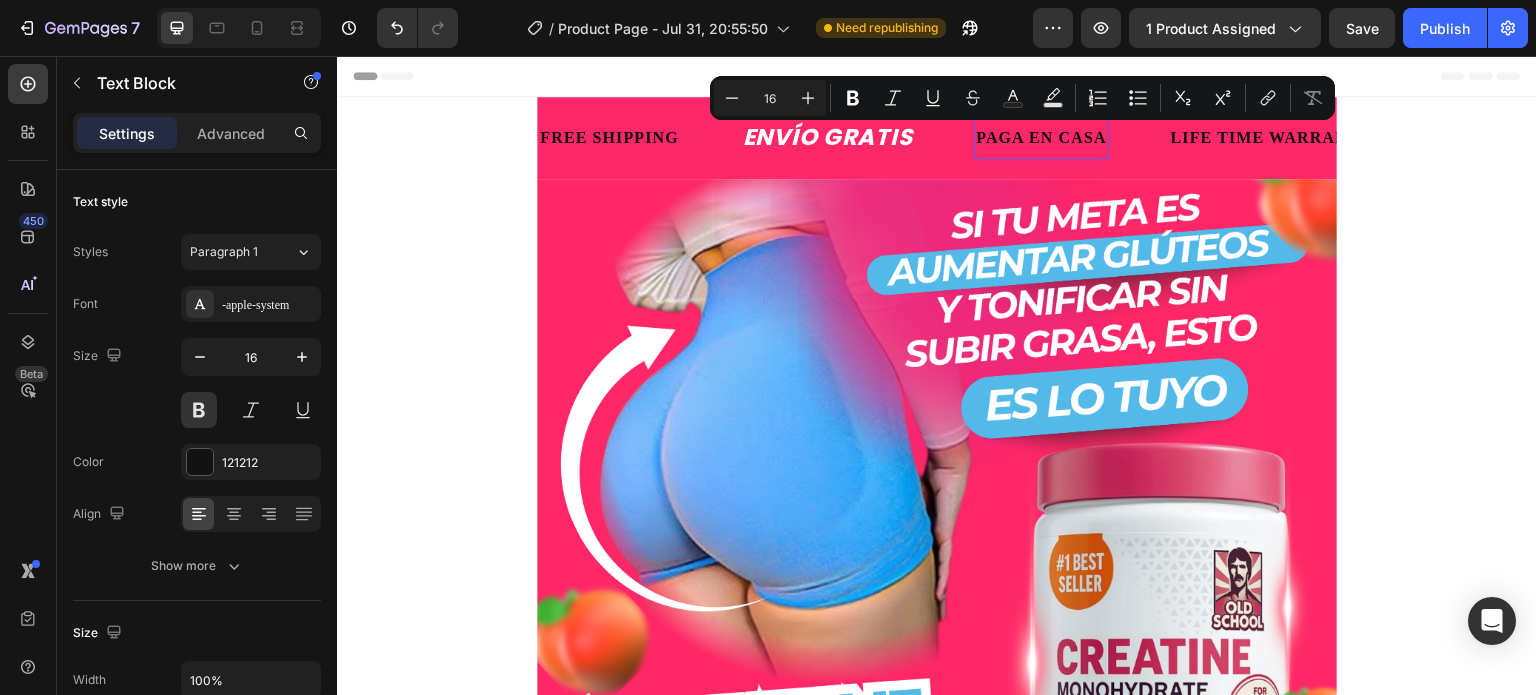 click on "PAGA EN CASA" at bounding box center (1041, 138) 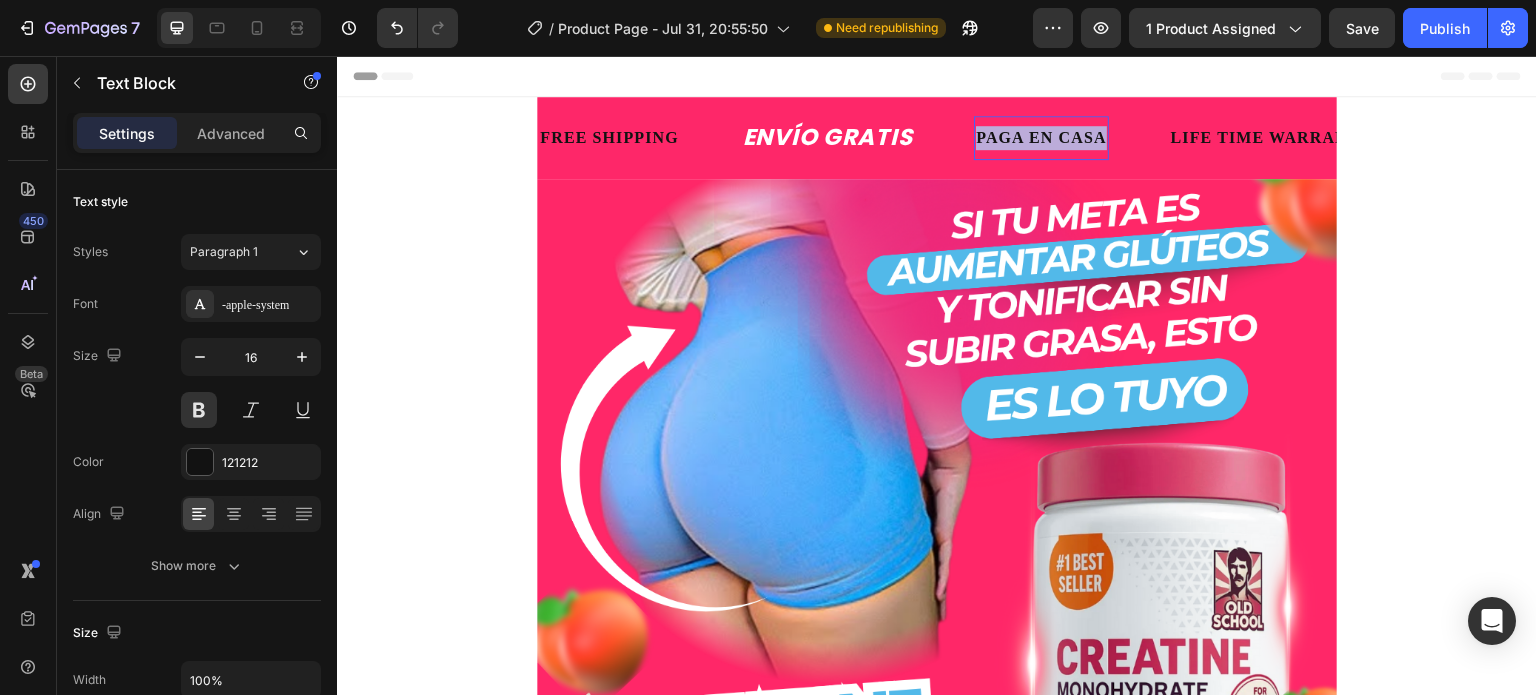 drag, startPoint x: 1101, startPoint y: 135, endPoint x: 976, endPoint y: 140, distance: 125.09996 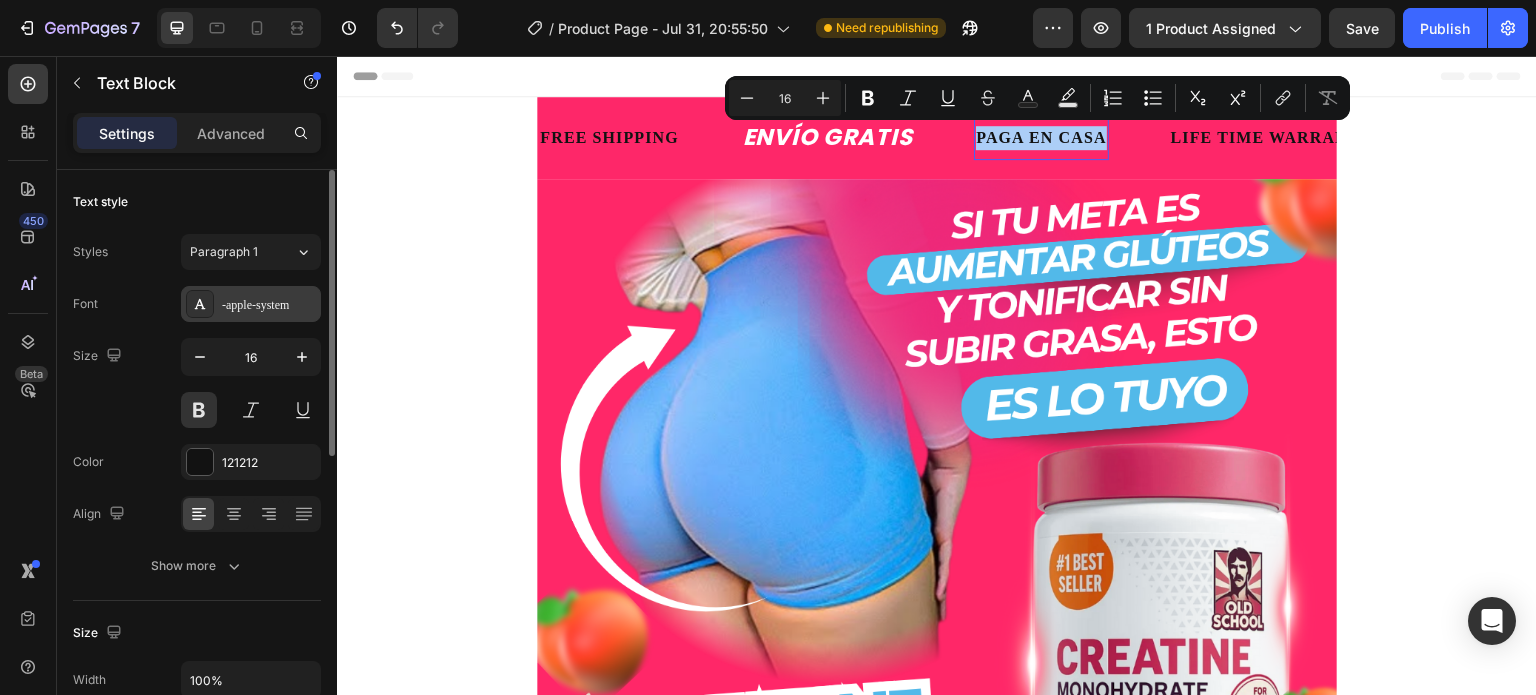 click on "-apple-system" at bounding box center [269, 305] 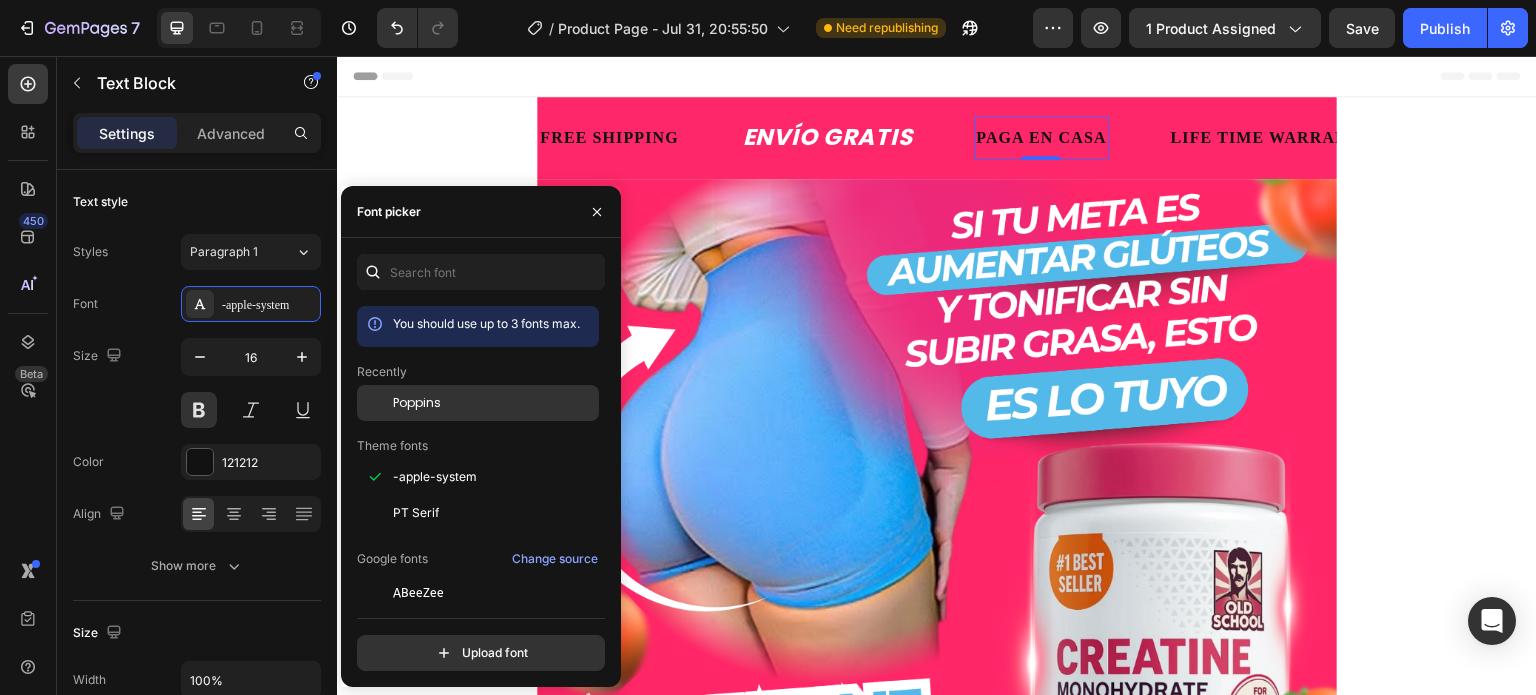 click on "Poppins" 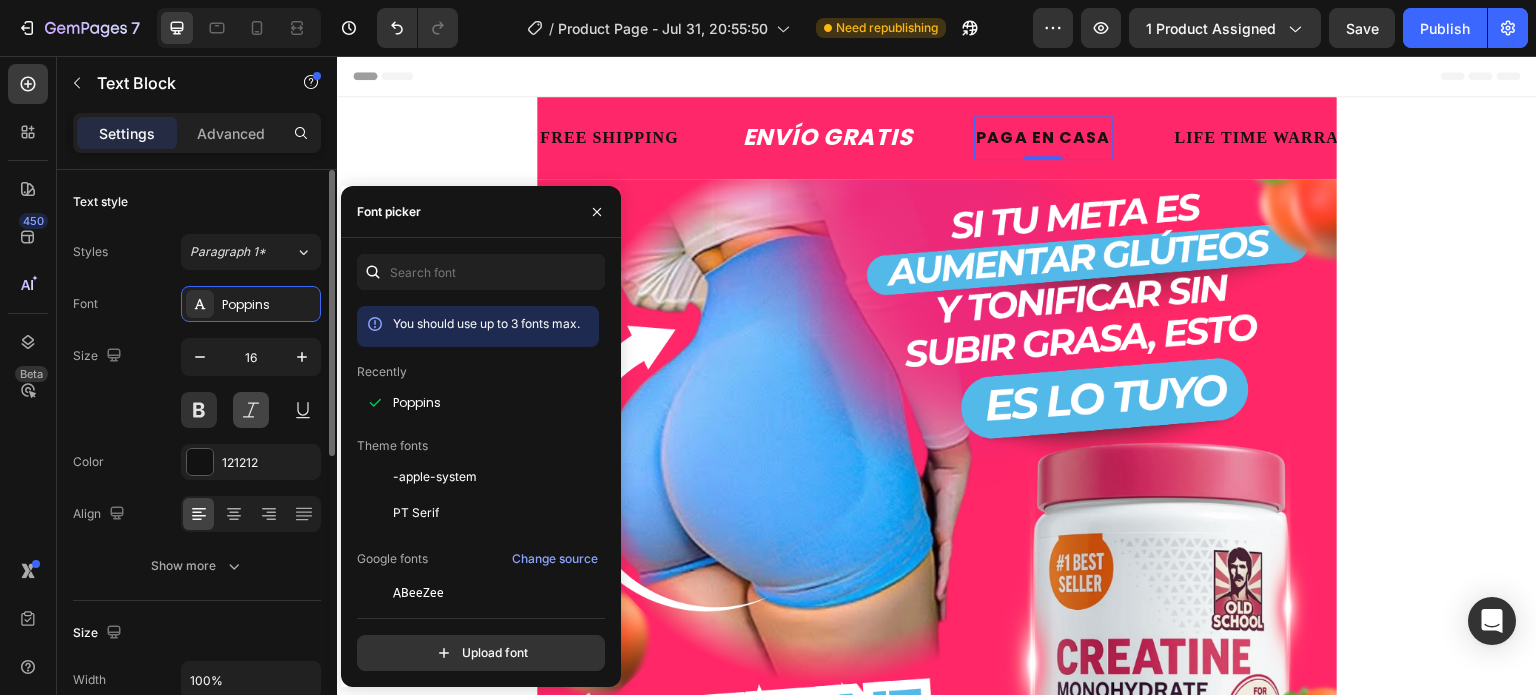 click at bounding box center (251, 410) 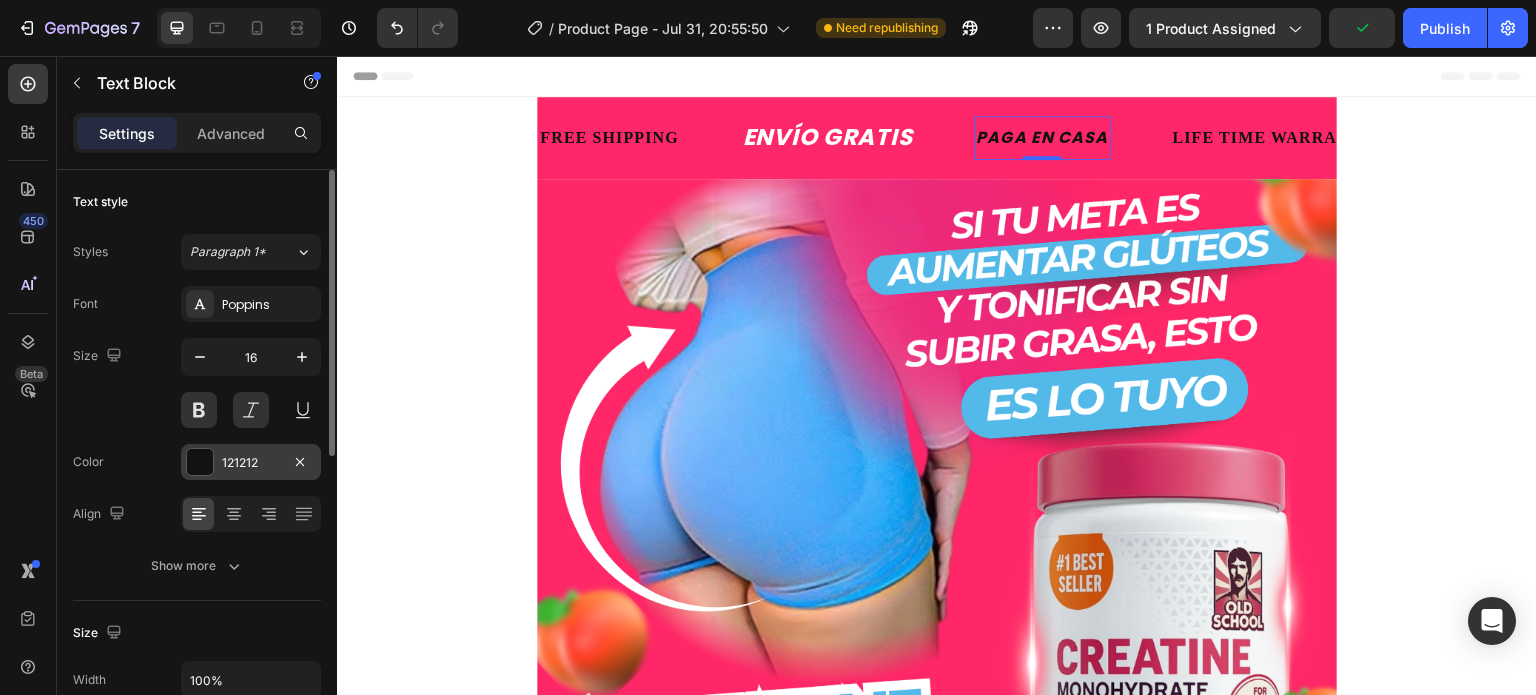 click at bounding box center (200, 462) 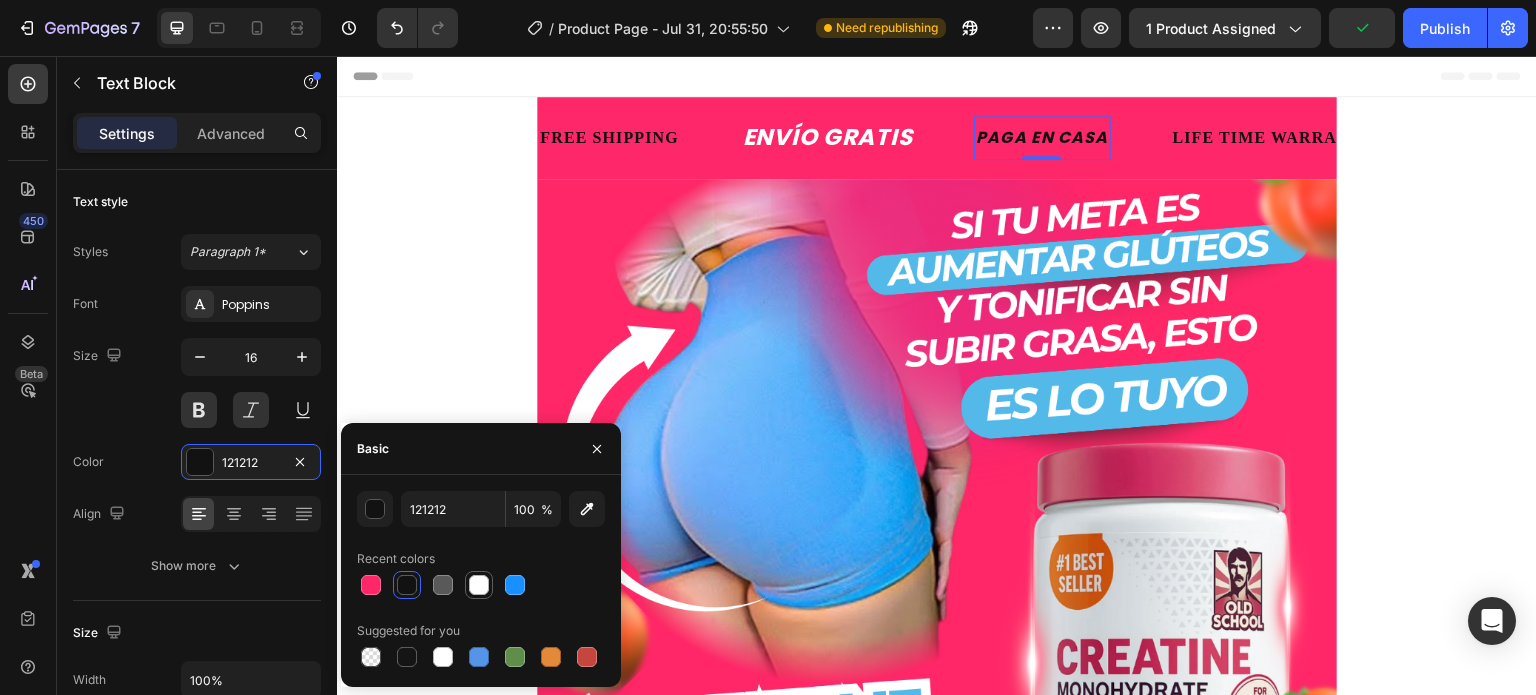 click at bounding box center (479, 585) 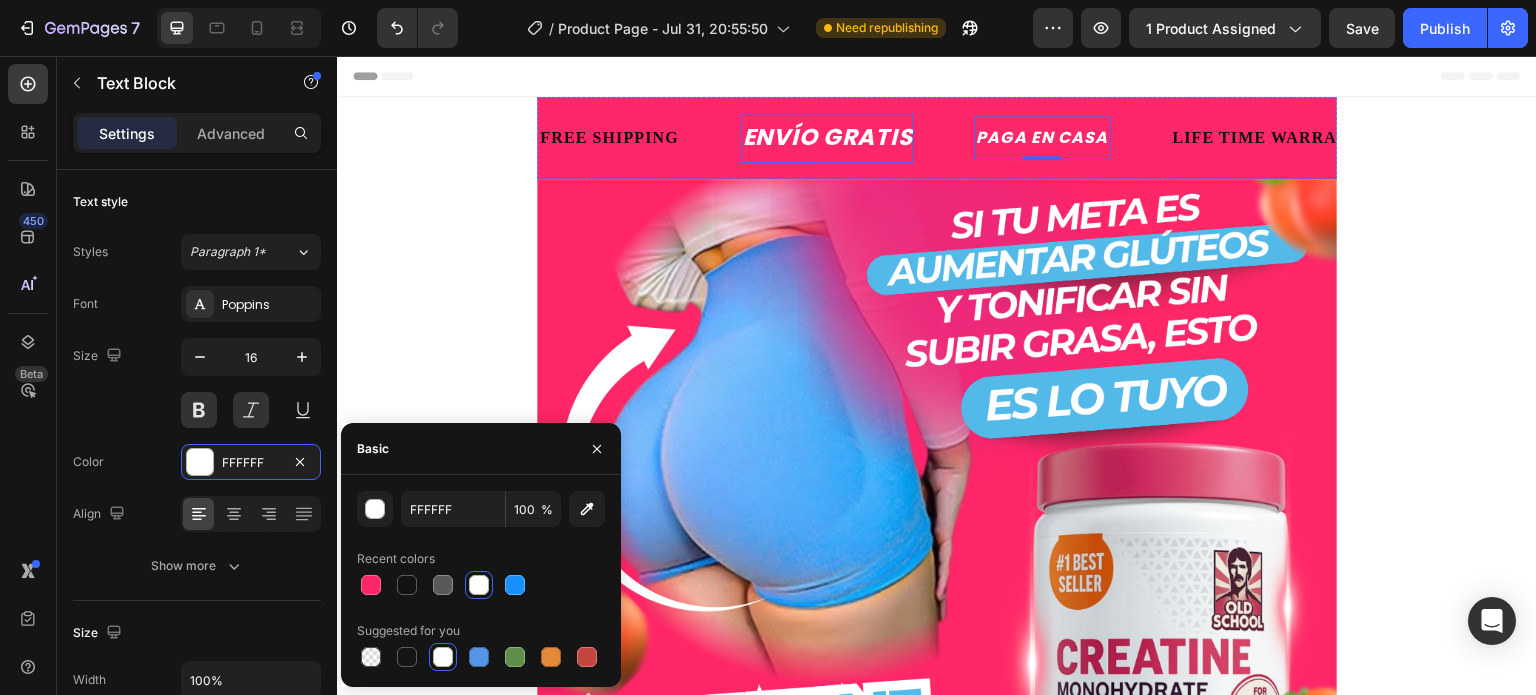 click on "ENVÍO GRATIS" at bounding box center (828, 138) 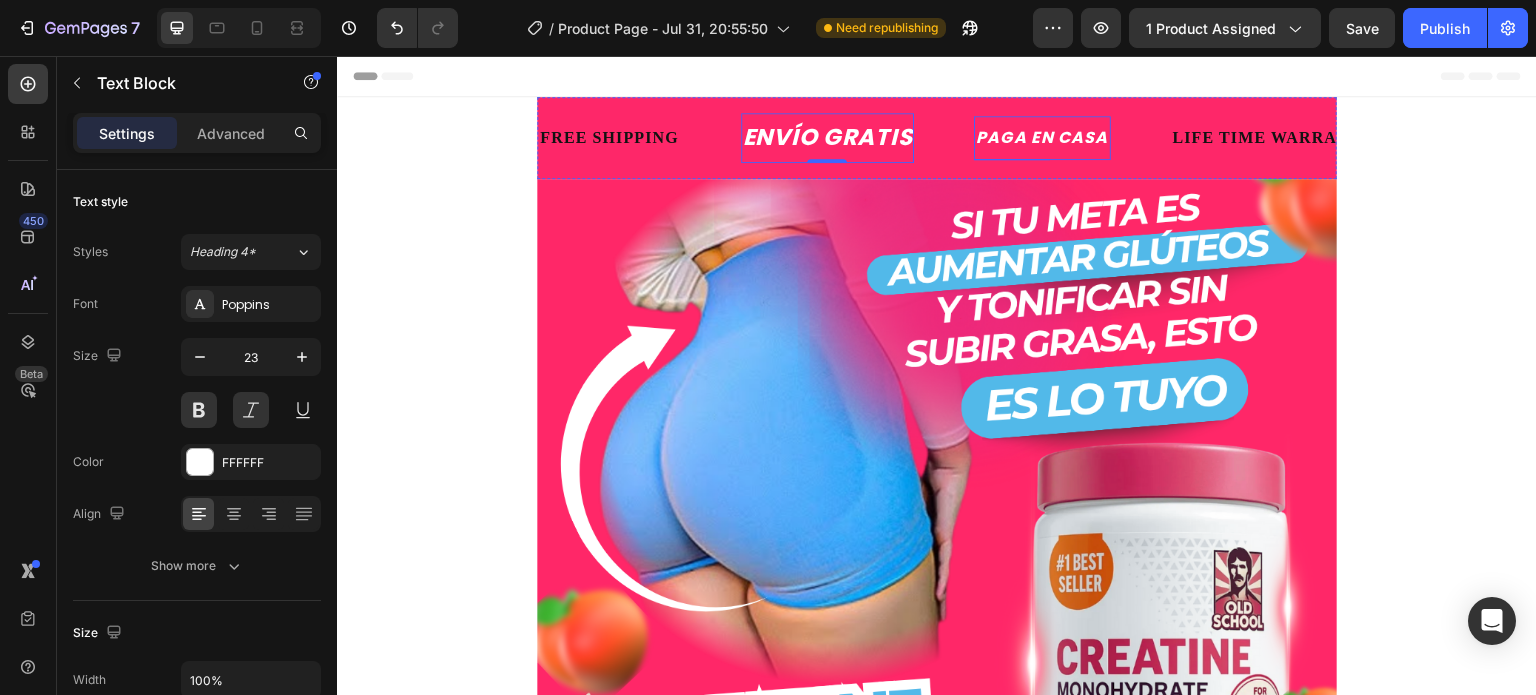 click on "PAGA EN CASA" at bounding box center (1042, 138) 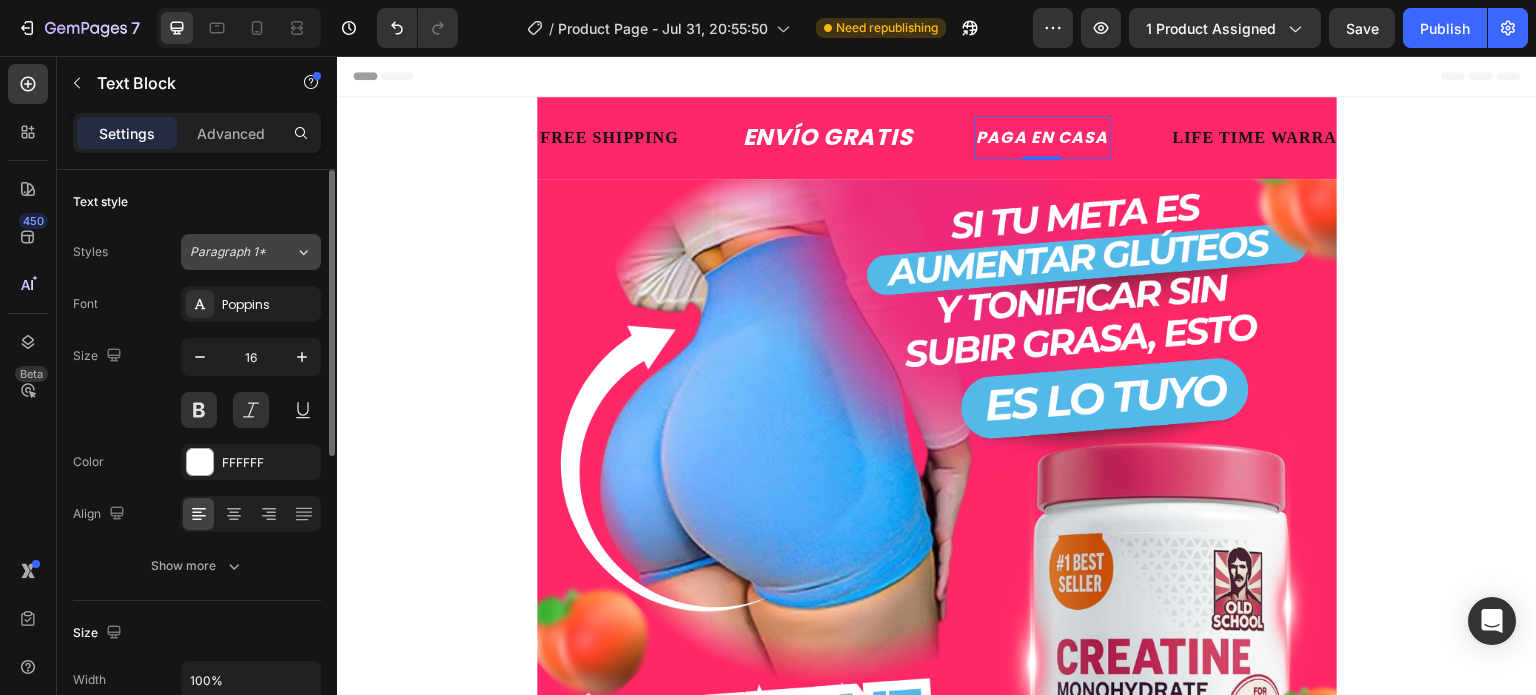 click on "Paragraph 1*" 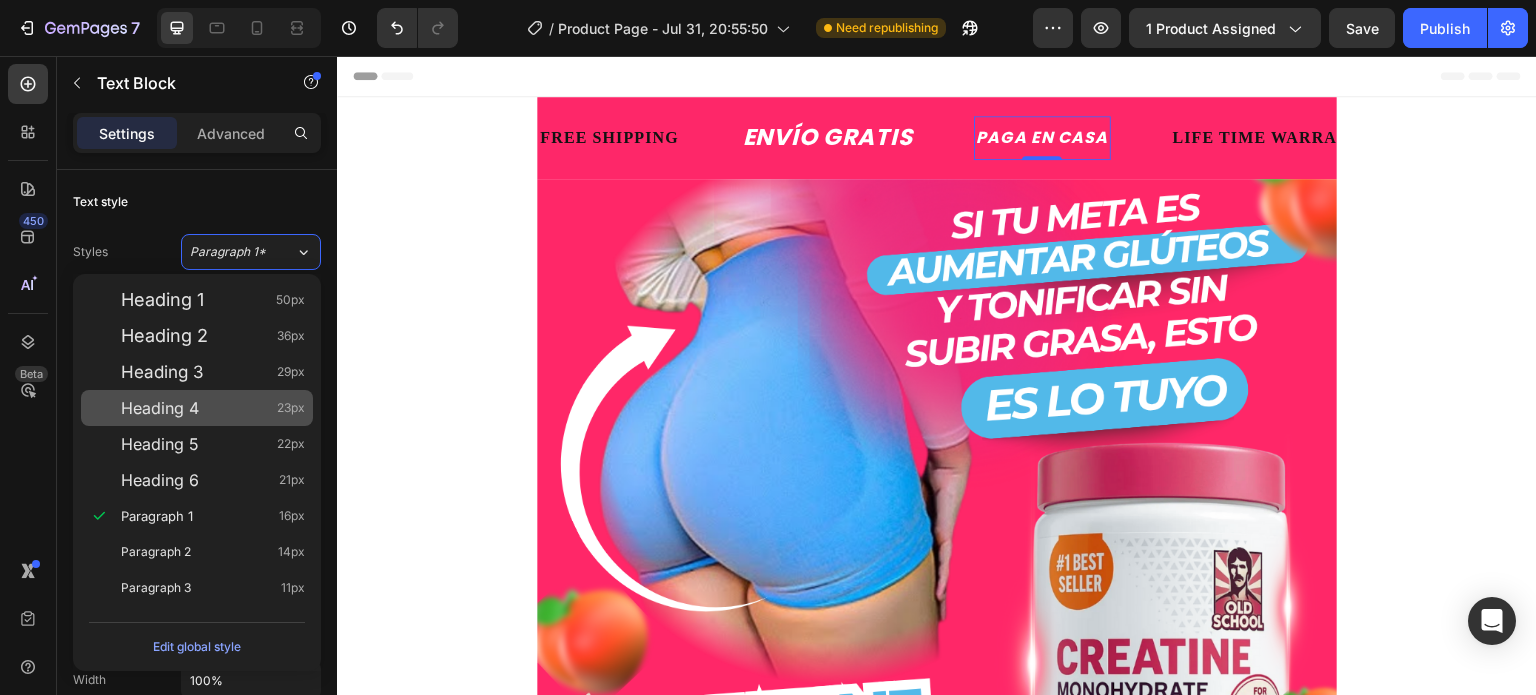 click on "Heading 4" at bounding box center (160, 408) 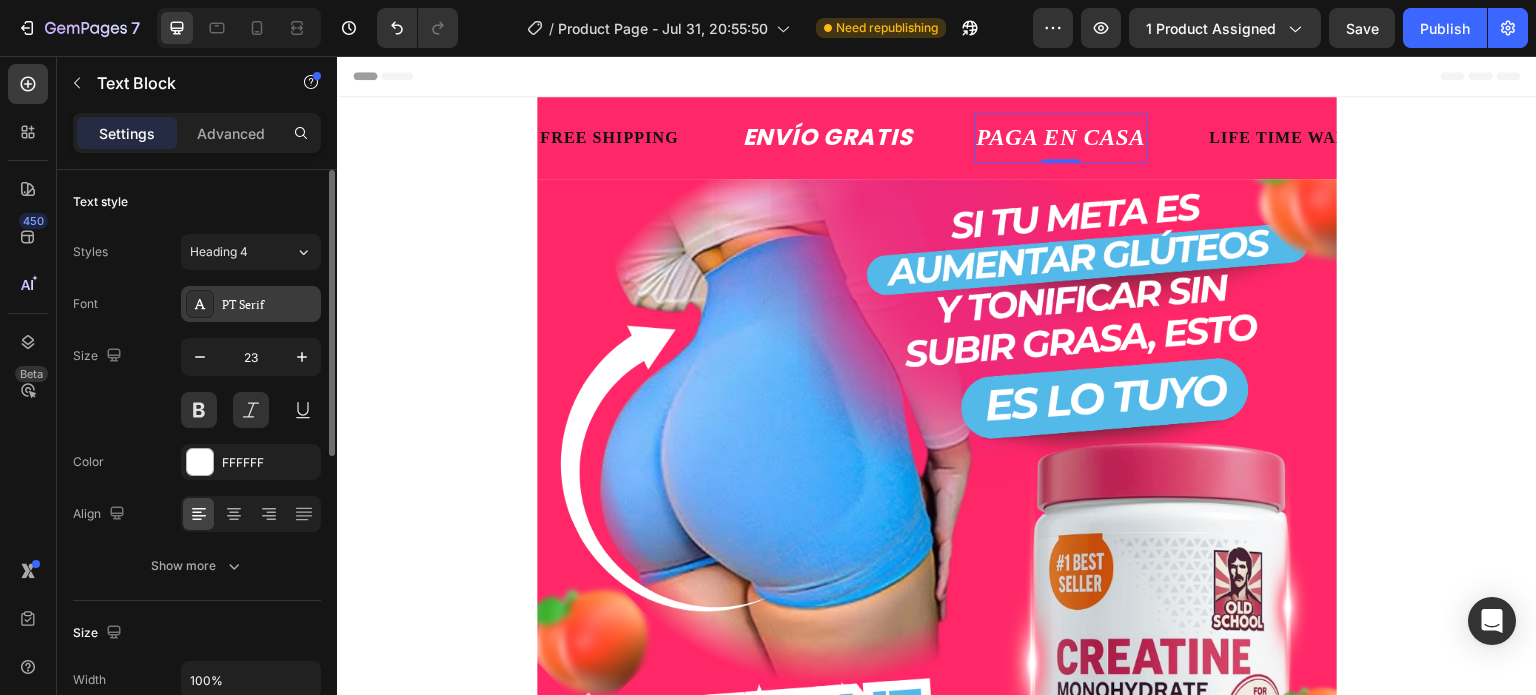 click on "PT Serif" at bounding box center [269, 305] 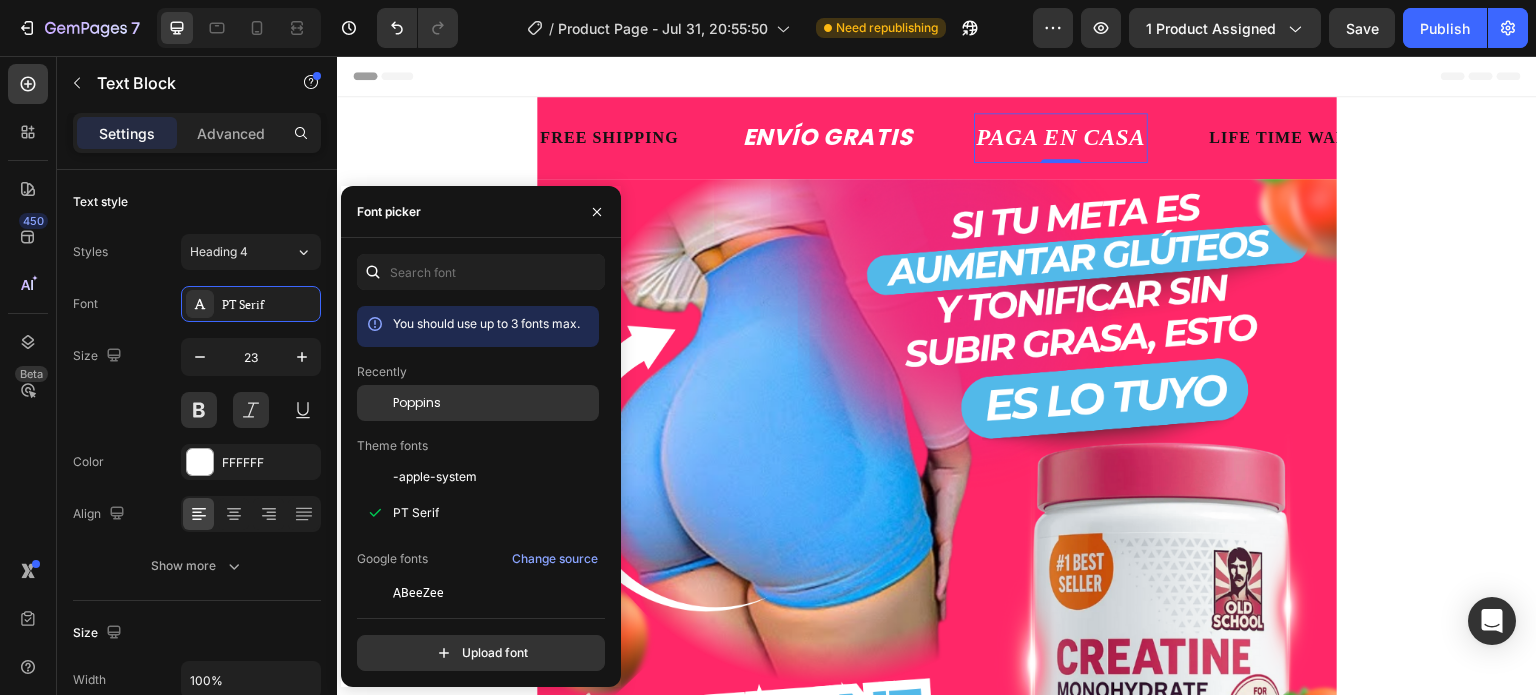 click on "Poppins" at bounding box center [417, 403] 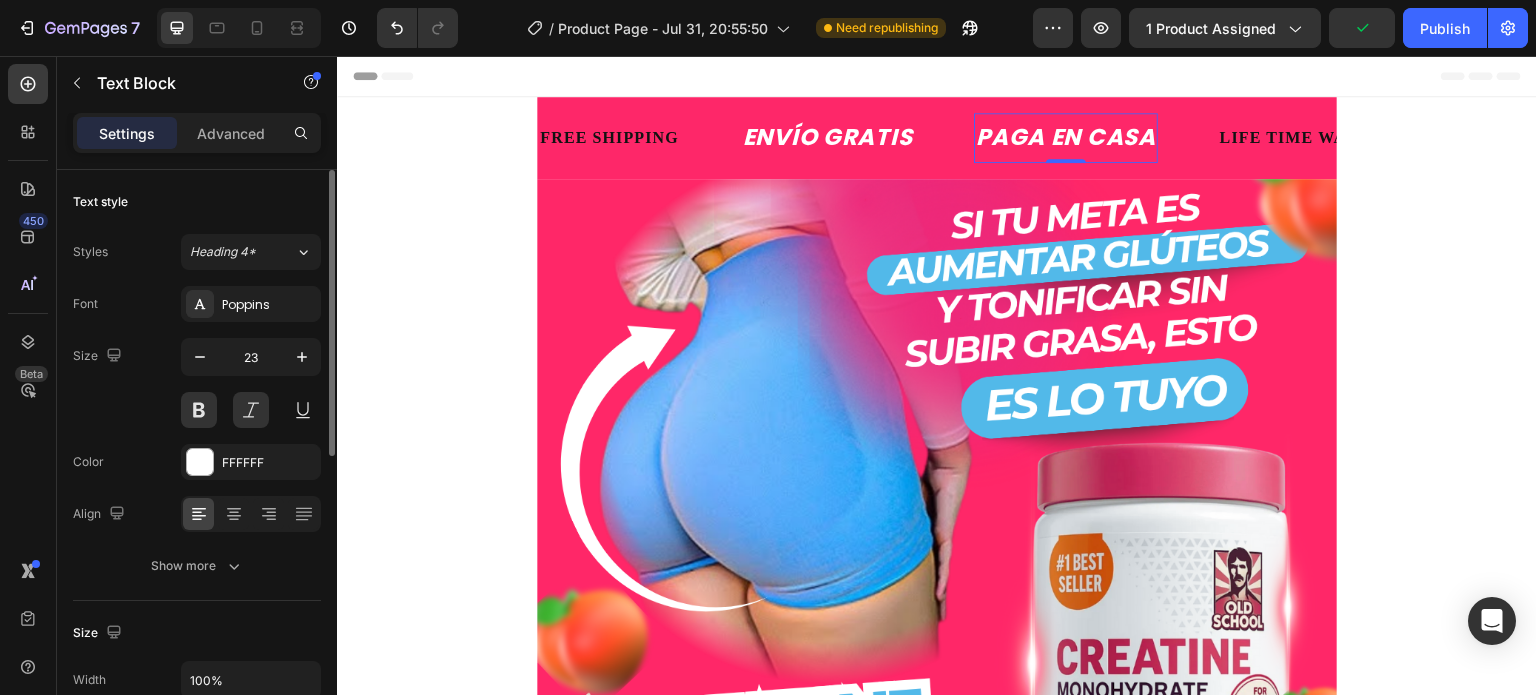 click on "Text style Styles Heading 4* Font Poppins Size 23 Color FFFFFF Align Show more" 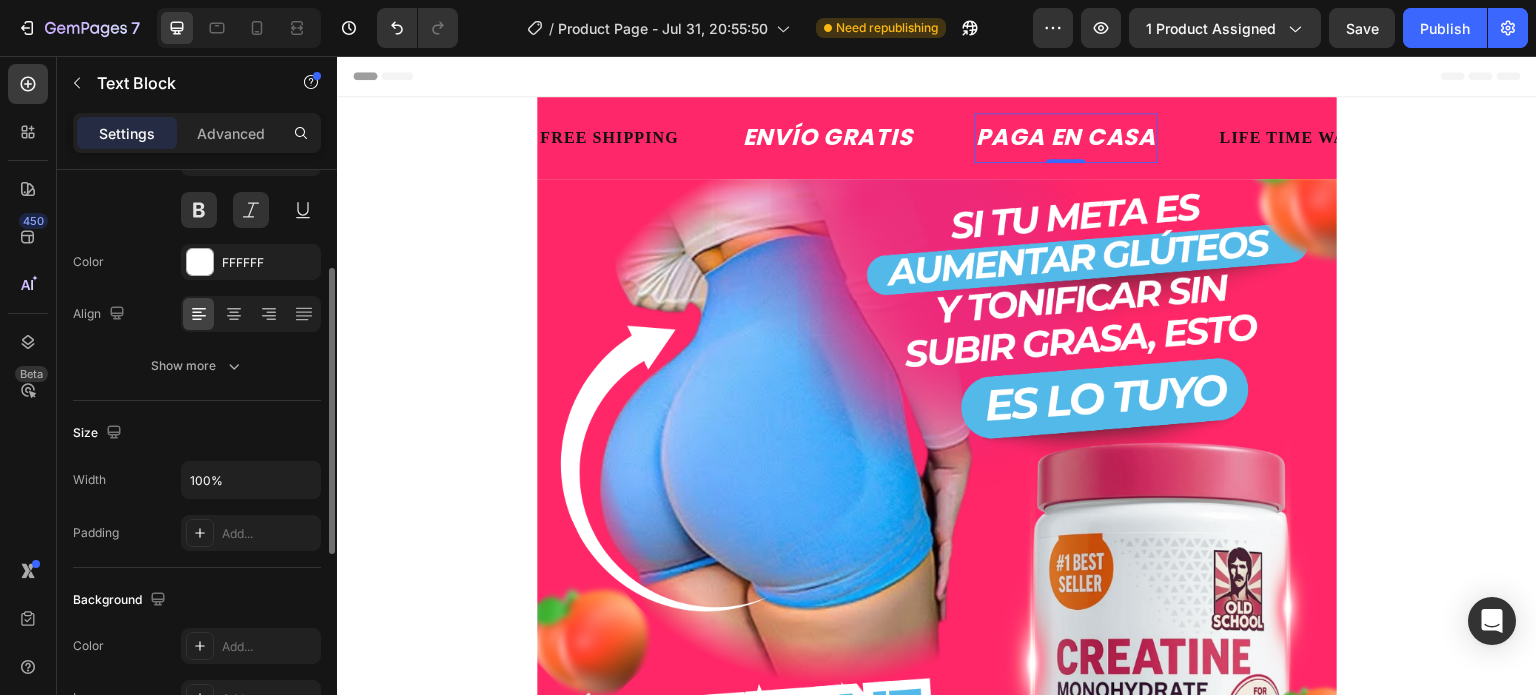 scroll, scrollTop: 300, scrollLeft: 0, axis: vertical 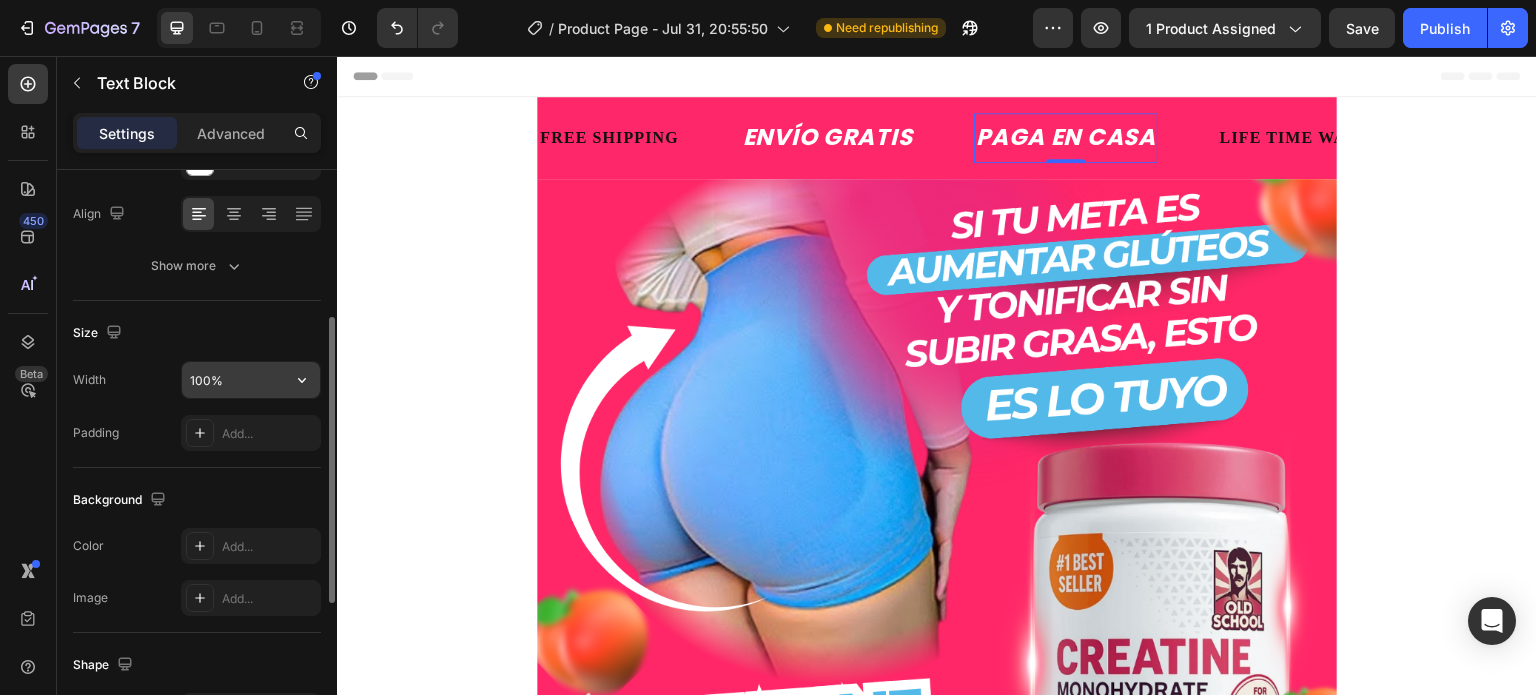 click on "100%" at bounding box center [251, 380] 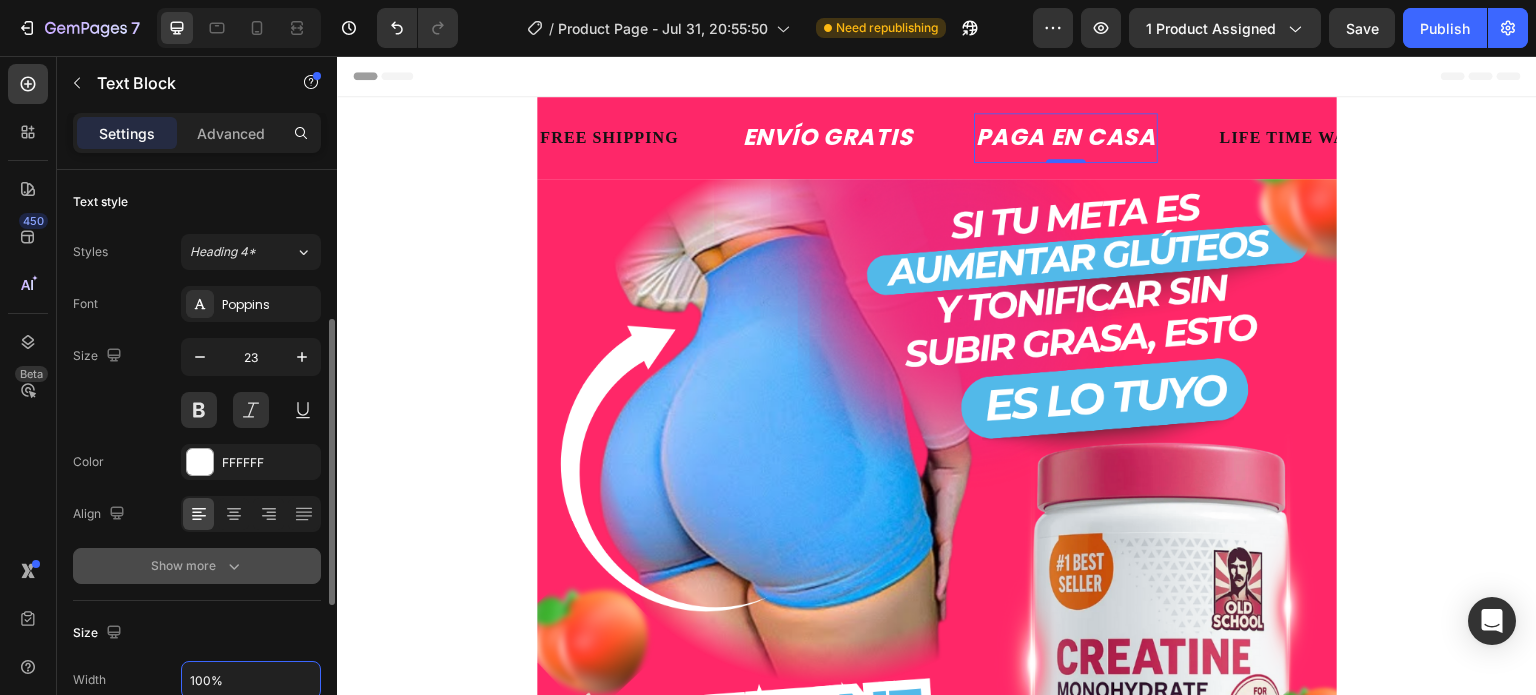 scroll, scrollTop: 100, scrollLeft: 0, axis: vertical 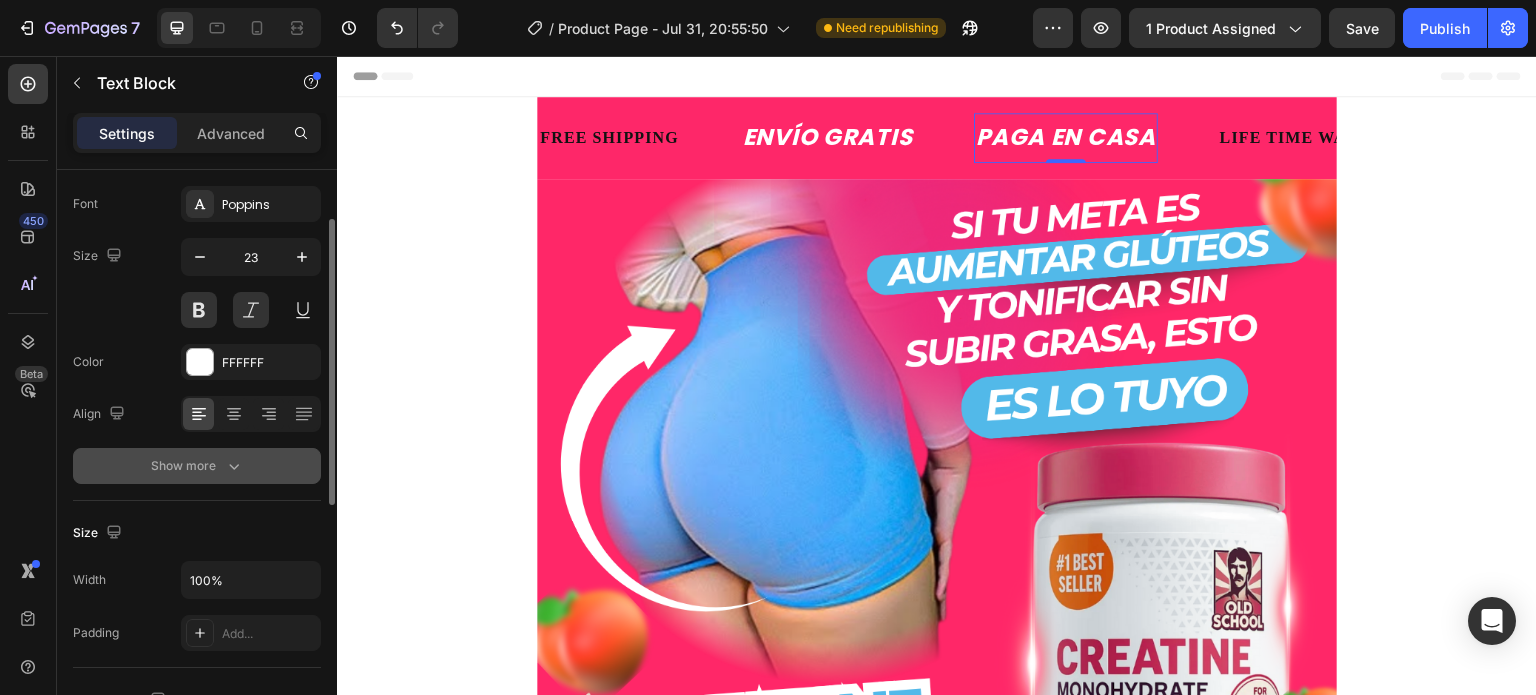 click 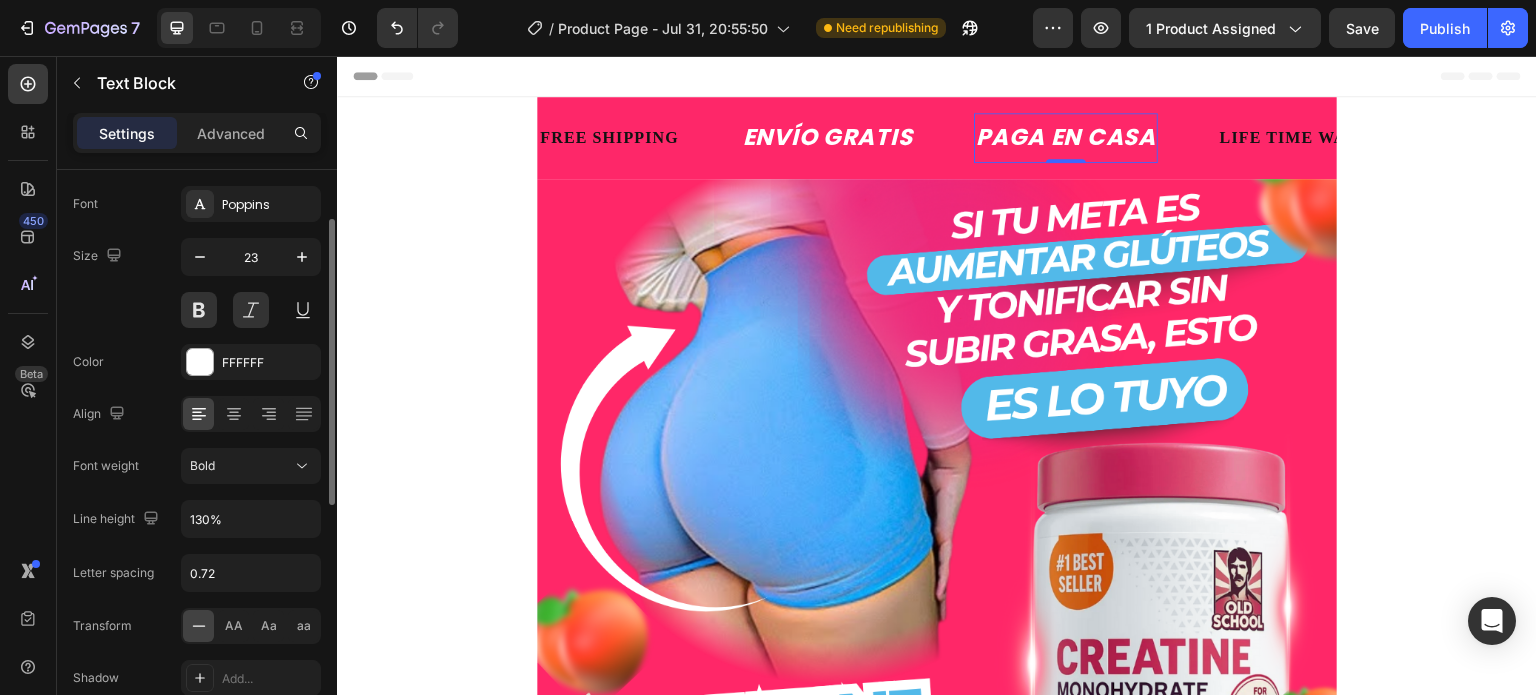 scroll, scrollTop: 200, scrollLeft: 0, axis: vertical 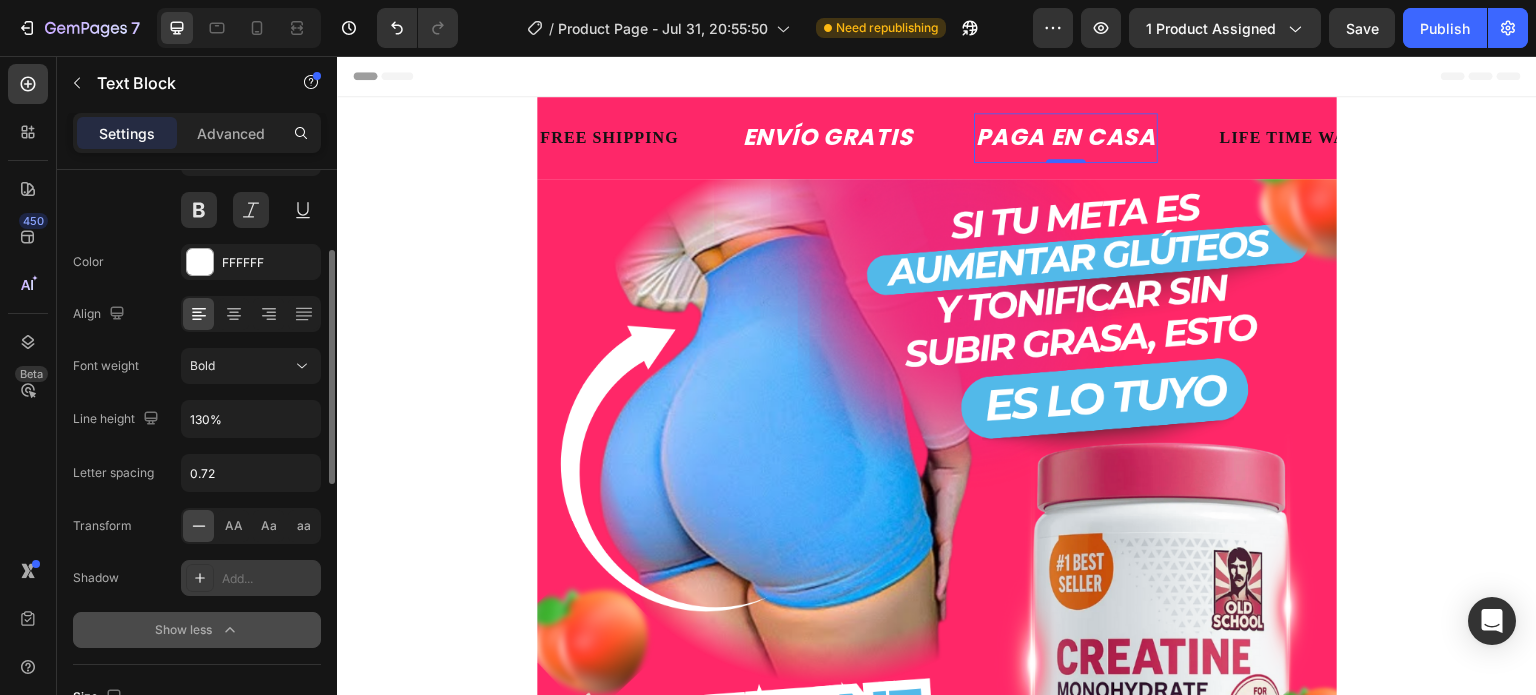 click on "Add..." at bounding box center (269, 579) 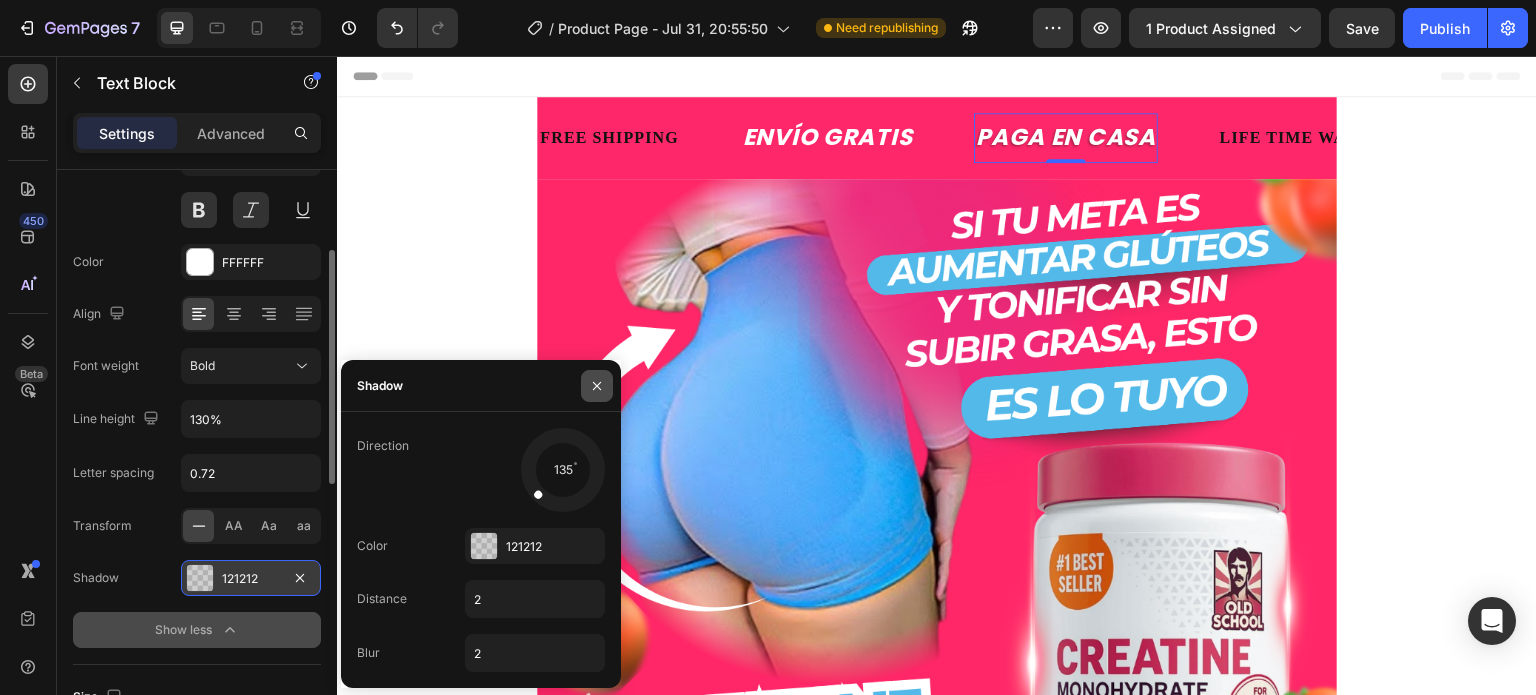 click at bounding box center (597, 386) 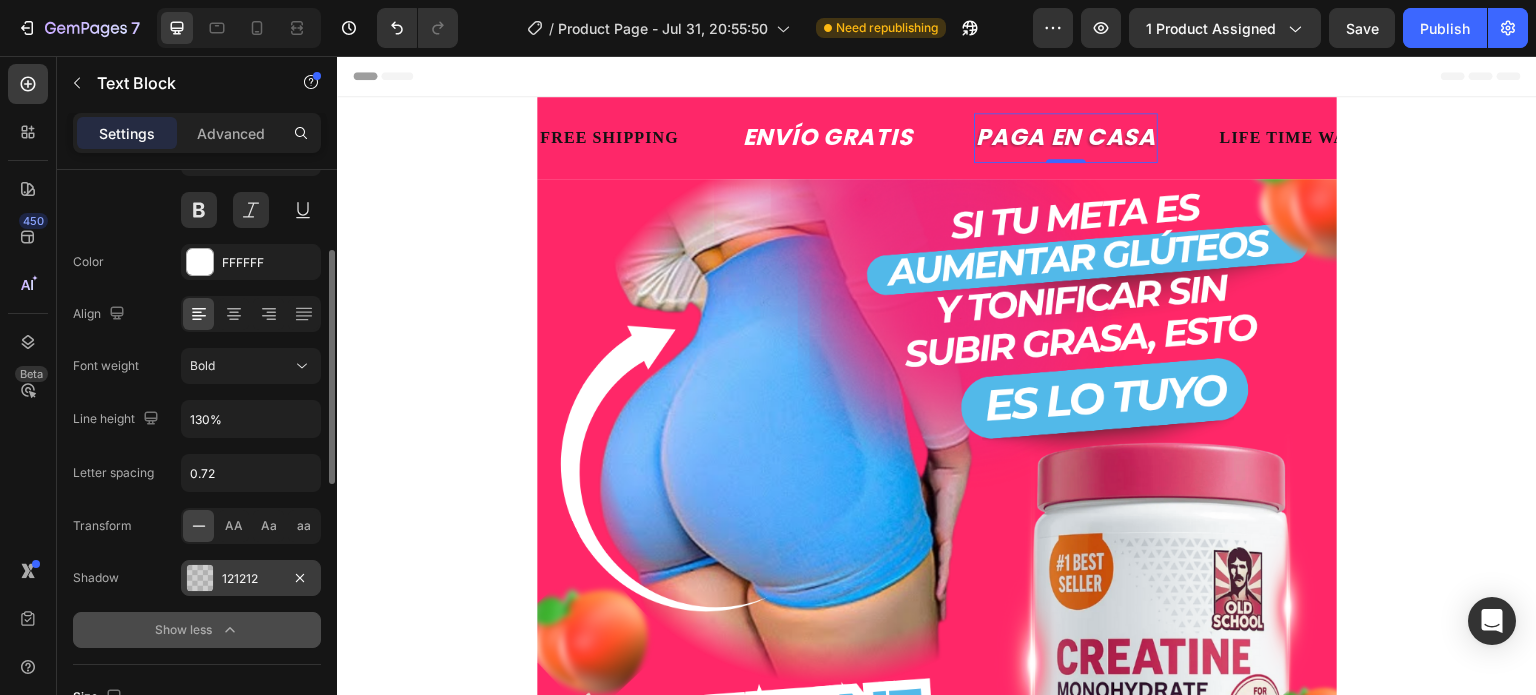 scroll, scrollTop: 0, scrollLeft: 0, axis: both 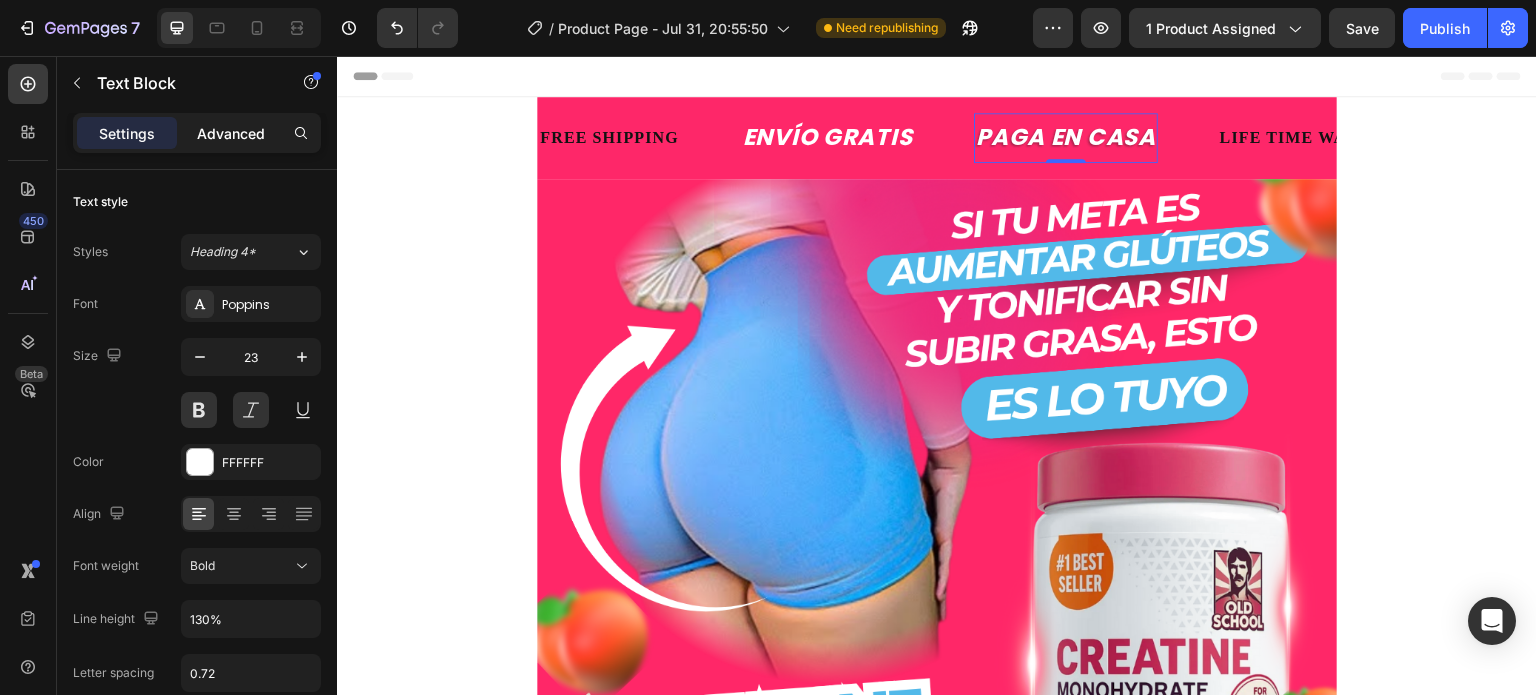 click on "Advanced" at bounding box center [231, 133] 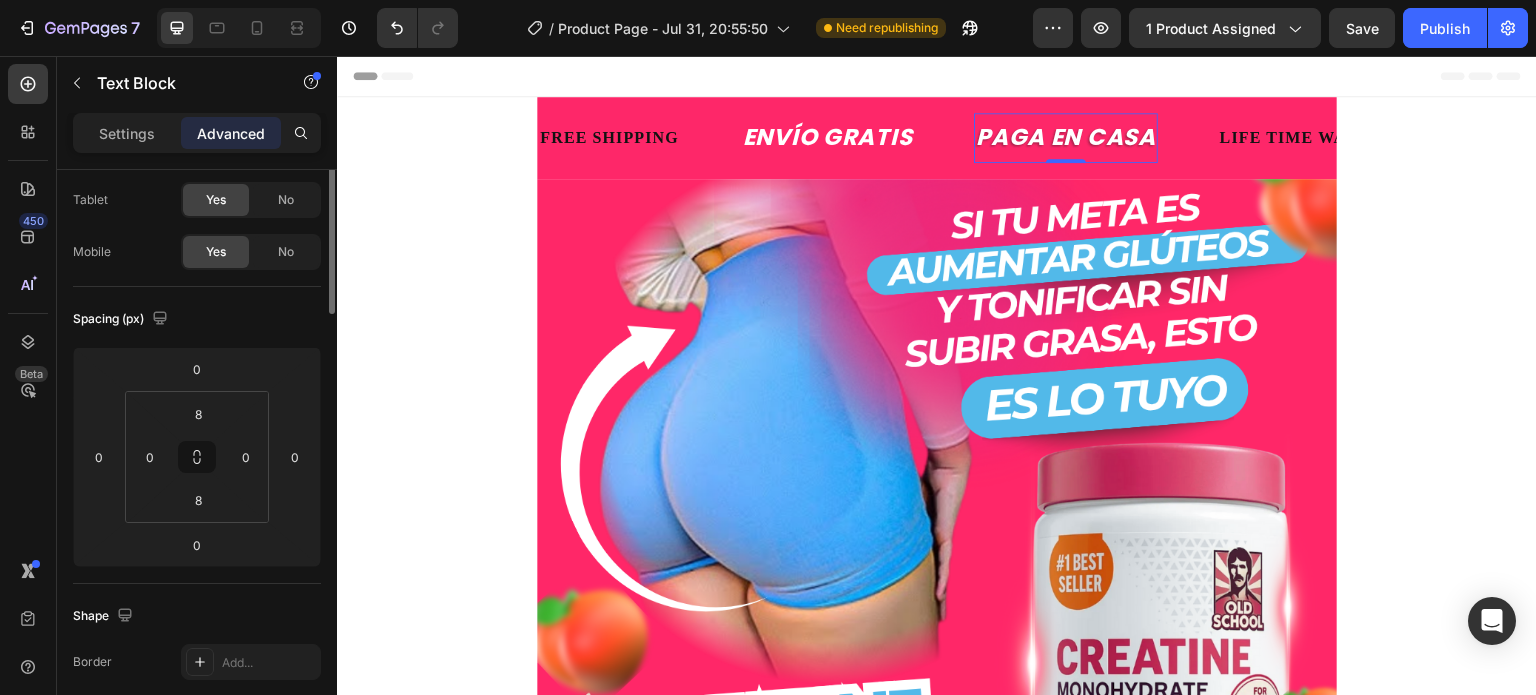 scroll, scrollTop: 0, scrollLeft: 0, axis: both 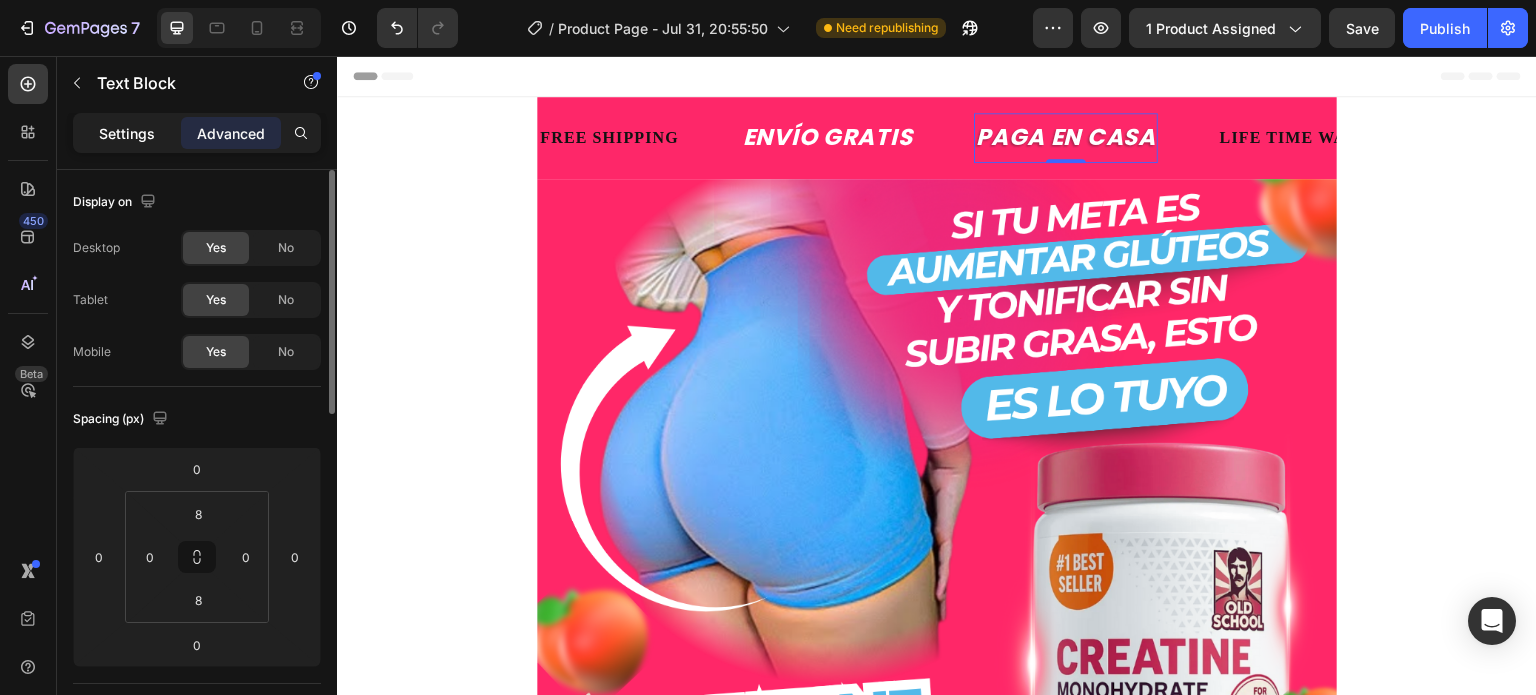 click on "Settings" at bounding box center (127, 133) 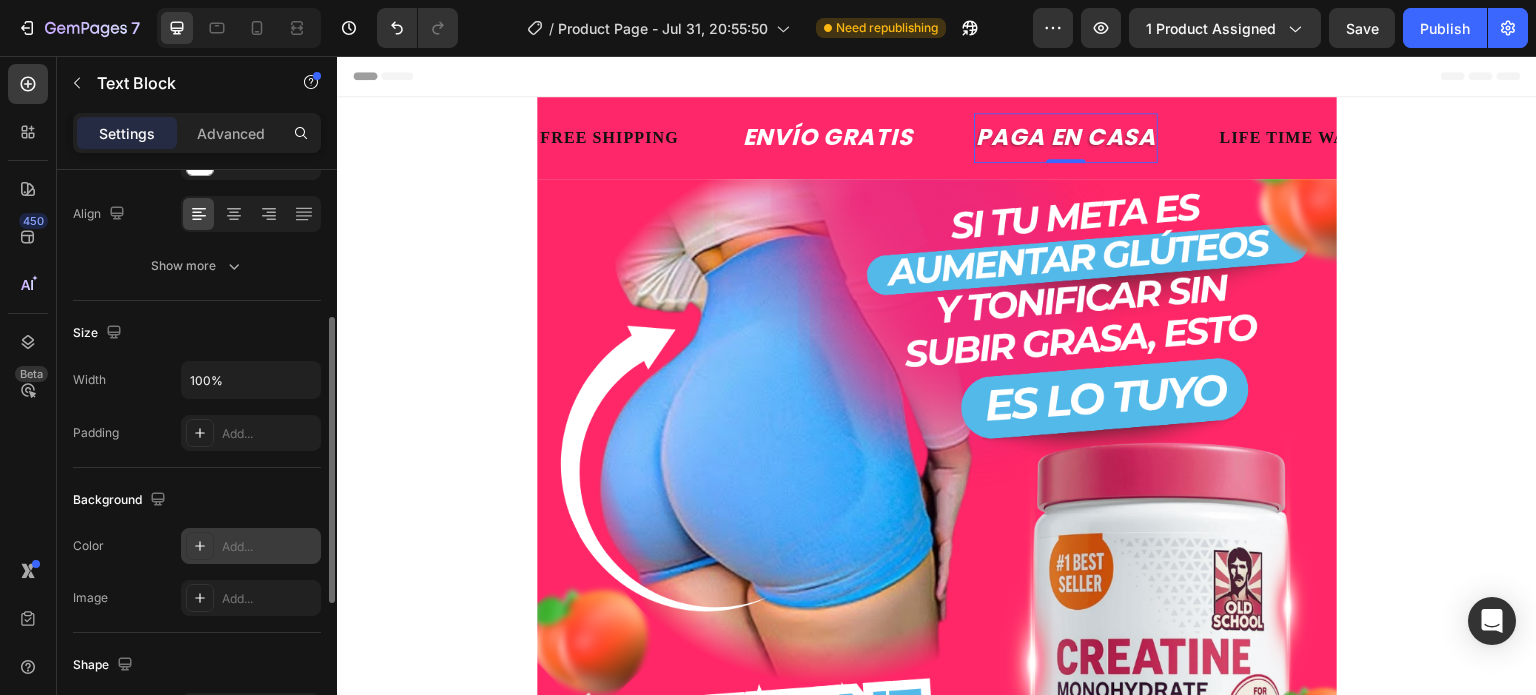 scroll, scrollTop: 400, scrollLeft: 0, axis: vertical 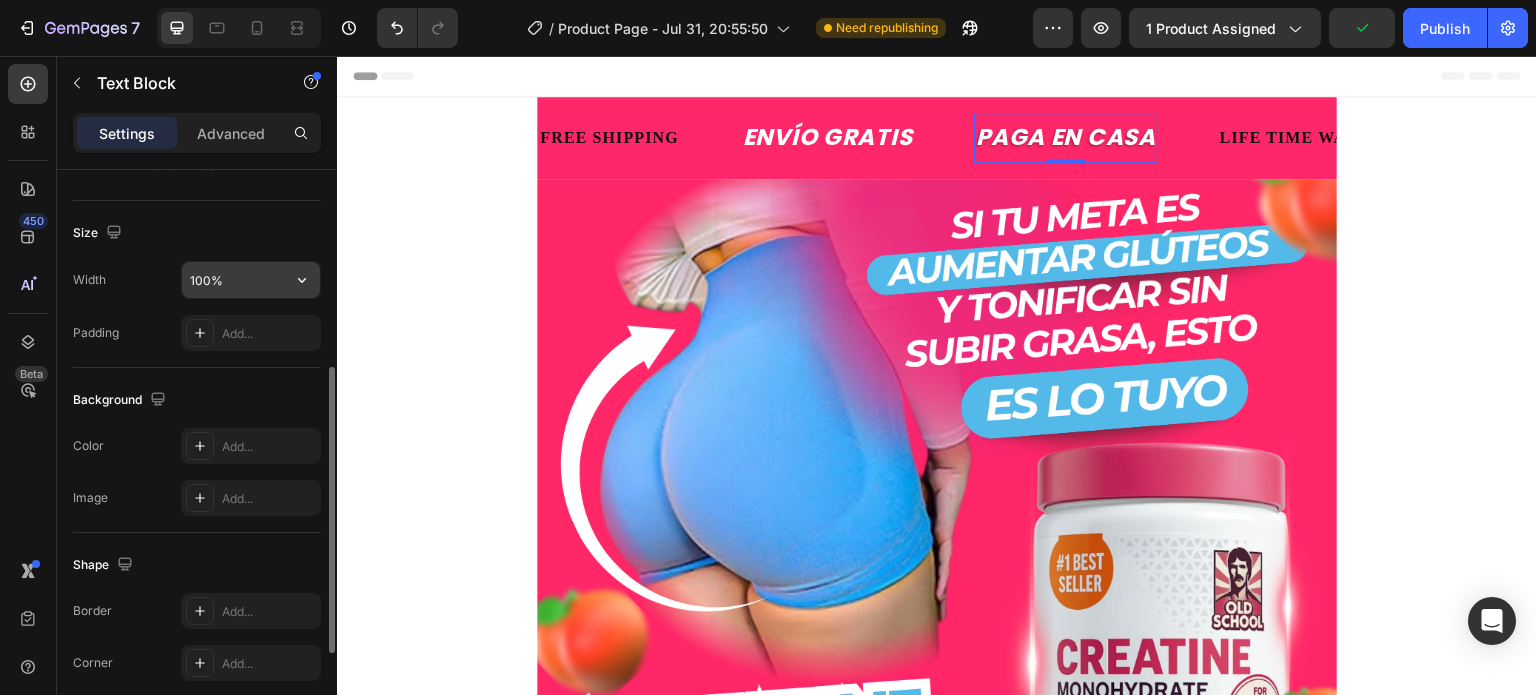 click on "100%" at bounding box center (251, 280) 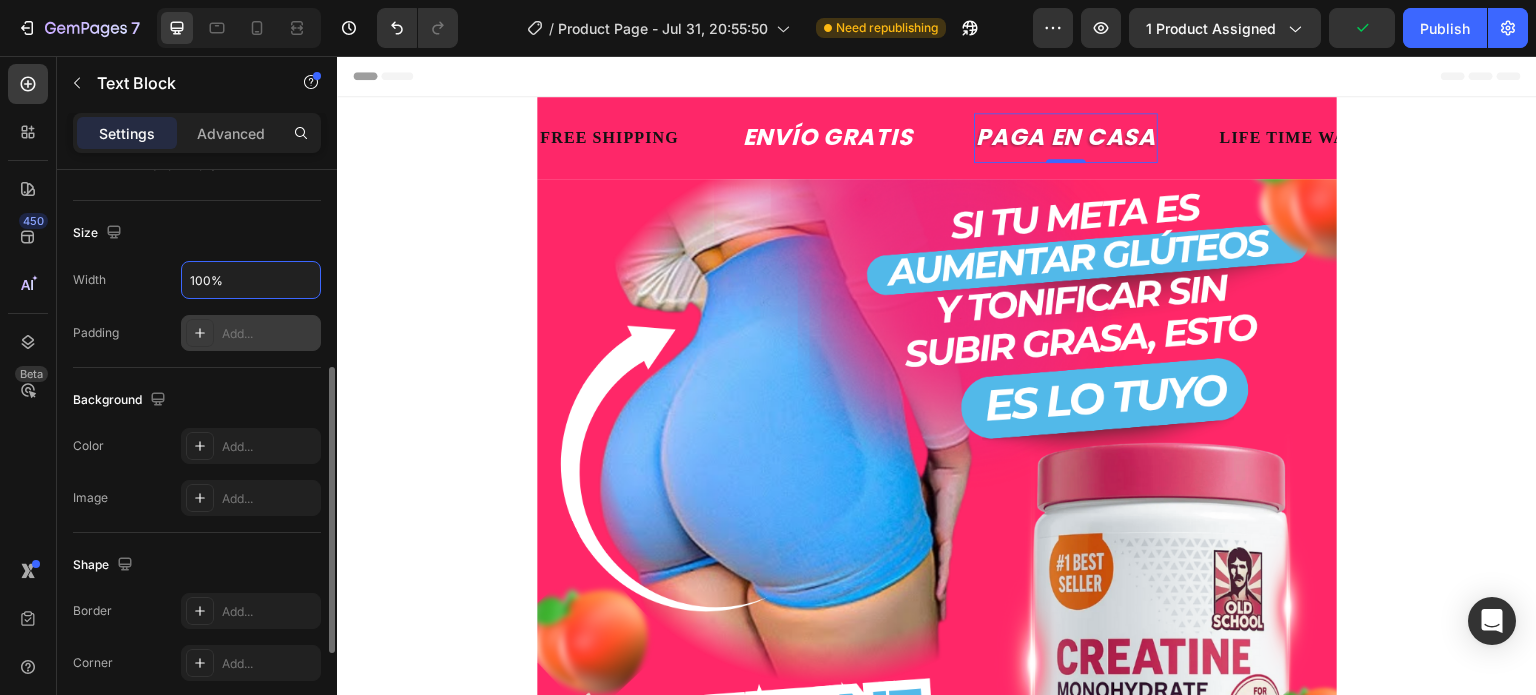 click on "Add..." at bounding box center [269, 334] 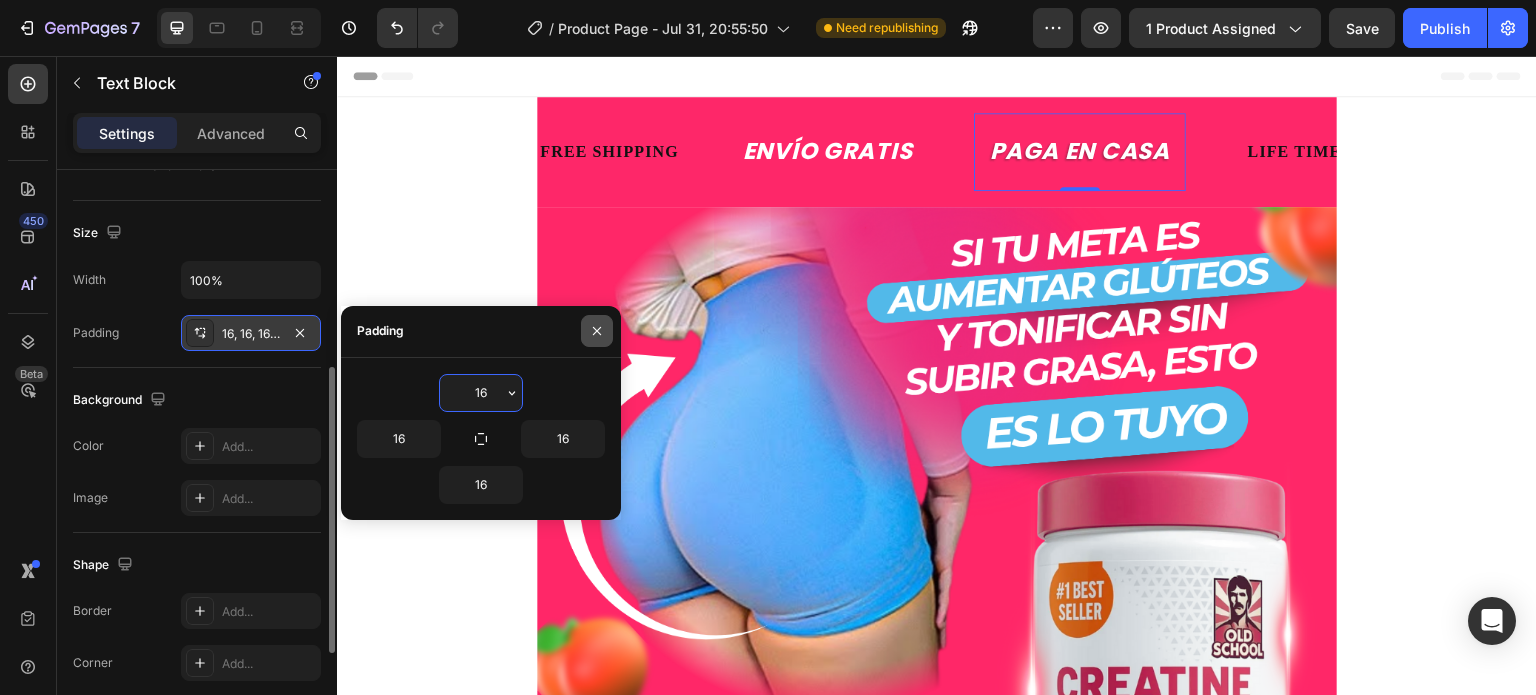 click 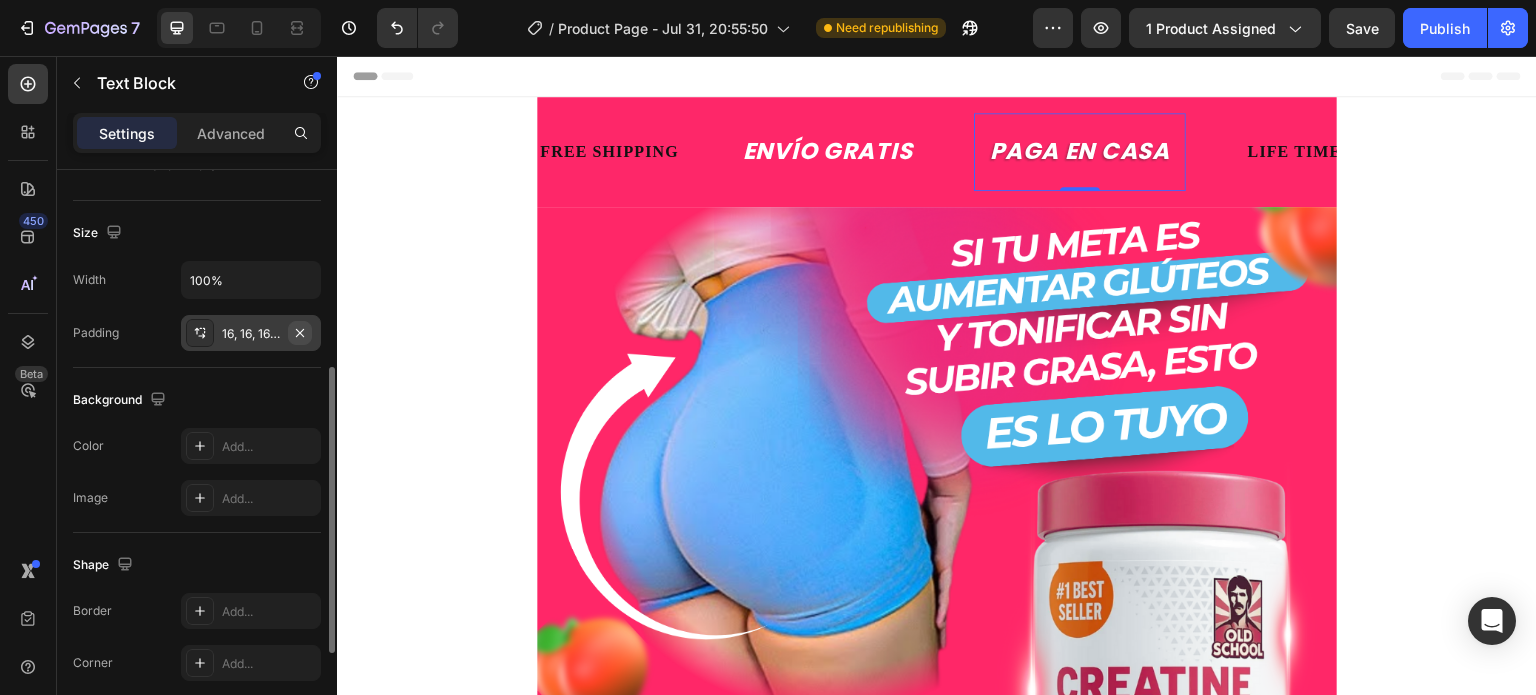 click 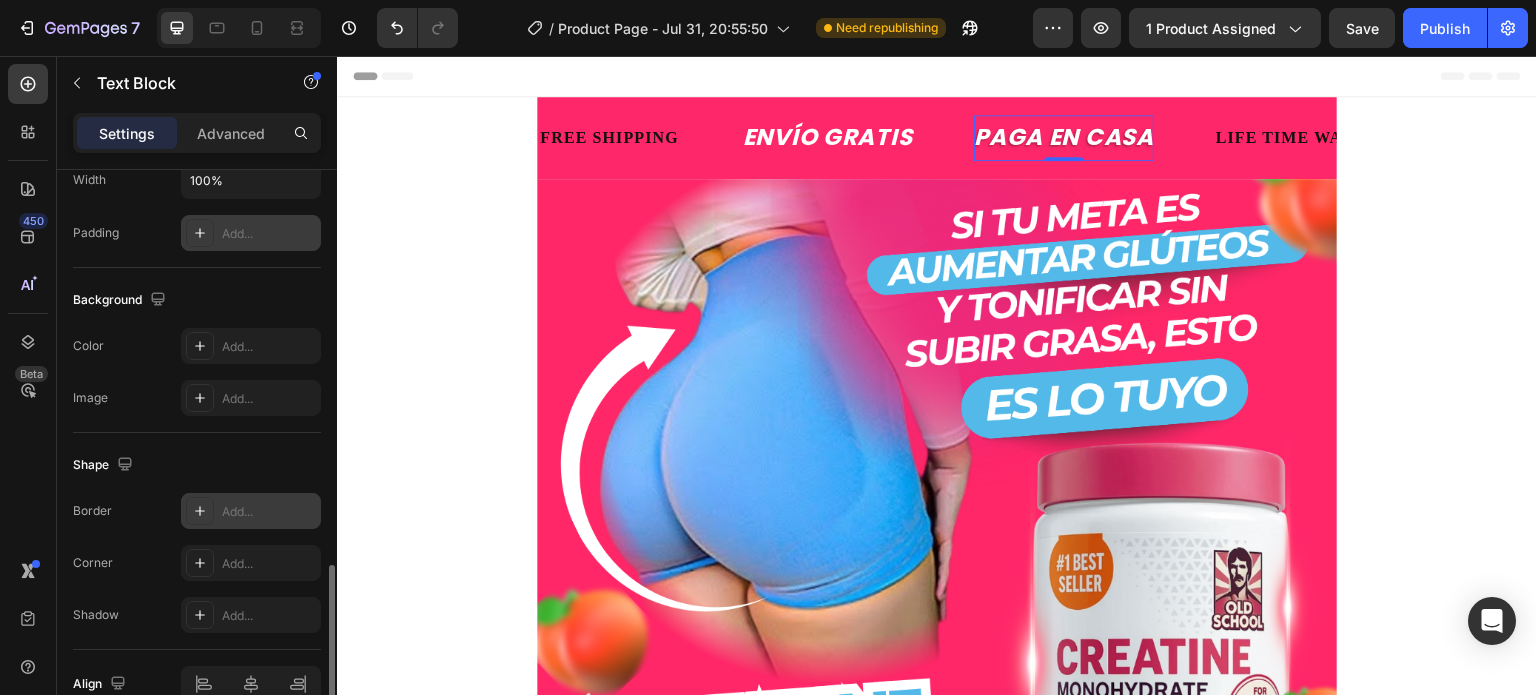 scroll, scrollTop: 600, scrollLeft: 0, axis: vertical 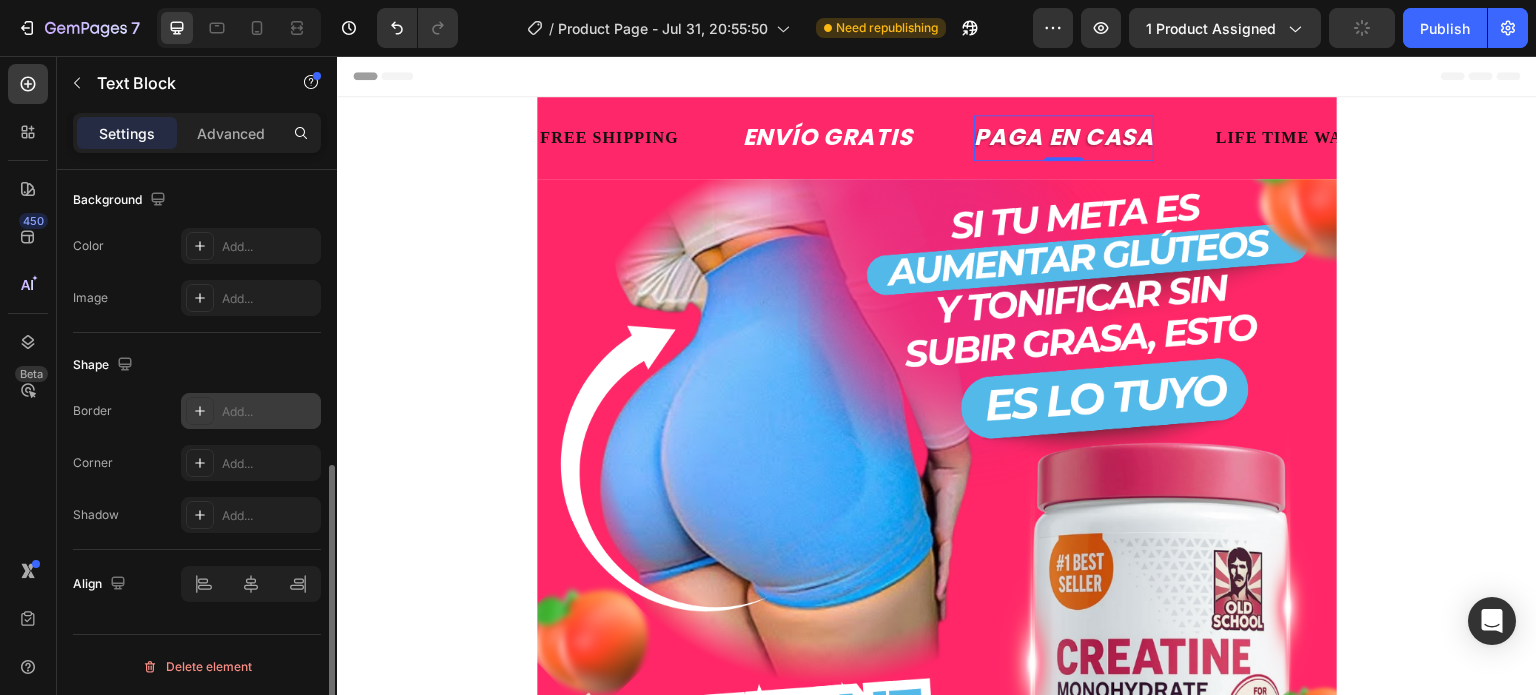 click on "Add..." at bounding box center (269, 412) 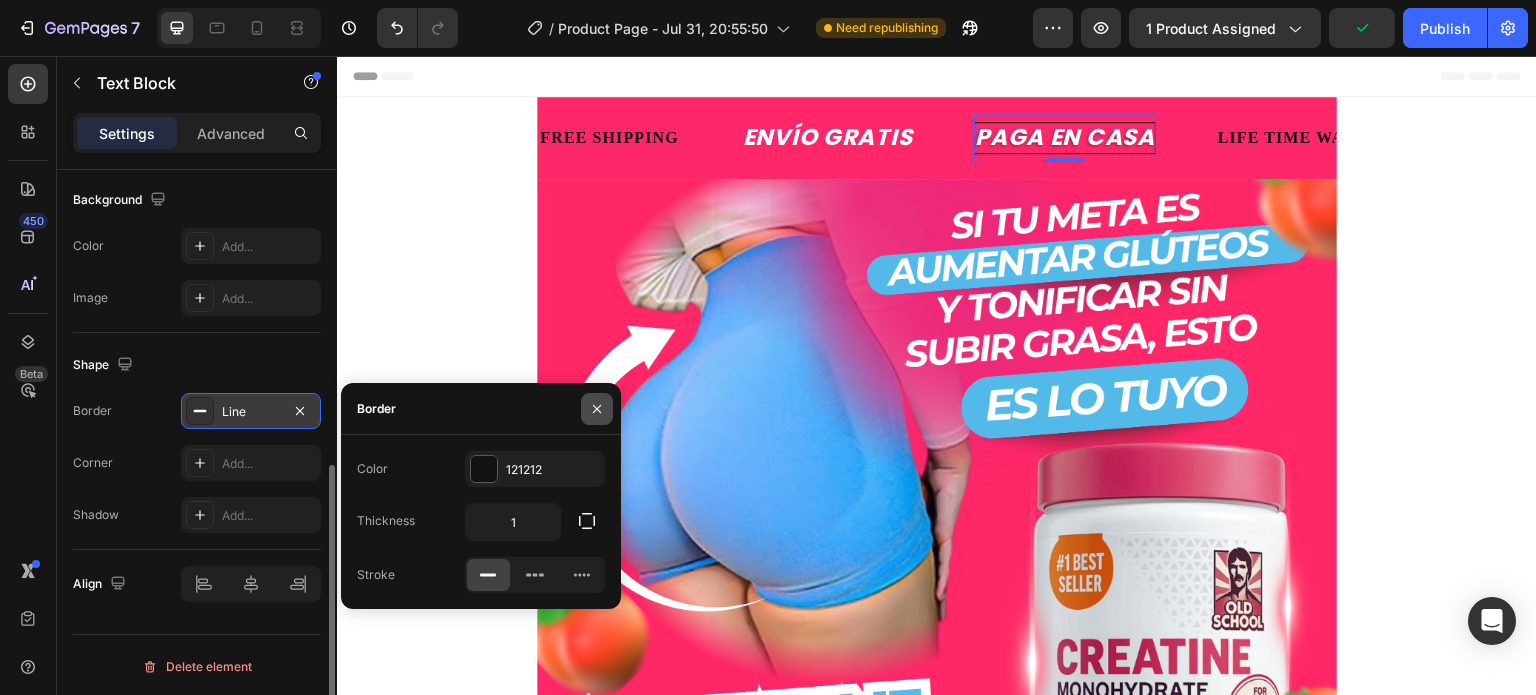 click 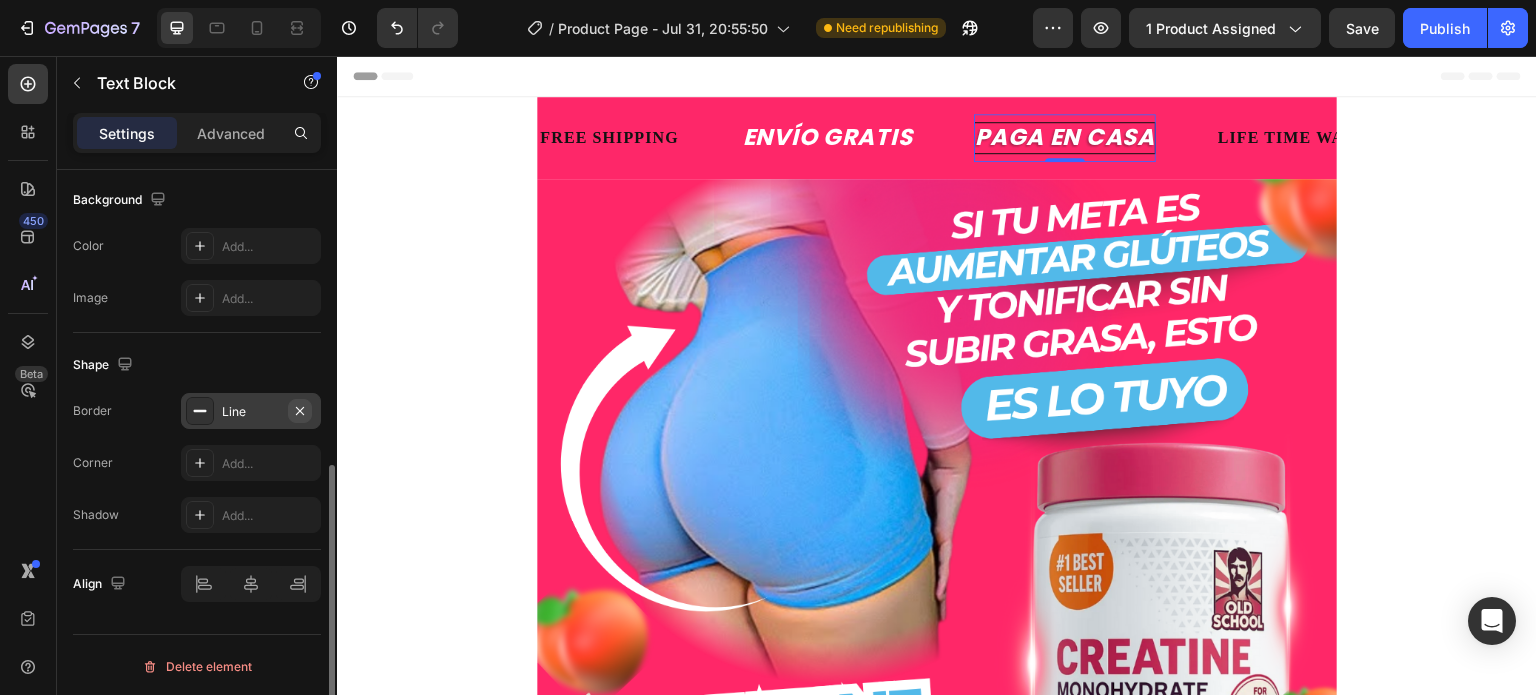 click 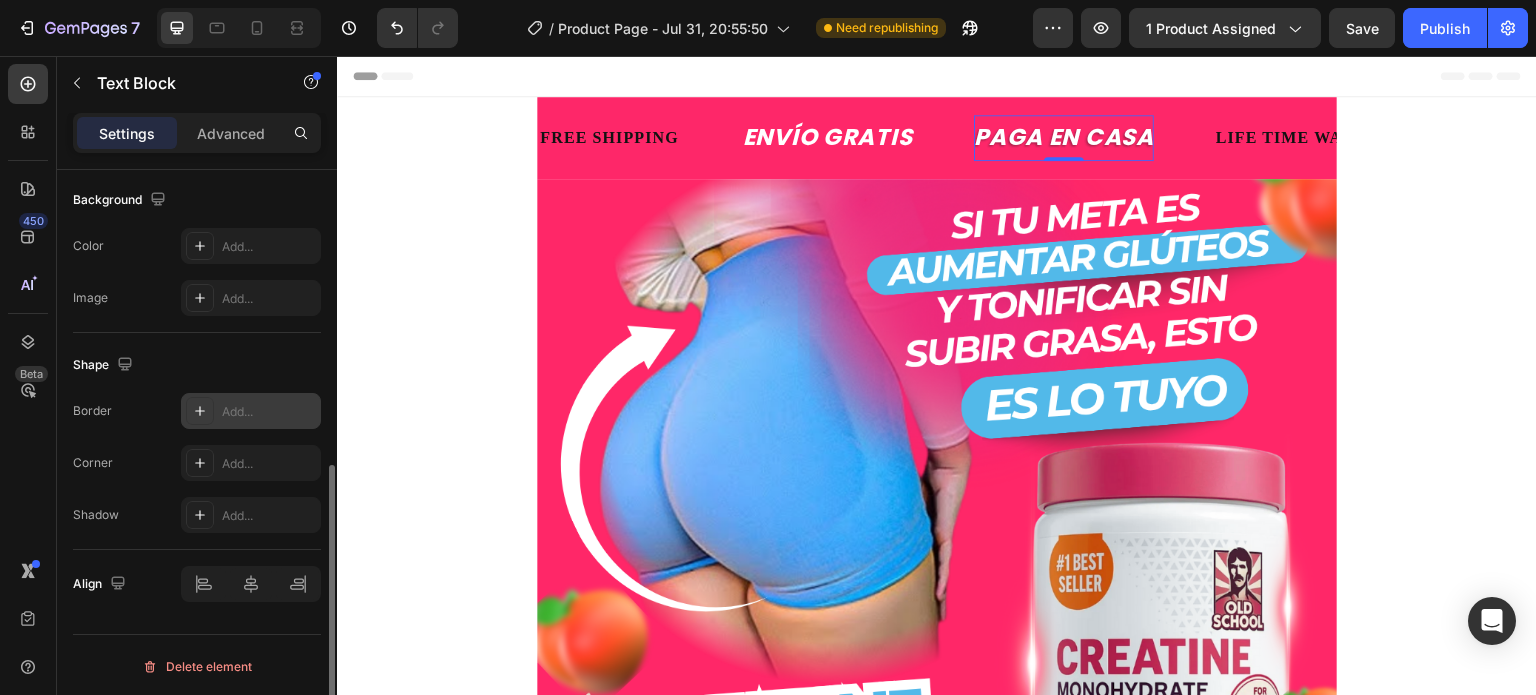 scroll, scrollTop: 600, scrollLeft: 0, axis: vertical 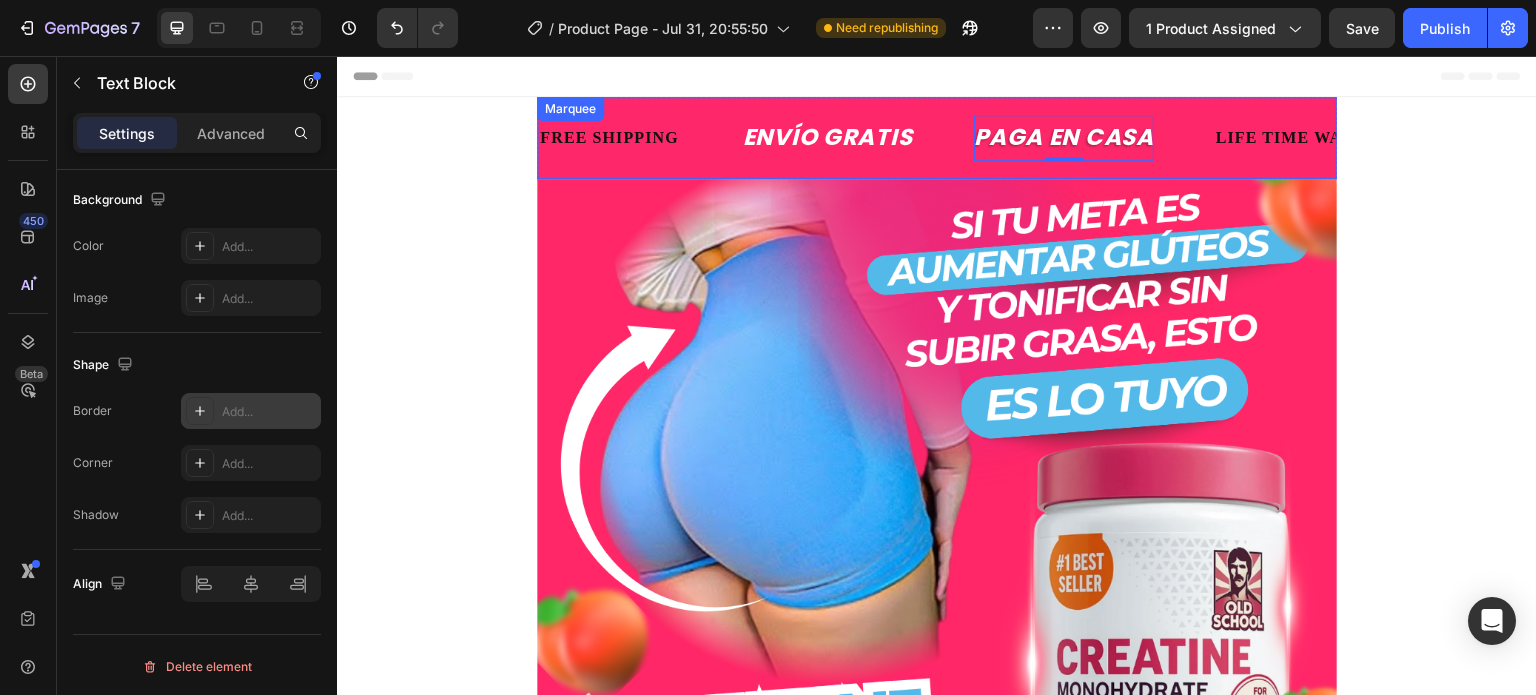 click on "FREE SHIPPING Text Block" at bounding box center [639, 138] 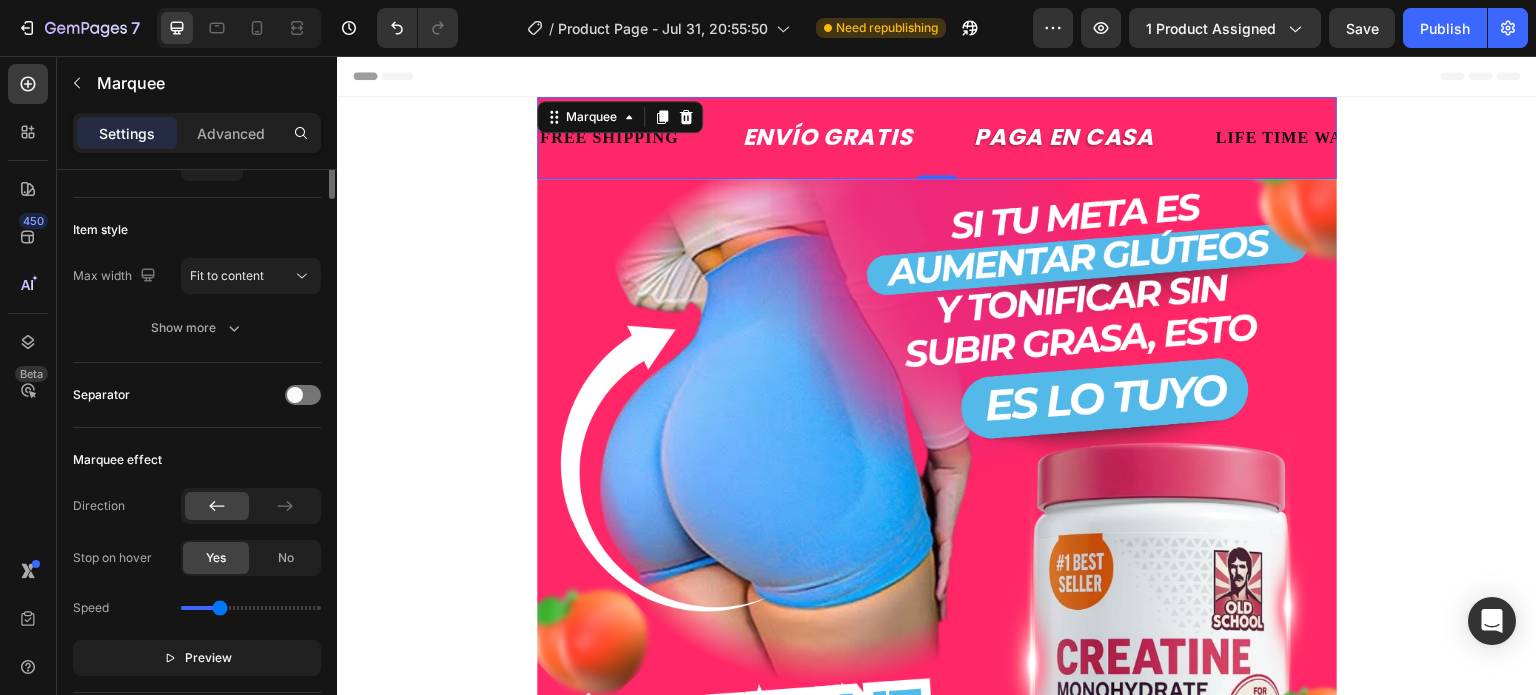 scroll, scrollTop: 0, scrollLeft: 0, axis: both 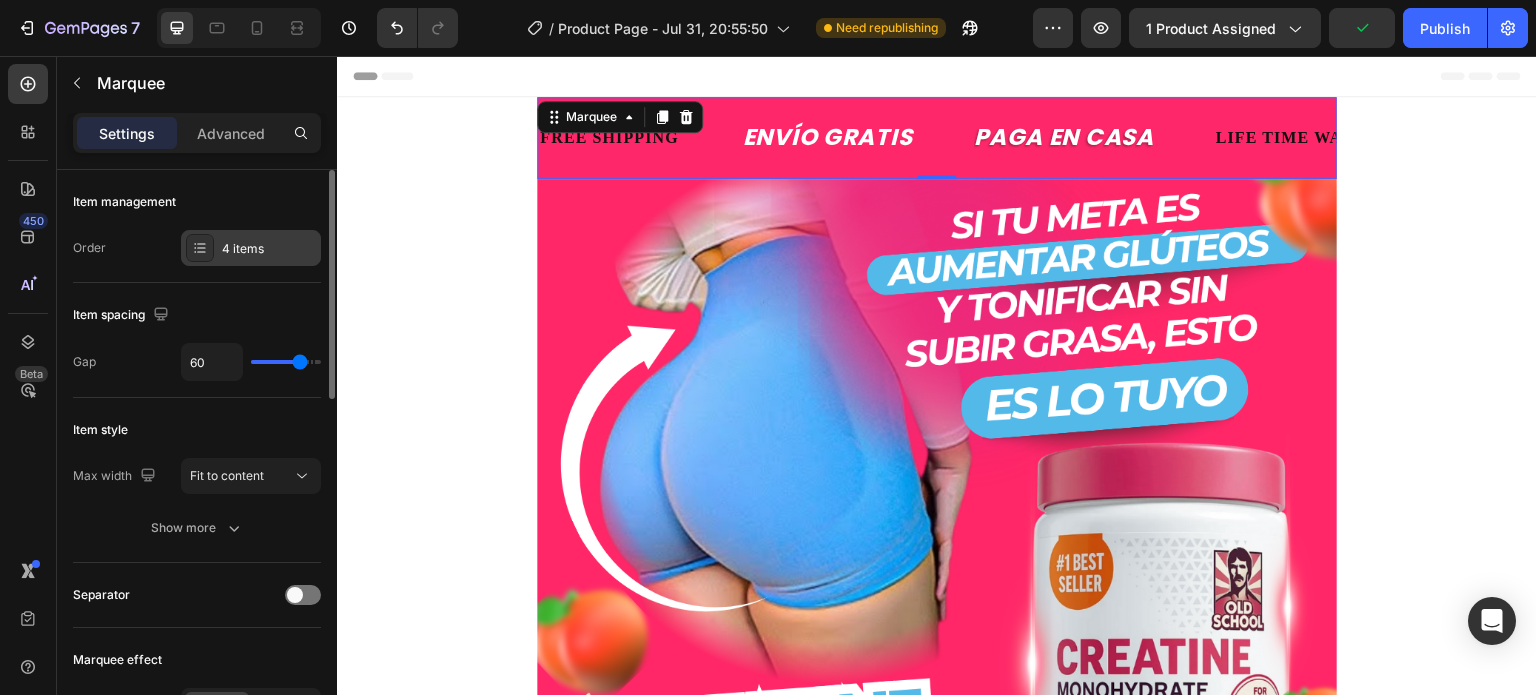 click on "4 items" at bounding box center (251, 248) 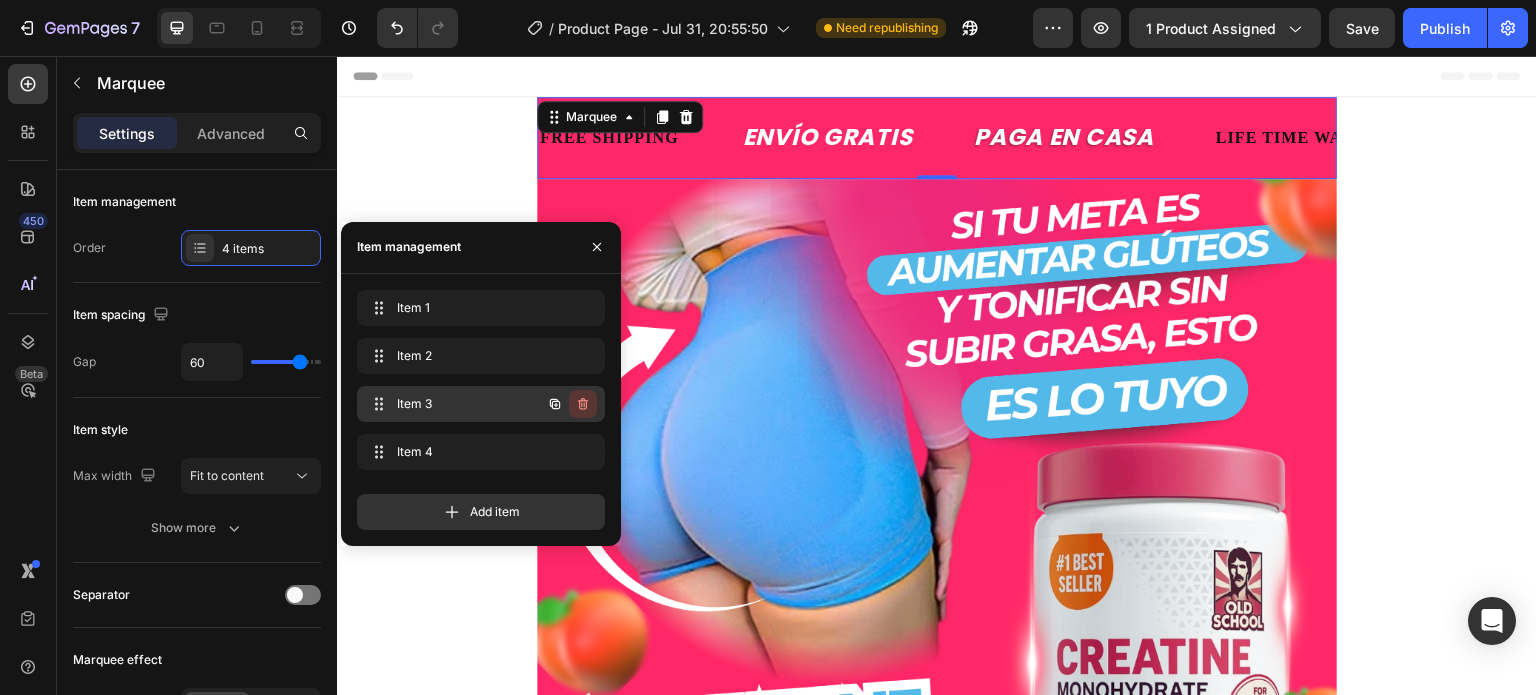 click 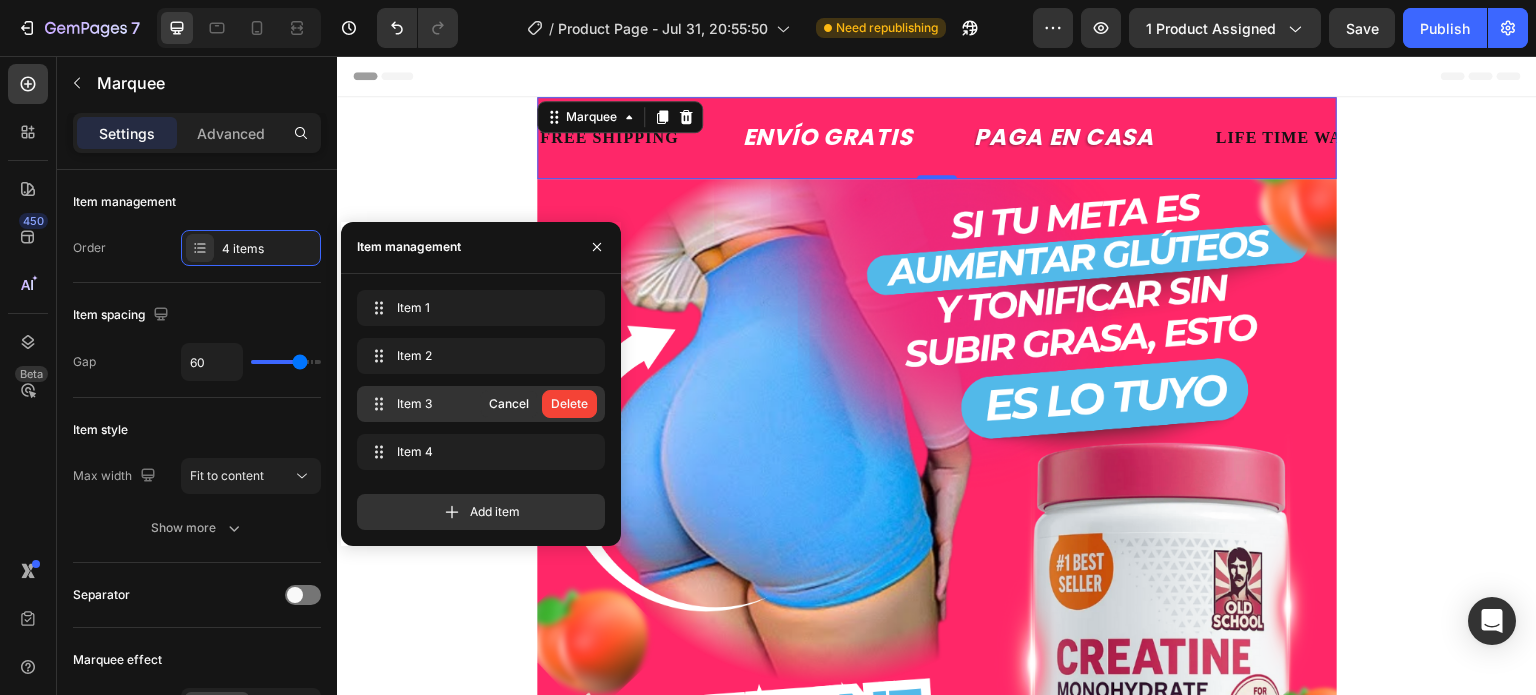 click on "Delete" at bounding box center (569, 404) 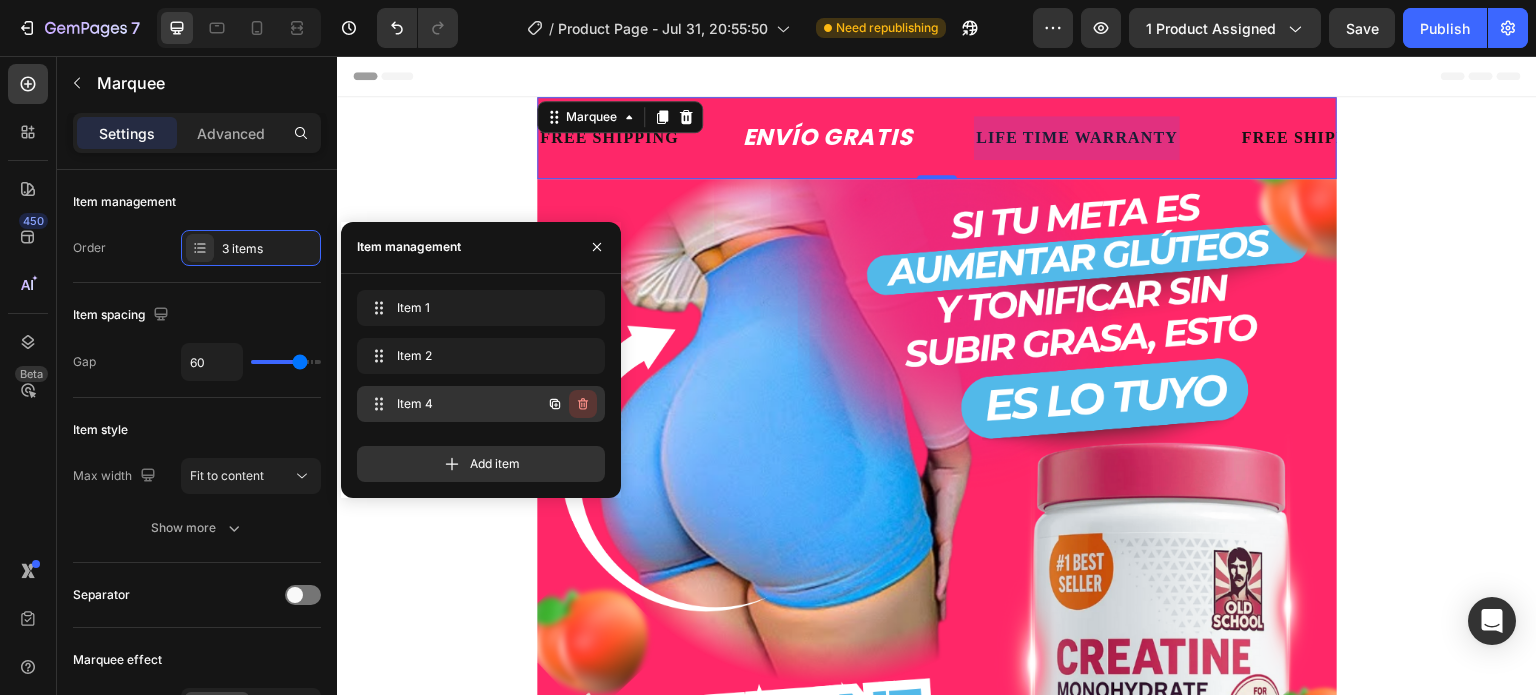 click 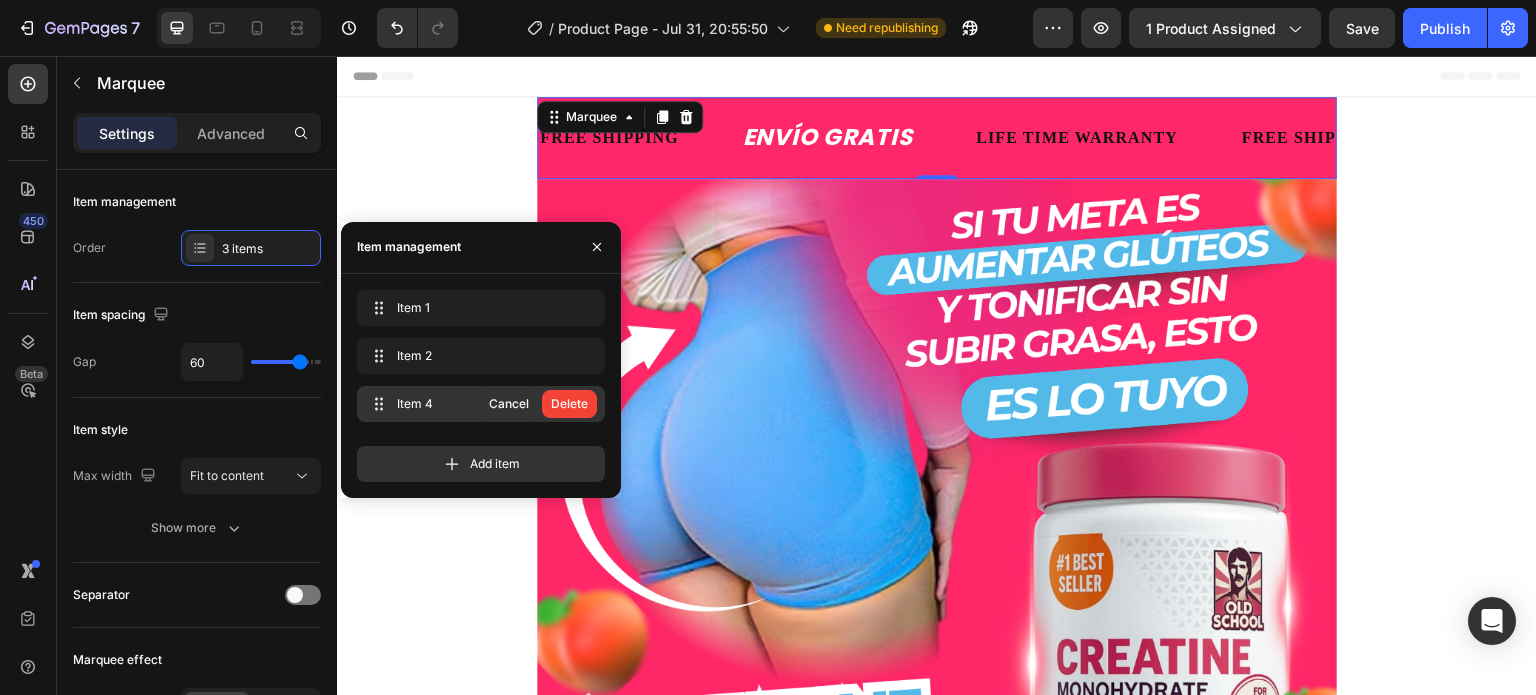 click on "Delete" at bounding box center [569, 404] 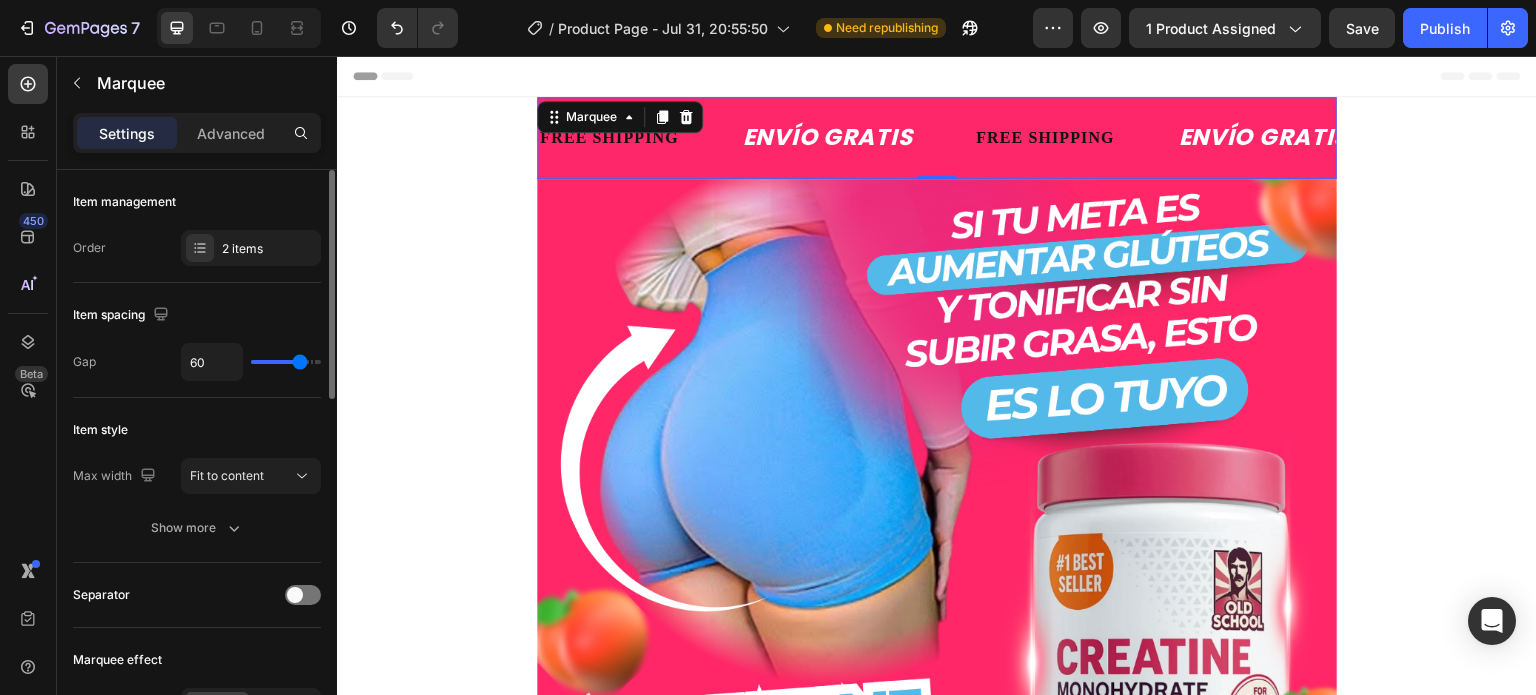 drag, startPoint x: 233, startPoint y: 179, endPoint x: 285, endPoint y: 186, distance: 52.46904 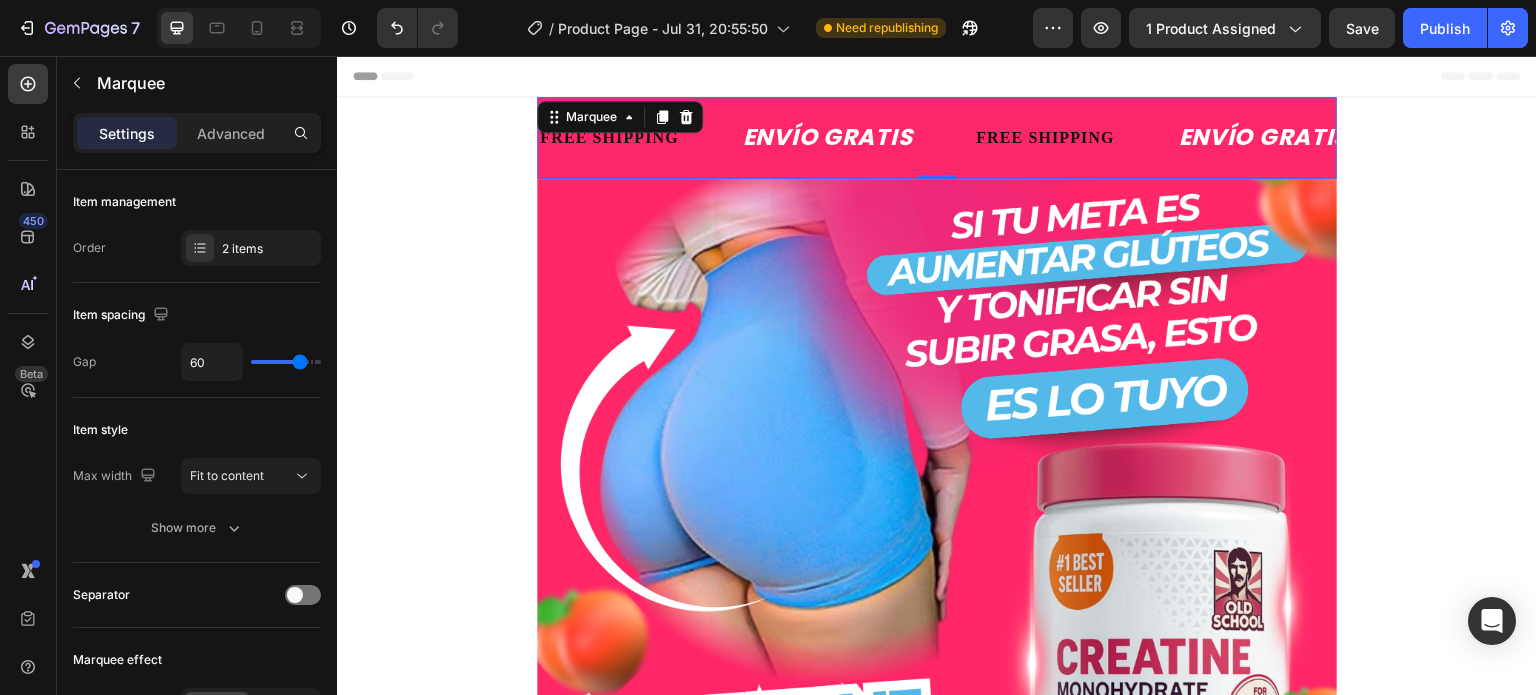 click on "FREE SHIPPING" at bounding box center (1045, 138) 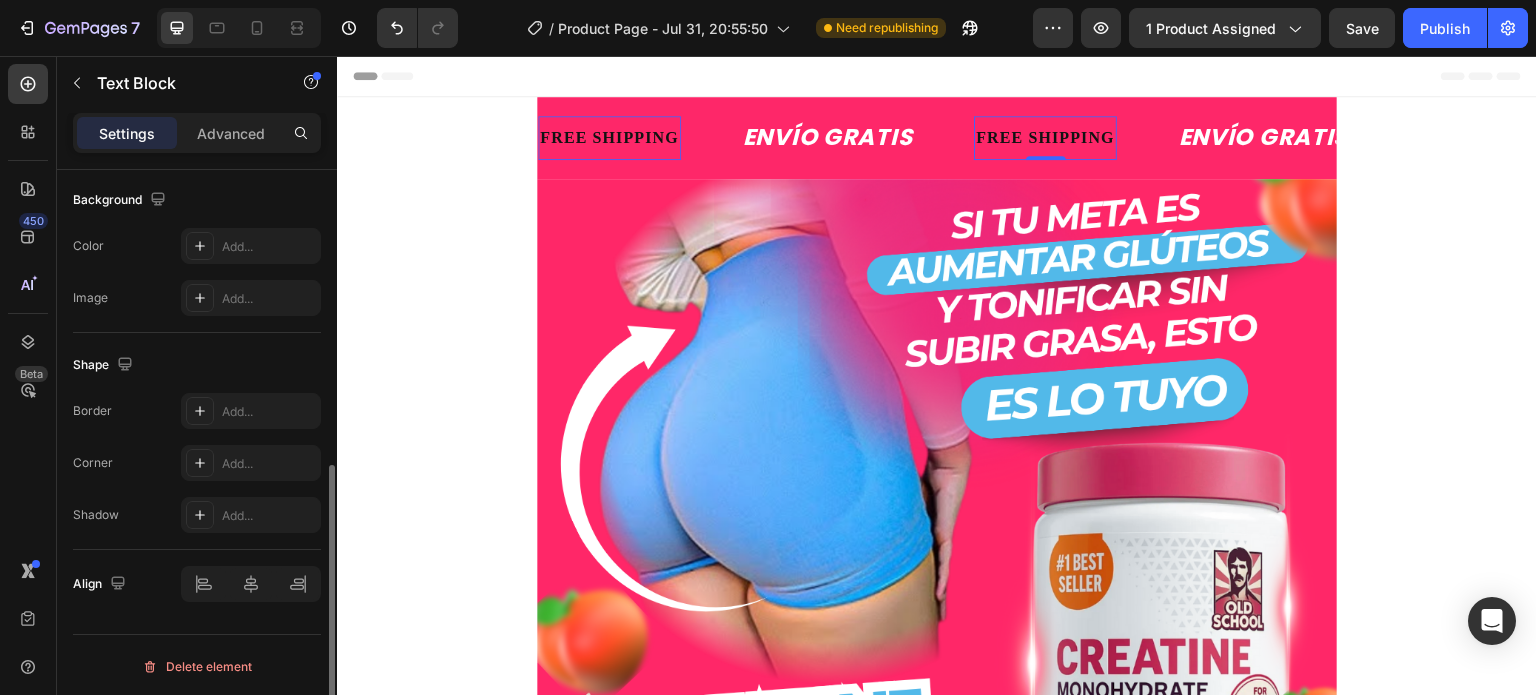 scroll, scrollTop: 600, scrollLeft: 0, axis: vertical 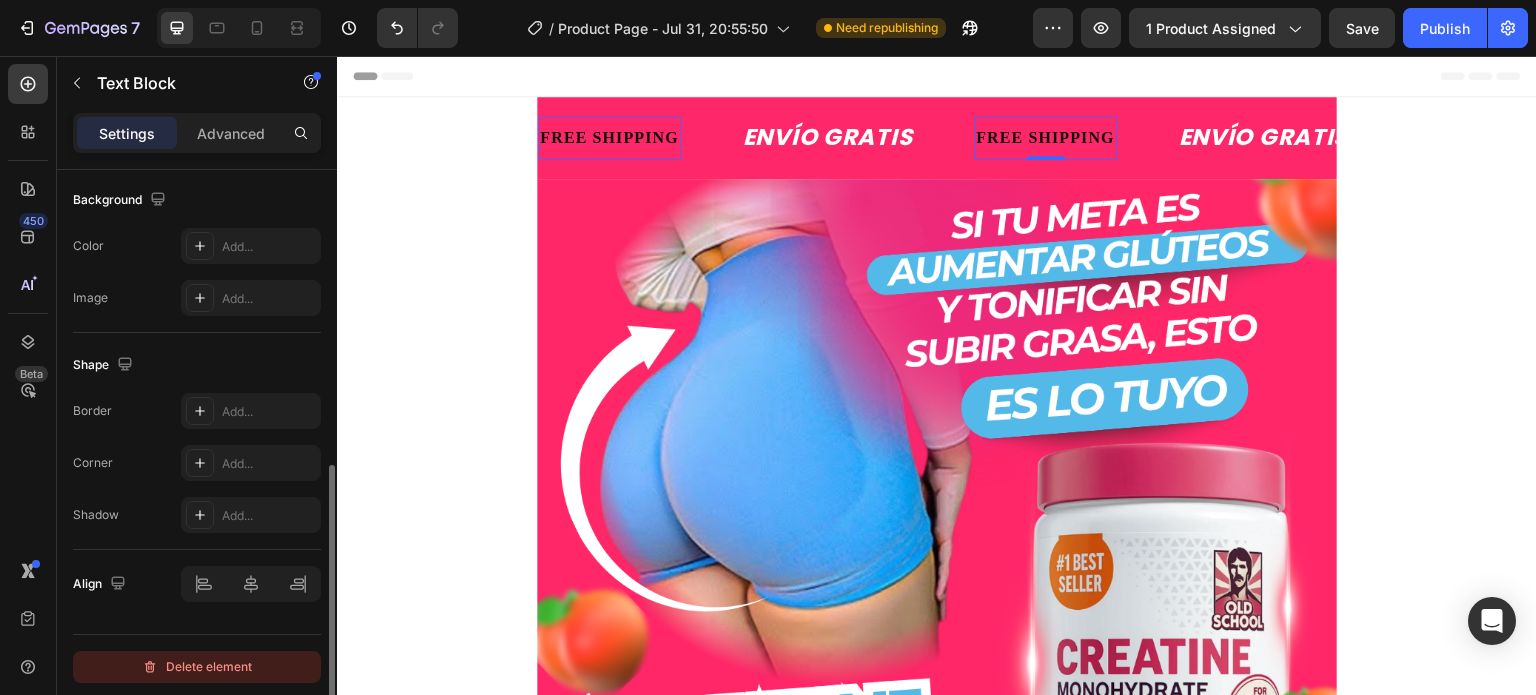 click on "Delete element" at bounding box center [197, 667] 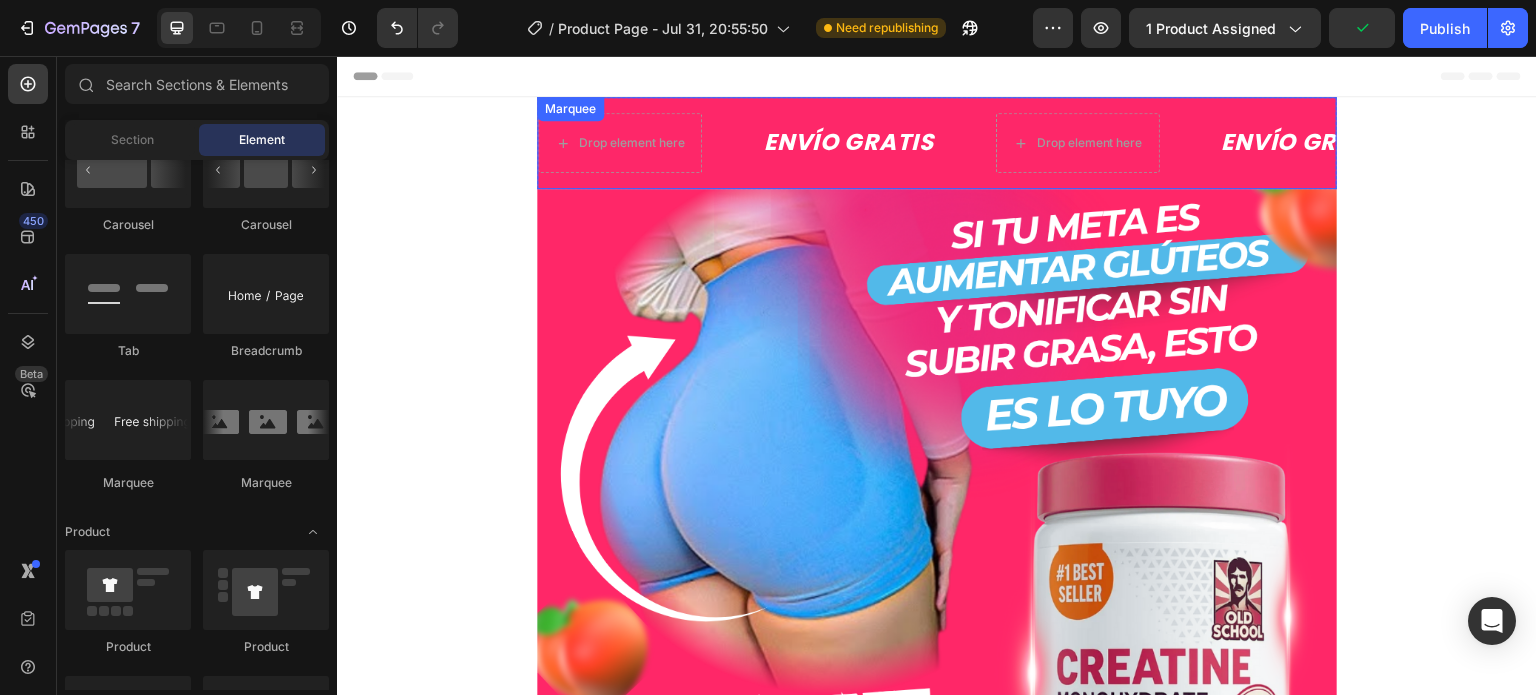 click on "Drop element here" at bounding box center (650, 143) 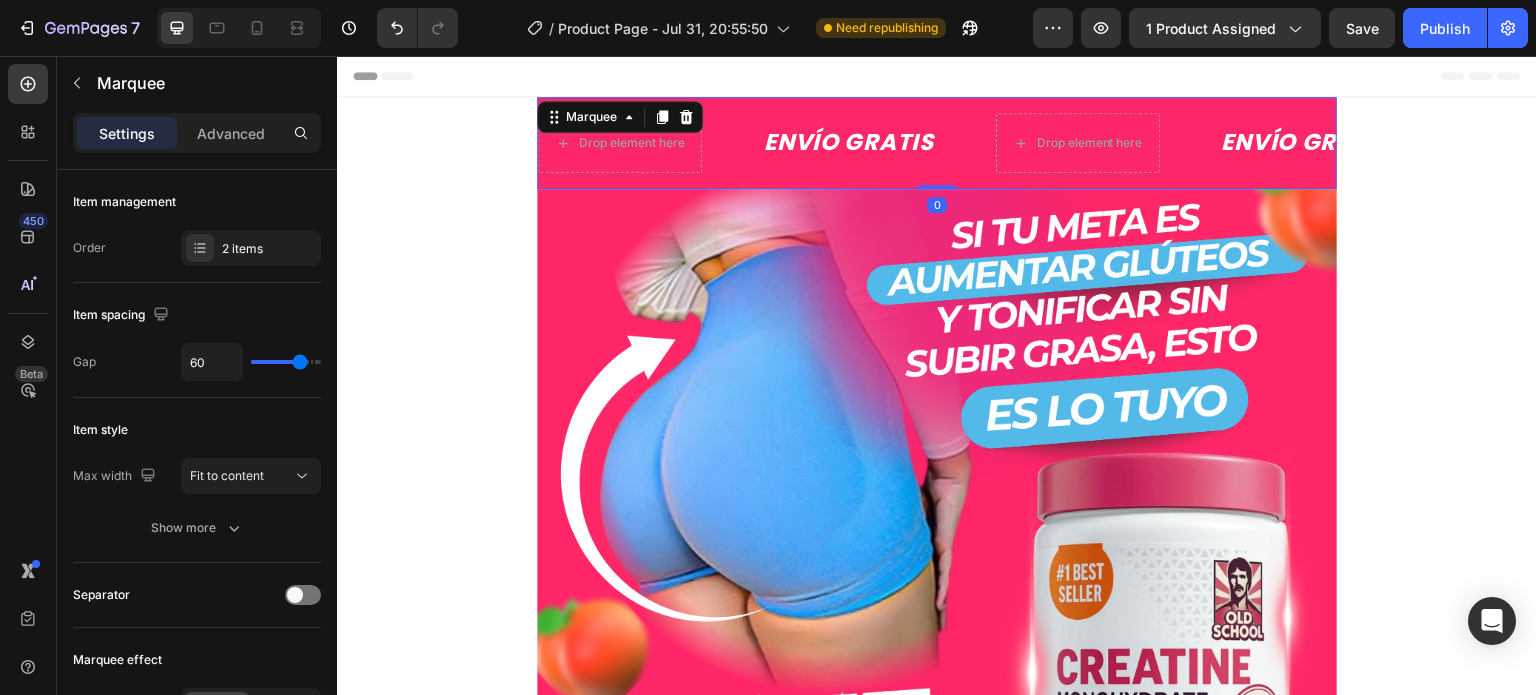 click on "Drop element here ENVÍO GRATIS  Text Block
Drop element here ENVÍO GRATIS  Text Block
Drop element here ENVÍO GRATIS  Text Block
Drop element here ENVÍO GRATIS  Text Block
Drop element here ENVÍO GRATIS  Text Block
Drop element here ENVÍO GRATIS  Text Block Marquee   0" at bounding box center [937, 143] 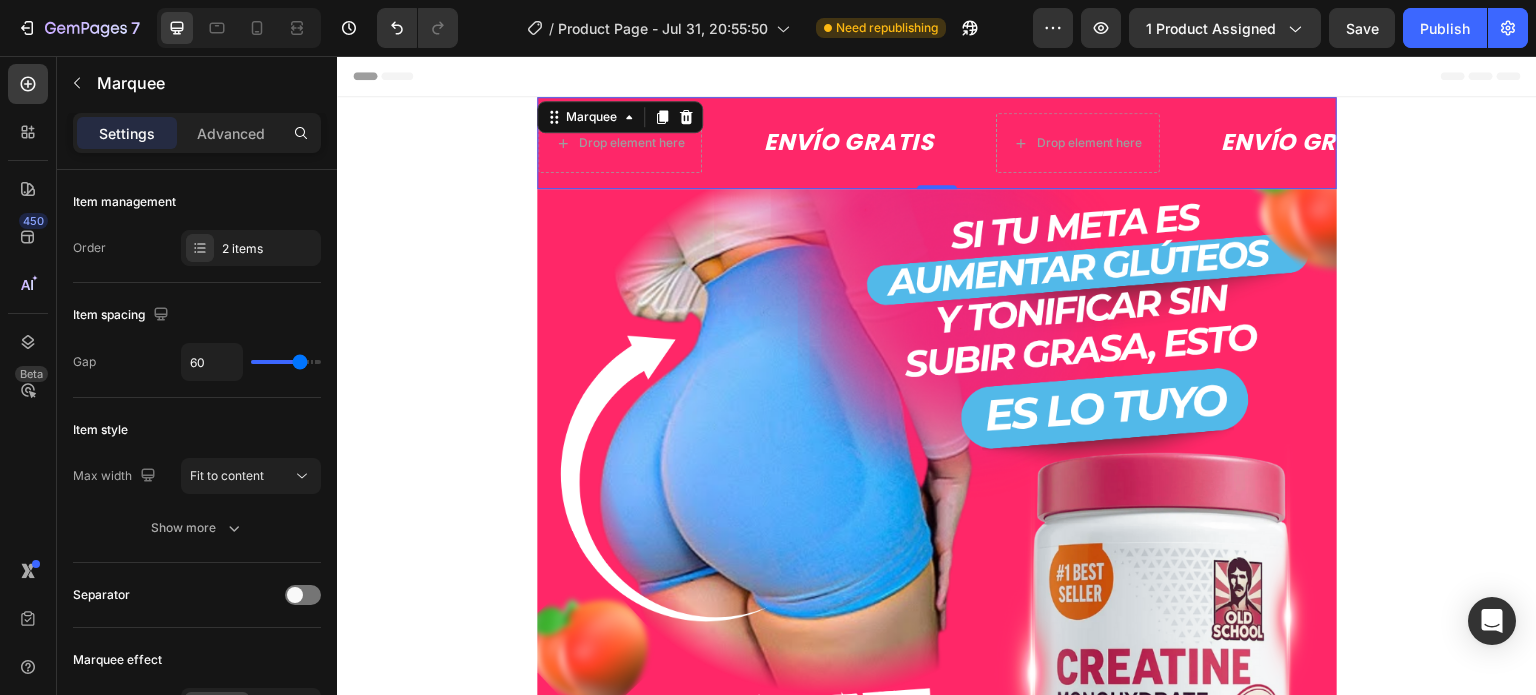 click on "Drop element here" at bounding box center [650, 143] 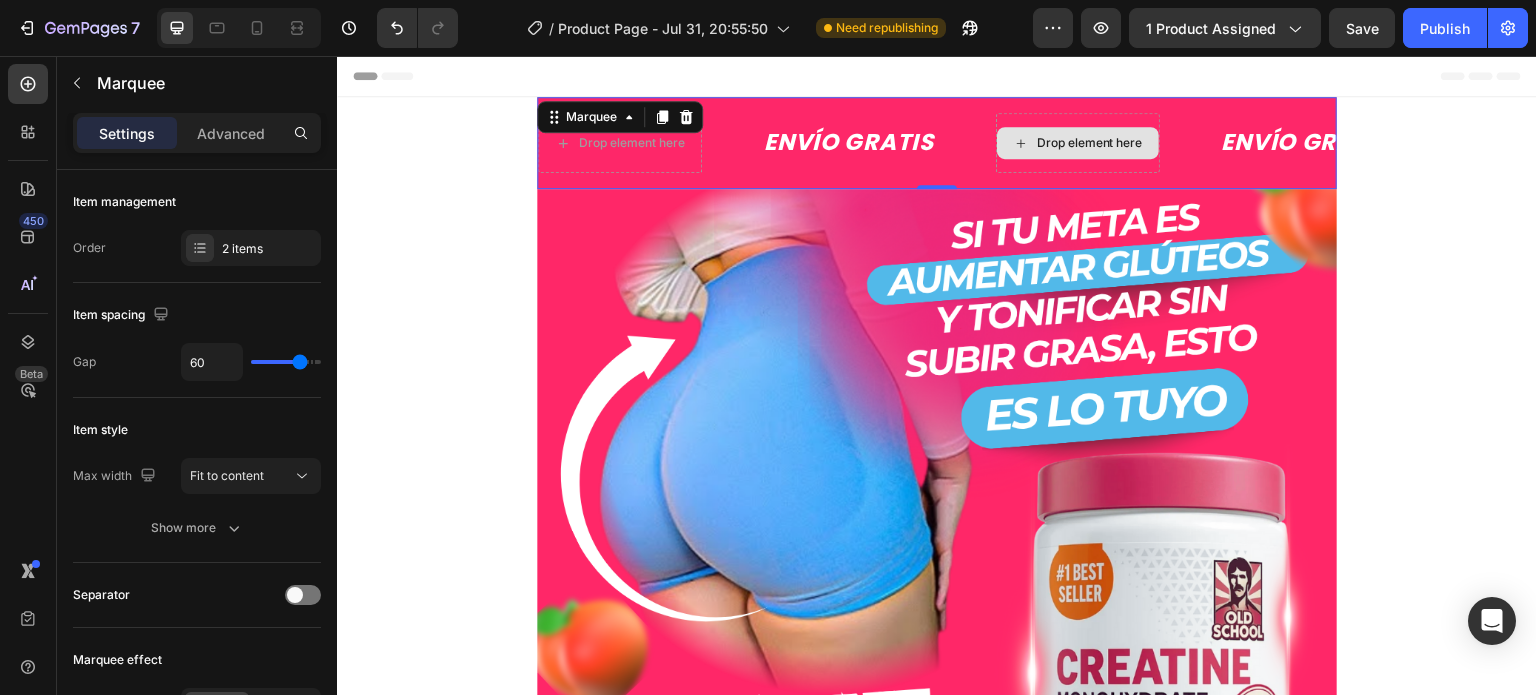 click on "Drop element here" at bounding box center (1078, 143) 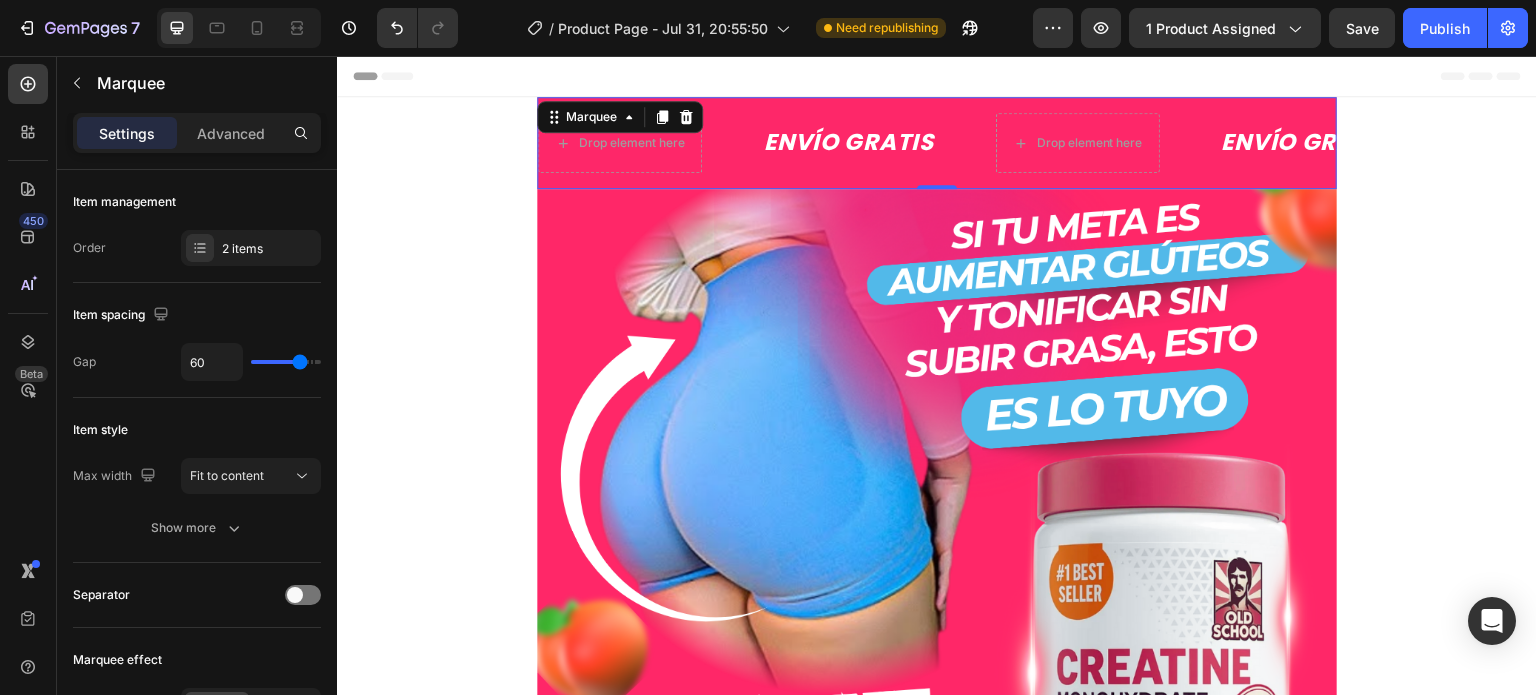 click on "Drop element here ENVÍO GRATIS  Text Block
Drop element here ENVÍO GRATIS  Text Block
Drop element here ENVÍO GRATIS  Text Block
Drop element here ENVÍO GRATIS  Text Block
Drop element here ENVÍO GRATIS  Text Block
Drop element here ENVÍO GRATIS  Text Block Marquee   0" at bounding box center [937, 143] 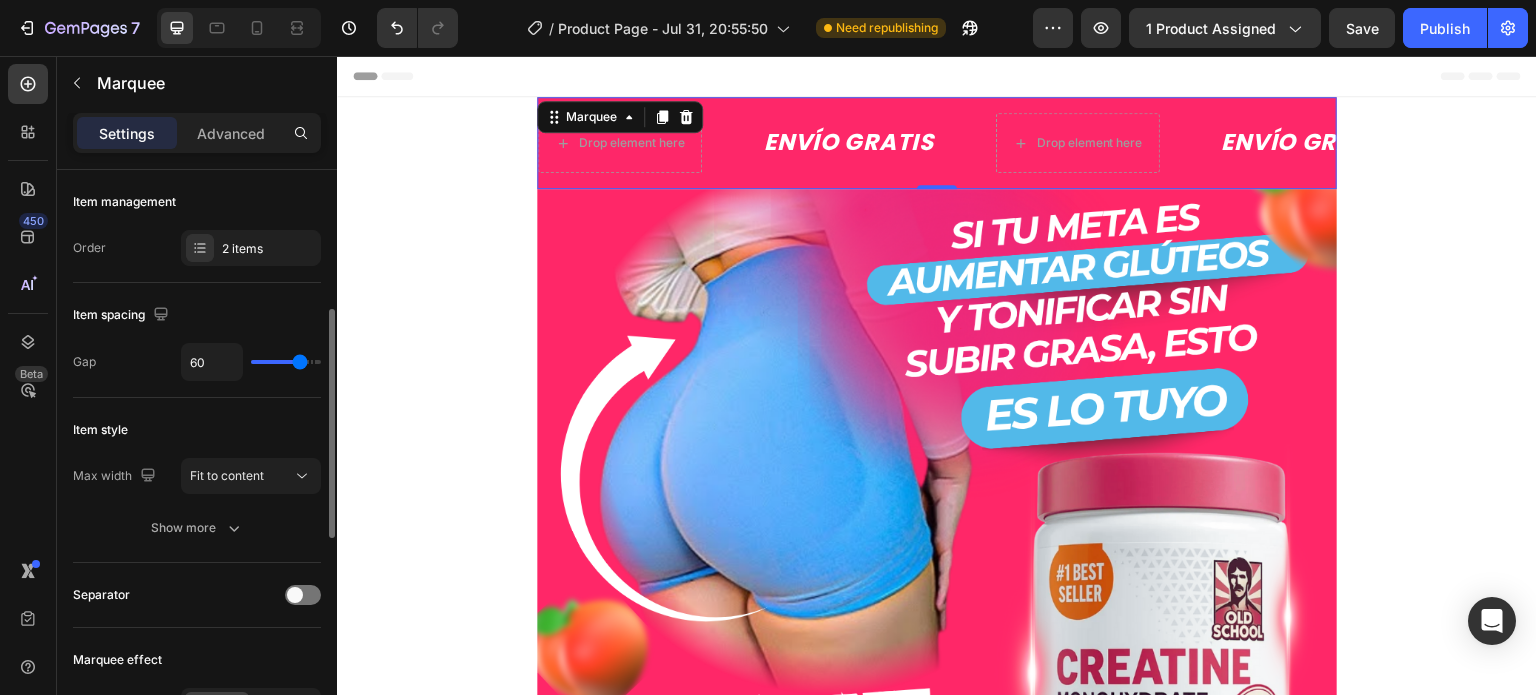 scroll, scrollTop: 100, scrollLeft: 0, axis: vertical 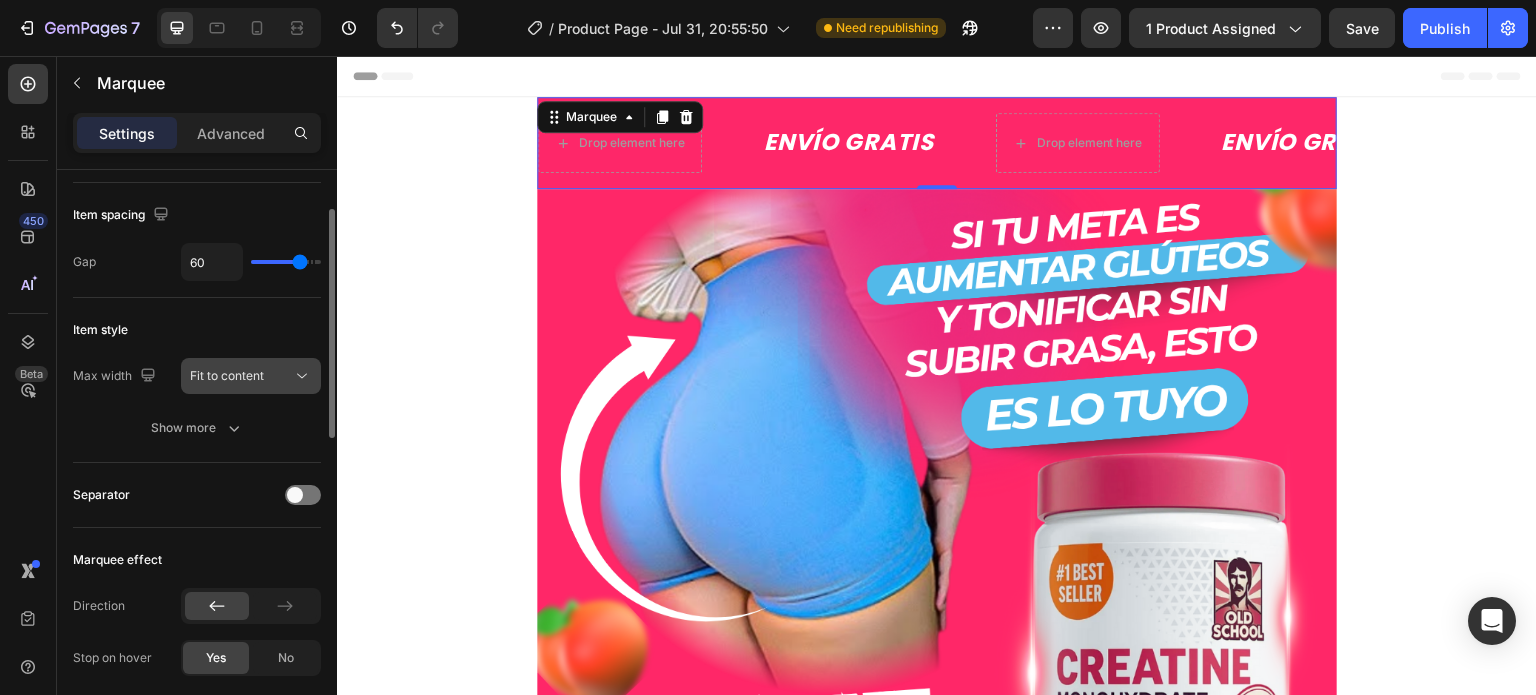 click on "Fit to content" at bounding box center (227, 375) 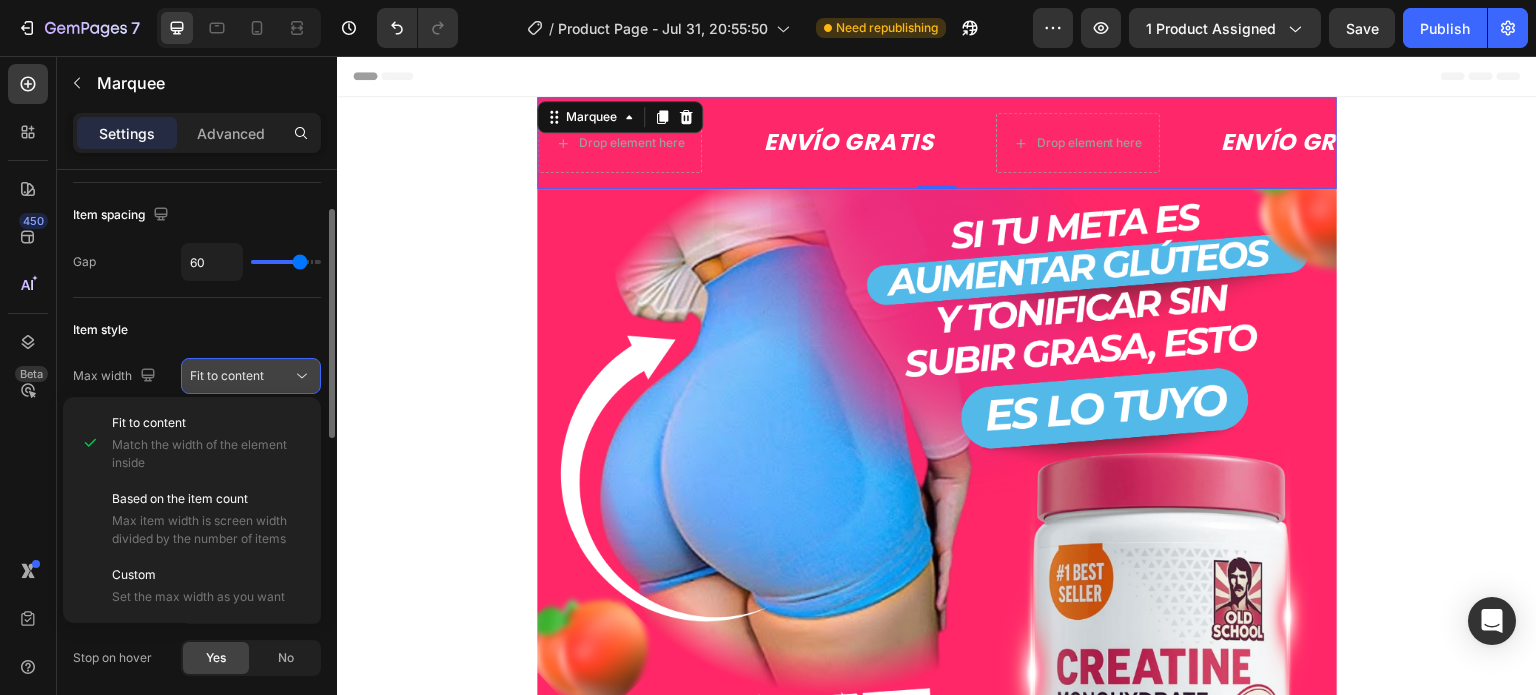 click on "Fit to content" at bounding box center [227, 375] 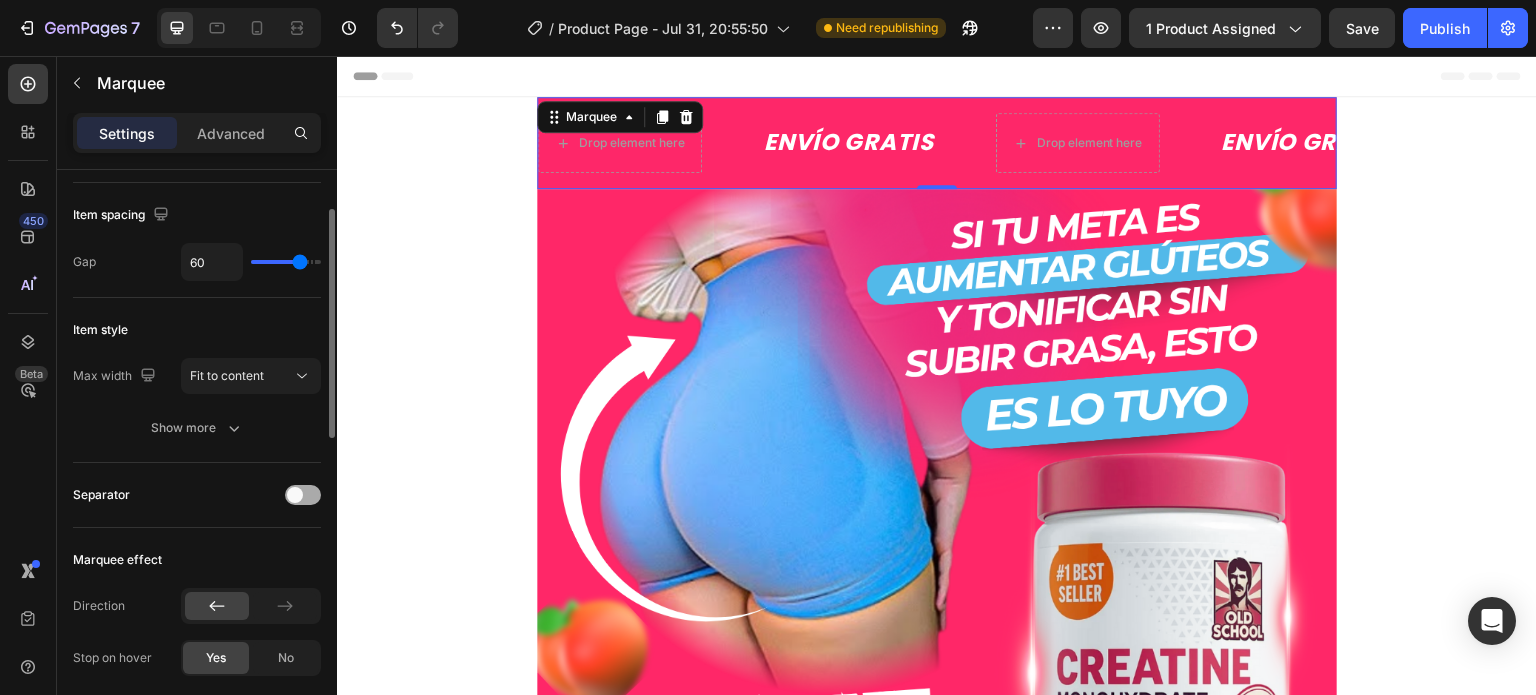 click at bounding box center [303, 495] 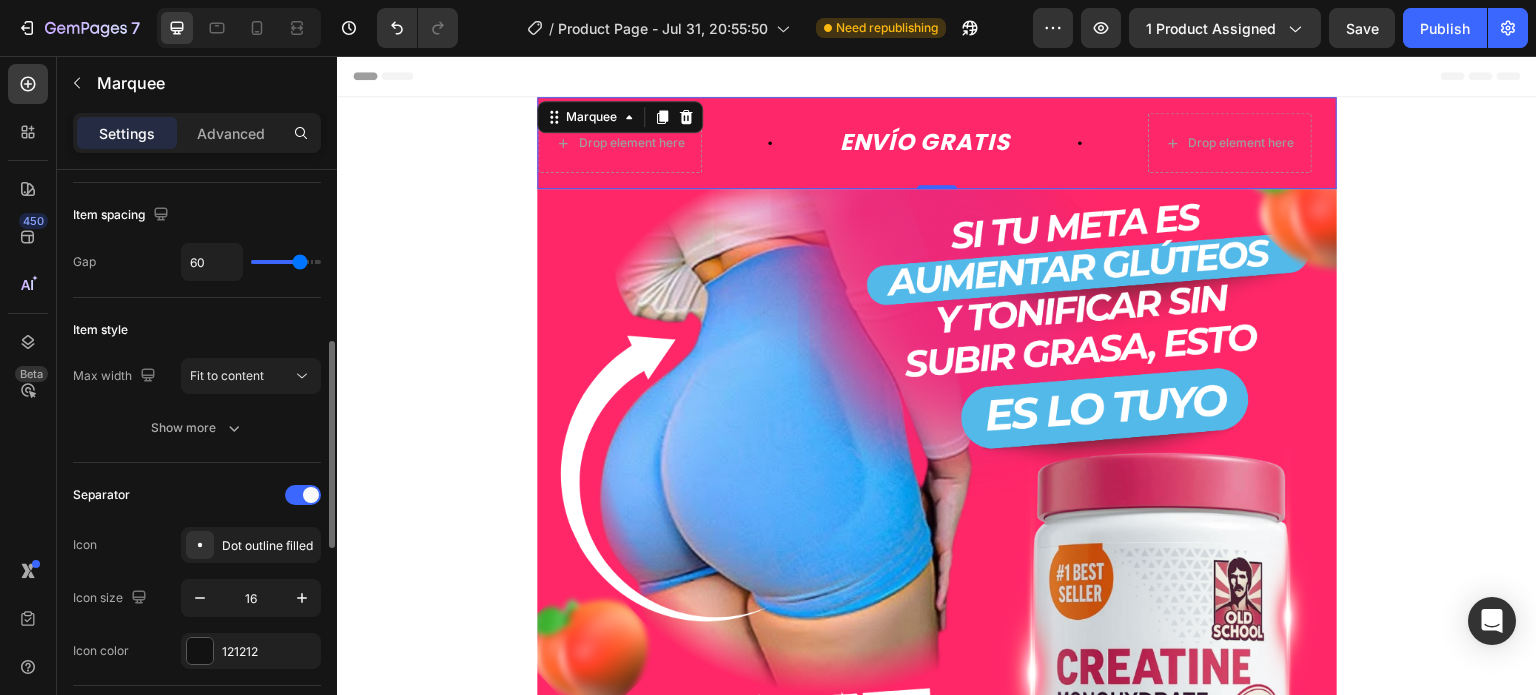 scroll, scrollTop: 200, scrollLeft: 0, axis: vertical 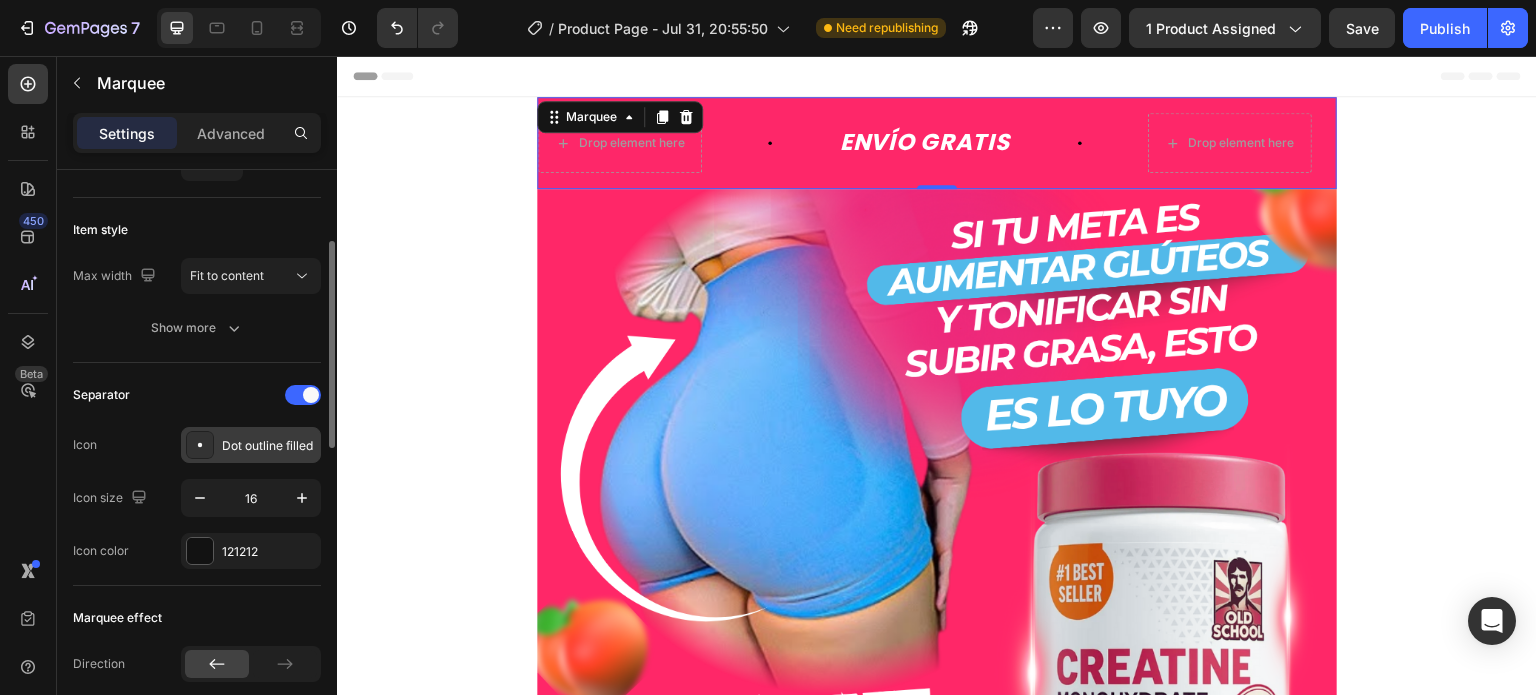click on "Dot outline filled" at bounding box center (269, 446) 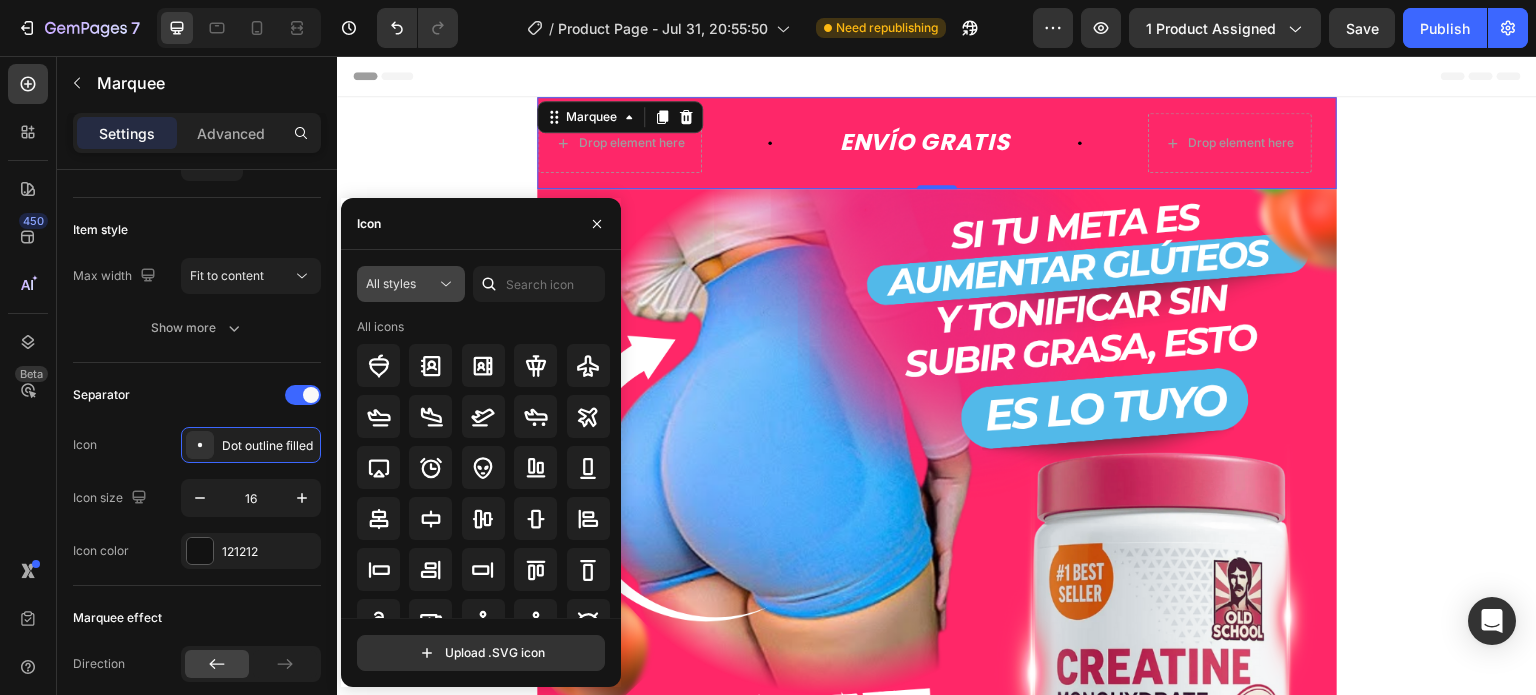 click on "All styles" 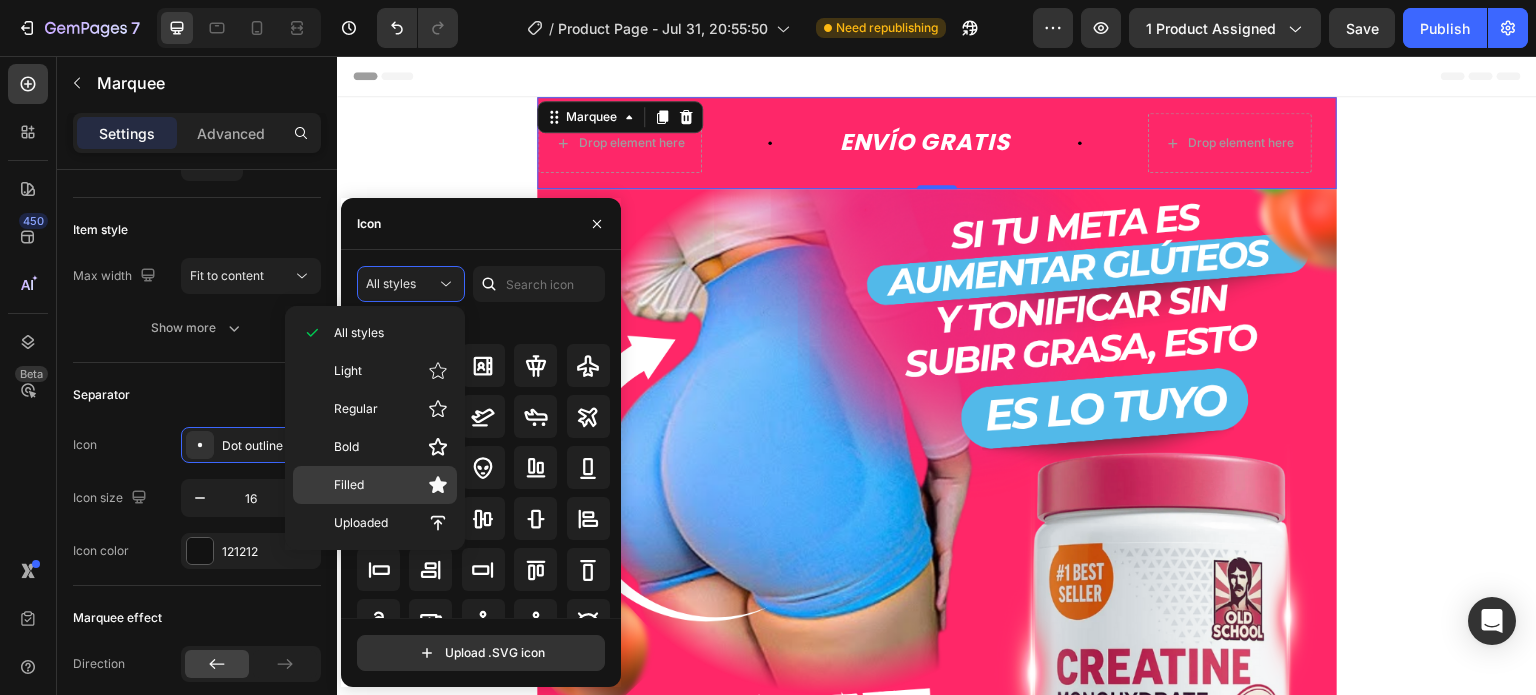 click on "Filled" at bounding box center (391, 485) 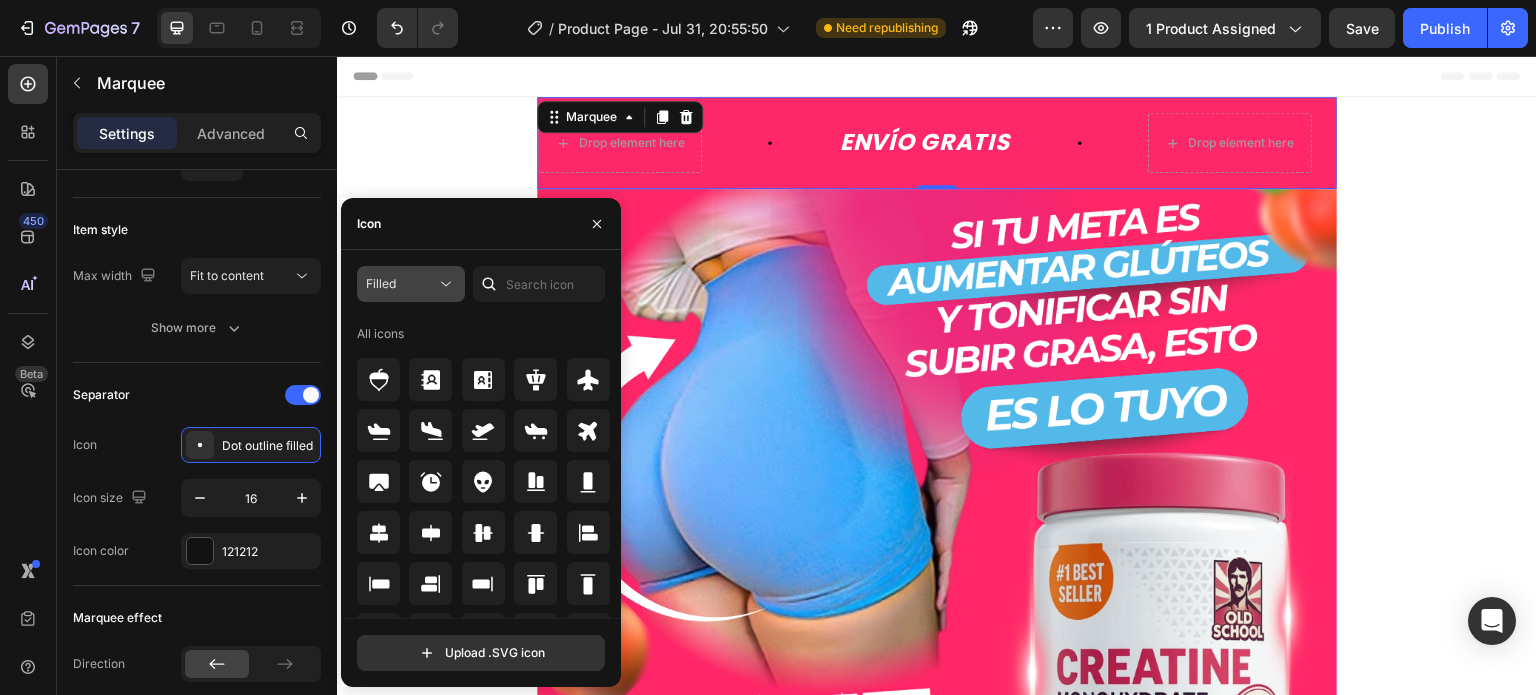 scroll, scrollTop: 0, scrollLeft: 0, axis: both 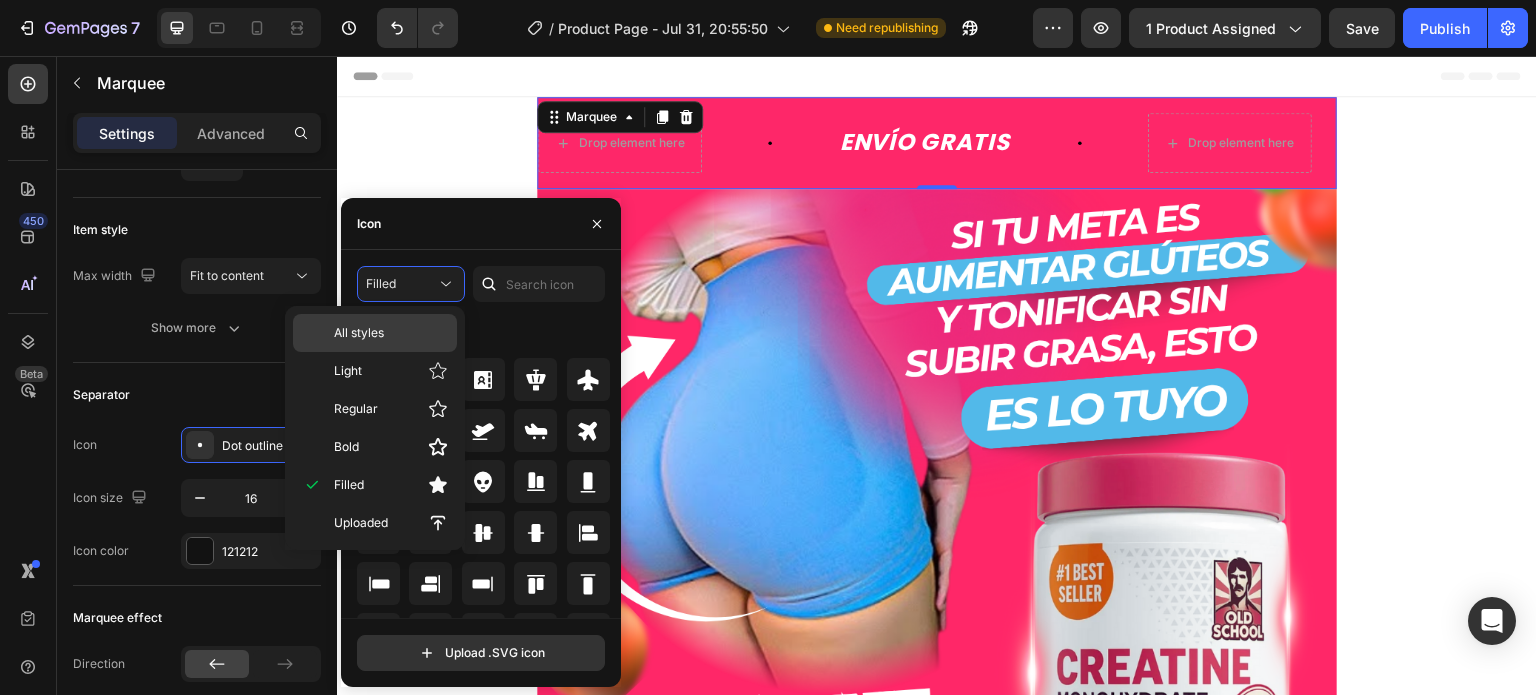 click on "All styles" at bounding box center (391, 333) 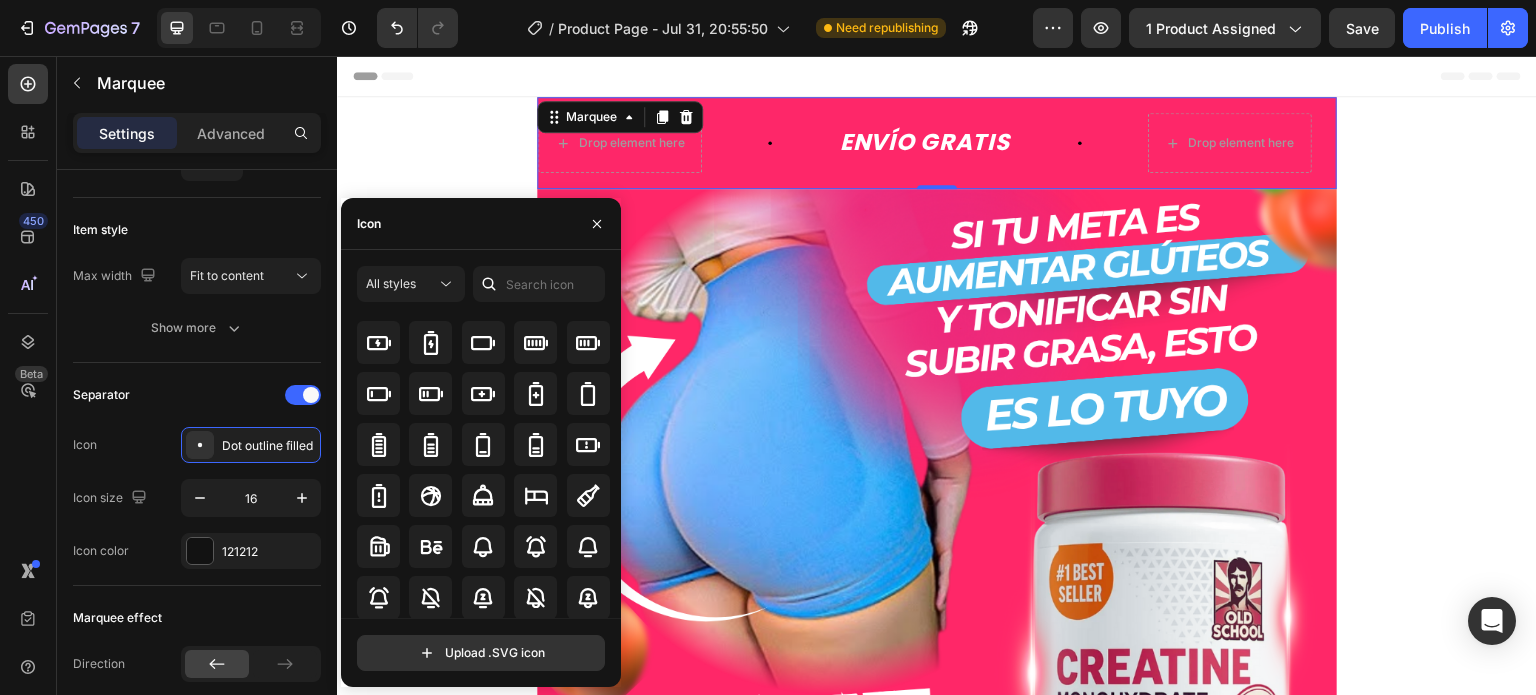 scroll, scrollTop: 1480, scrollLeft: 0, axis: vertical 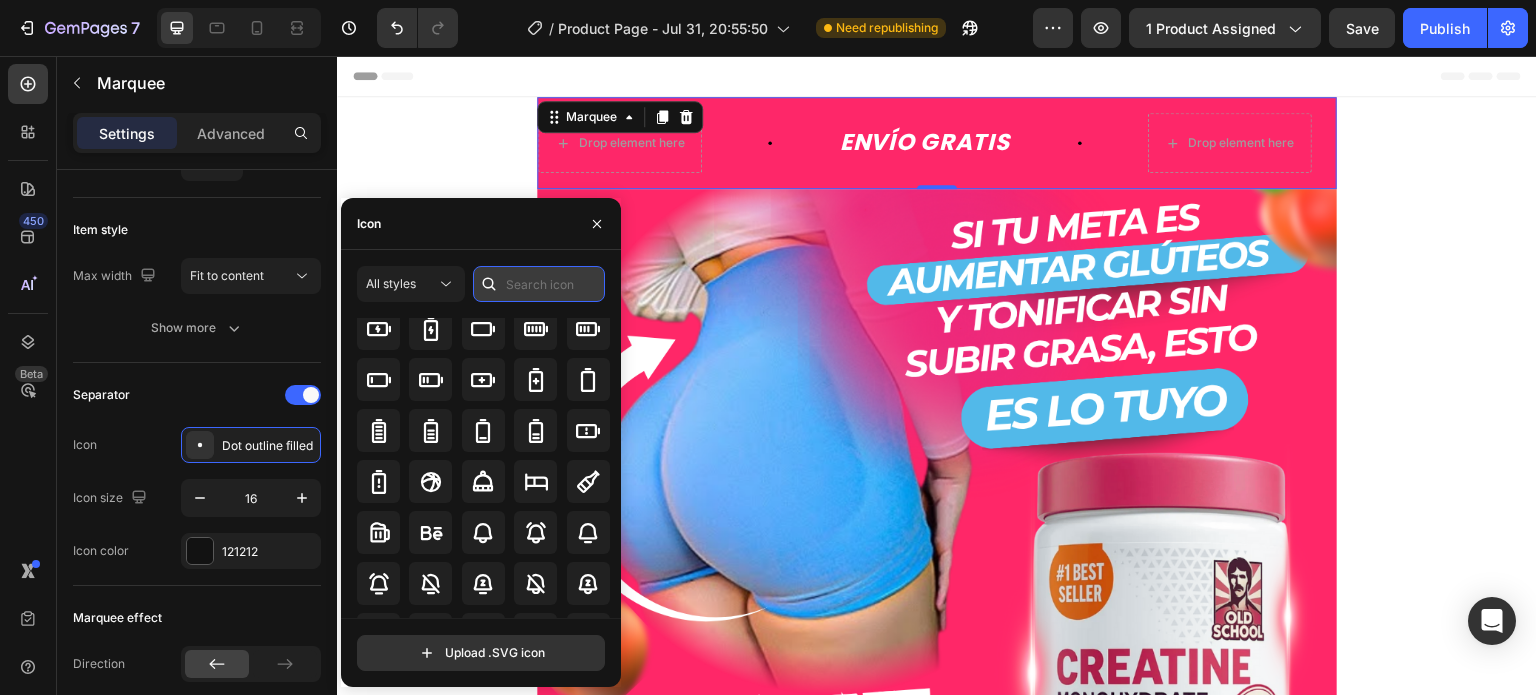 click at bounding box center [539, 284] 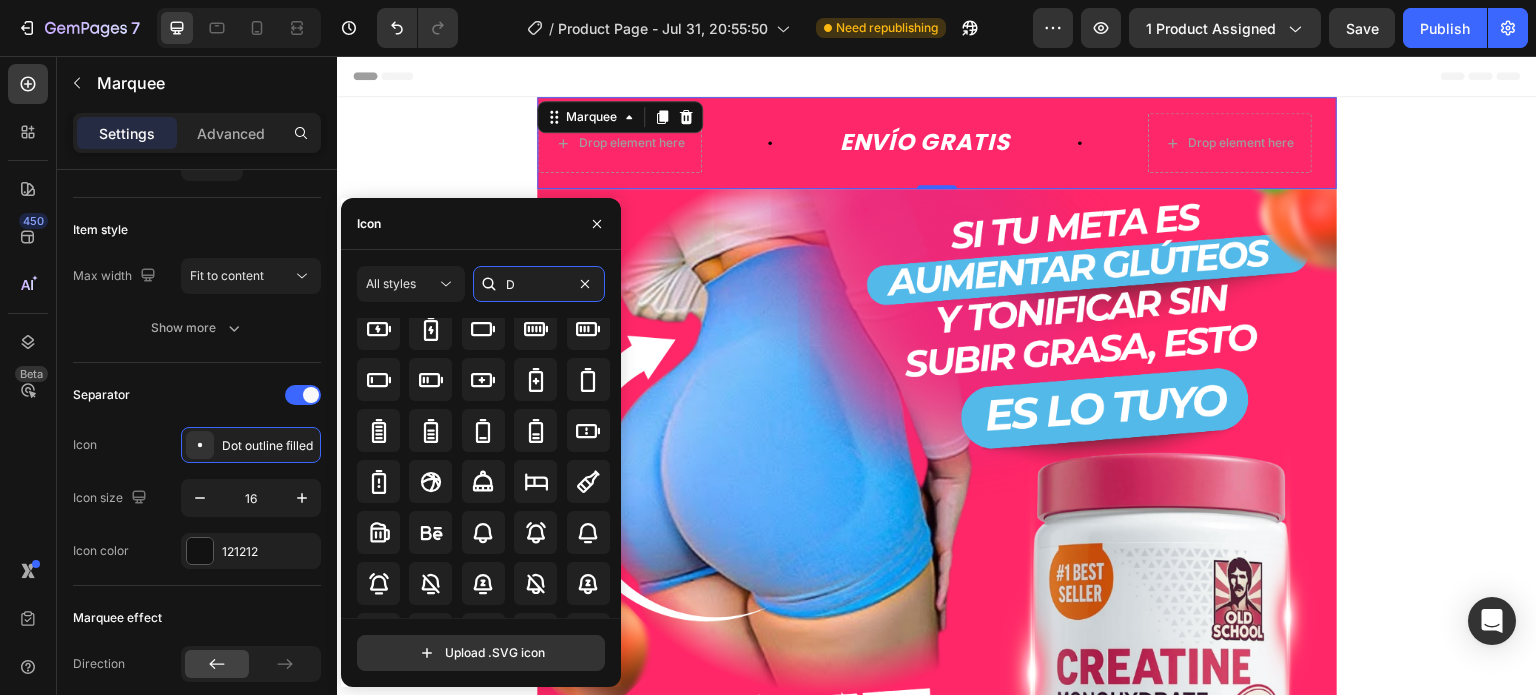 scroll, scrollTop: 0, scrollLeft: 0, axis: both 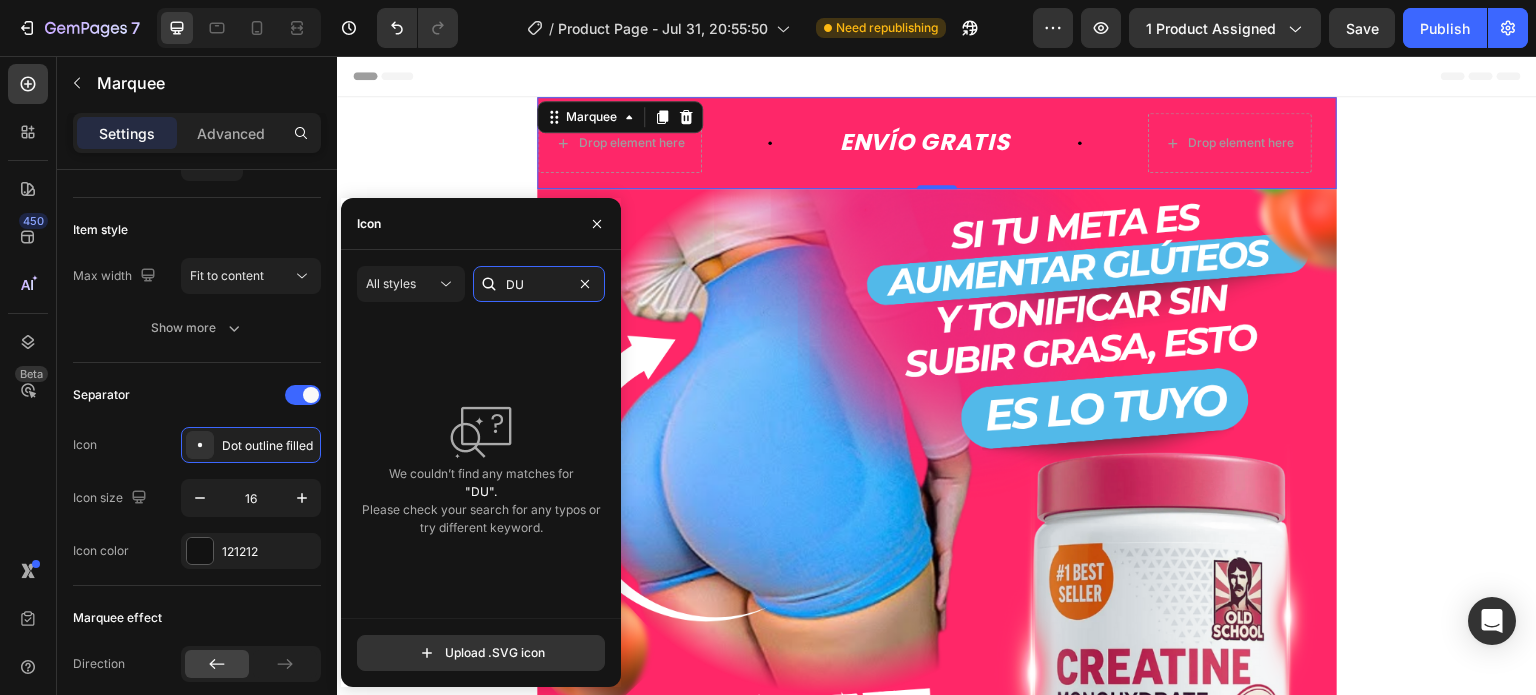 type on "D" 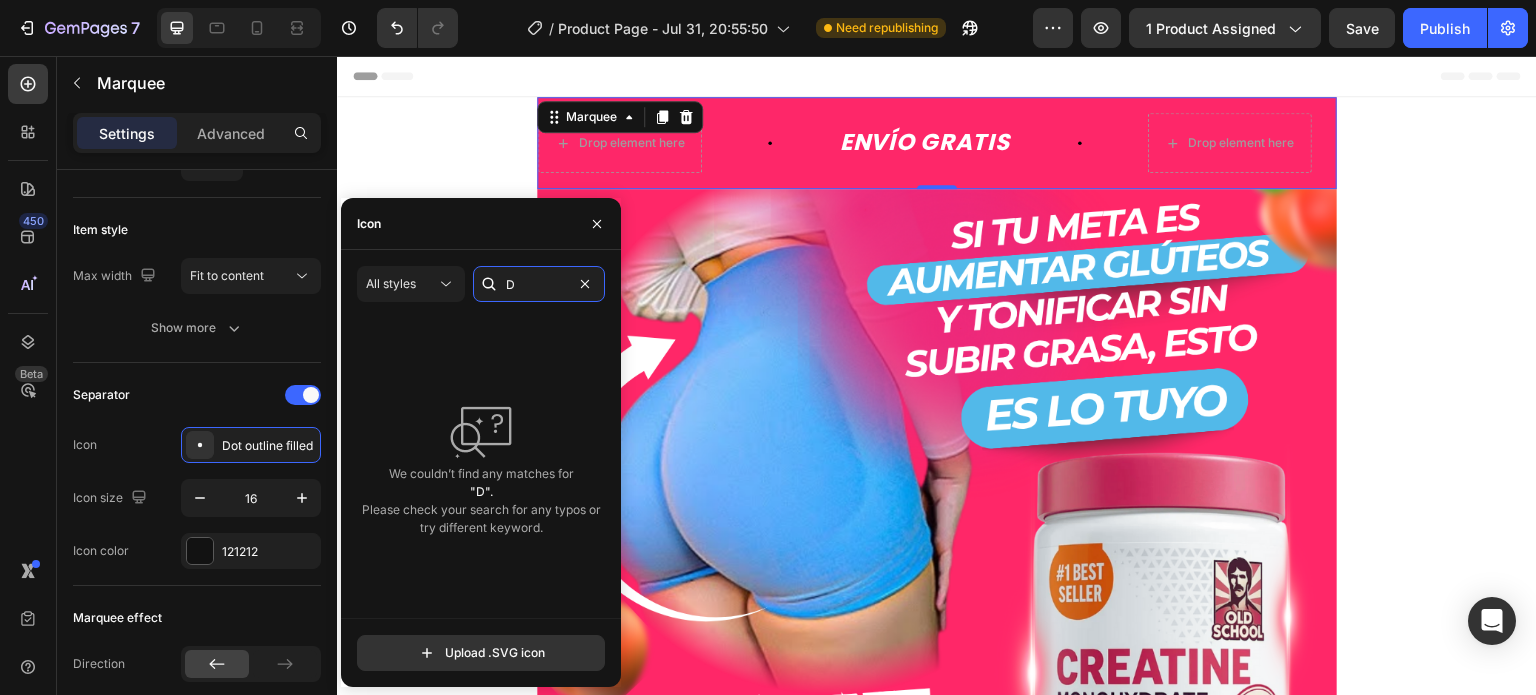 type 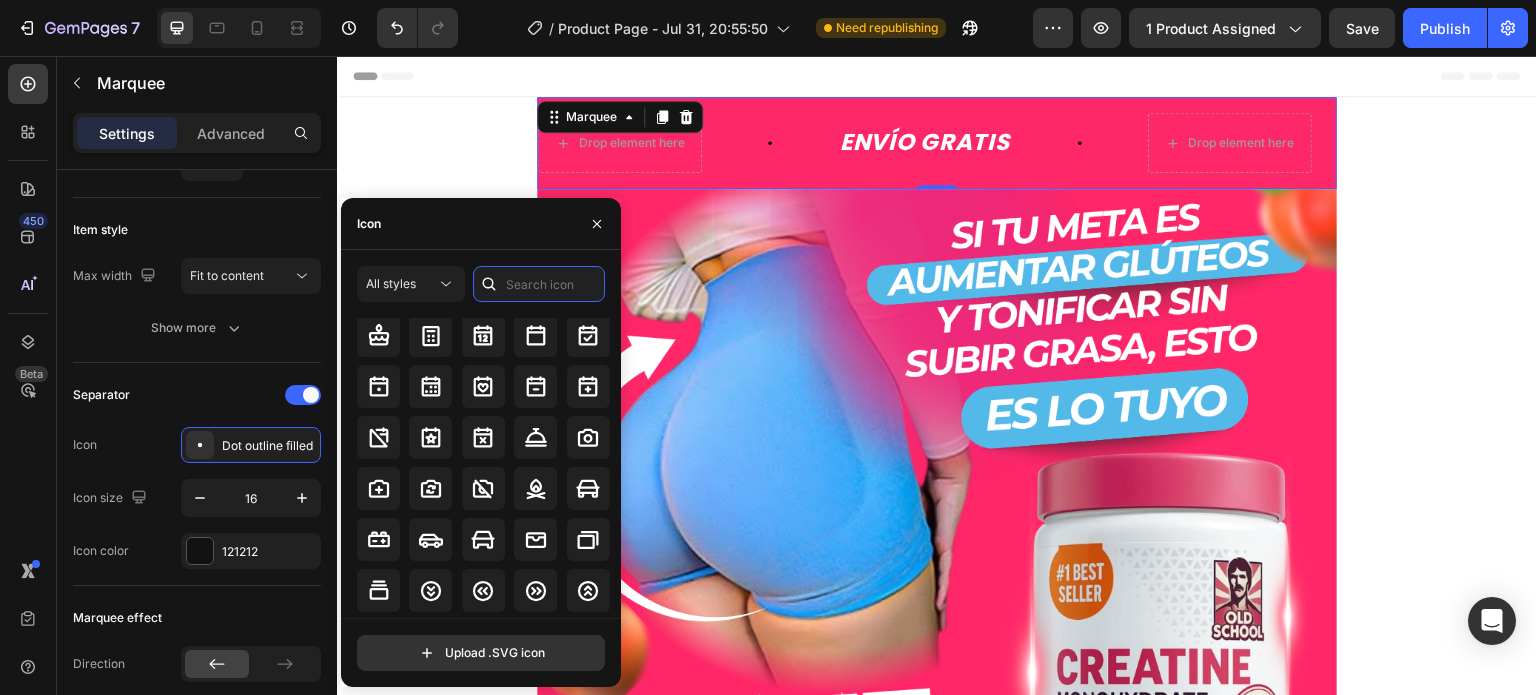 scroll, scrollTop: 2340, scrollLeft: 0, axis: vertical 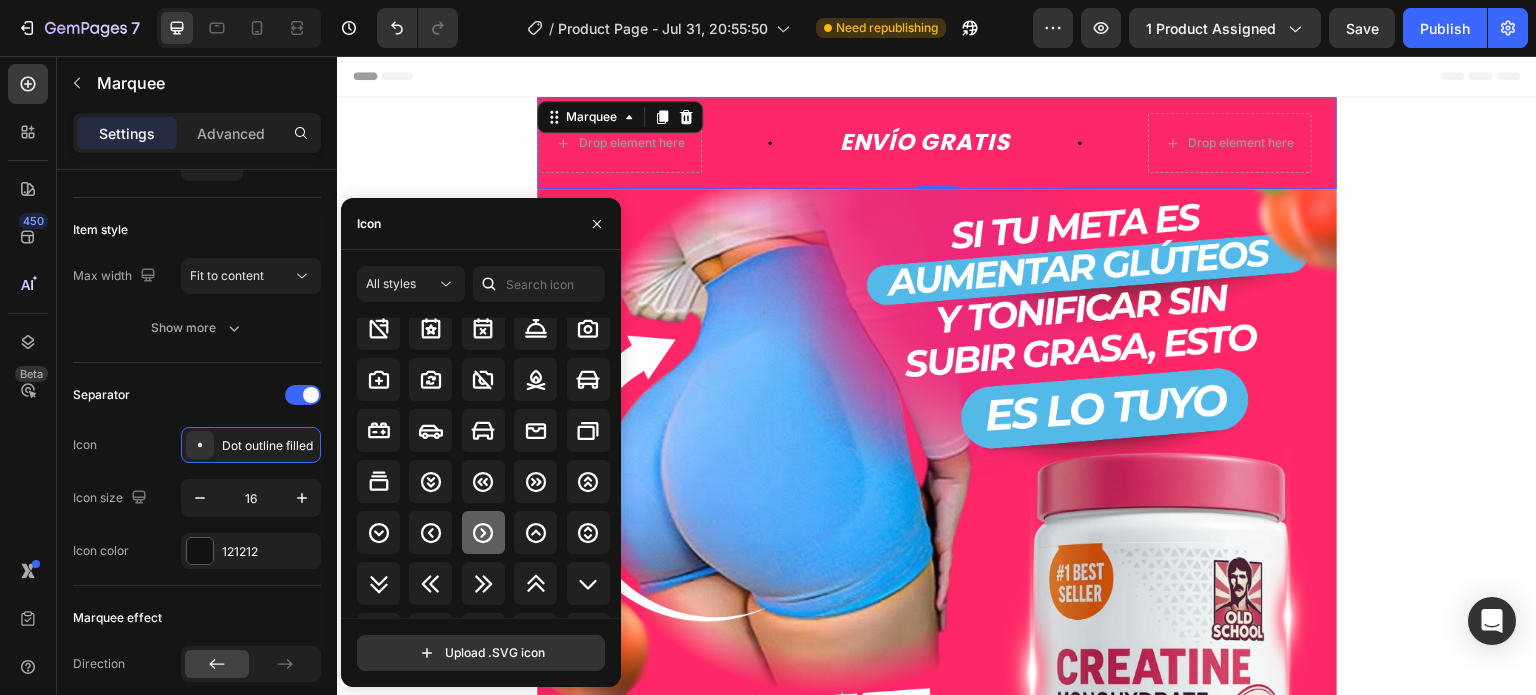 click 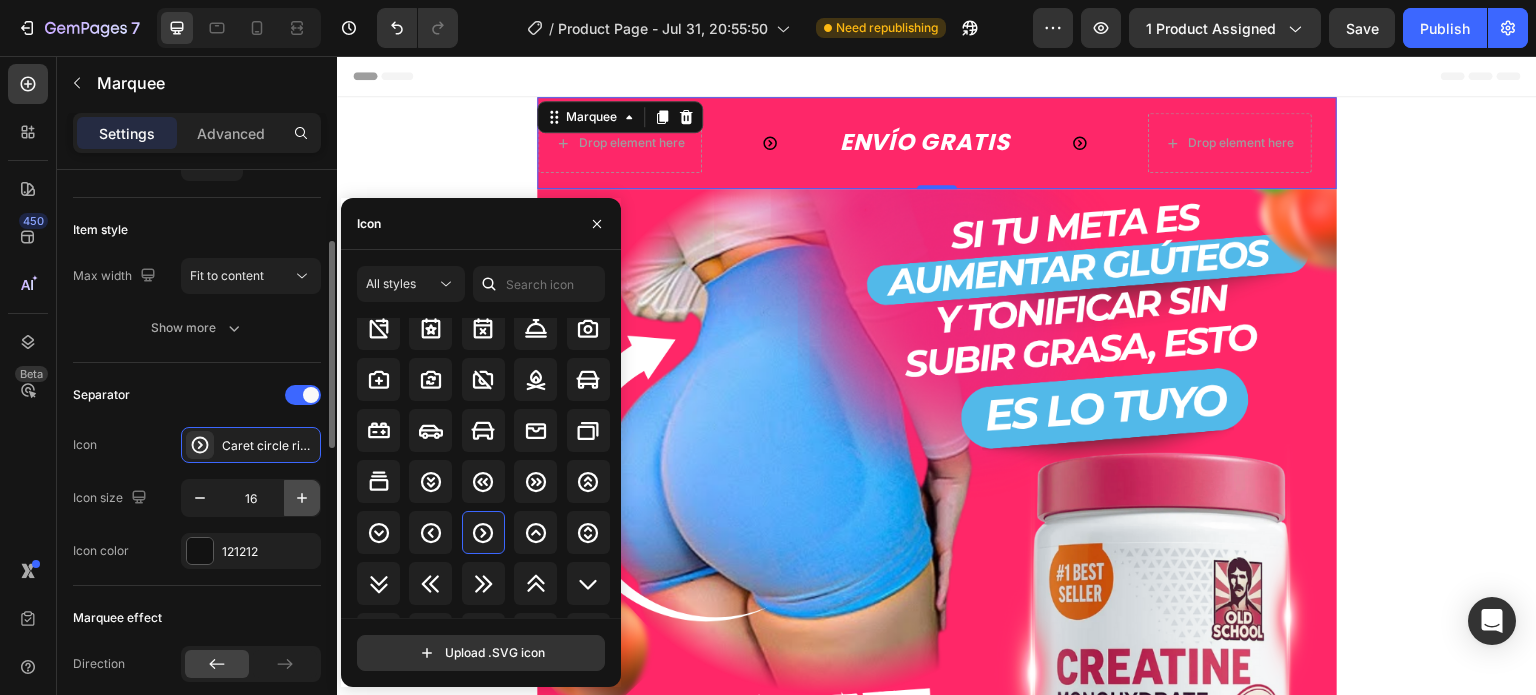 click 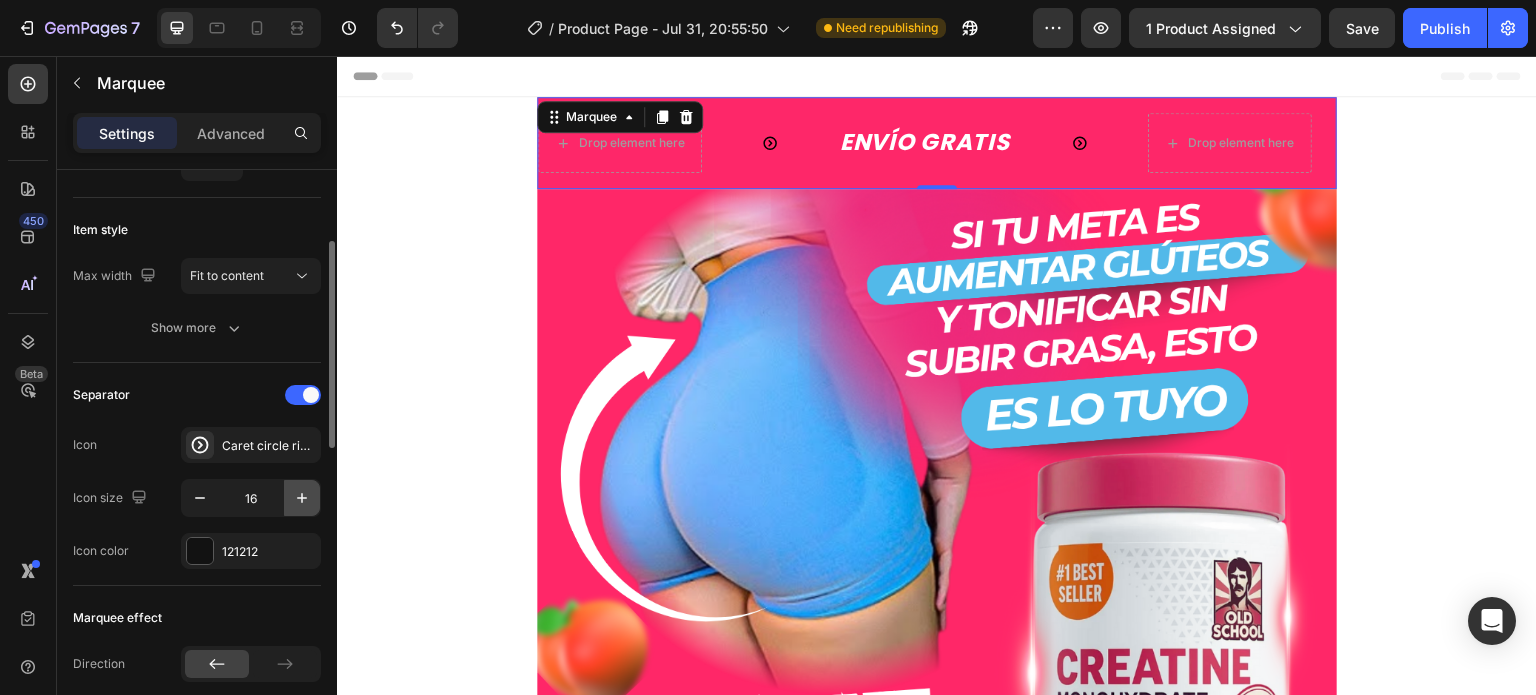 click 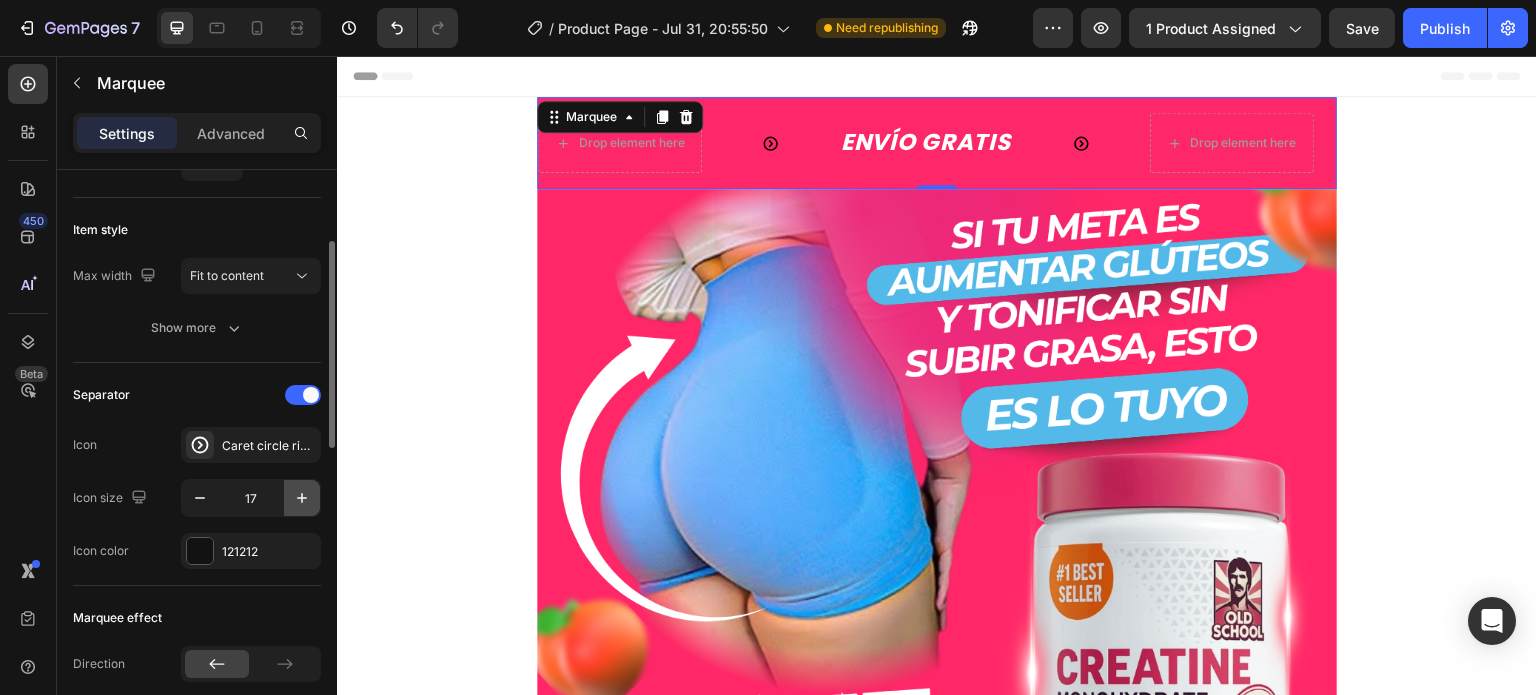 click 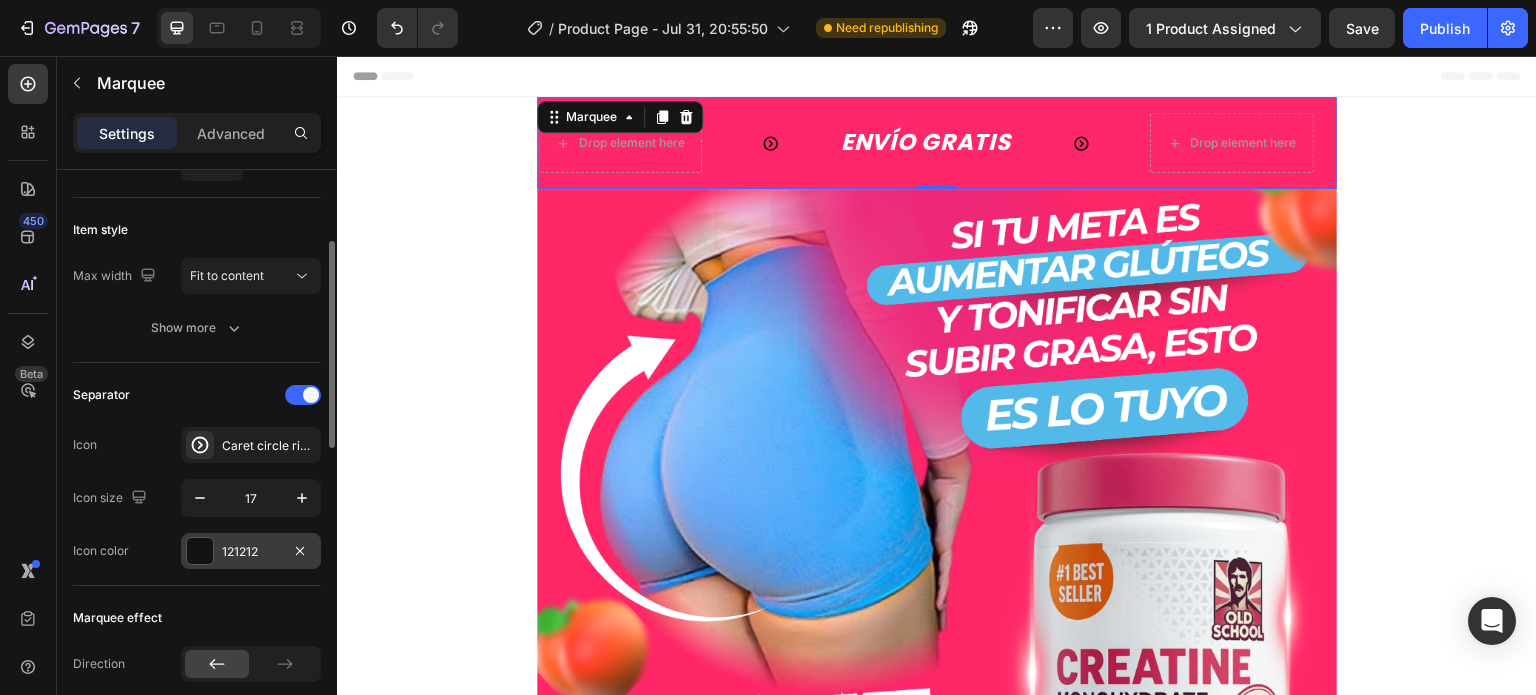 type on "18" 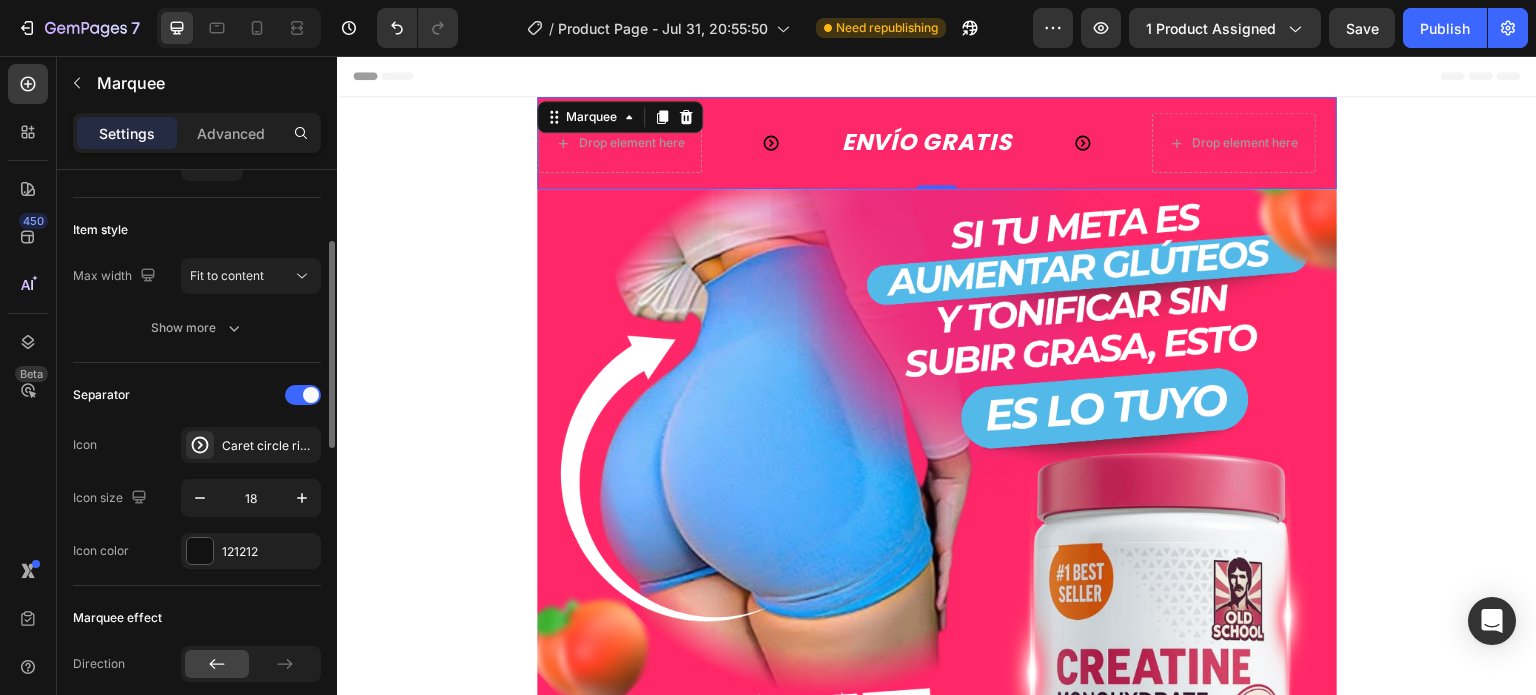 click on "Icon color 121212" at bounding box center [197, 551] 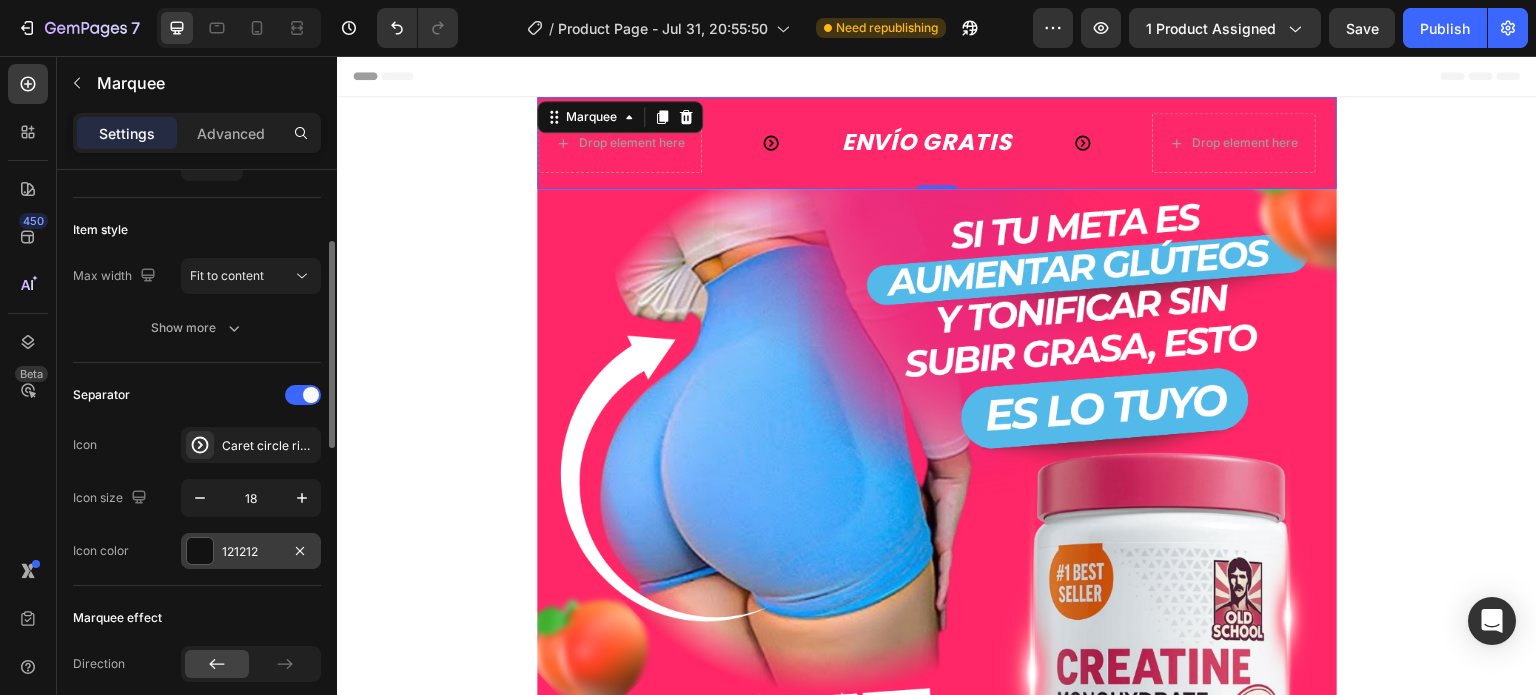 click at bounding box center [200, 551] 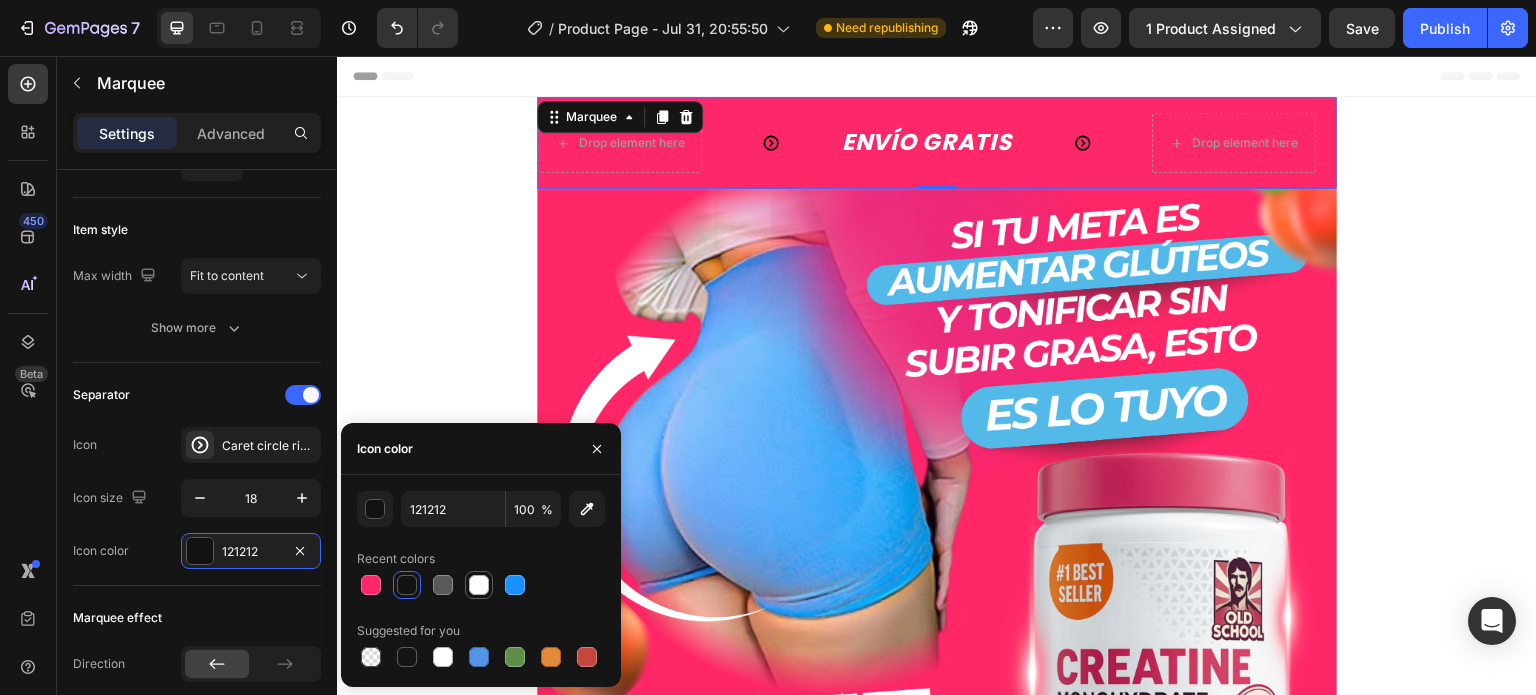click at bounding box center [479, 585] 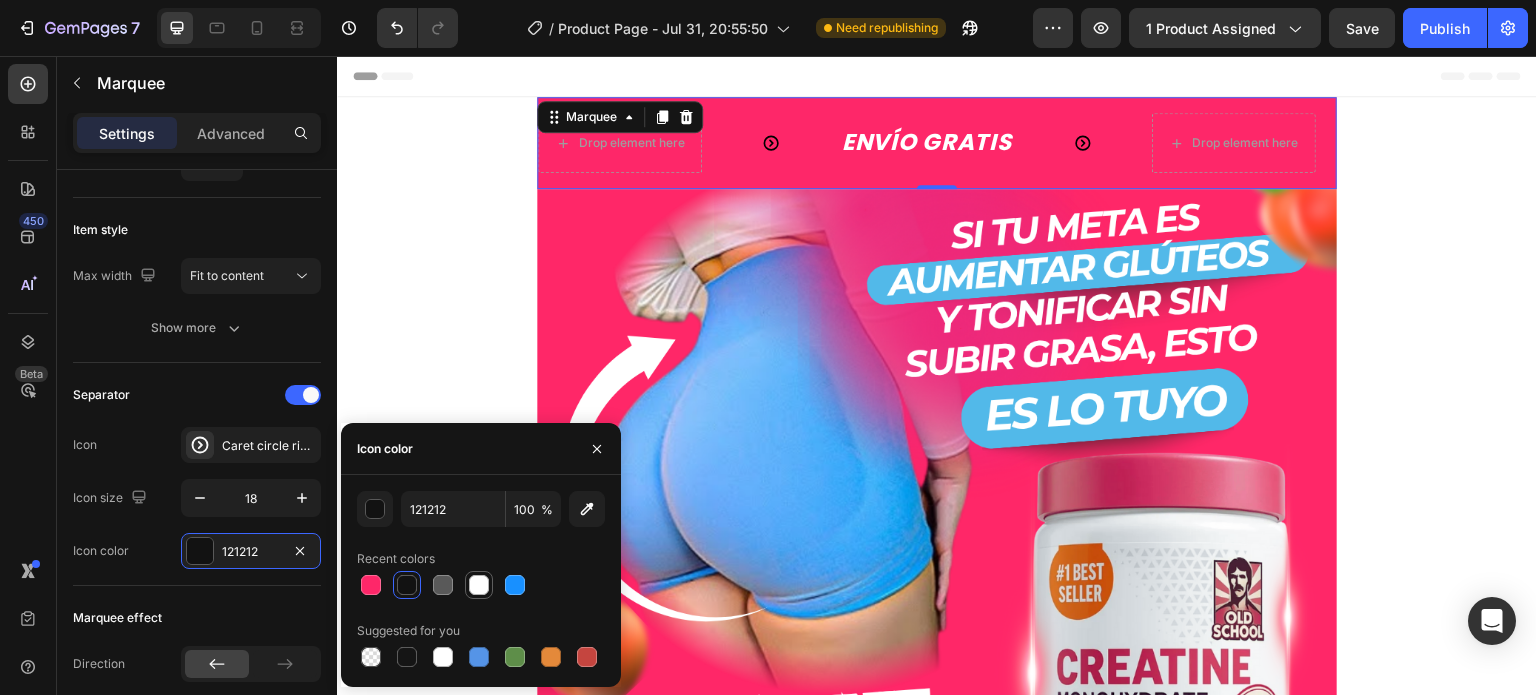 type on "FFFFFF" 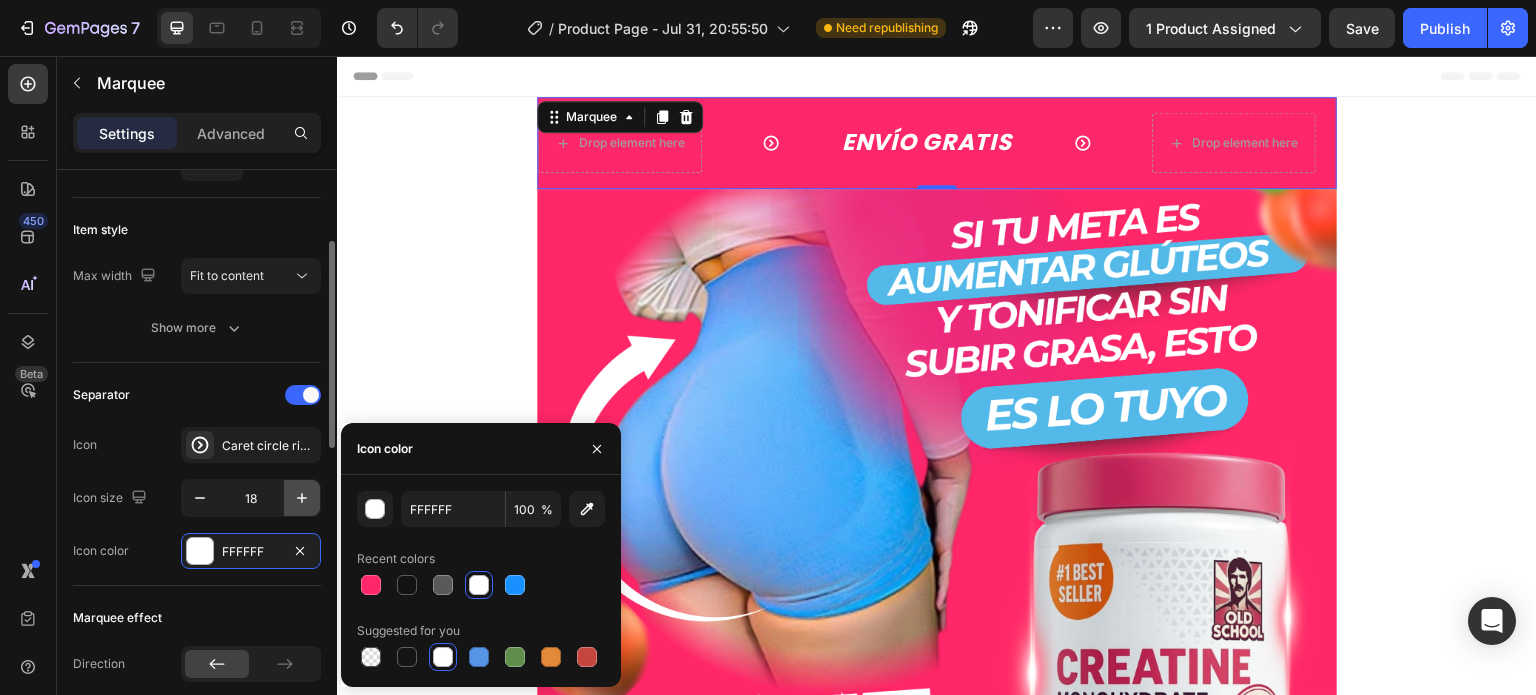 click 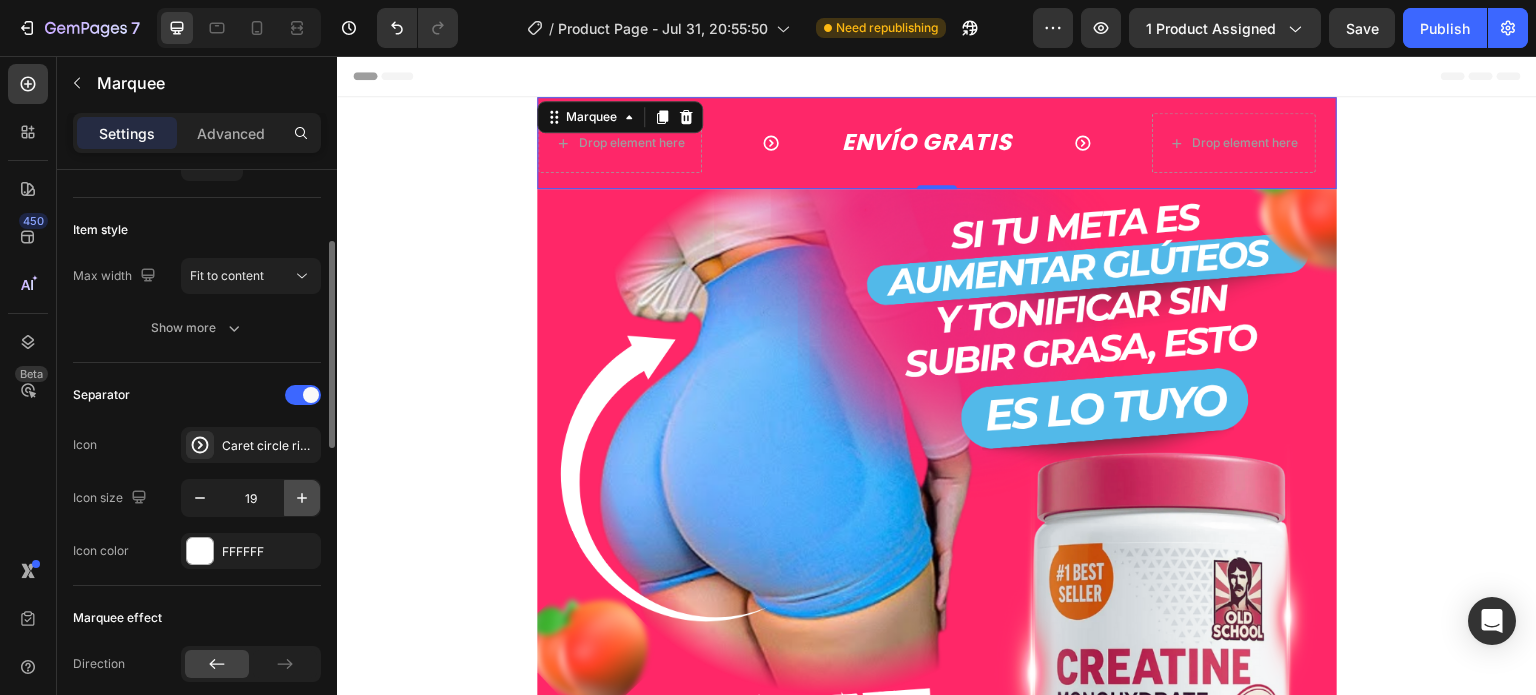 click 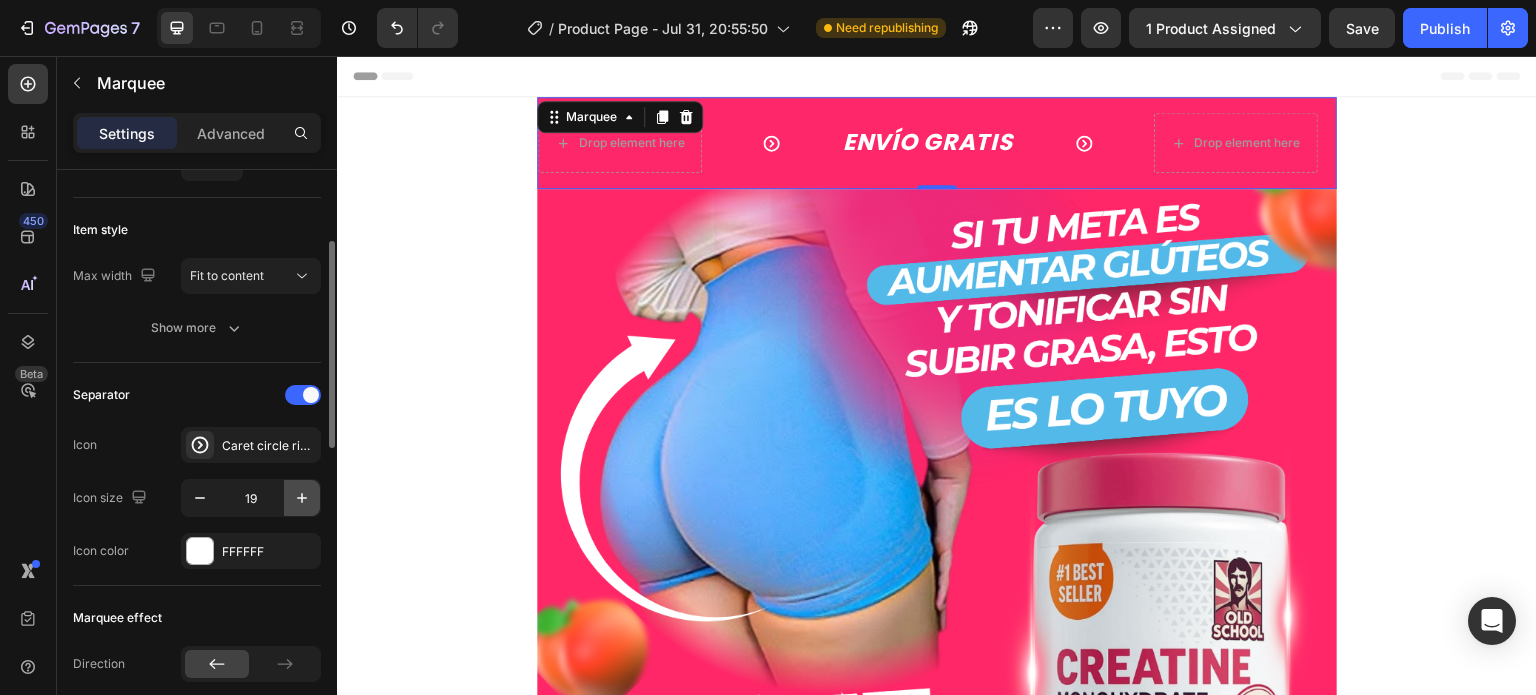 click 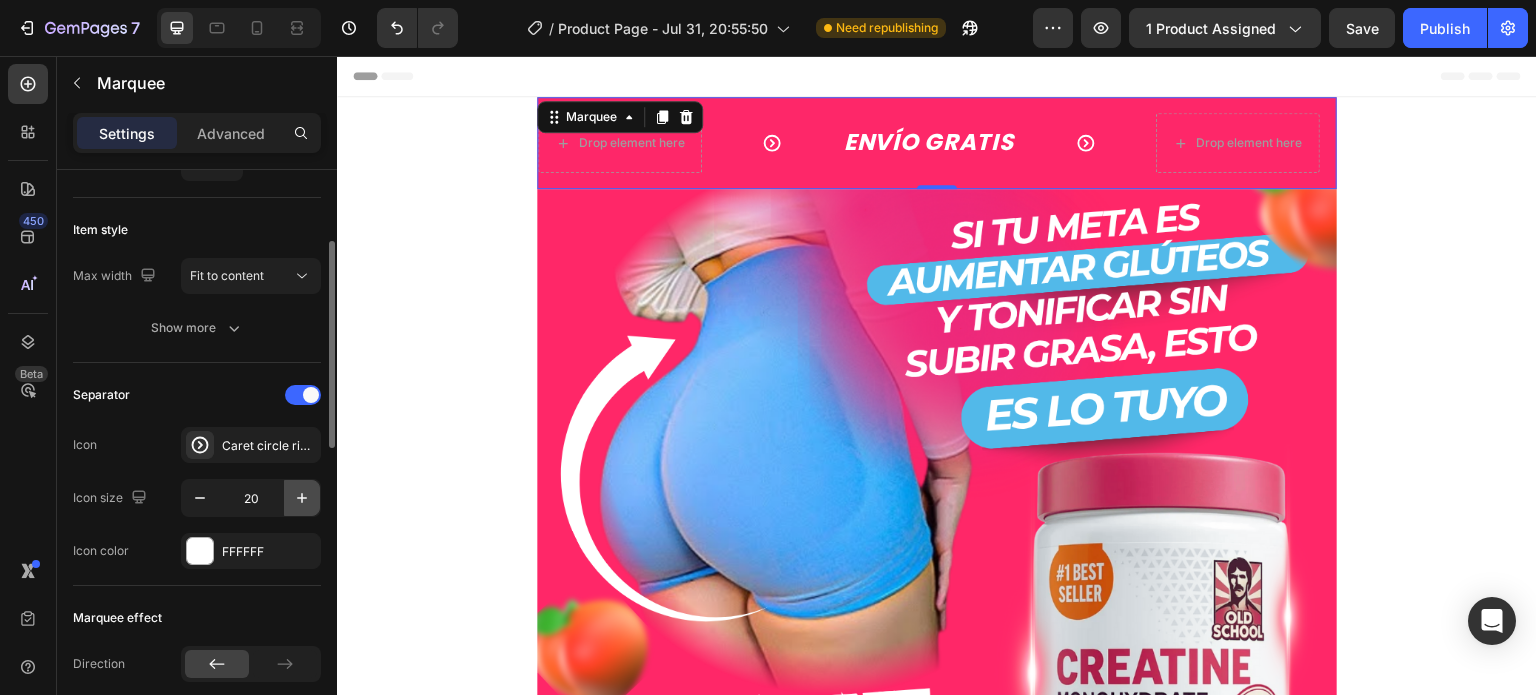 click 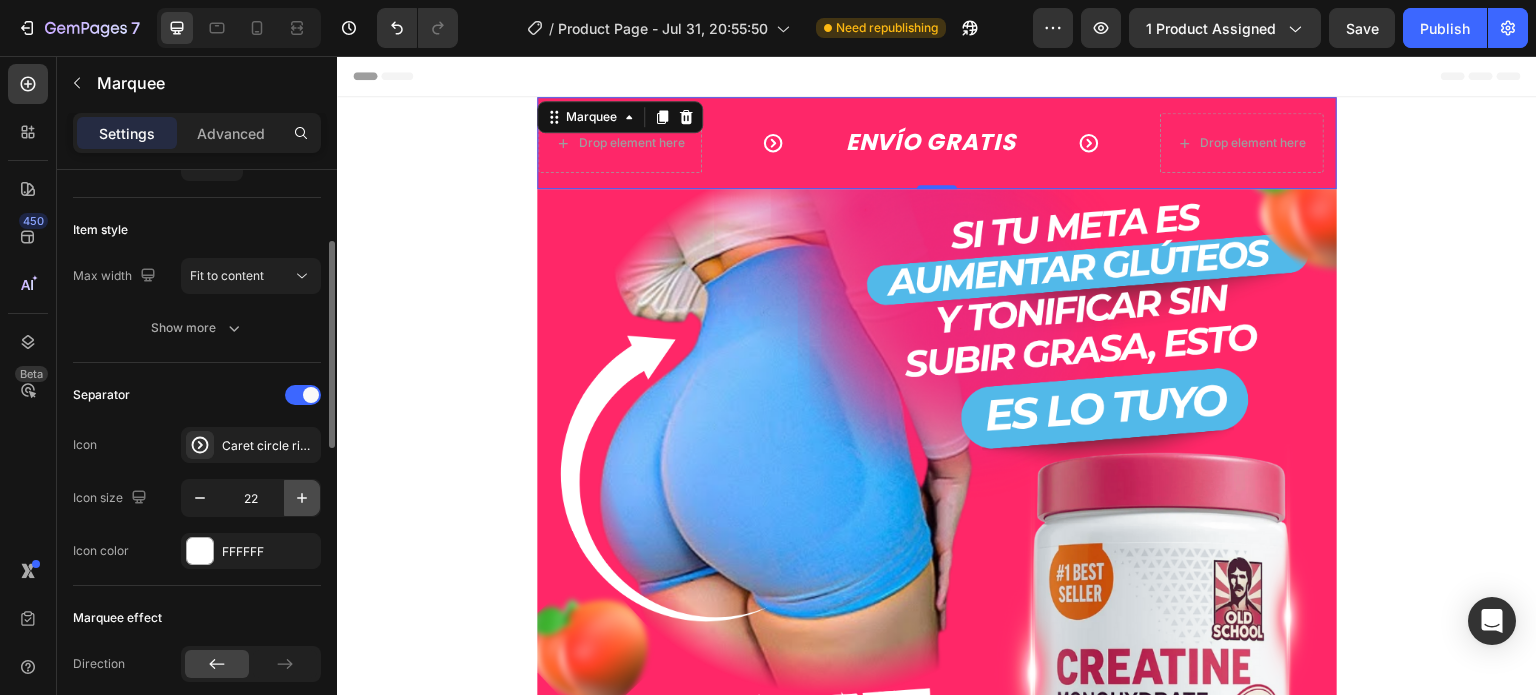 click 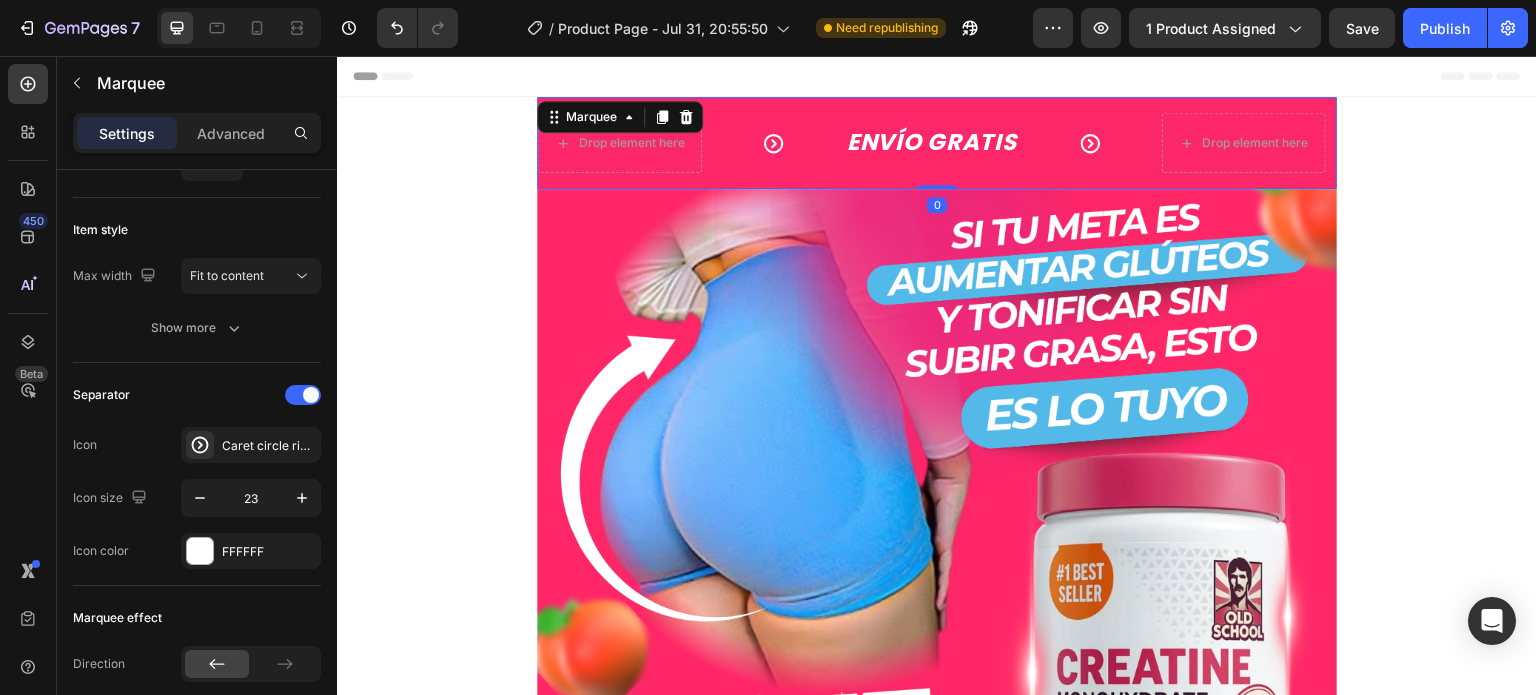 drag, startPoint x: 930, startPoint y: 184, endPoint x: 932, endPoint y: 157, distance: 27.073973 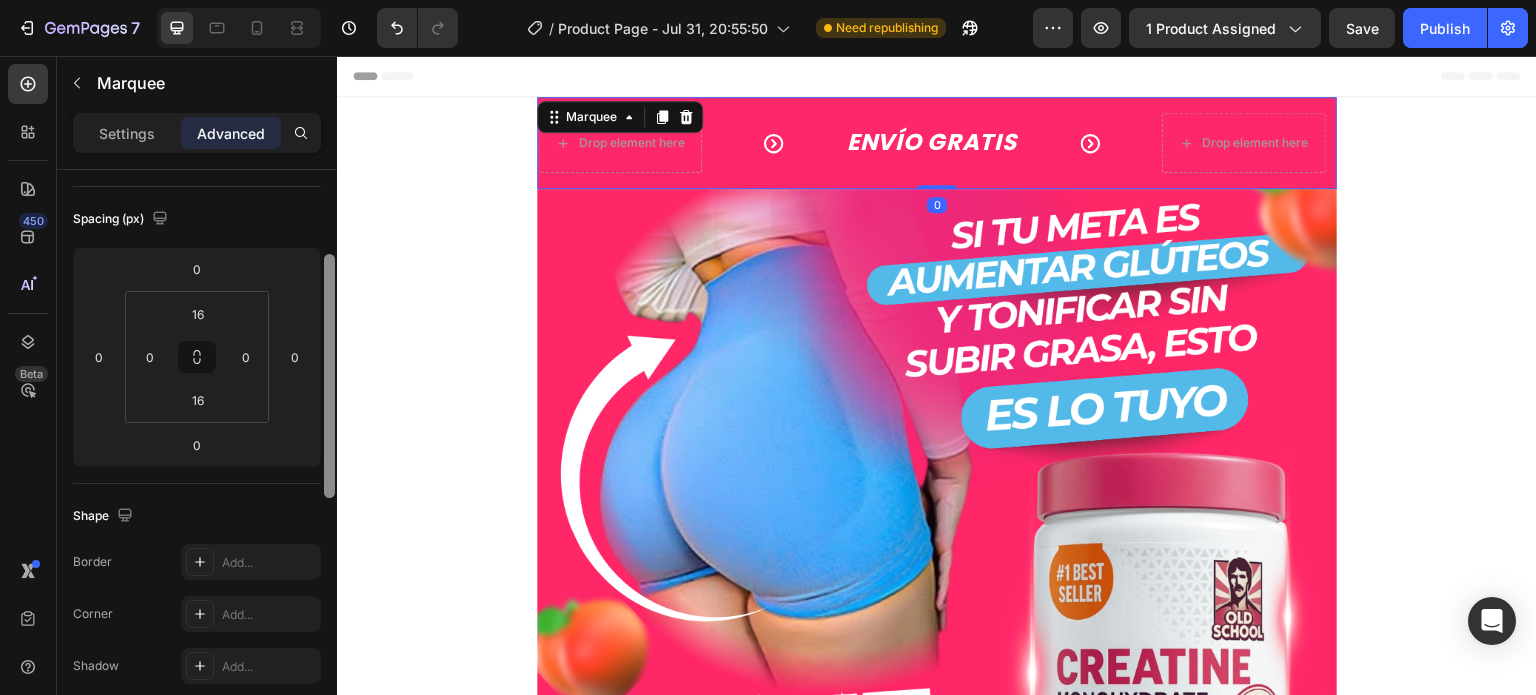 drag, startPoint x: 278, startPoint y: 201, endPoint x: 332, endPoint y: 203, distance: 54.037025 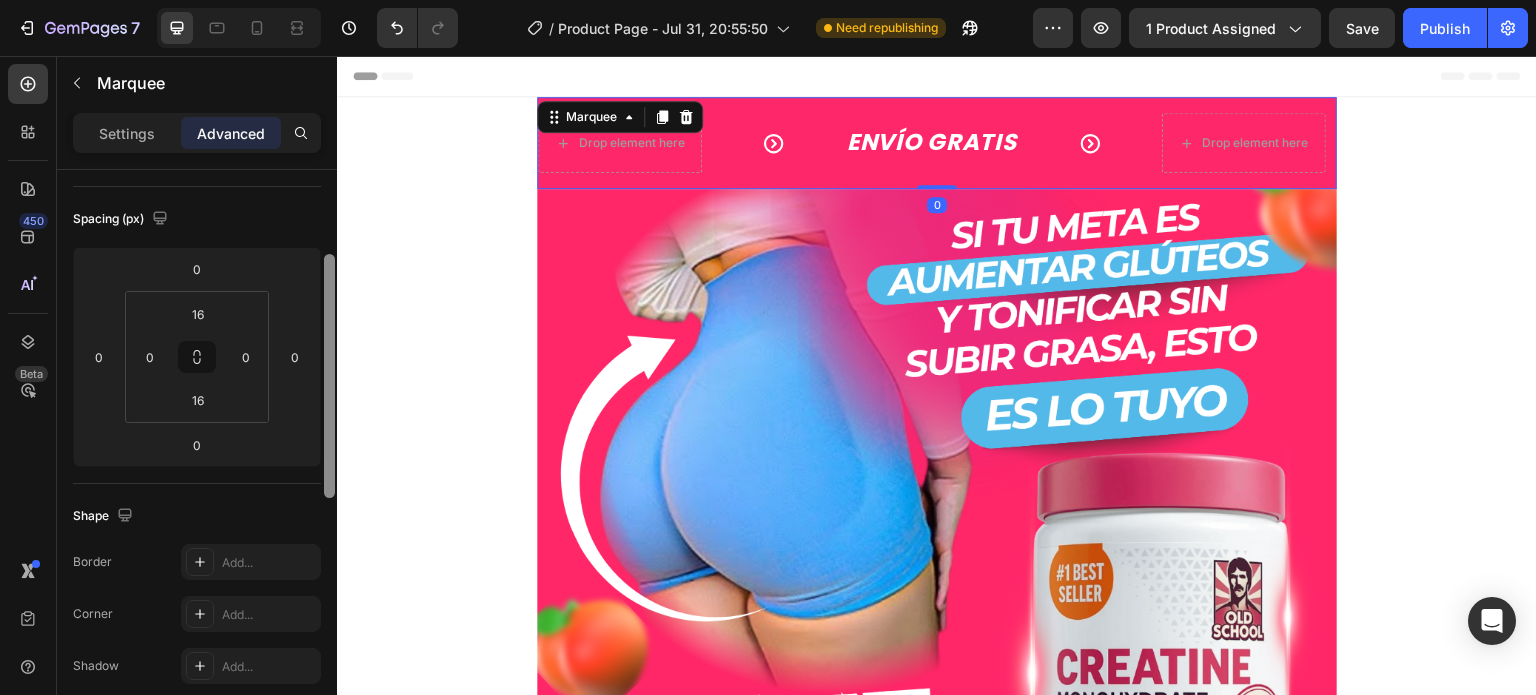 click on "Spacing (px) 0 0 0 0 16 0 16 0" 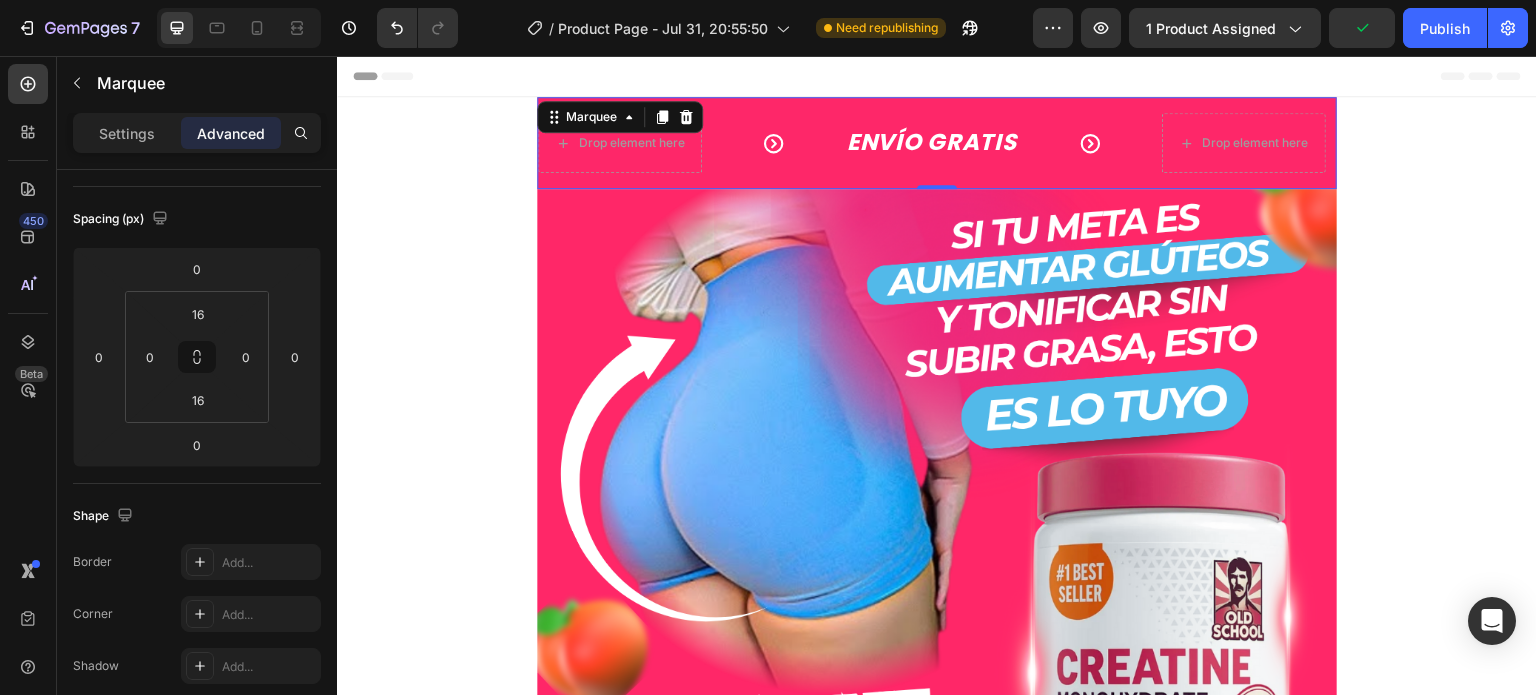 click on "Drop element here
ENVÍO GRATIS  Text Block
Drop element here
ENVÍO GRATIS  Text Block
Drop element here
ENVÍO GRATIS  Text Block
Drop element here
ENVÍO GRATIS  Text Block
Drop element here
ENVÍO GRATIS  Text Block
Drop element here
ENVÍO GRATIS  Text Block
Marquee   0" at bounding box center (937, 143) 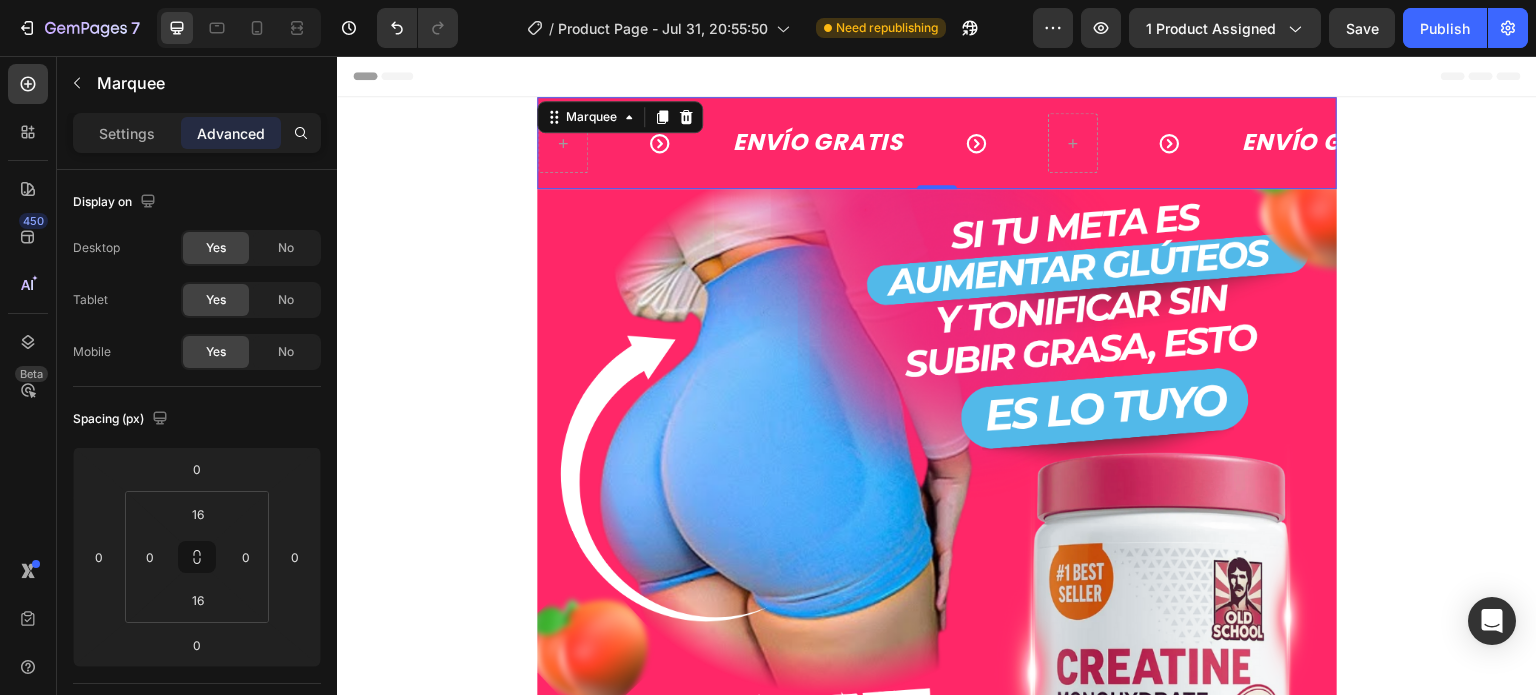 click on "ENVÍO GRATIS  Text Block
ENVÍO GRATIS  Text Block
ENVÍO GRATIS  Text Block
ENVÍO GRATIS  Text Block
ENVÍO GRATIS  Text Block
ENVÍO GRATIS  Text Block
Marquee   0" at bounding box center [937, 143] 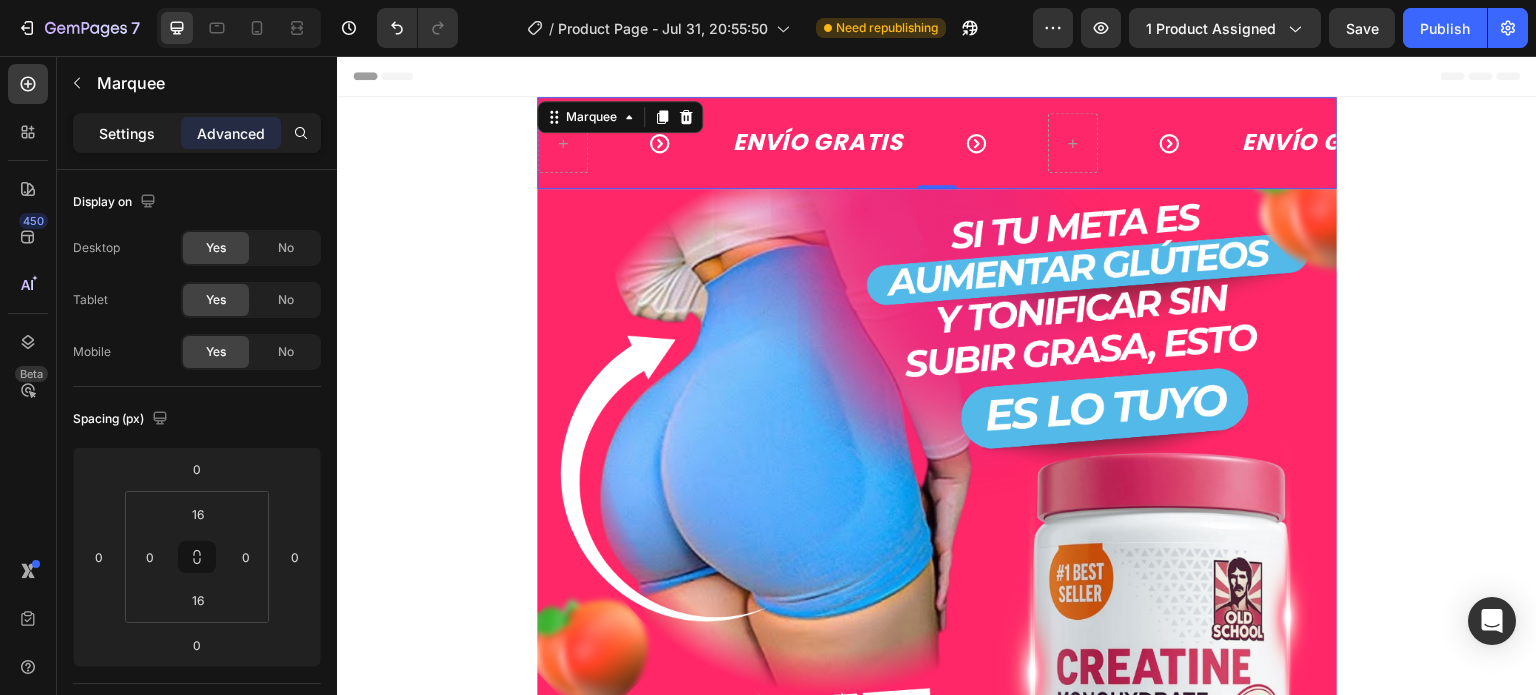 click on "Settings" at bounding box center [127, 133] 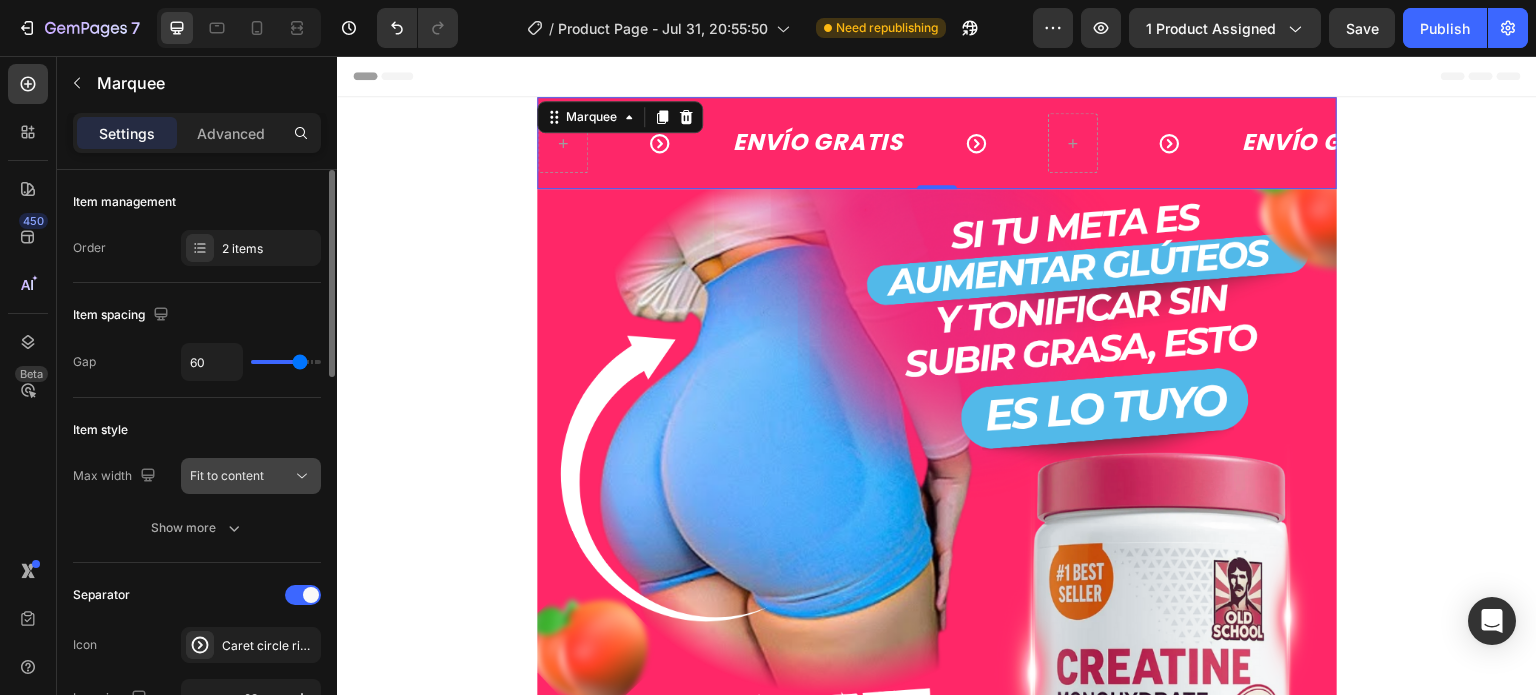 click on "Fit to content" at bounding box center (241, 476) 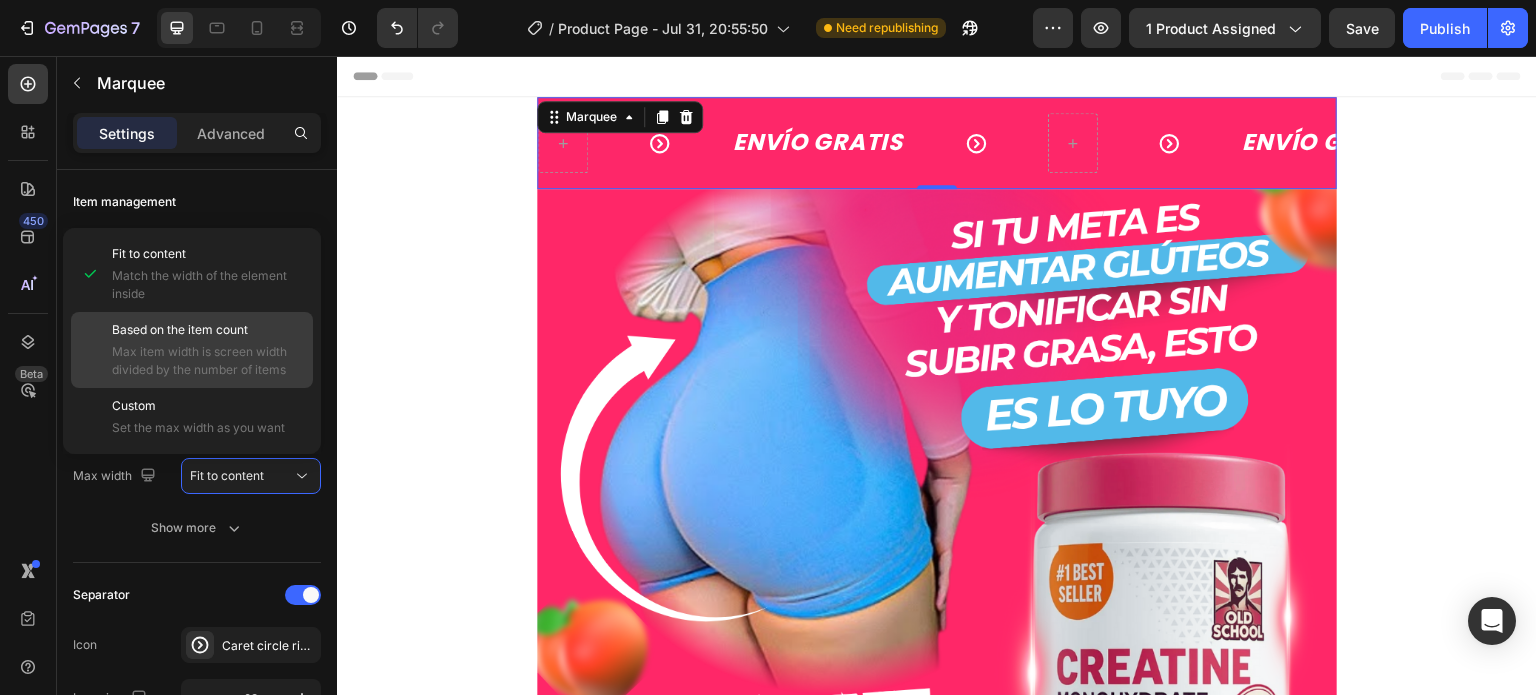 click on "Max item width is screen width divided by the number of items" at bounding box center [208, 361] 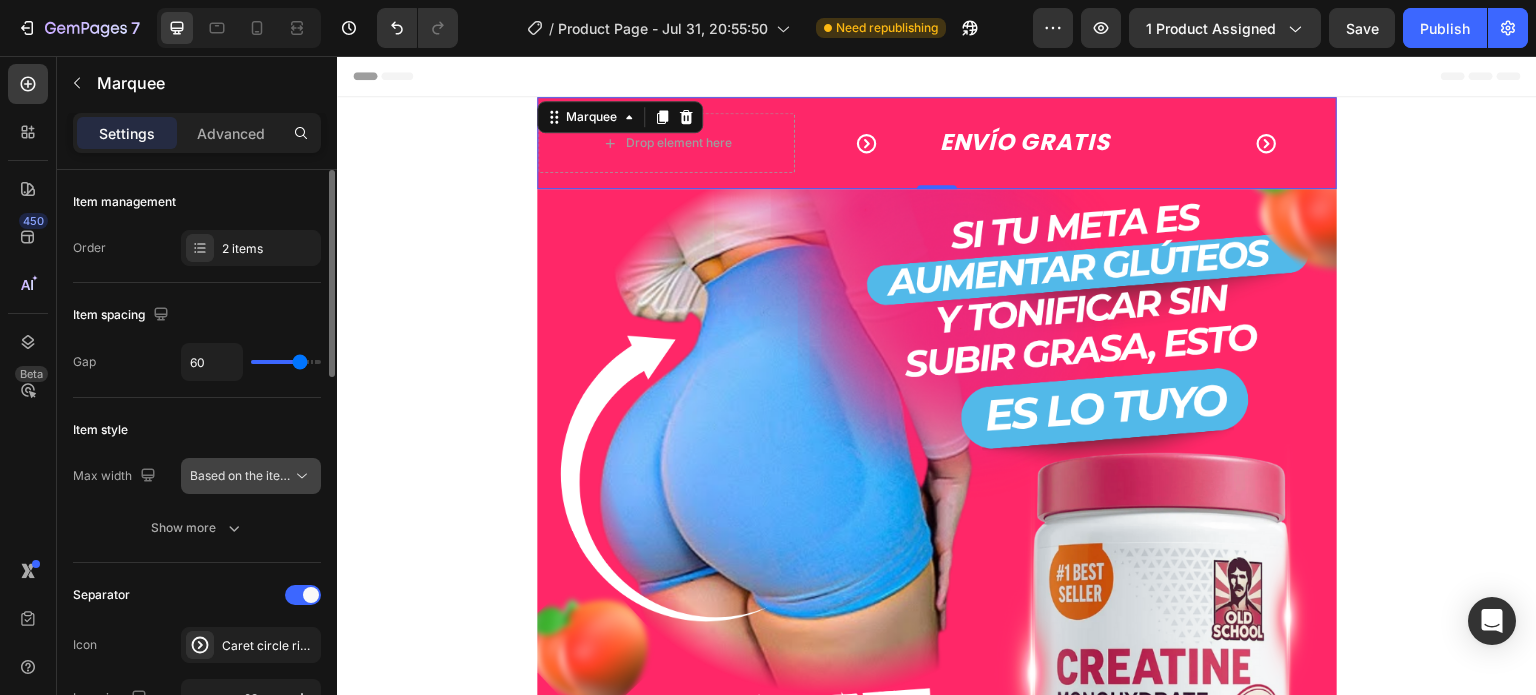 click on "Based on the item count" at bounding box center (251, 476) 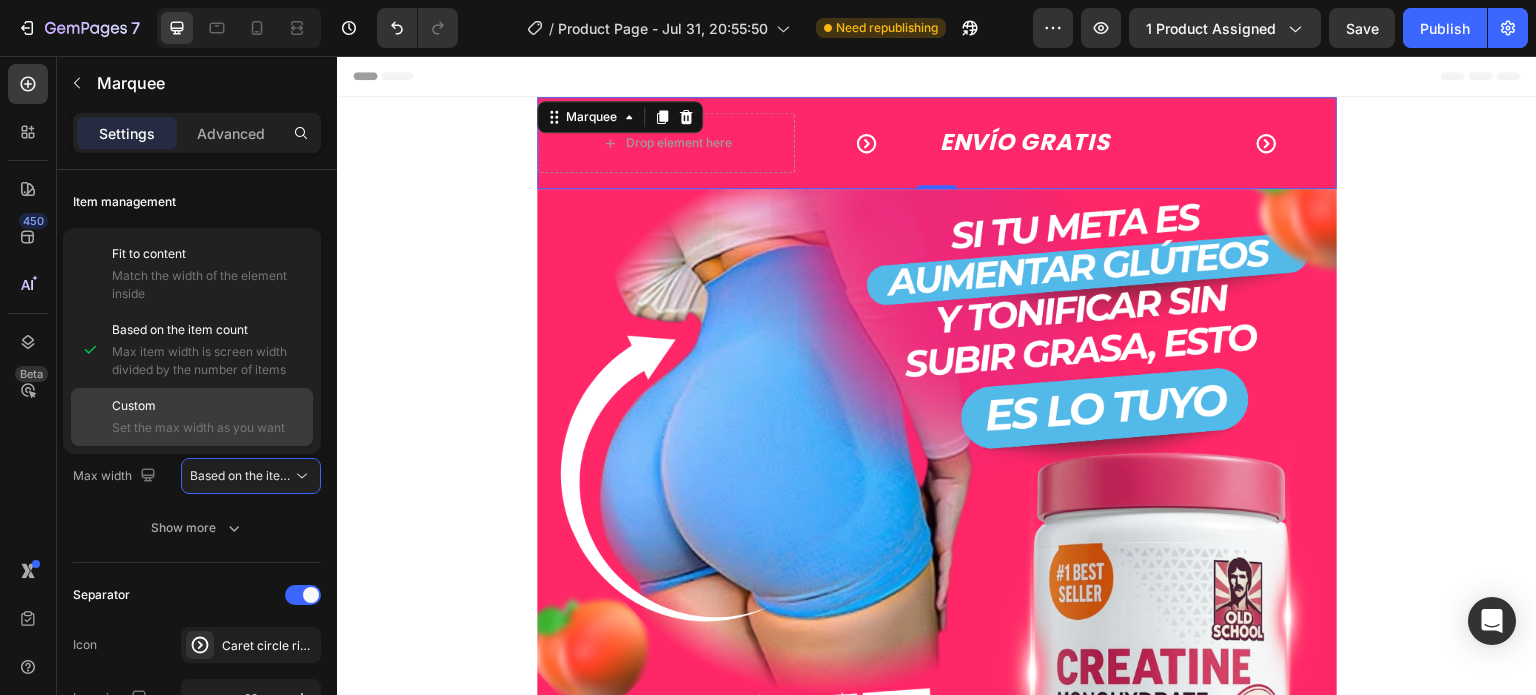 click on "Custom" at bounding box center (208, 406) 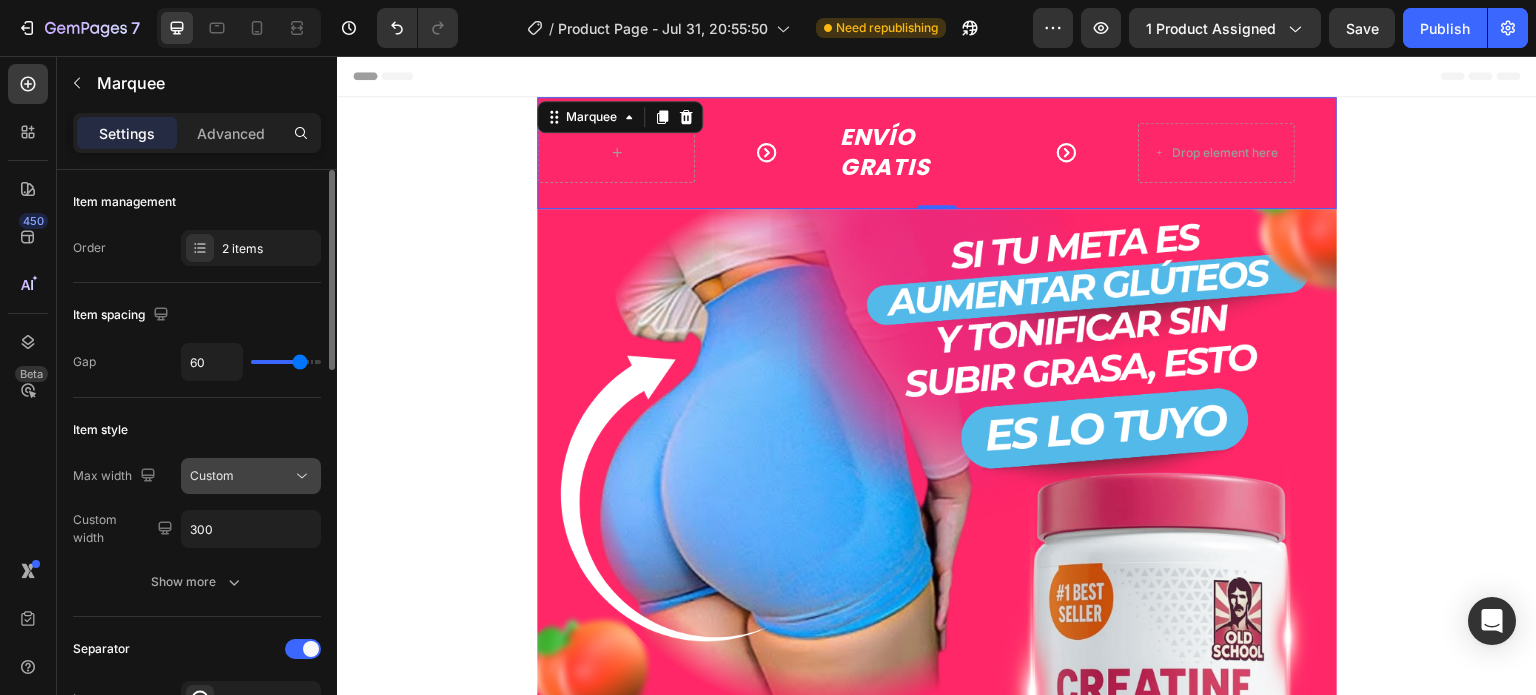 click on "Custom" at bounding box center (241, 476) 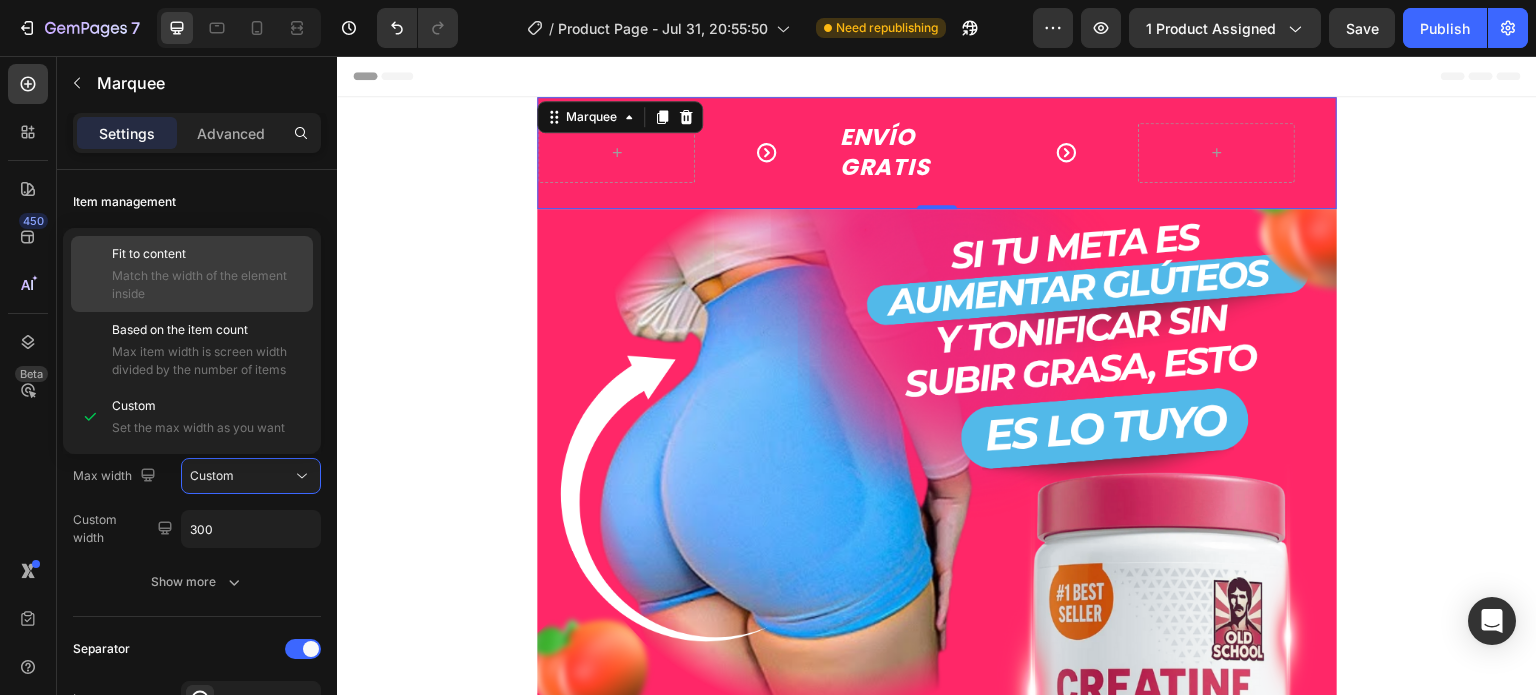click on "Match the width of the element inside" at bounding box center (208, 285) 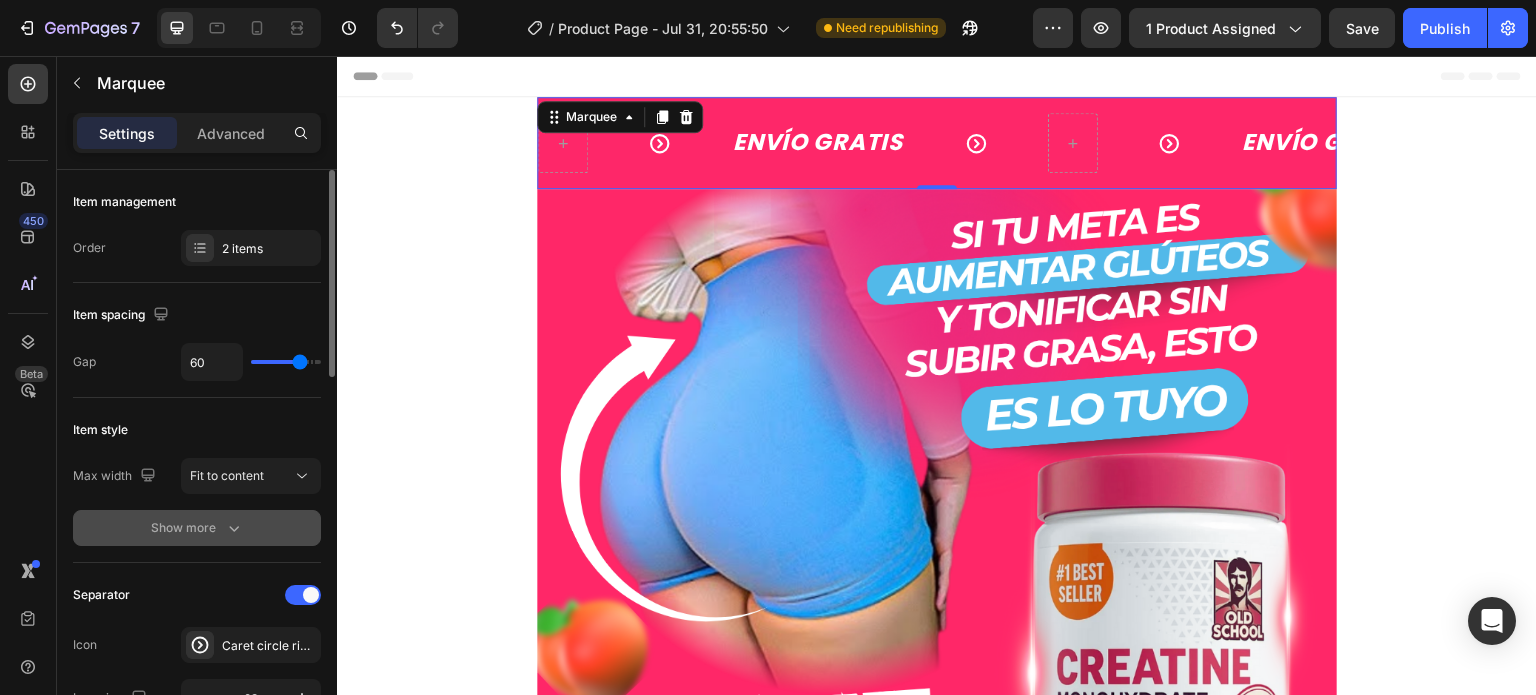 click on "Show more" at bounding box center [197, 528] 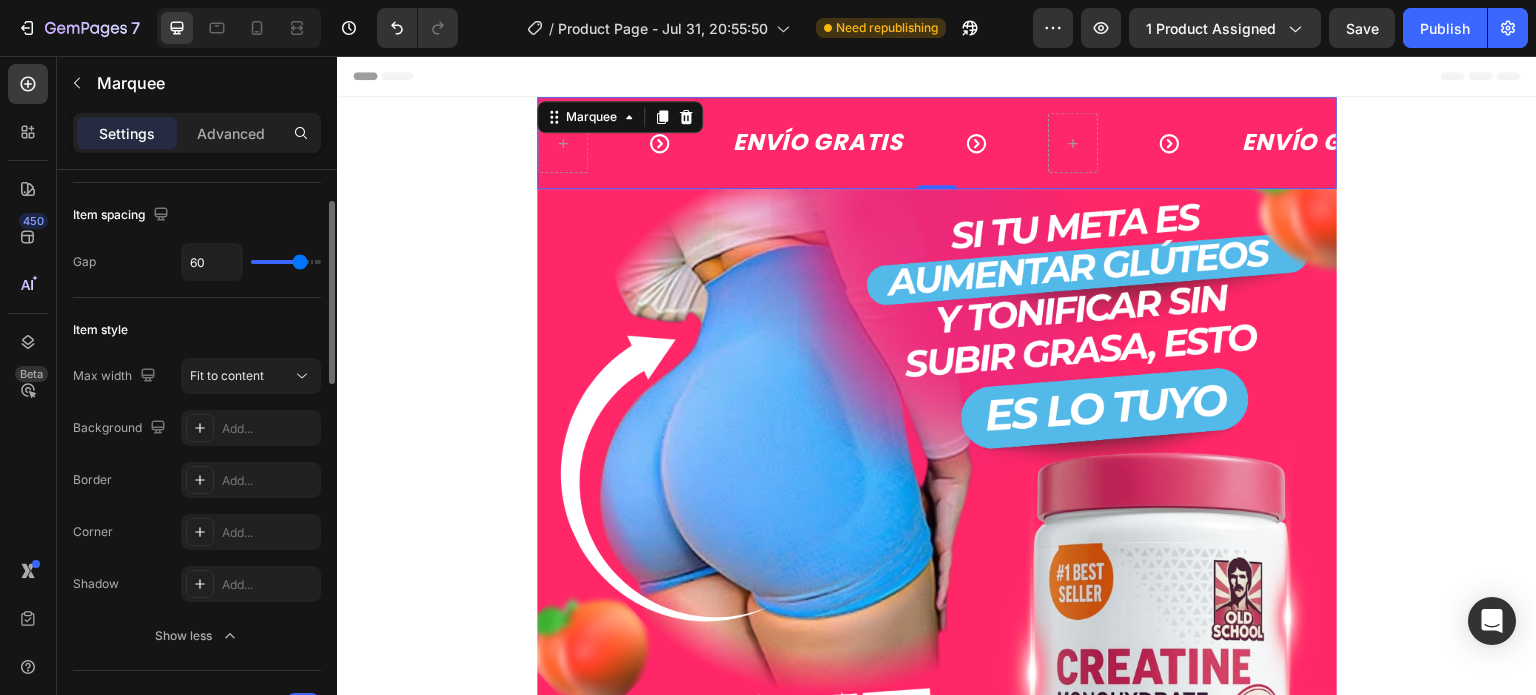 scroll, scrollTop: 0, scrollLeft: 0, axis: both 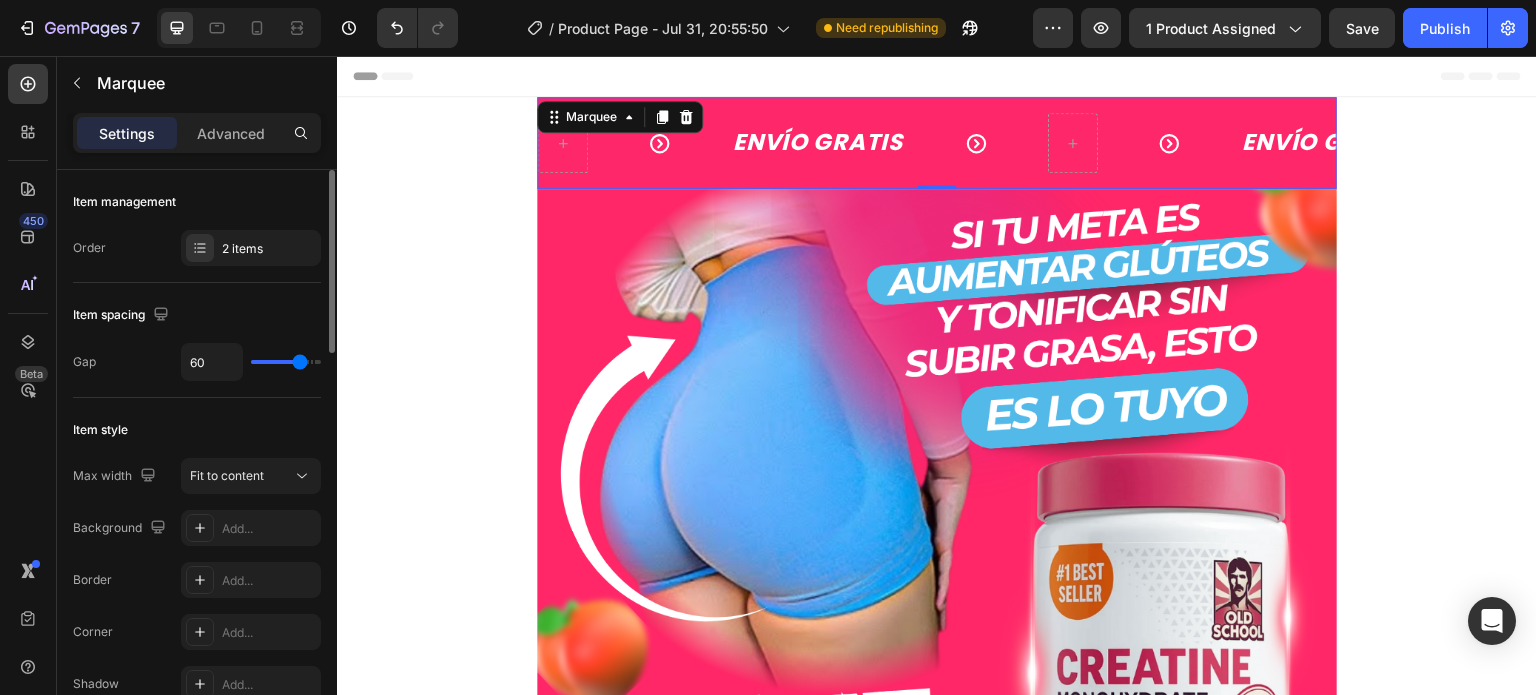 type on "29" 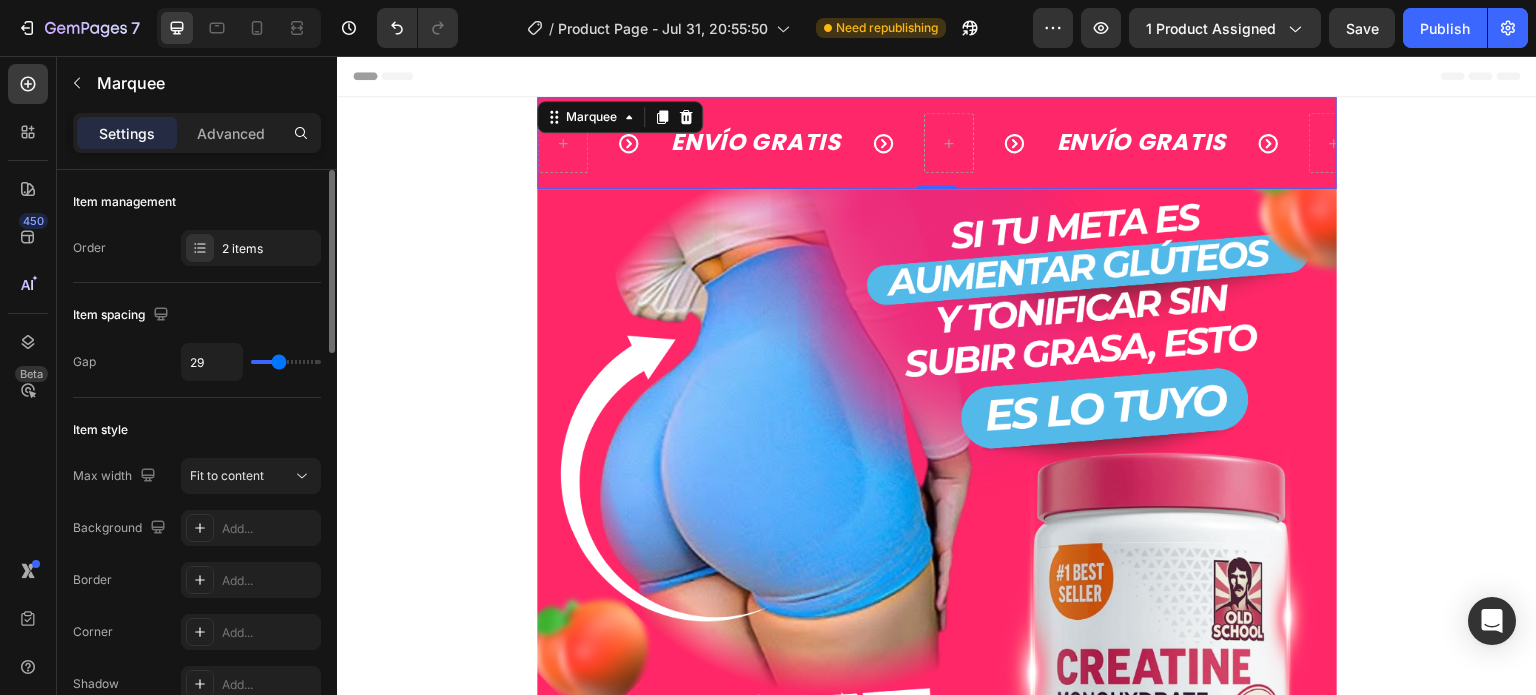 type on "26" 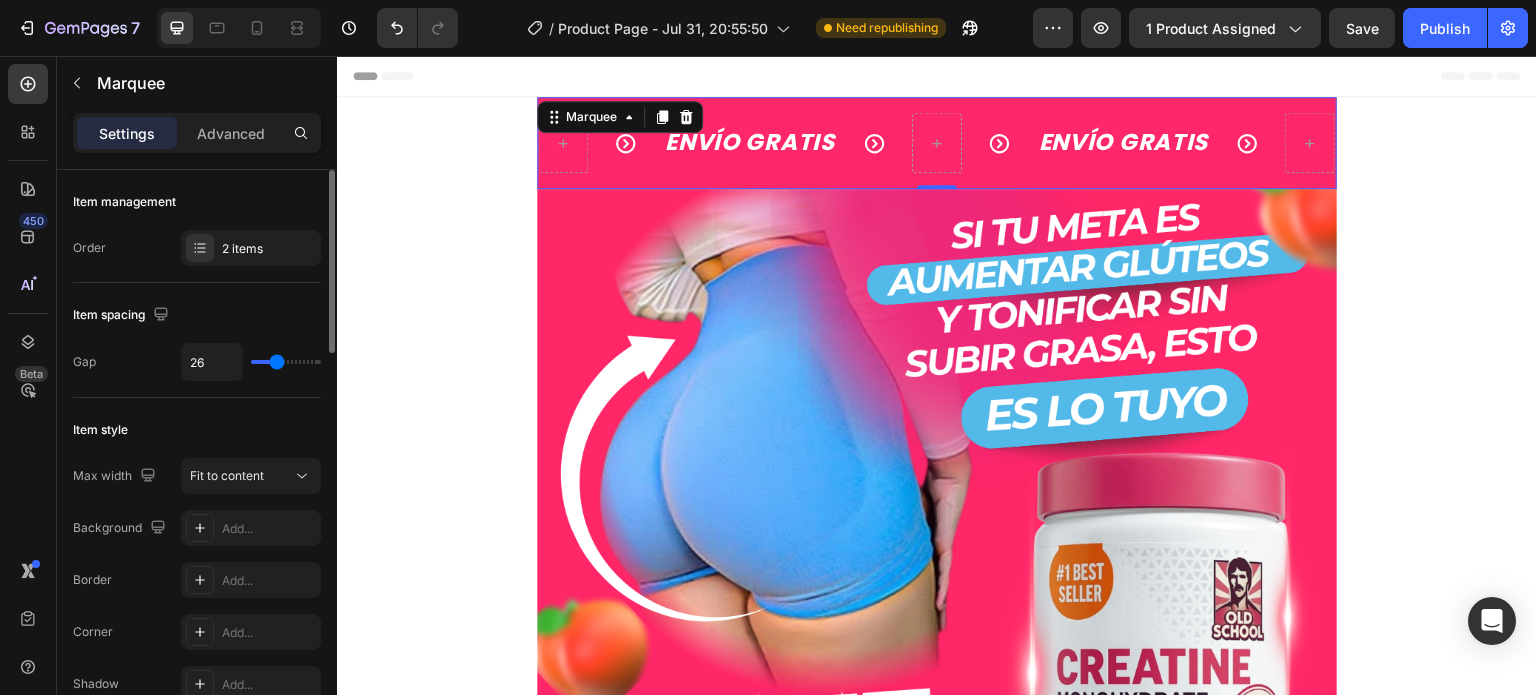 type on "19" 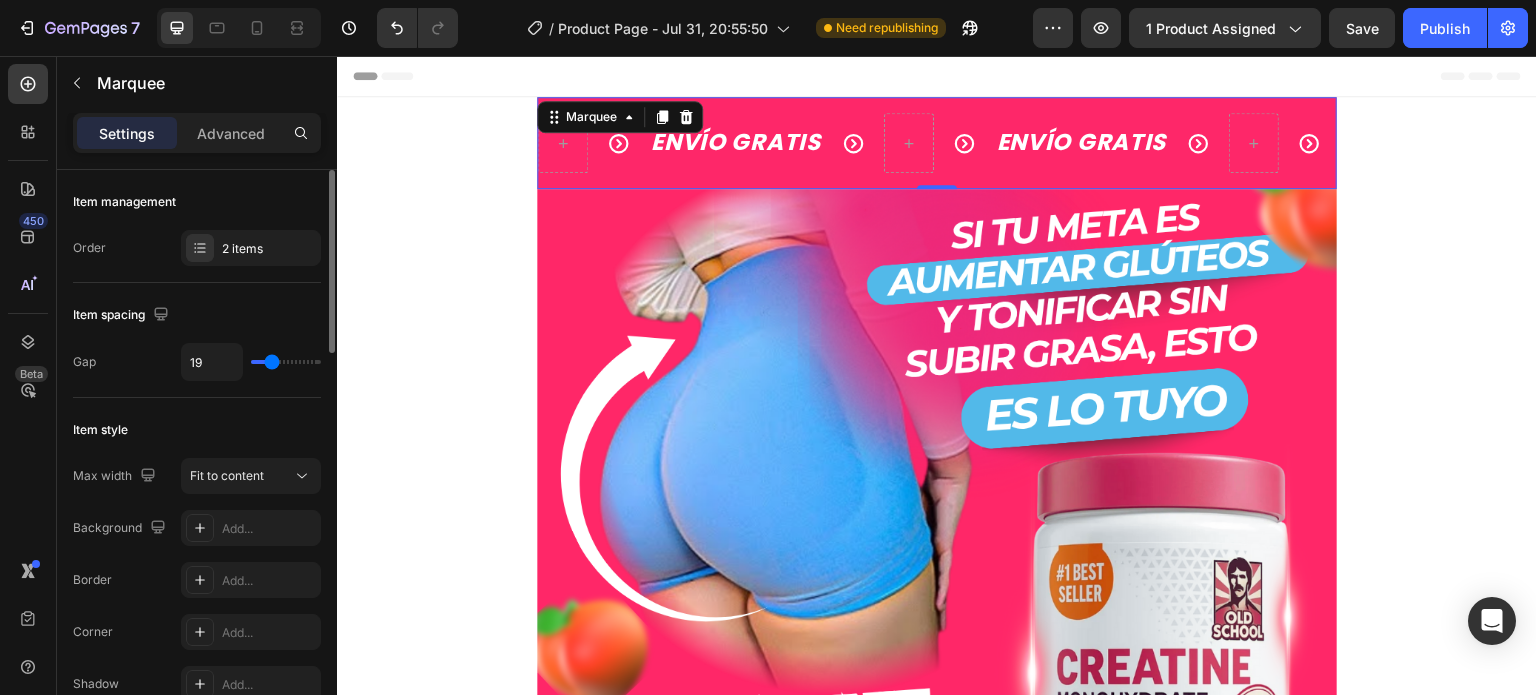 type on "17" 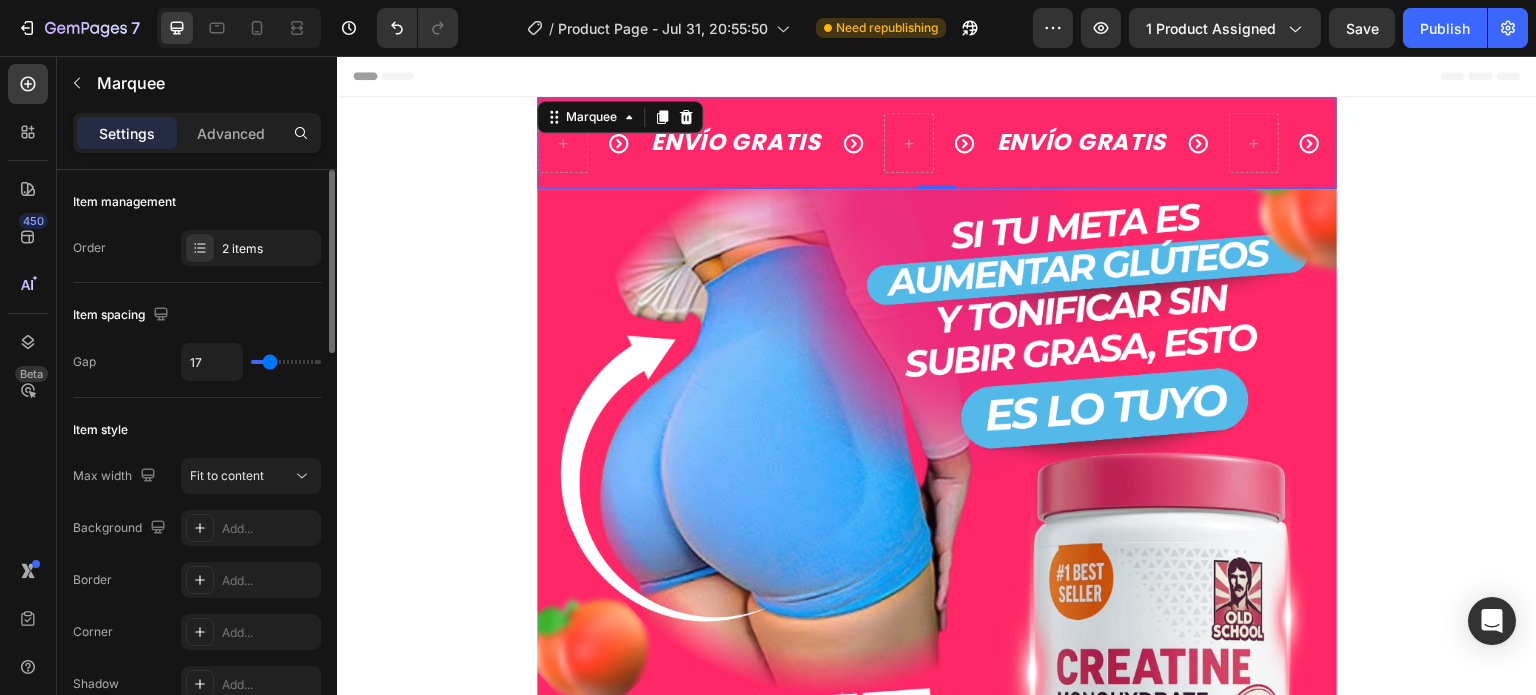 type on "13" 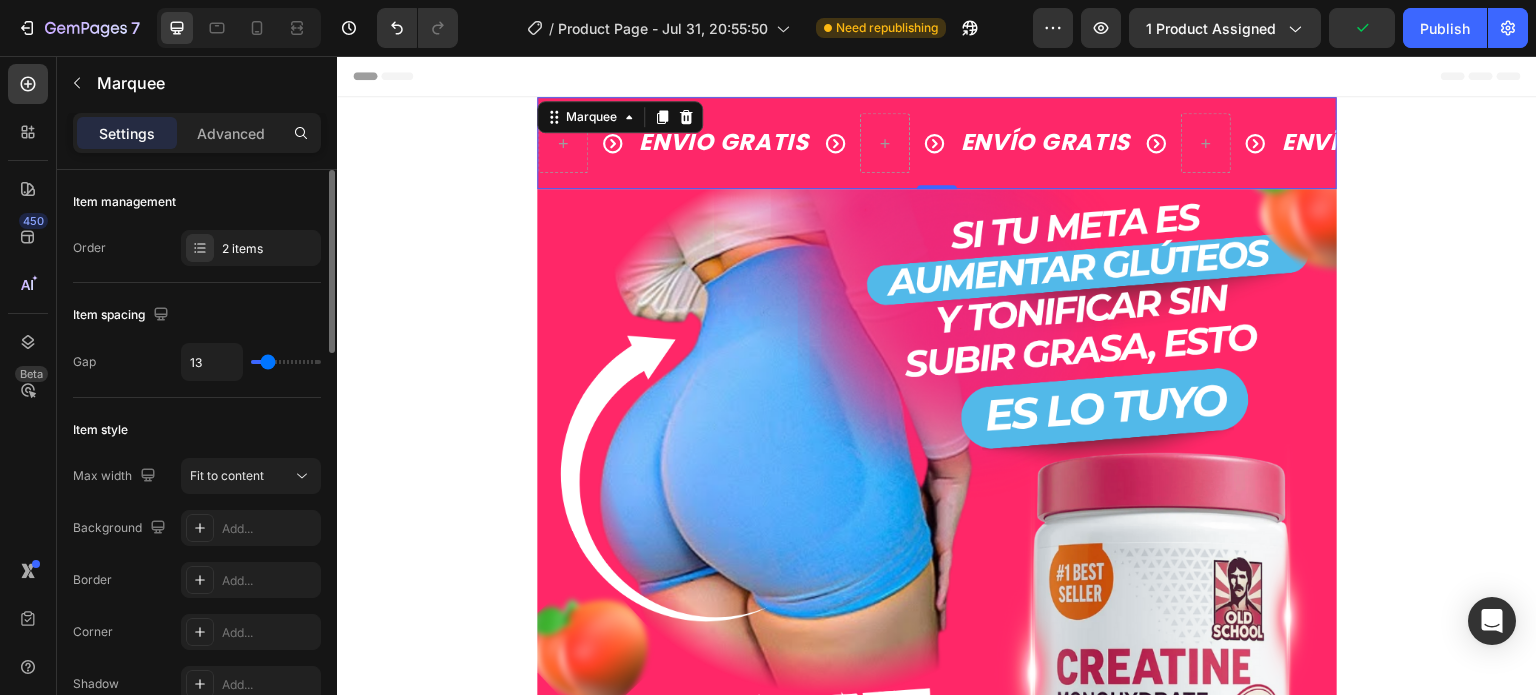 type on "13" 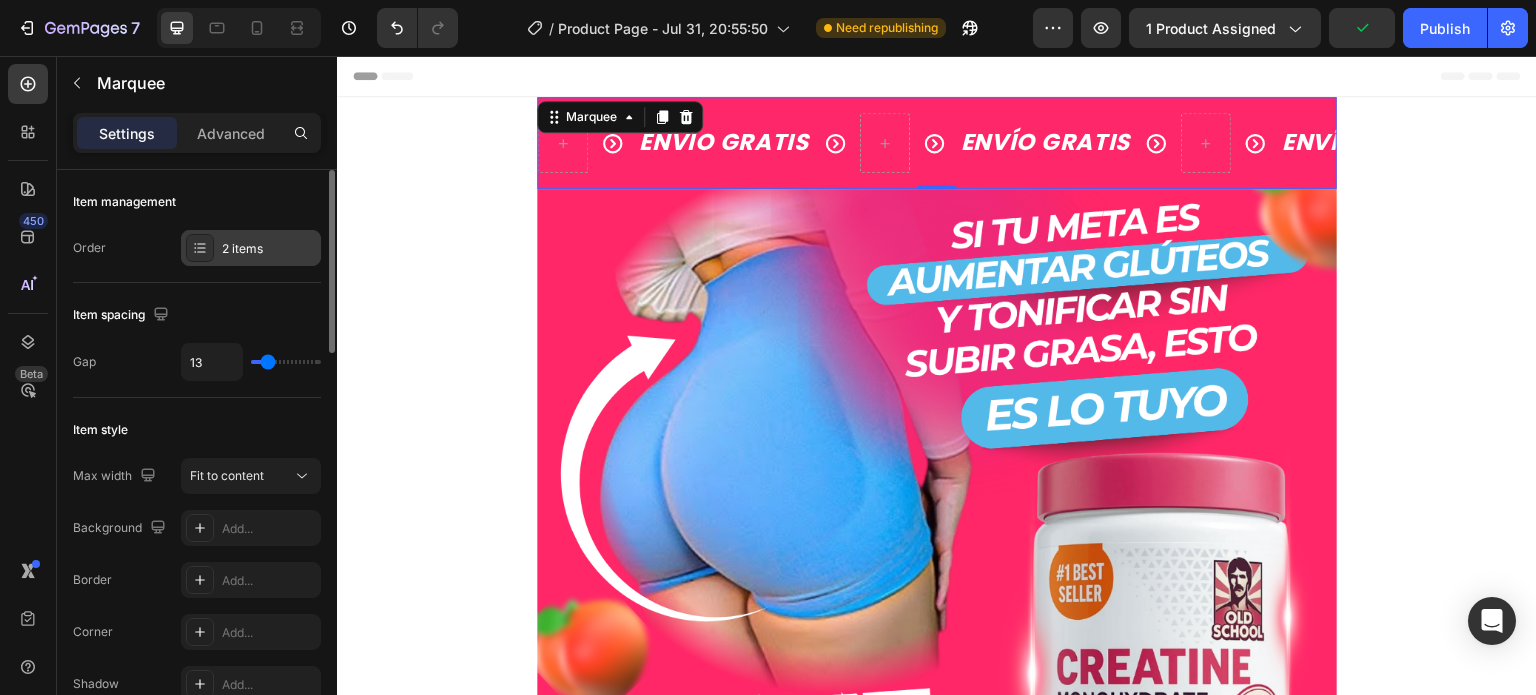 click at bounding box center [200, 248] 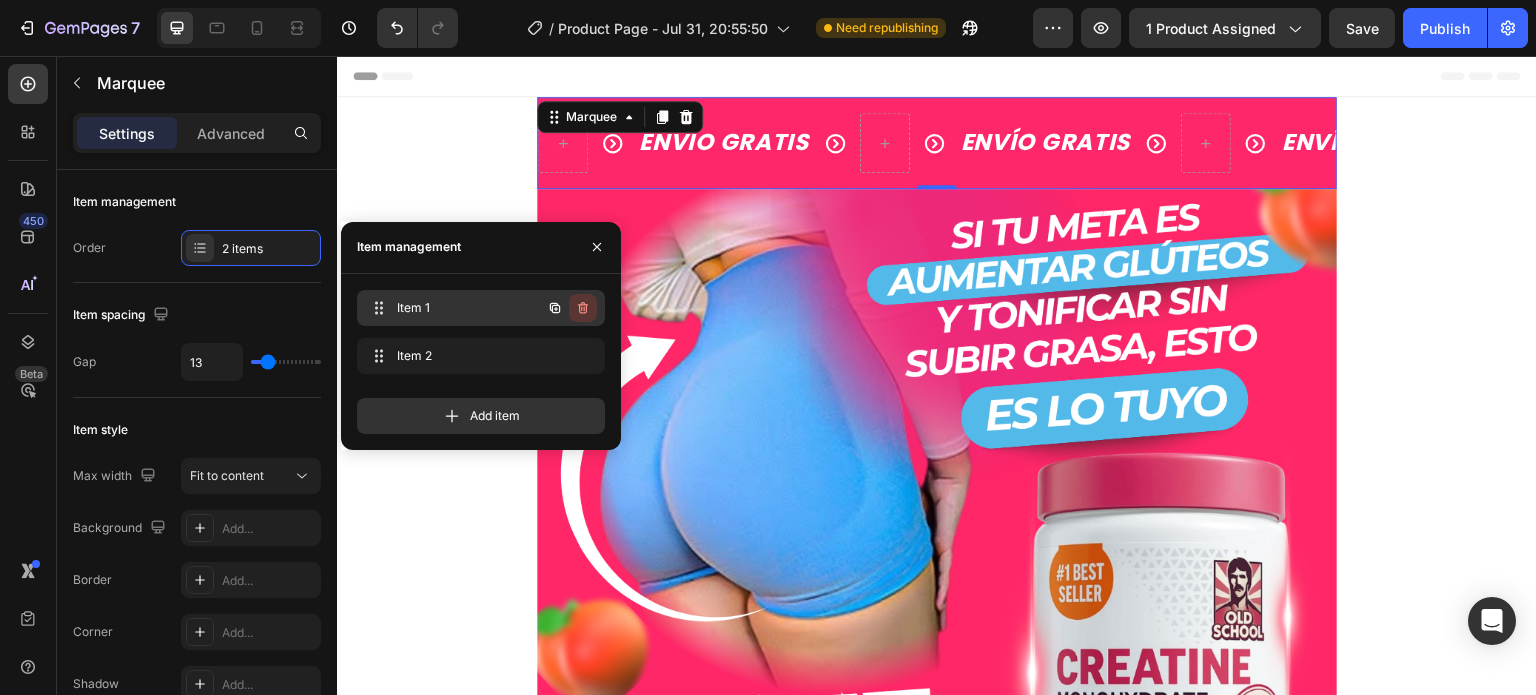 click 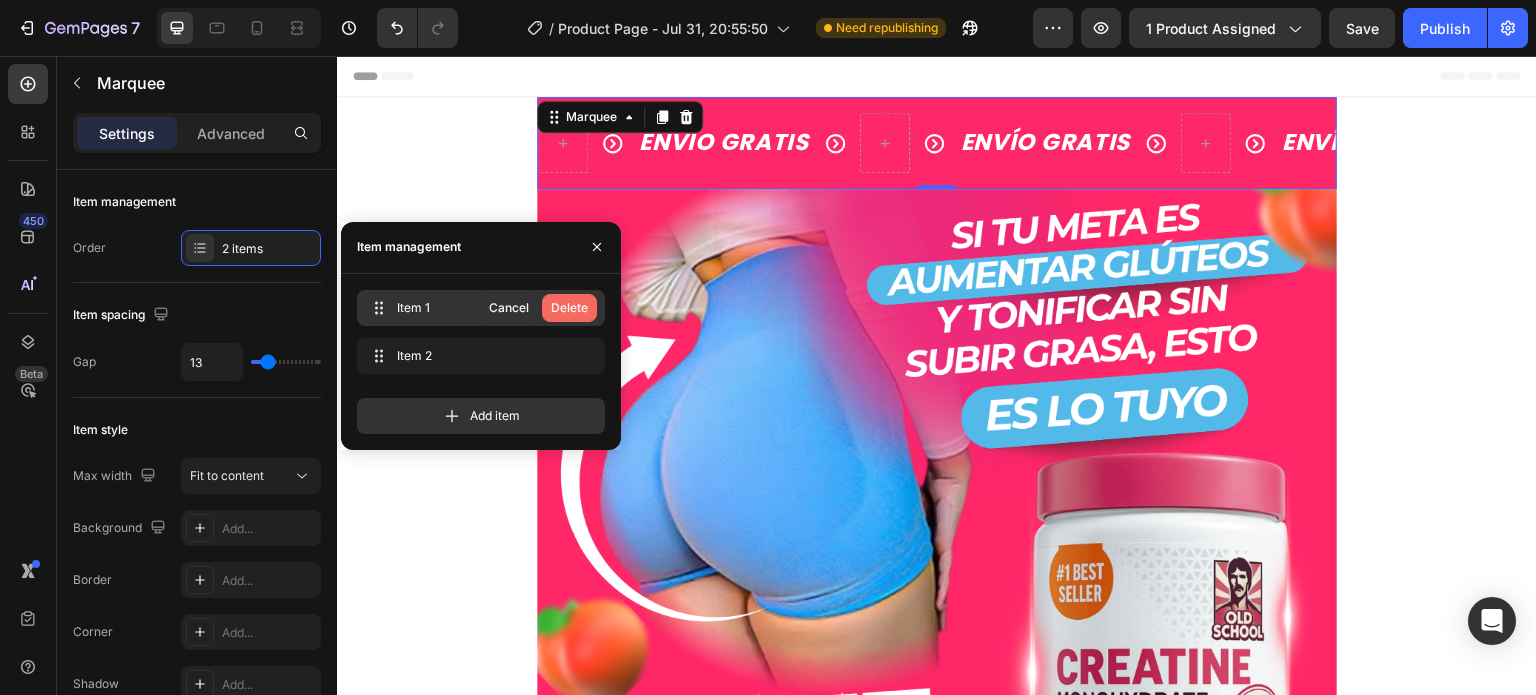 click on "Delete" at bounding box center (569, 308) 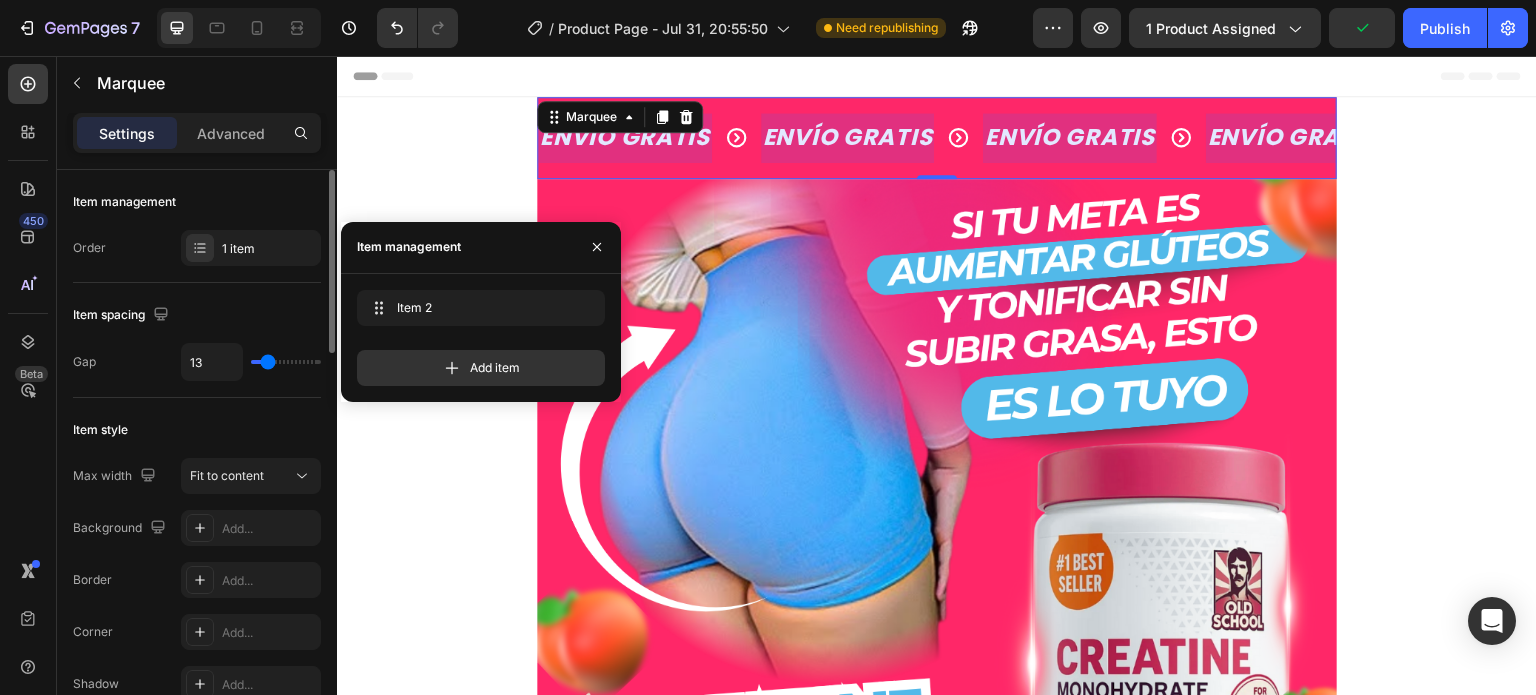 click on "Item management Order 1 item" 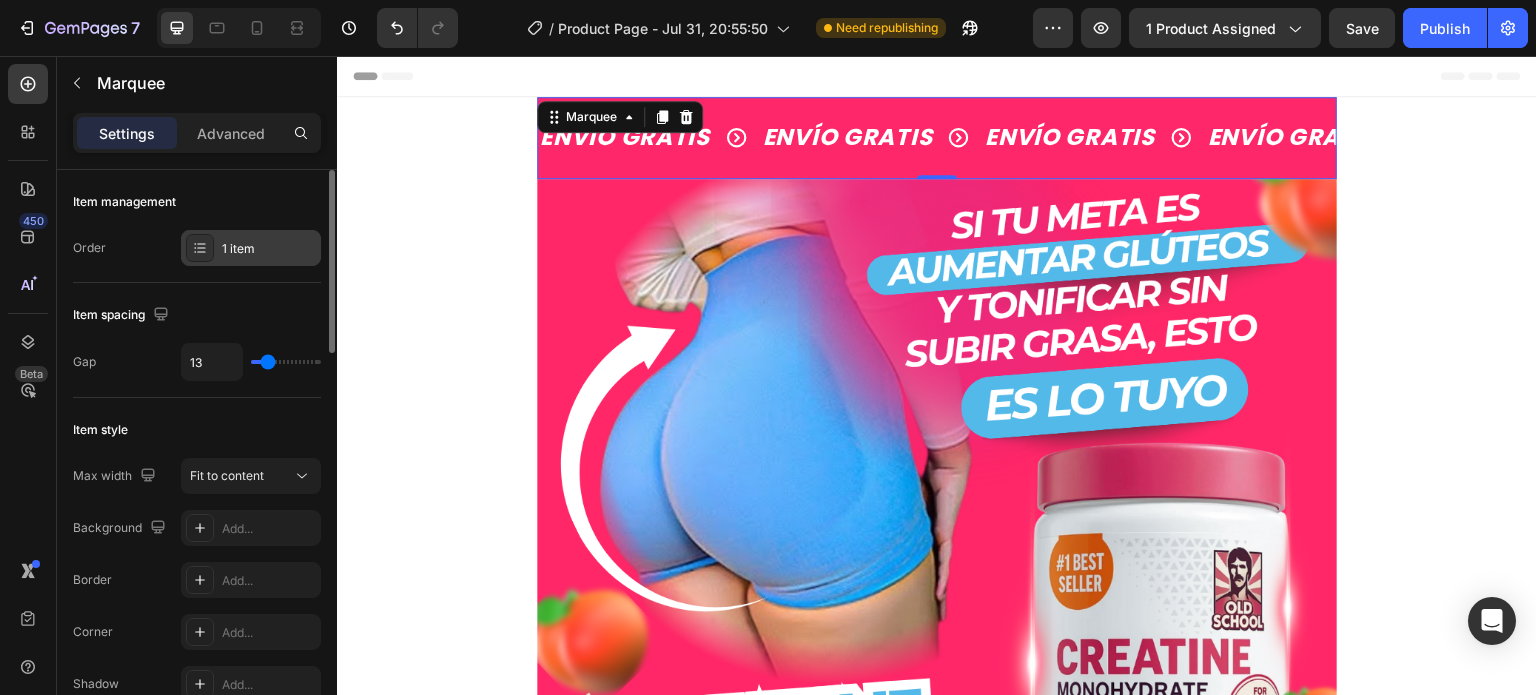 click on "1 item" at bounding box center [269, 249] 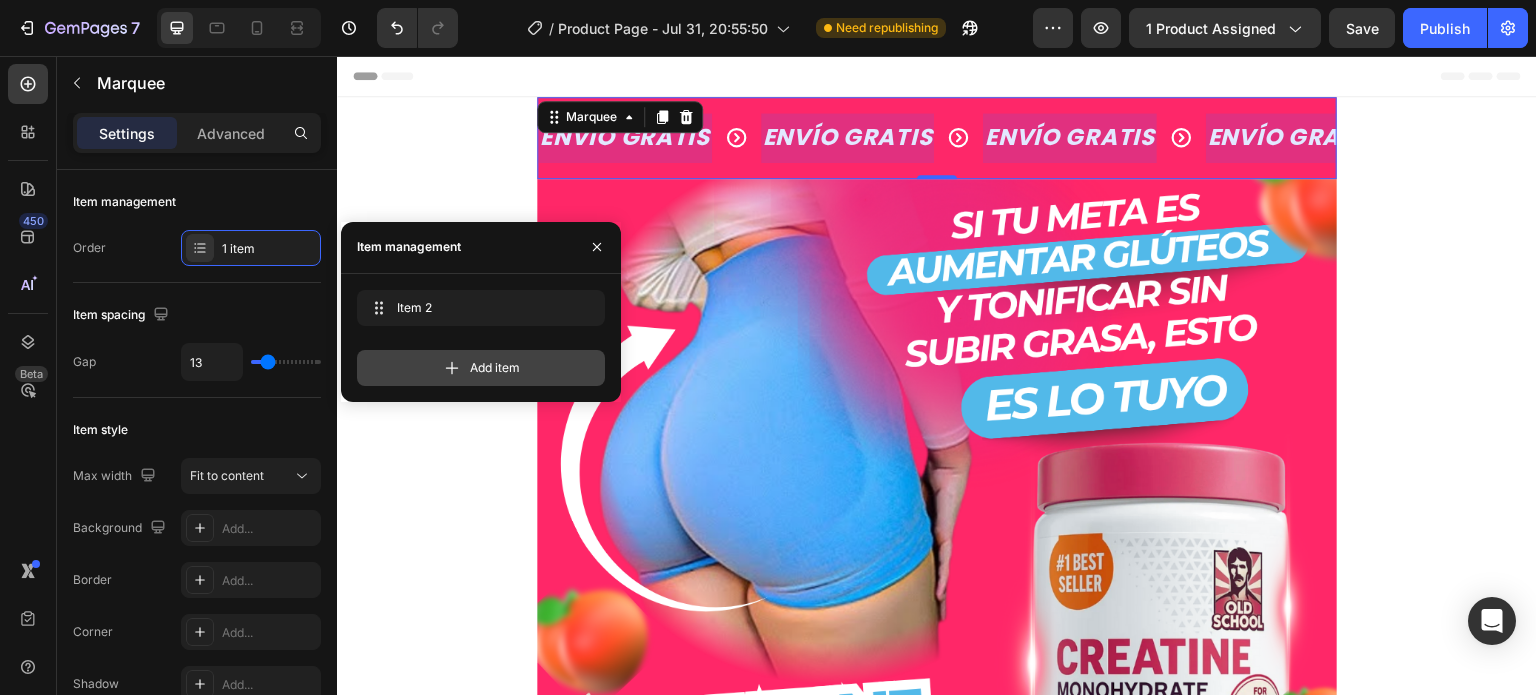 click on "Add item" at bounding box center (481, 368) 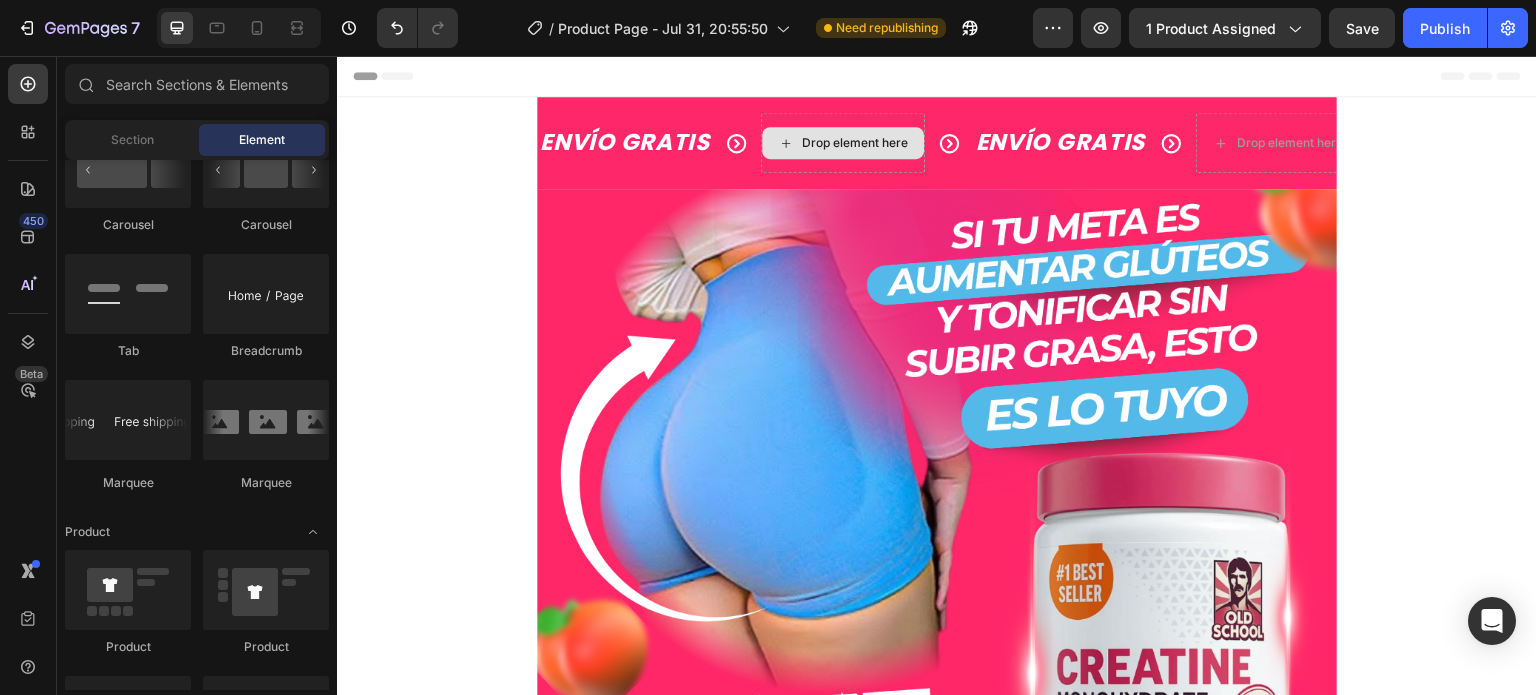 click on "Drop element here" at bounding box center (855, 143) 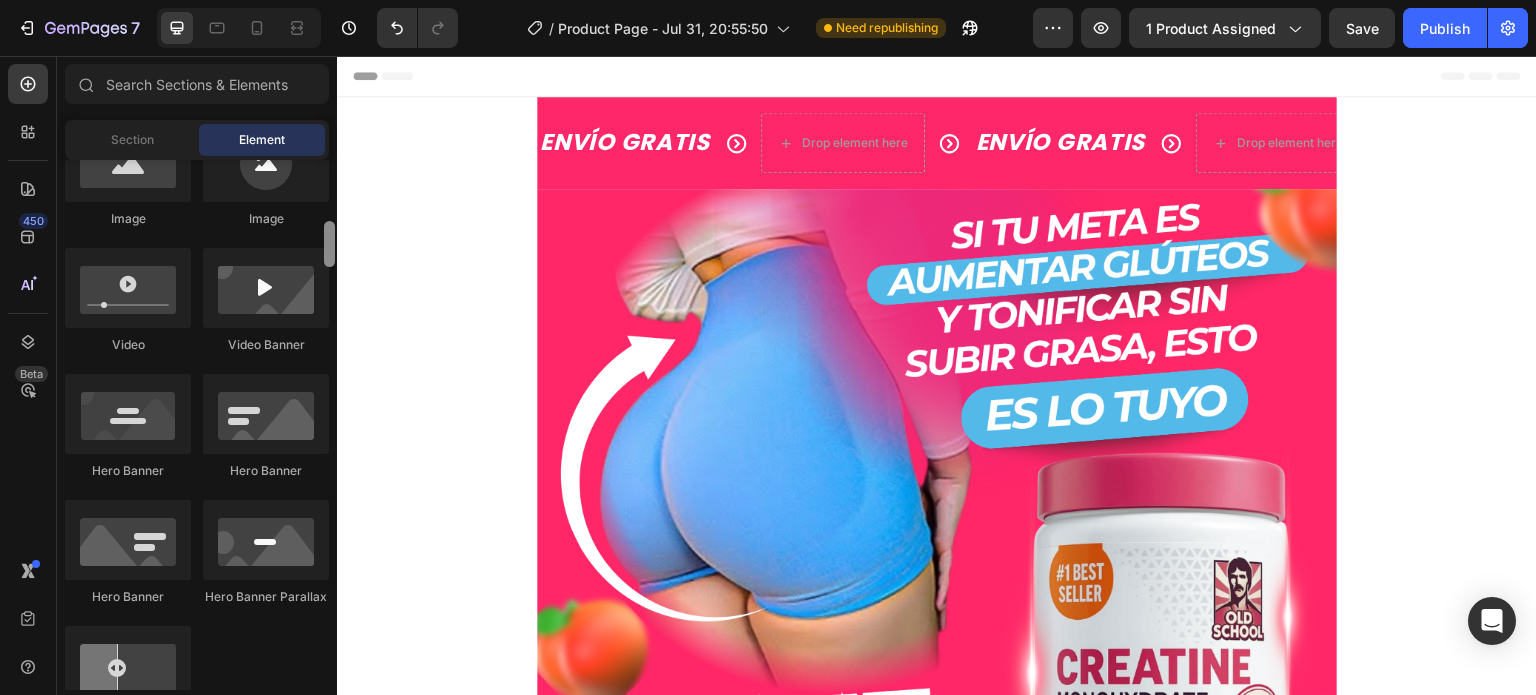 scroll, scrollTop: 400, scrollLeft: 0, axis: vertical 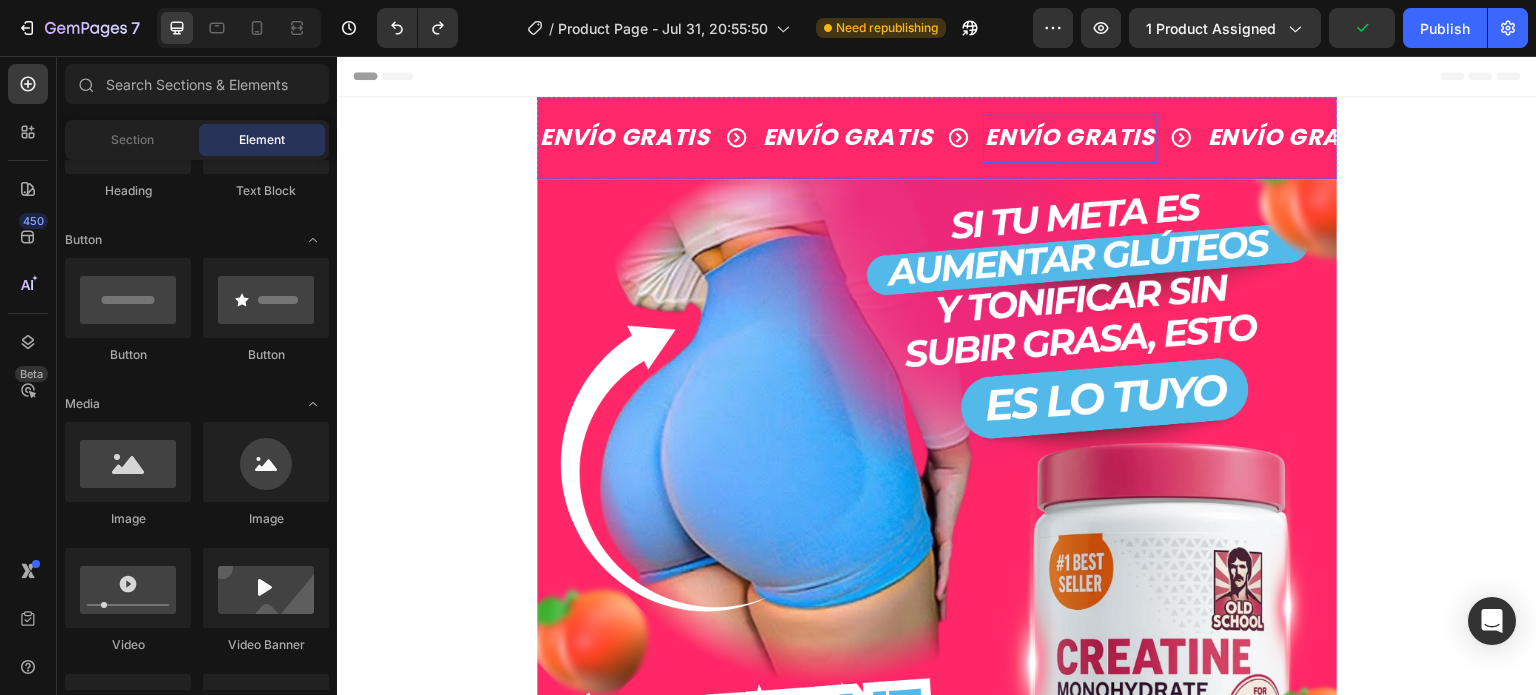 click on "ENVÍO GRATIS" at bounding box center (1070, 138) 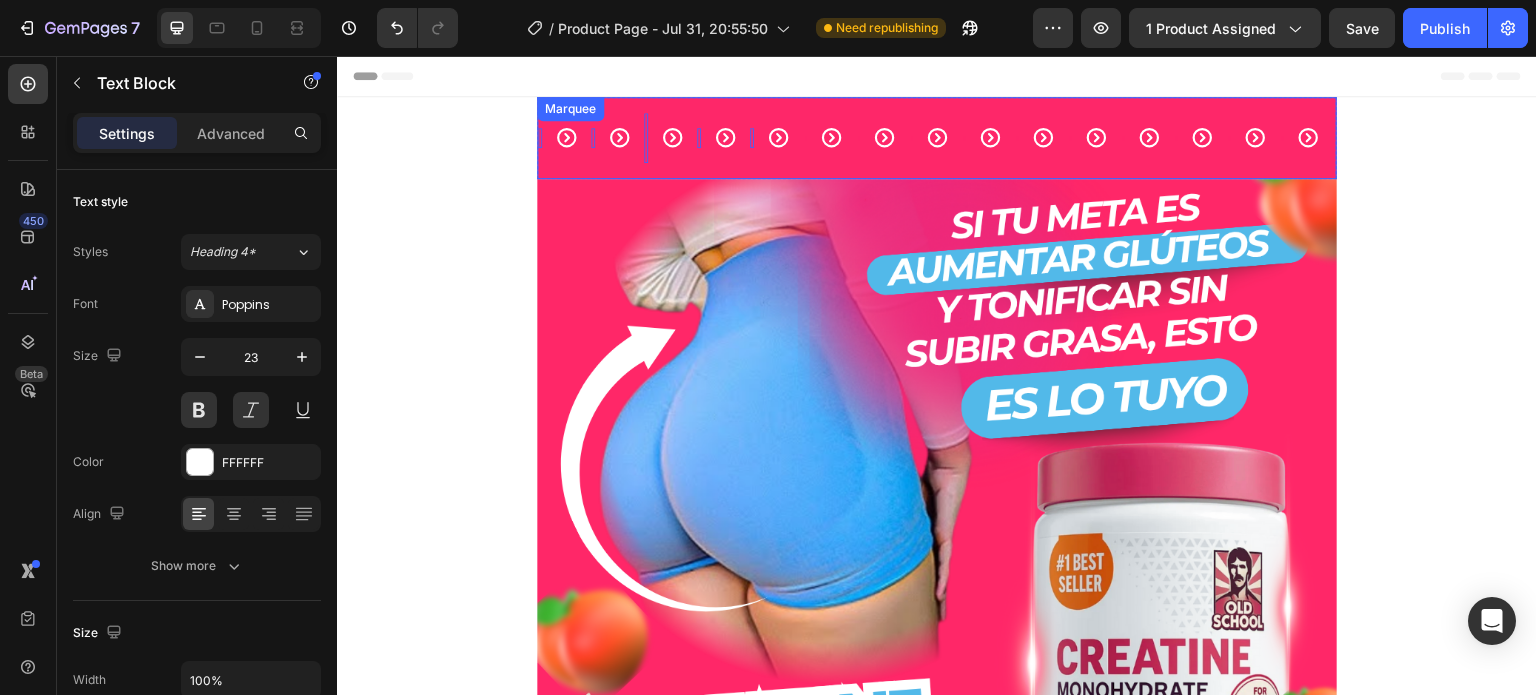 click on "Text Block   0
Text Block   0
Text Block   0
Text Block   0
Text Block   0
Text Block
Text Block
Text Block
Text Block
Text Block
Text Block
Text Block
Text Block
Text Block
Text Block
Text Block
Text Block" at bounding box center (988, 138) 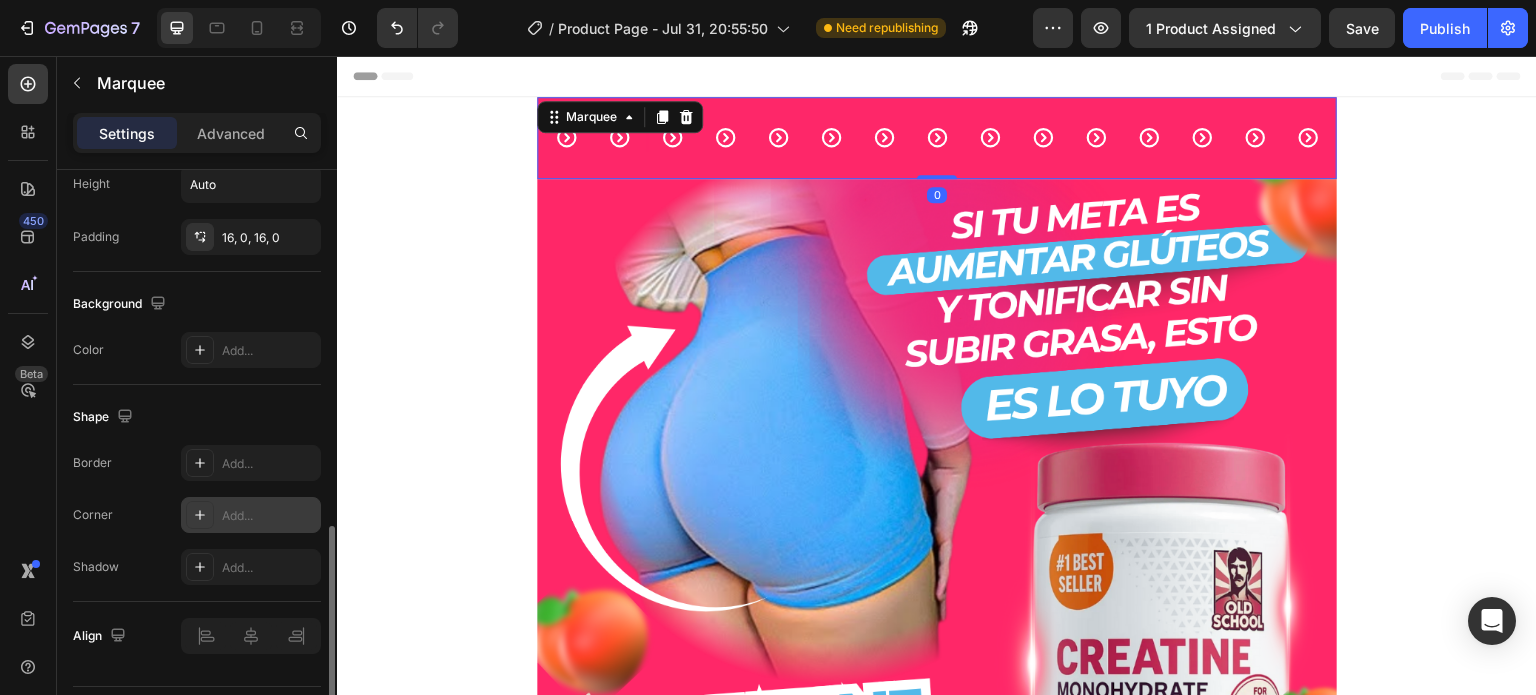 scroll, scrollTop: 1051, scrollLeft: 0, axis: vertical 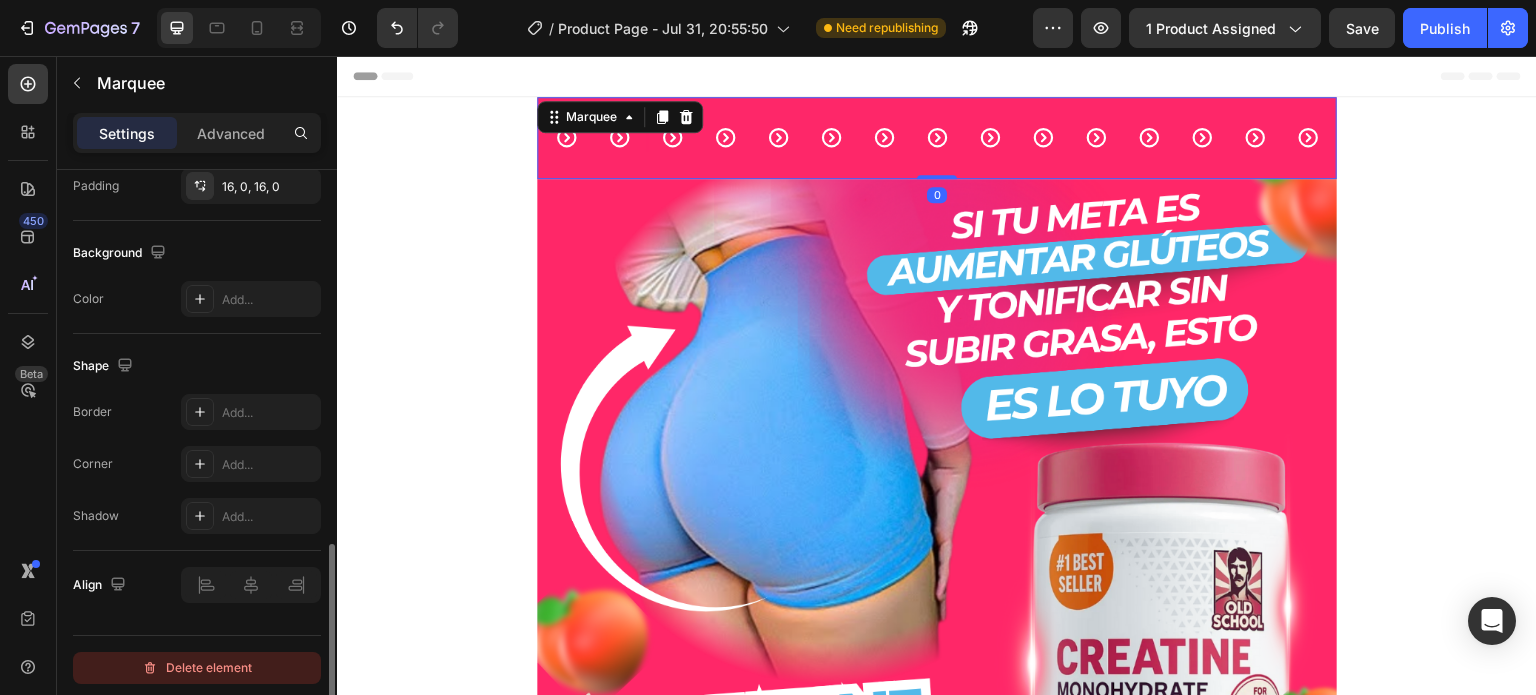 click on "Delete element" at bounding box center [197, 668] 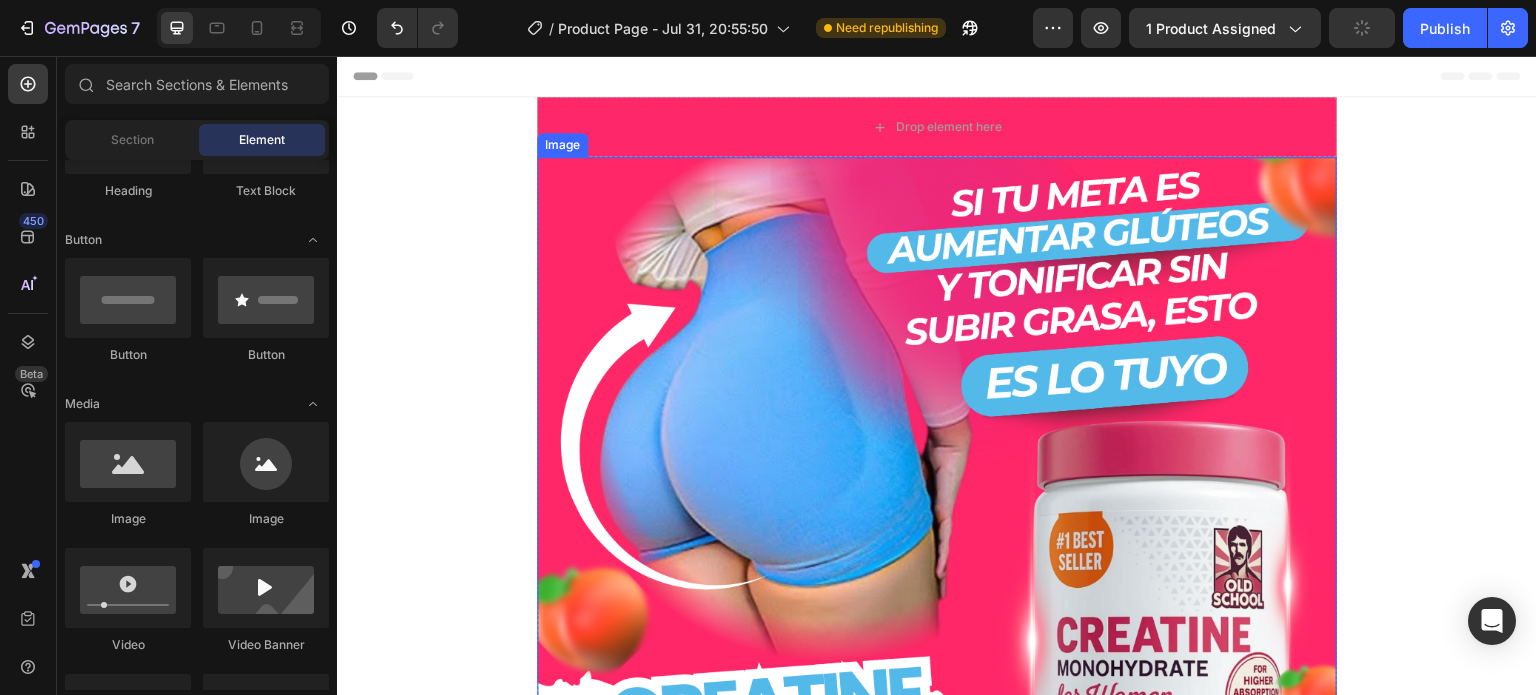 click on "Drop element here" at bounding box center (937, 127) 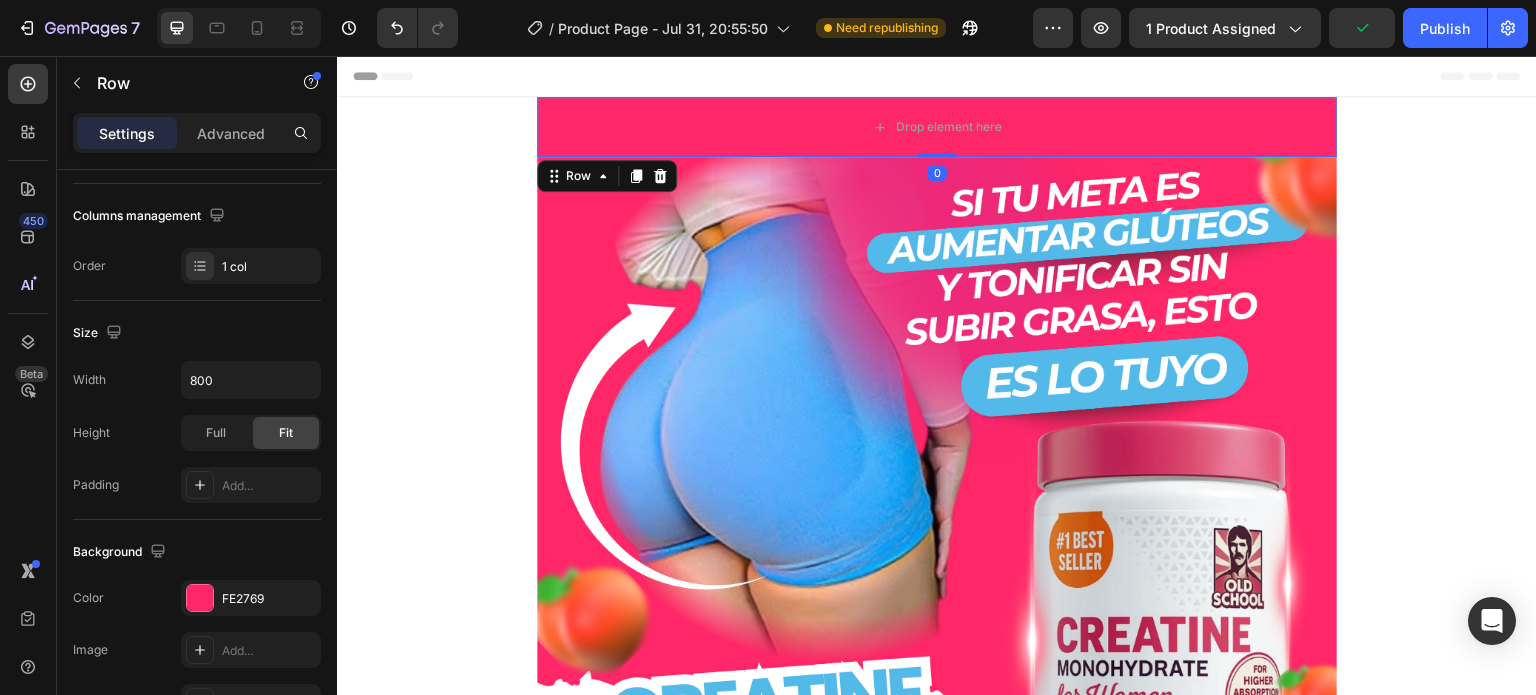 scroll, scrollTop: 636, scrollLeft: 0, axis: vertical 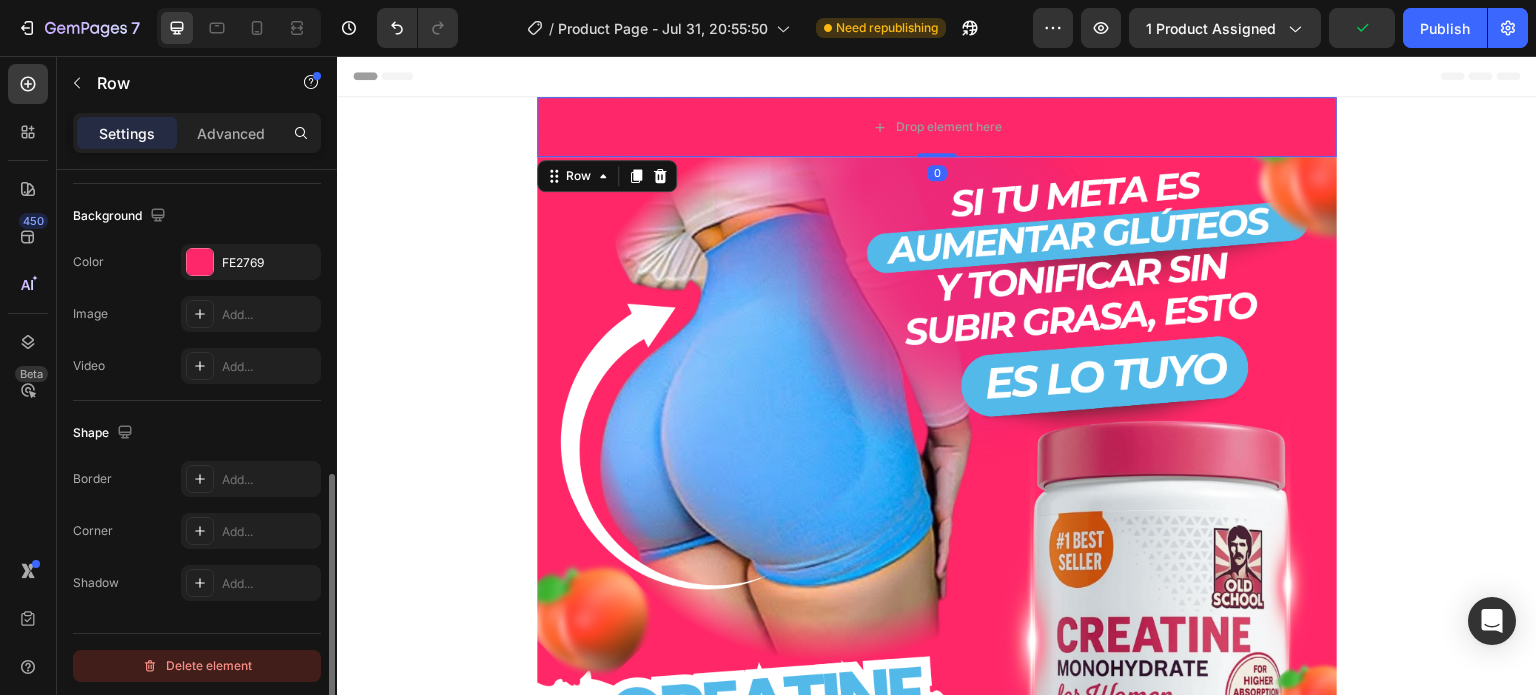 click on "Delete element" at bounding box center (197, 666) 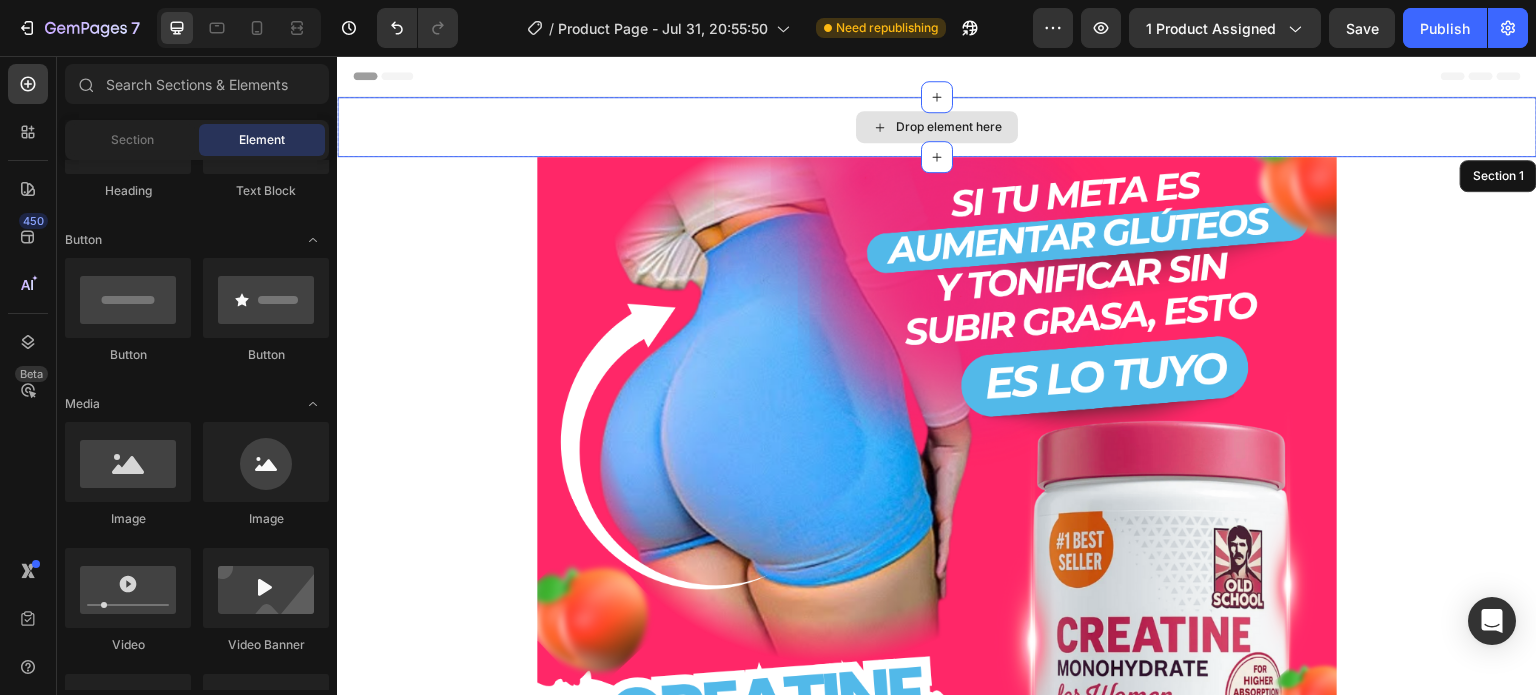 click on "Drop element here" at bounding box center (937, 127) 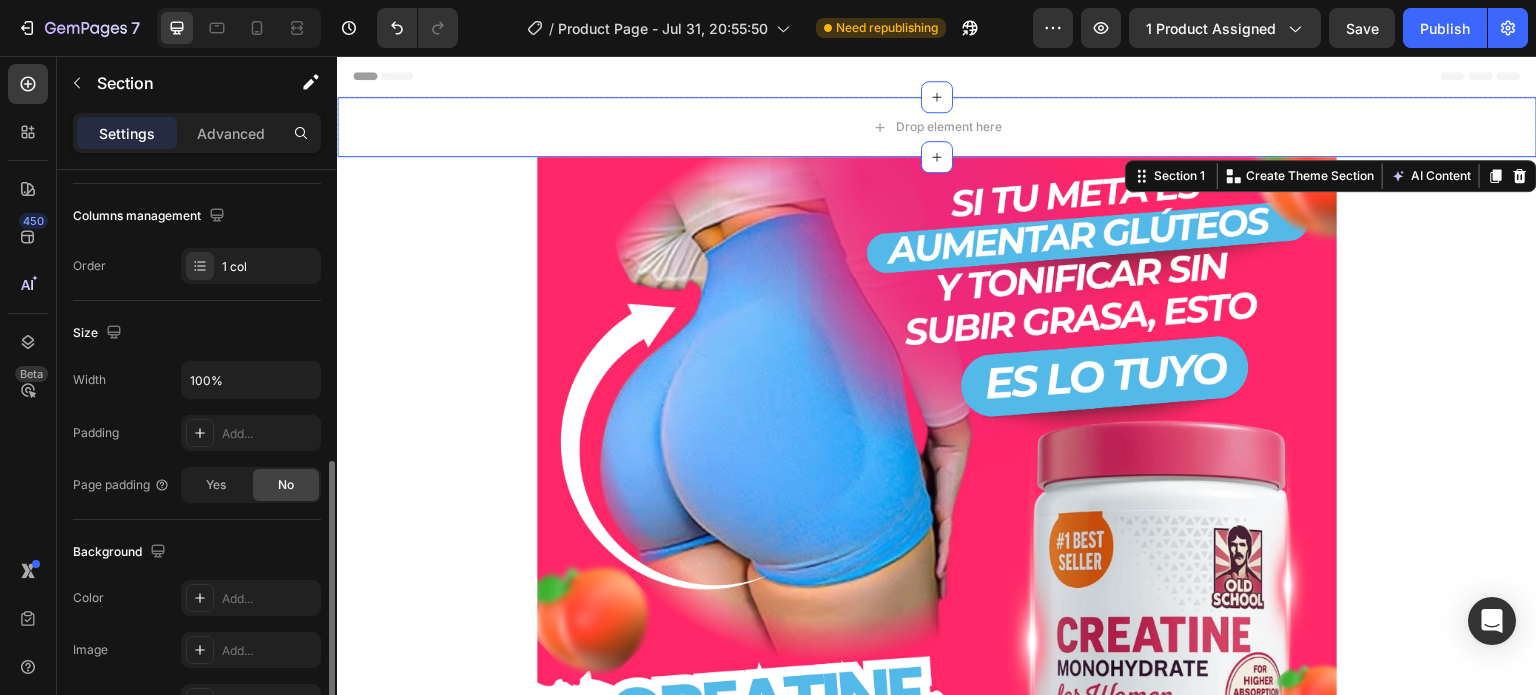 scroll, scrollTop: 636, scrollLeft: 0, axis: vertical 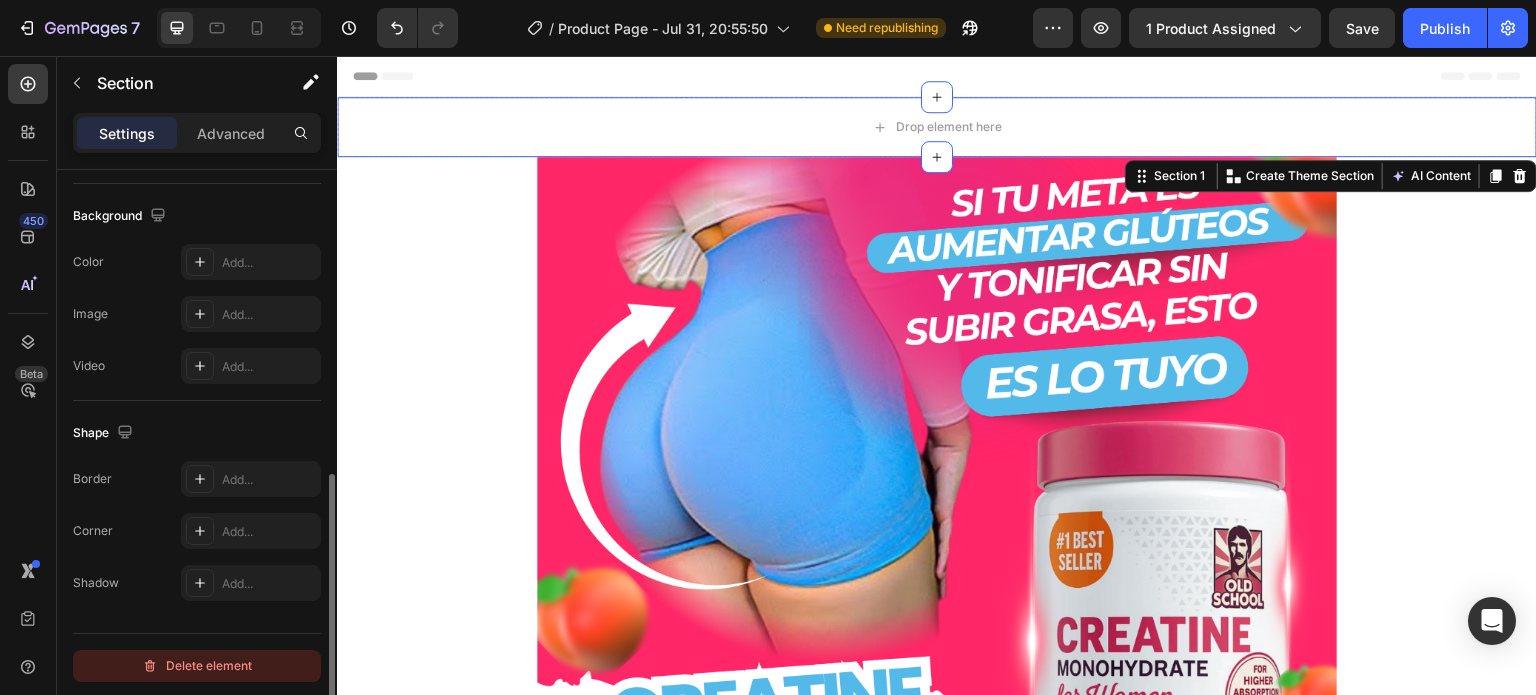 click on "Delete element" at bounding box center (197, 666) 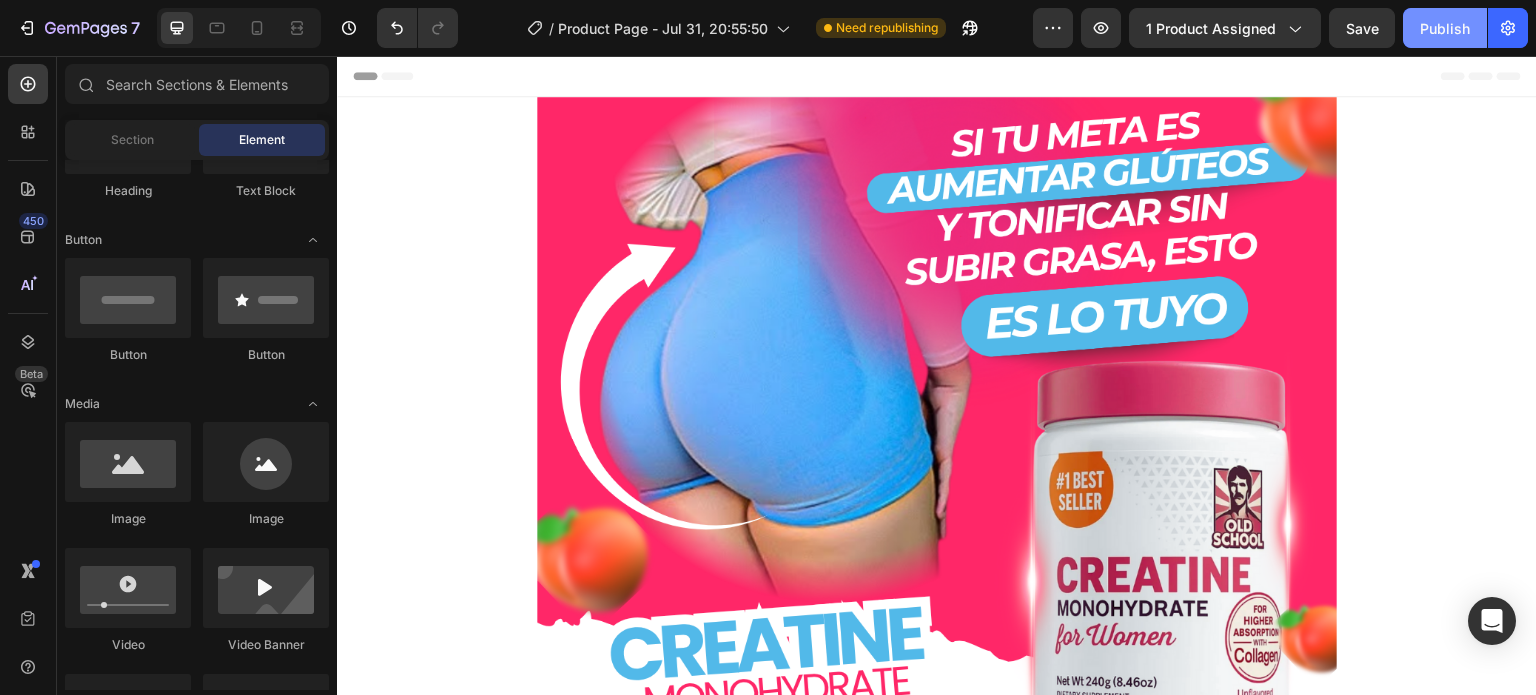 click on "Publish" 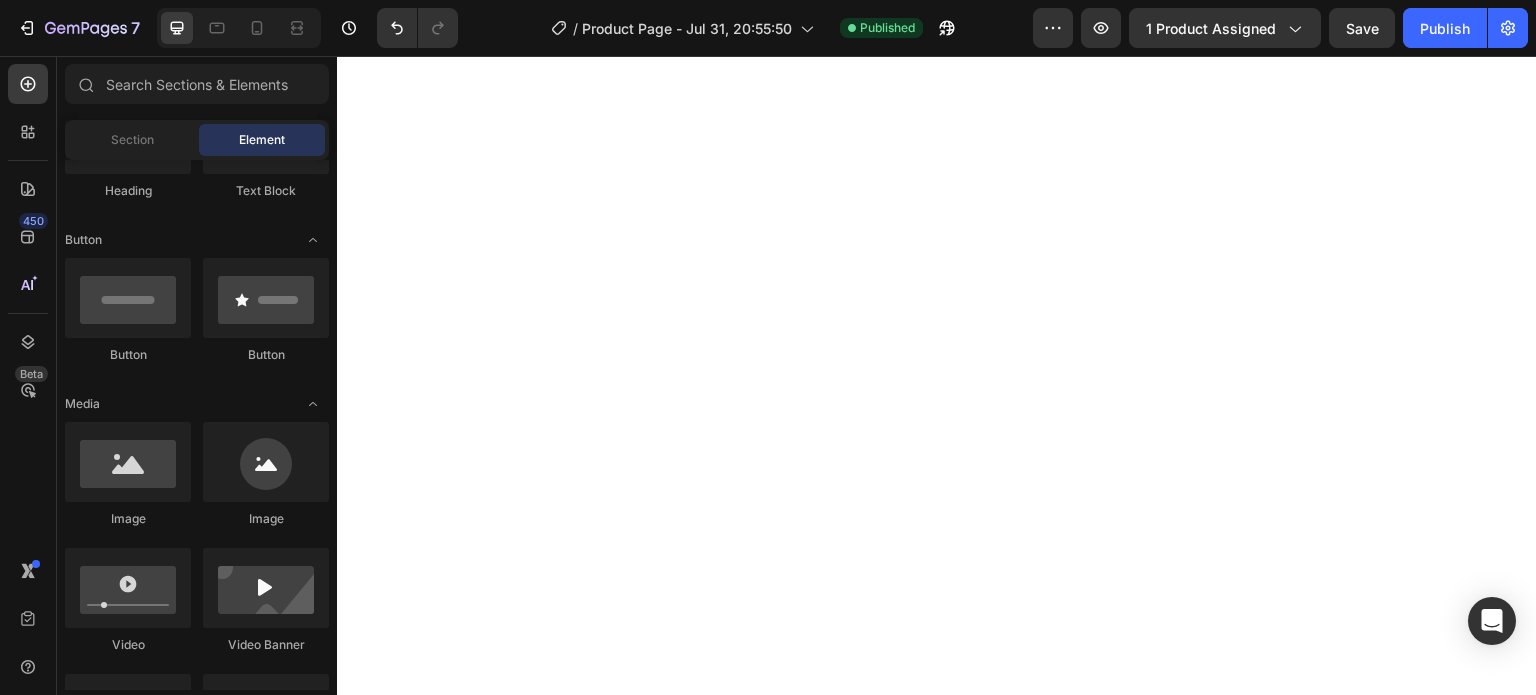 scroll, scrollTop: 6300, scrollLeft: 0, axis: vertical 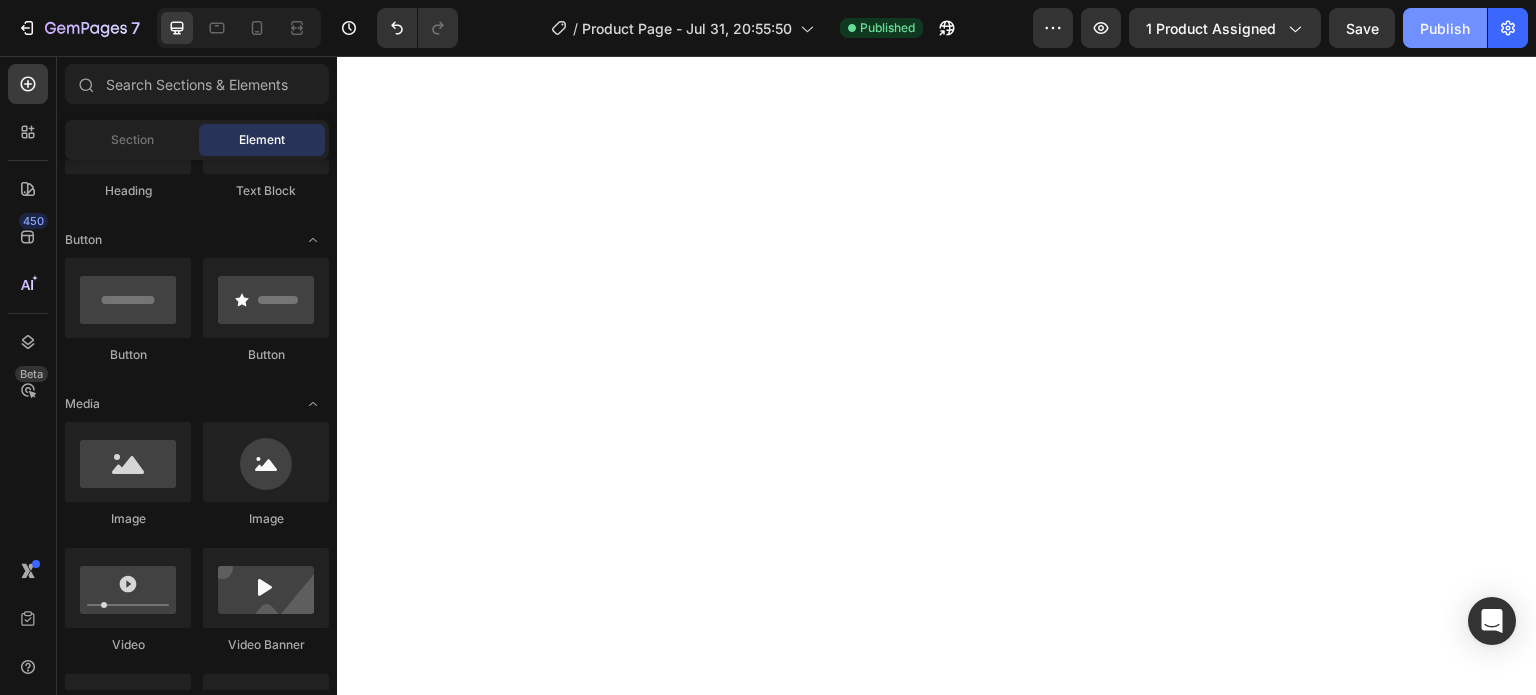 click on "Publish" at bounding box center [1445, 28] 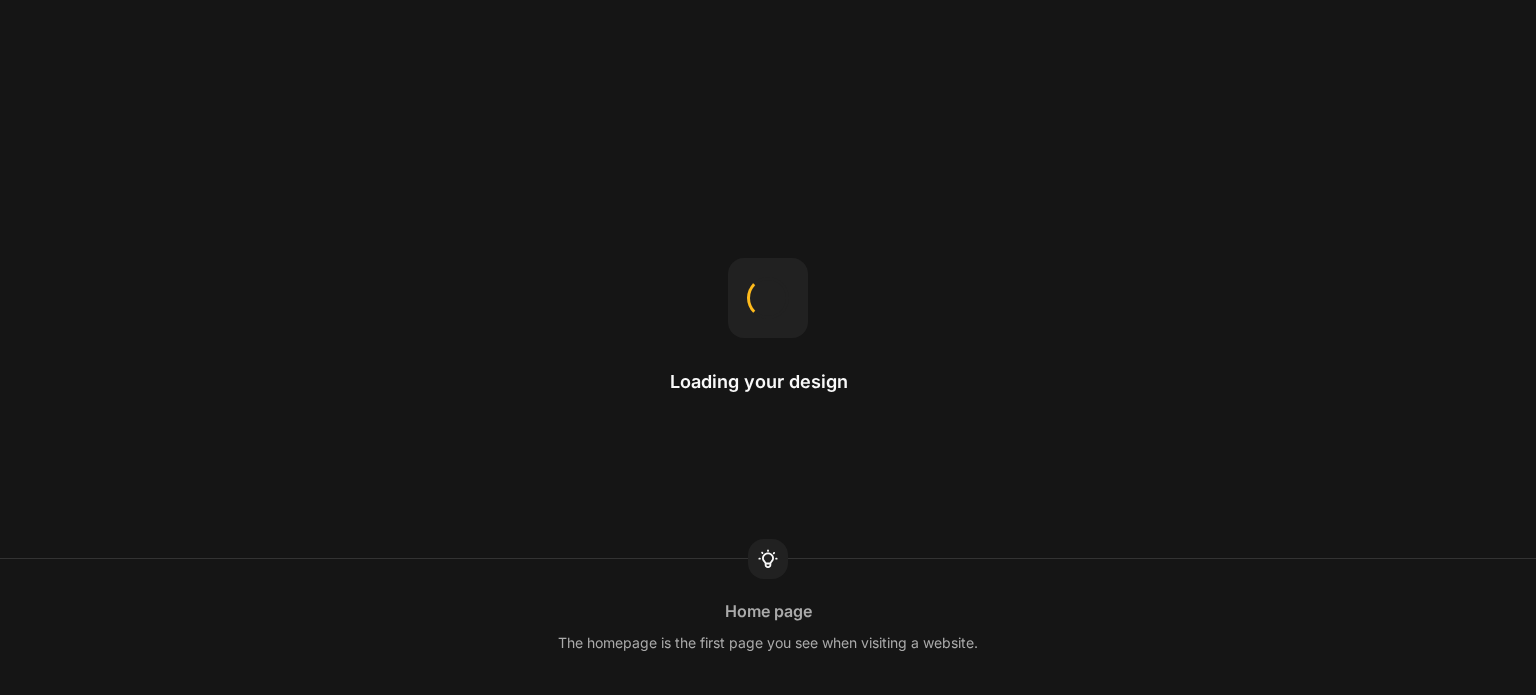 scroll, scrollTop: 0, scrollLeft: 0, axis: both 